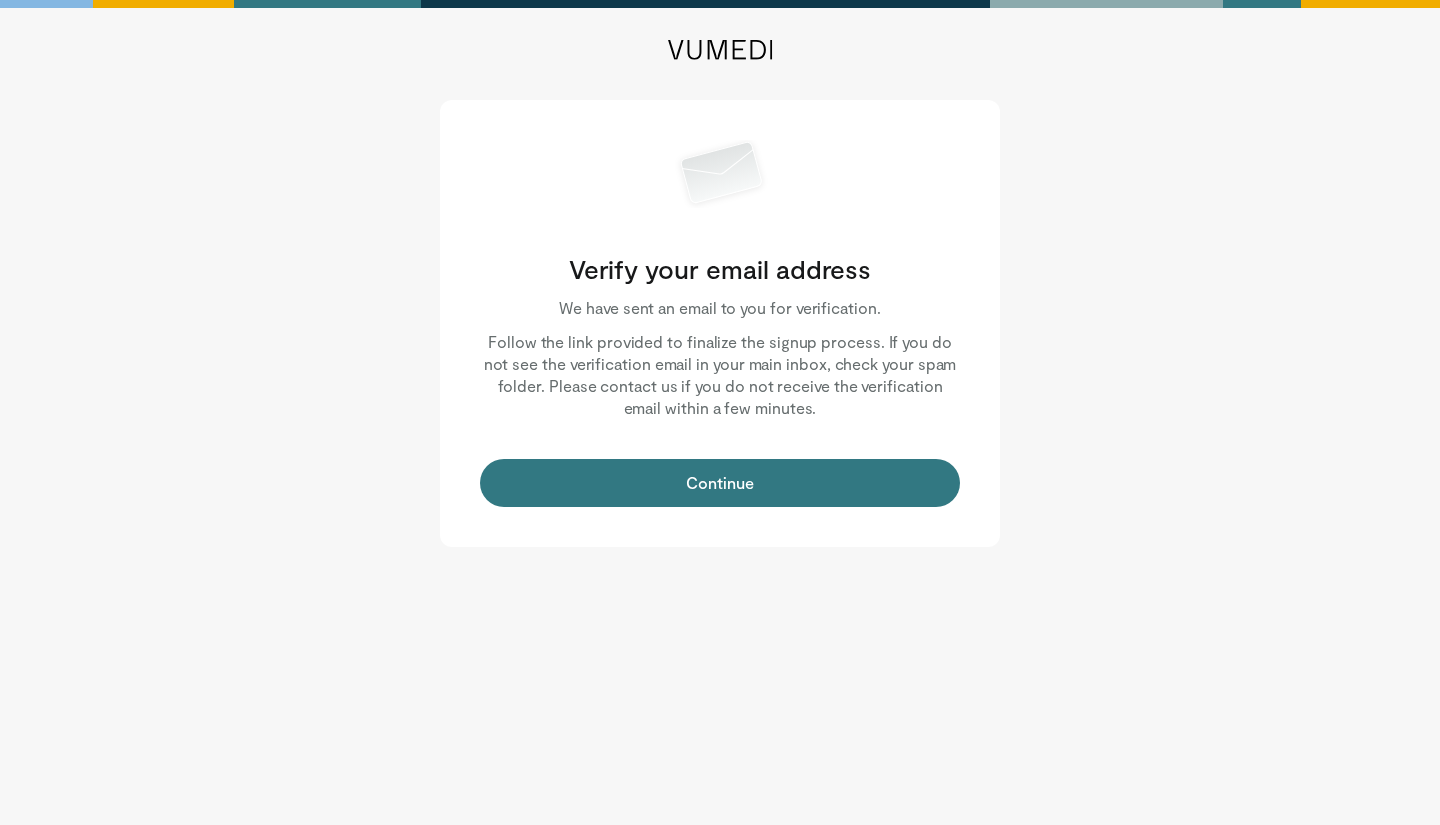 scroll, scrollTop: 0, scrollLeft: 0, axis: both 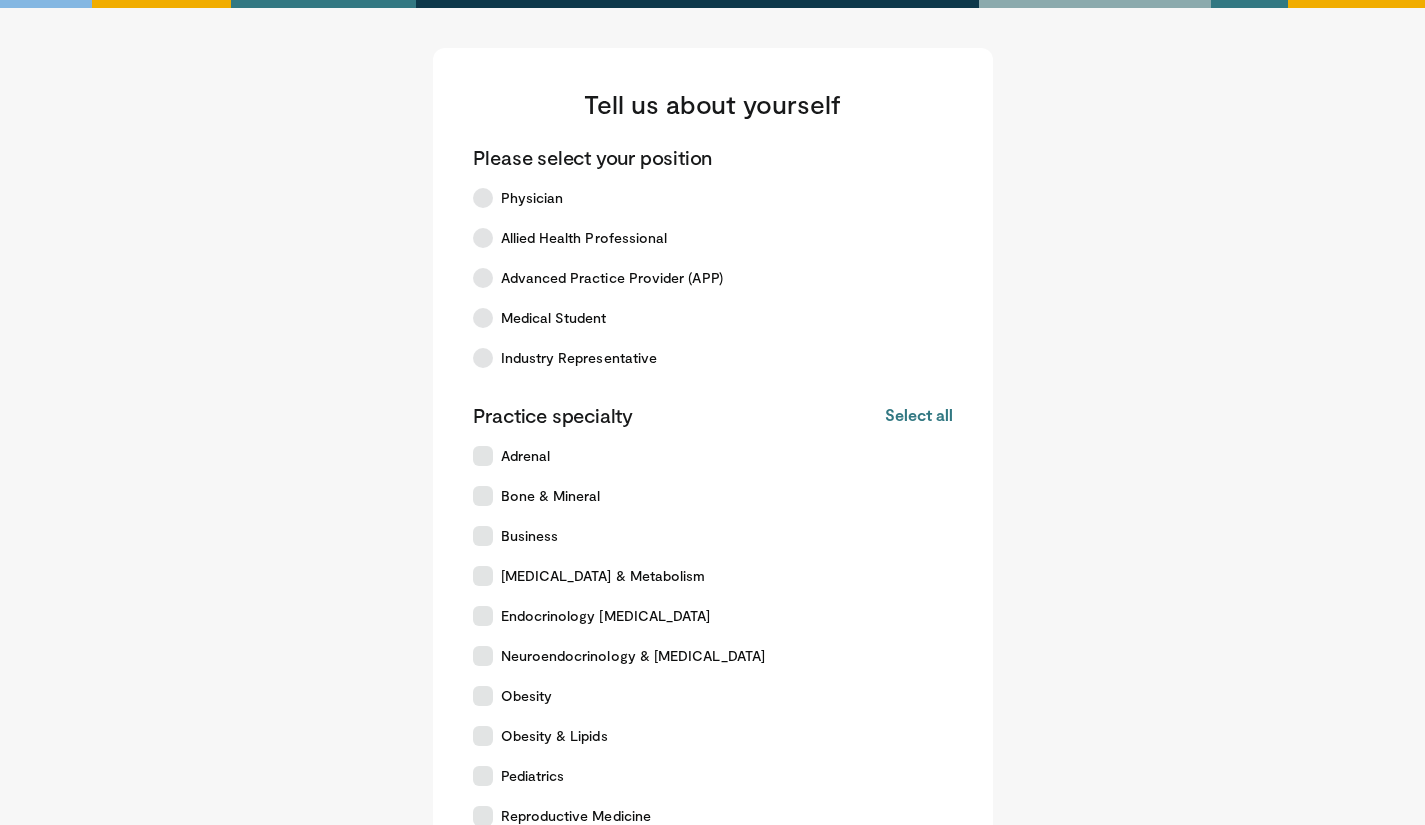 click on "Physician" at bounding box center (701, 198) 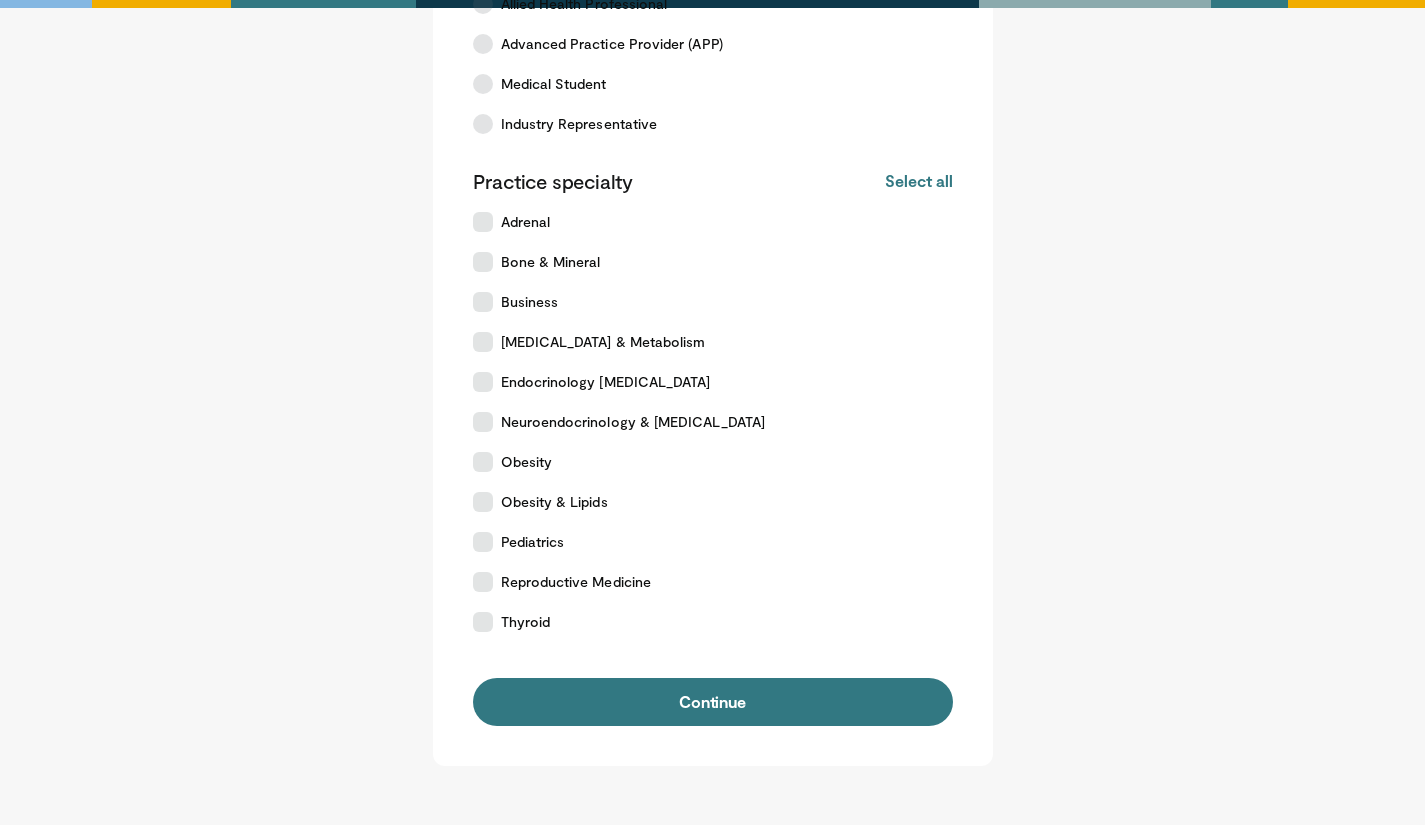scroll, scrollTop: 235, scrollLeft: 0, axis: vertical 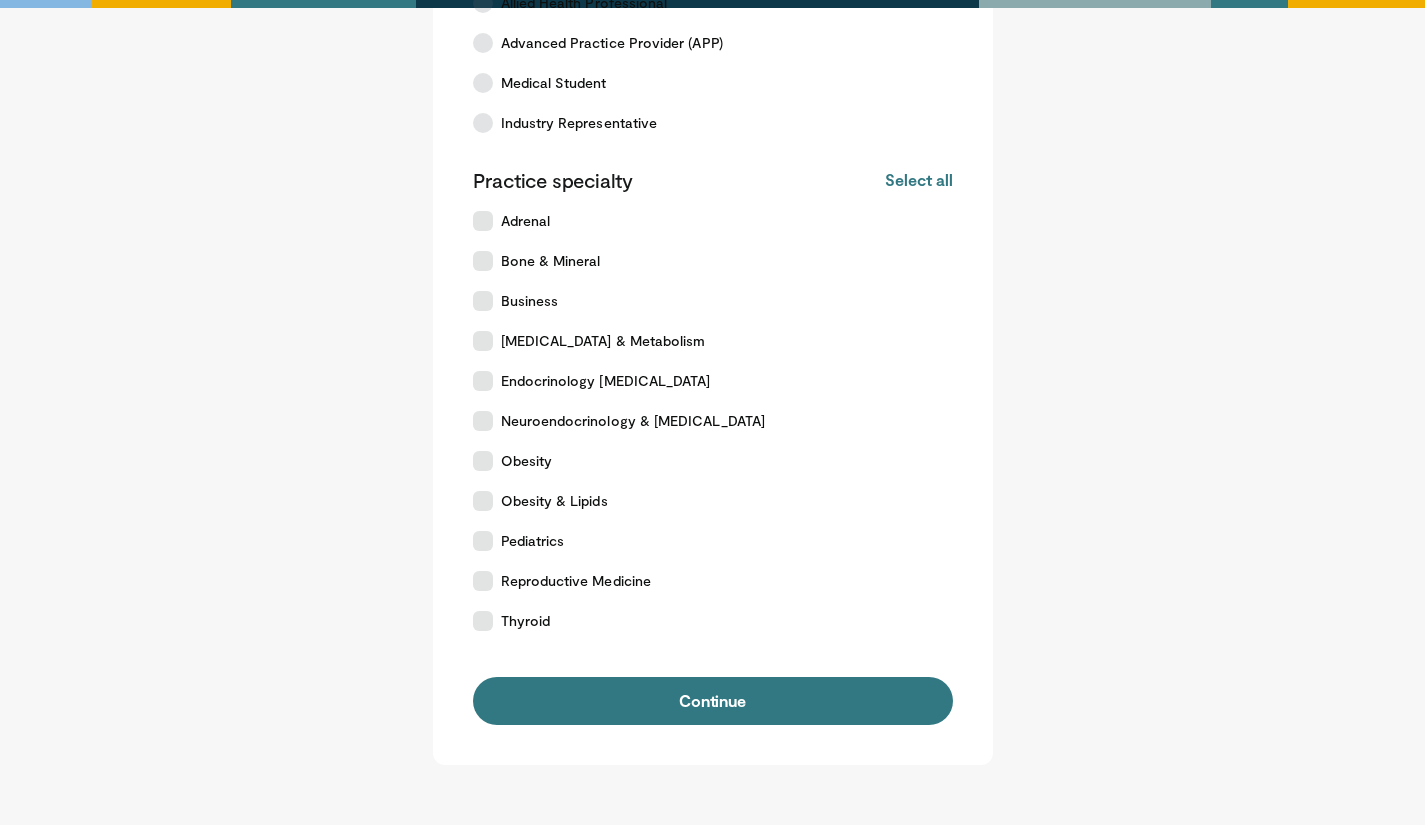 click on "Pediatrics" at bounding box center [701, 541] 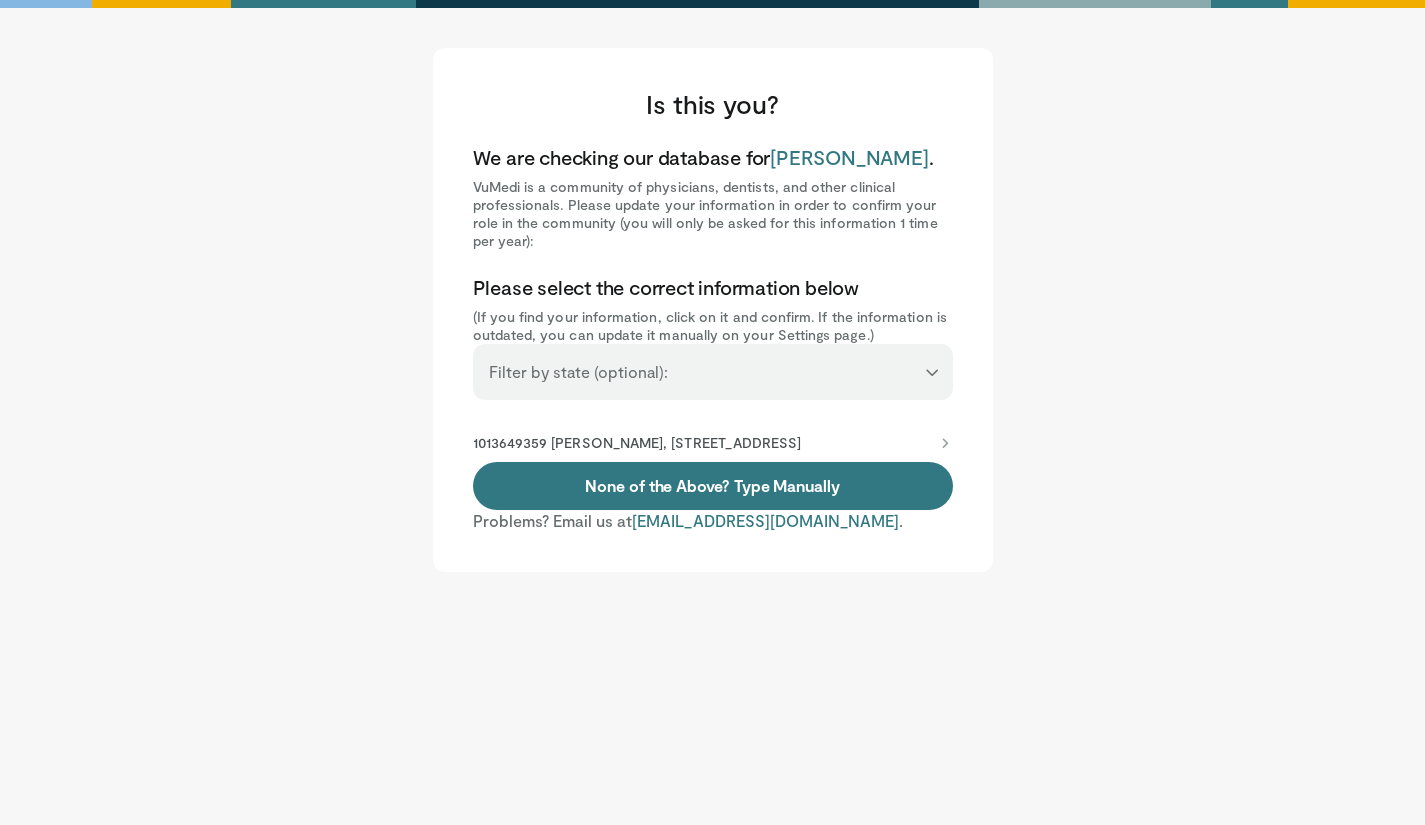 scroll, scrollTop: 0, scrollLeft: 0, axis: both 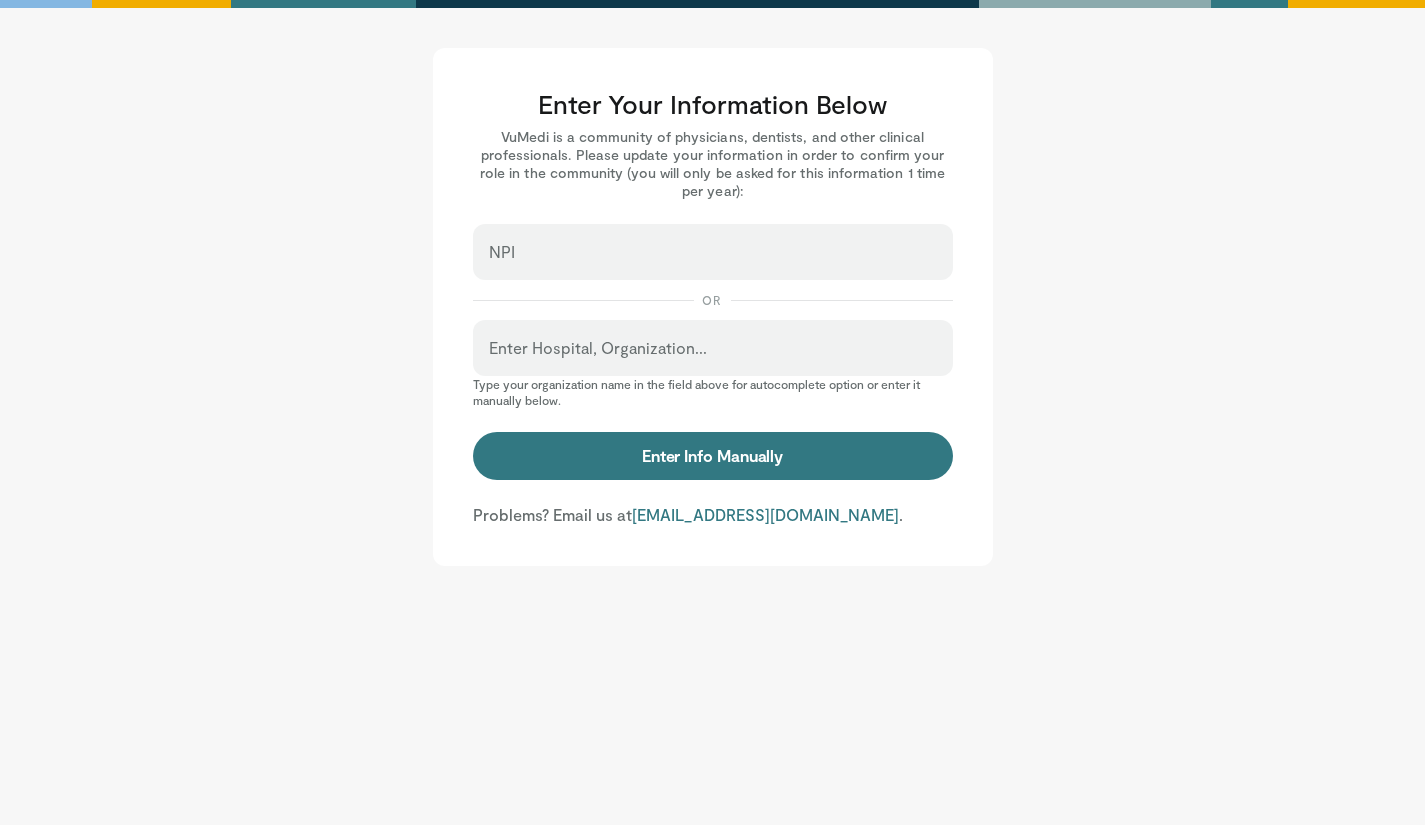 click on "Enter Info Manually" at bounding box center (713, 456) 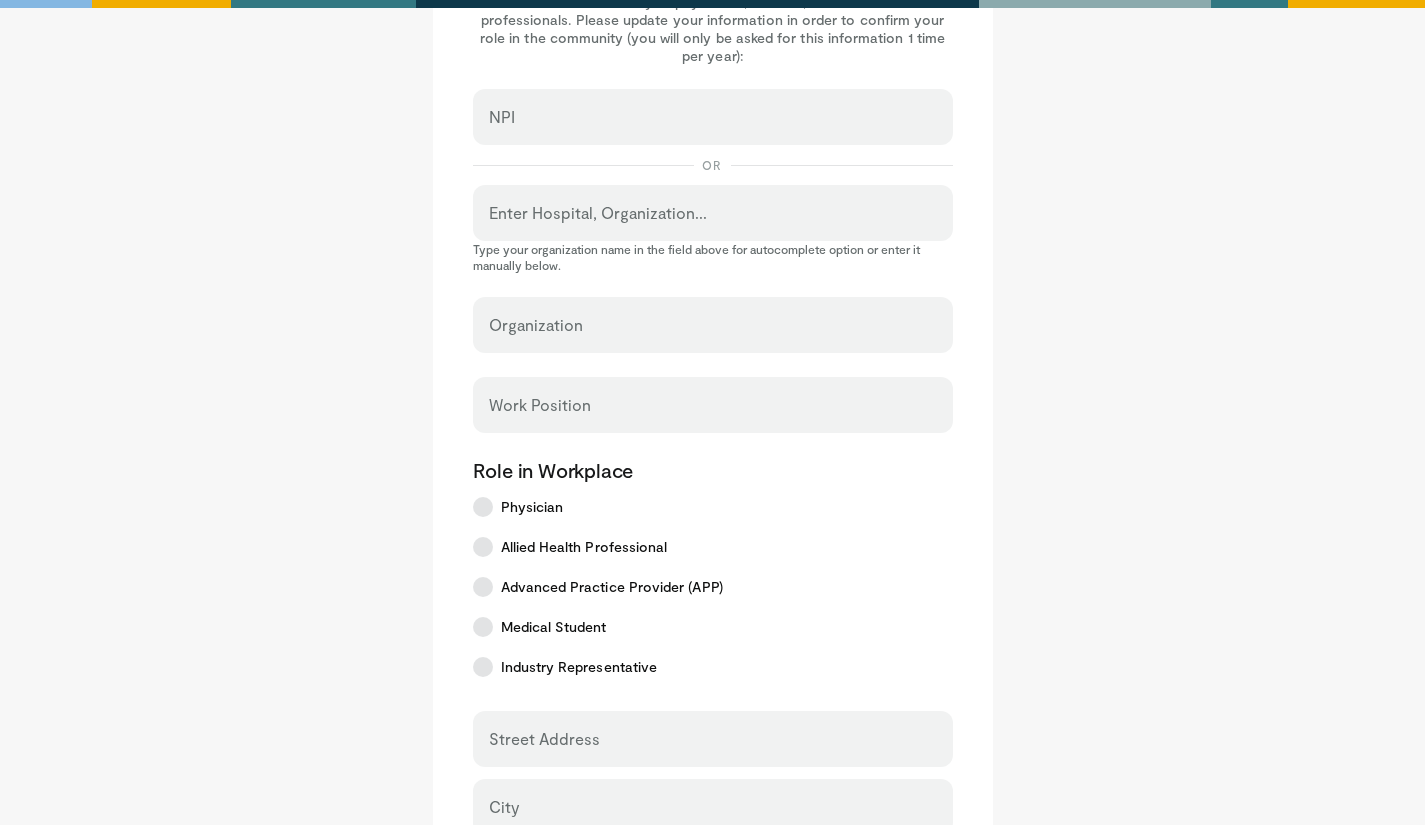 scroll, scrollTop: 0, scrollLeft: 0, axis: both 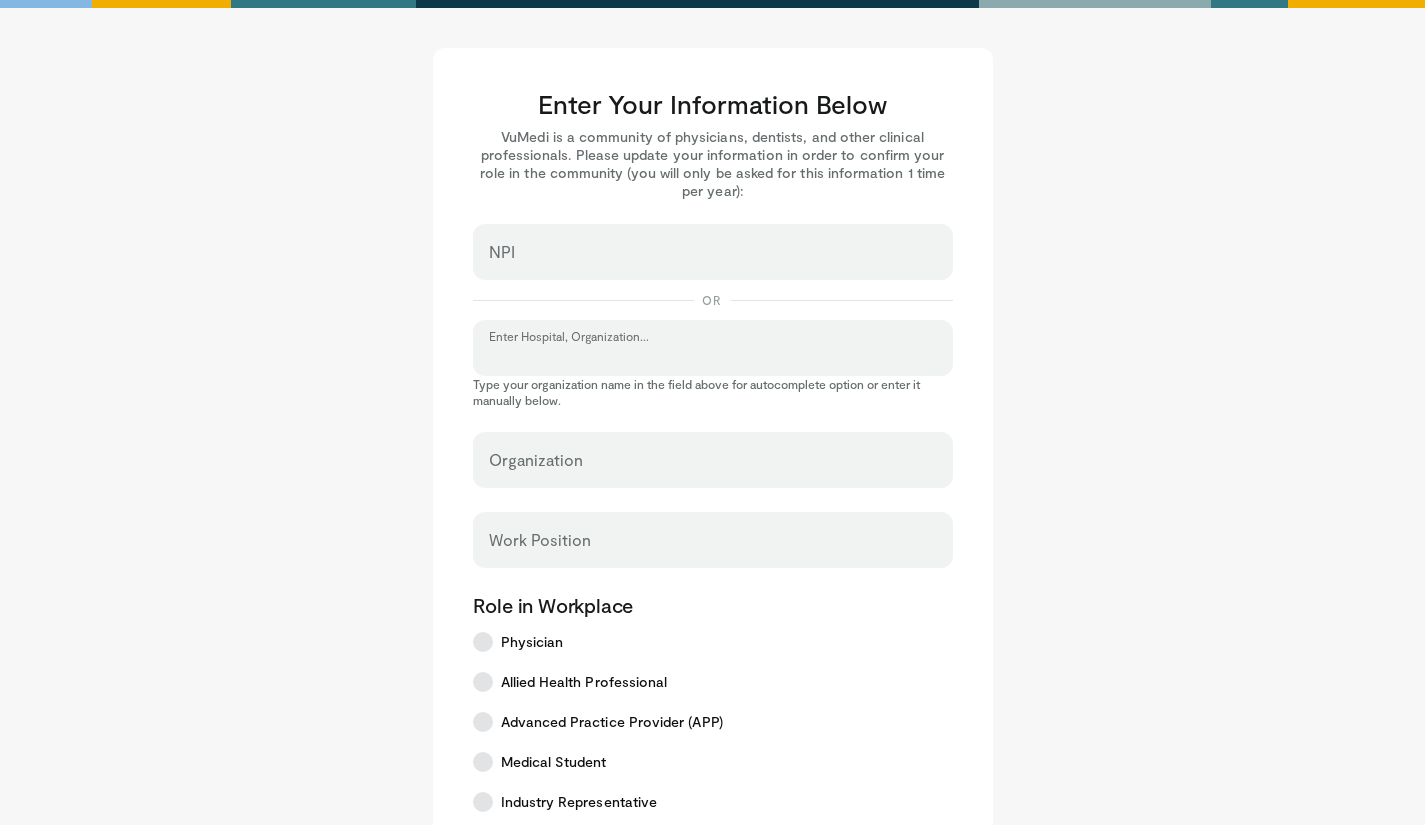 click on "Enter Hospital, Organization..." at bounding box center [713, 357] 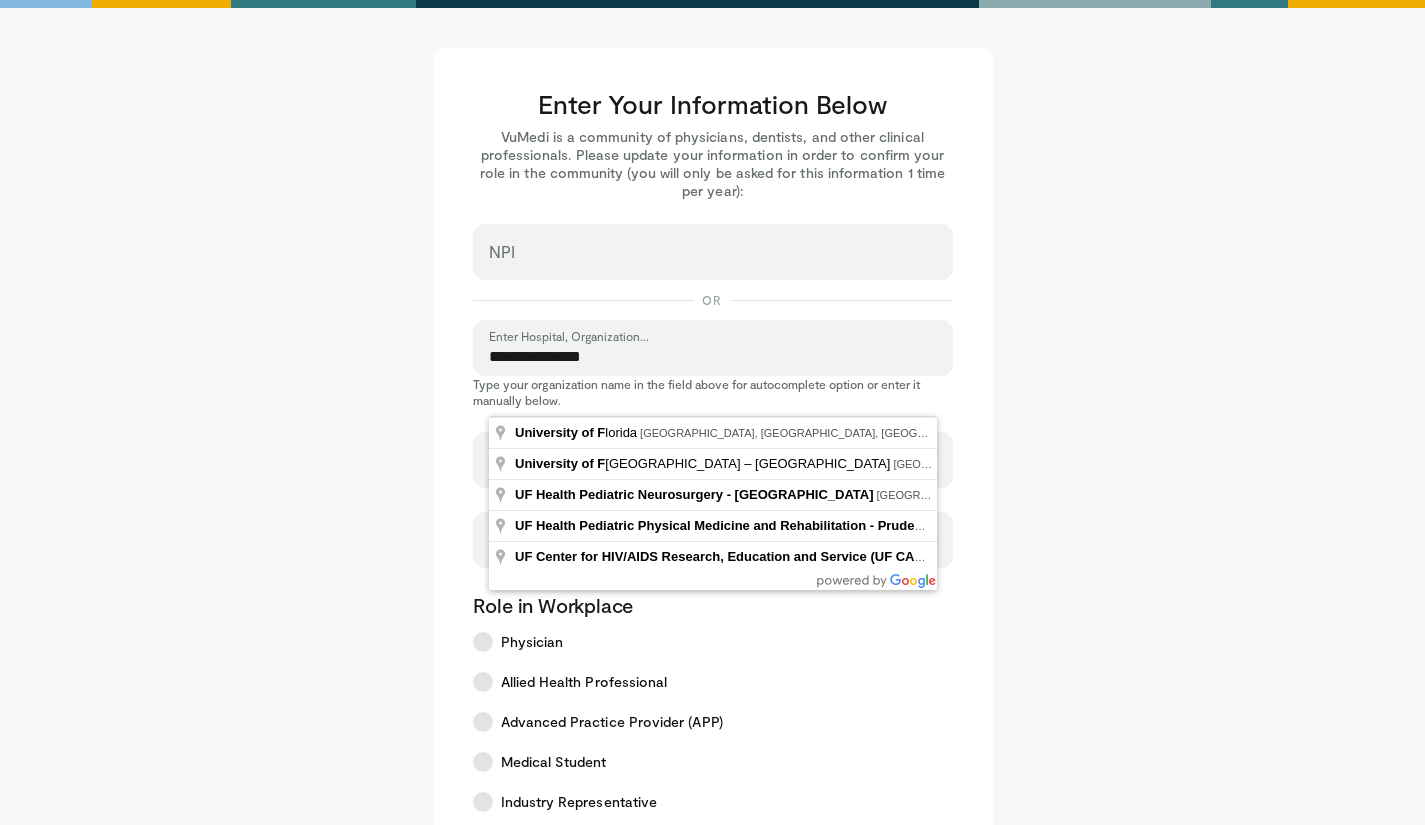 type on "**********" 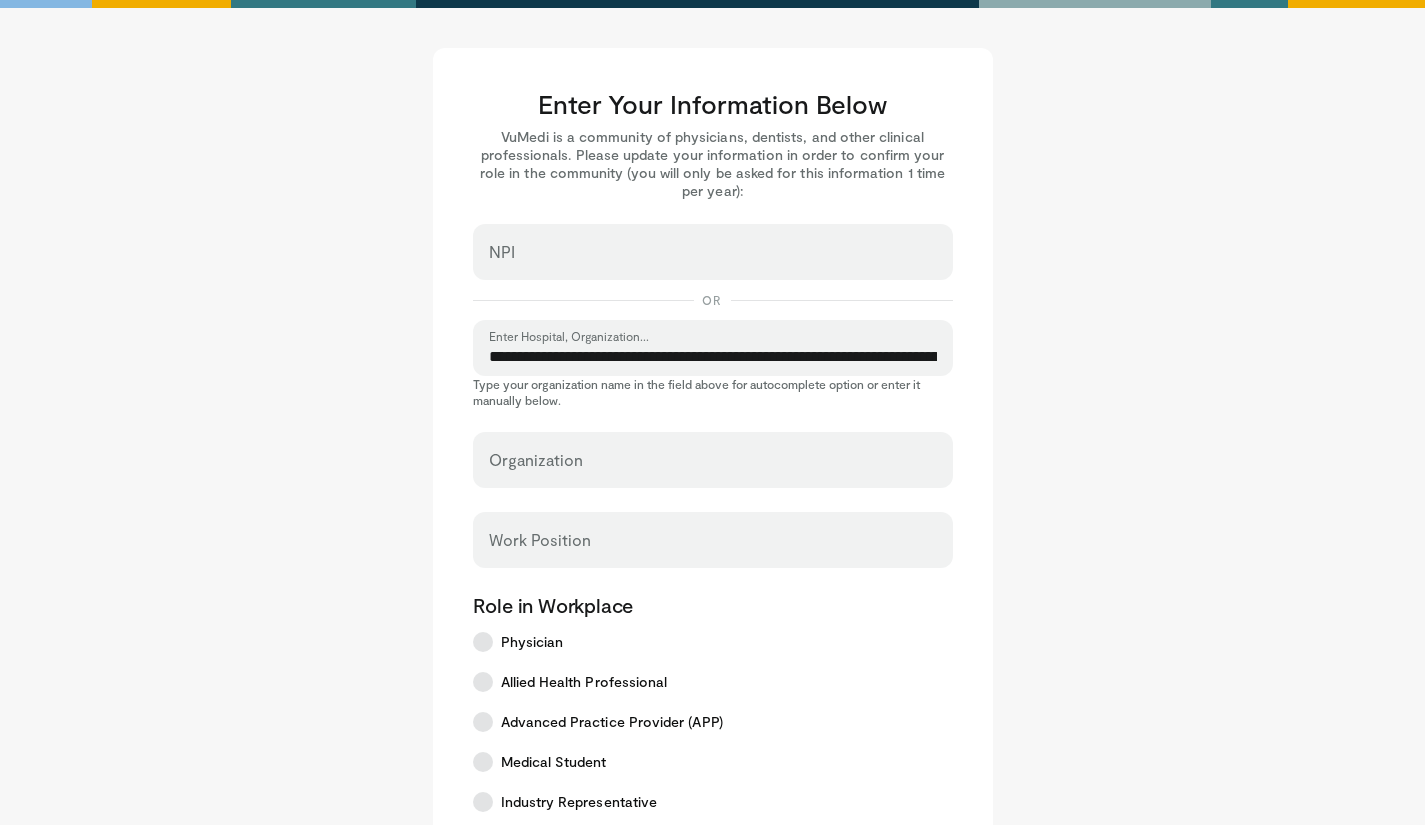 select on "**" 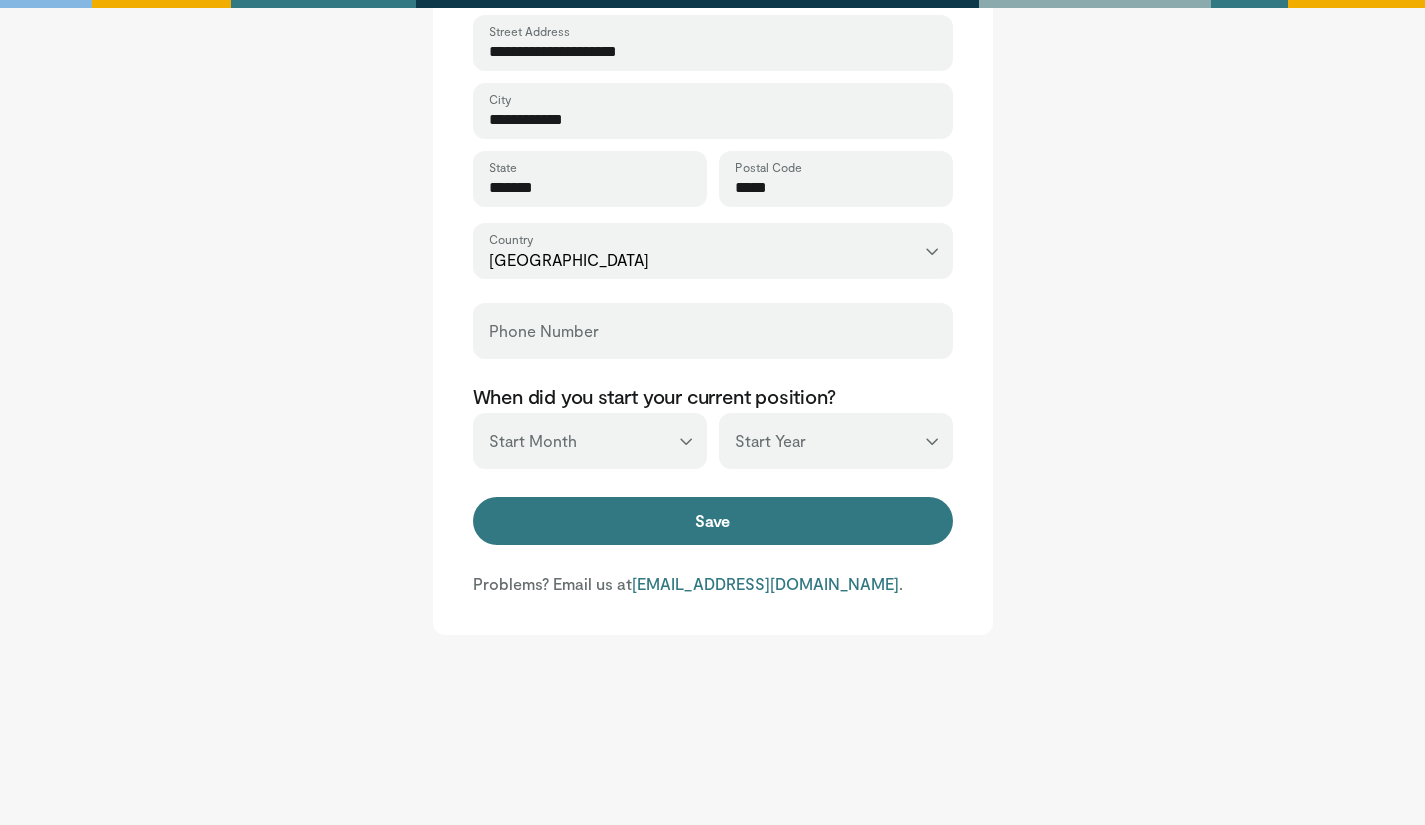 scroll, scrollTop: 839, scrollLeft: 0, axis: vertical 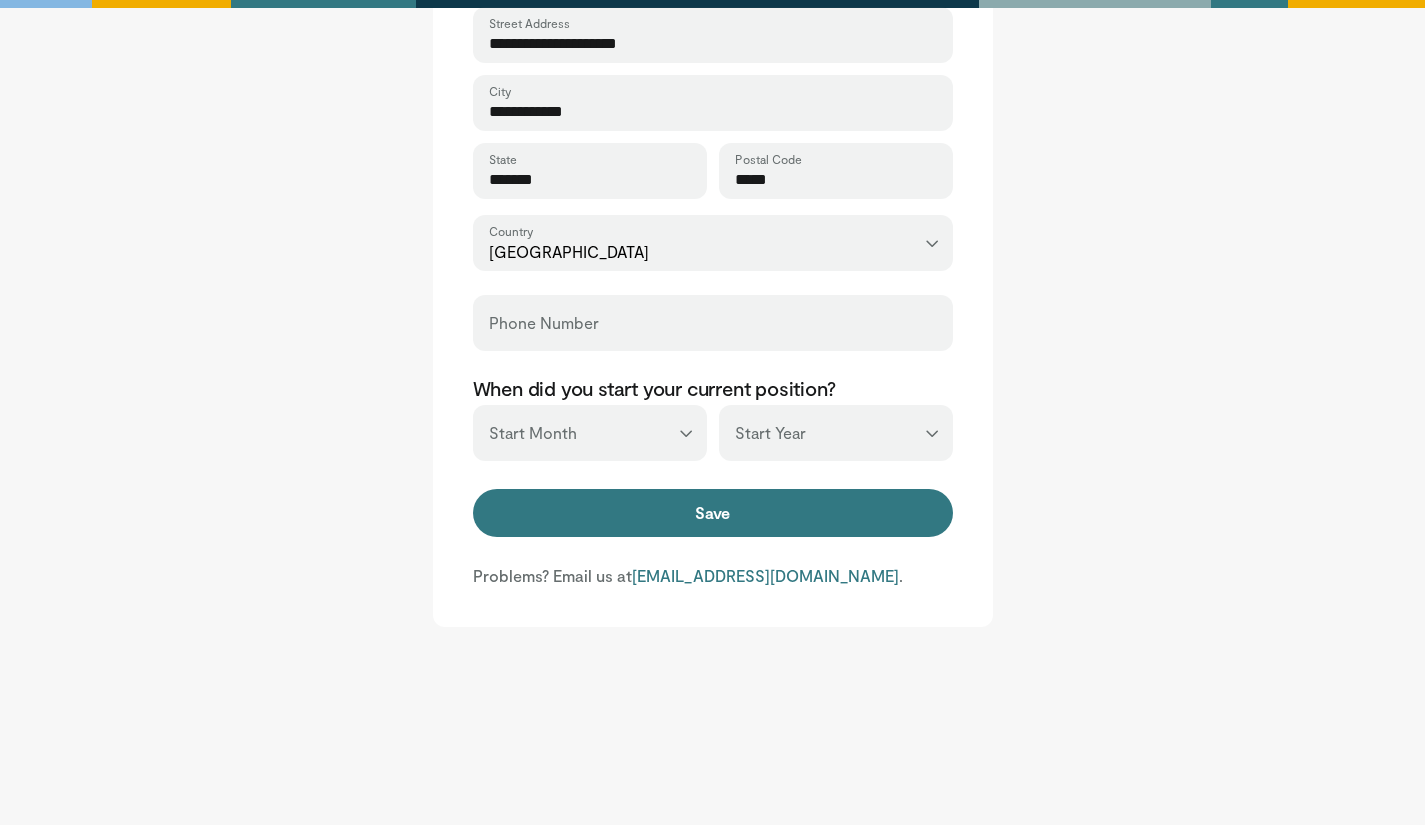 click on "Save" at bounding box center (713, 513) 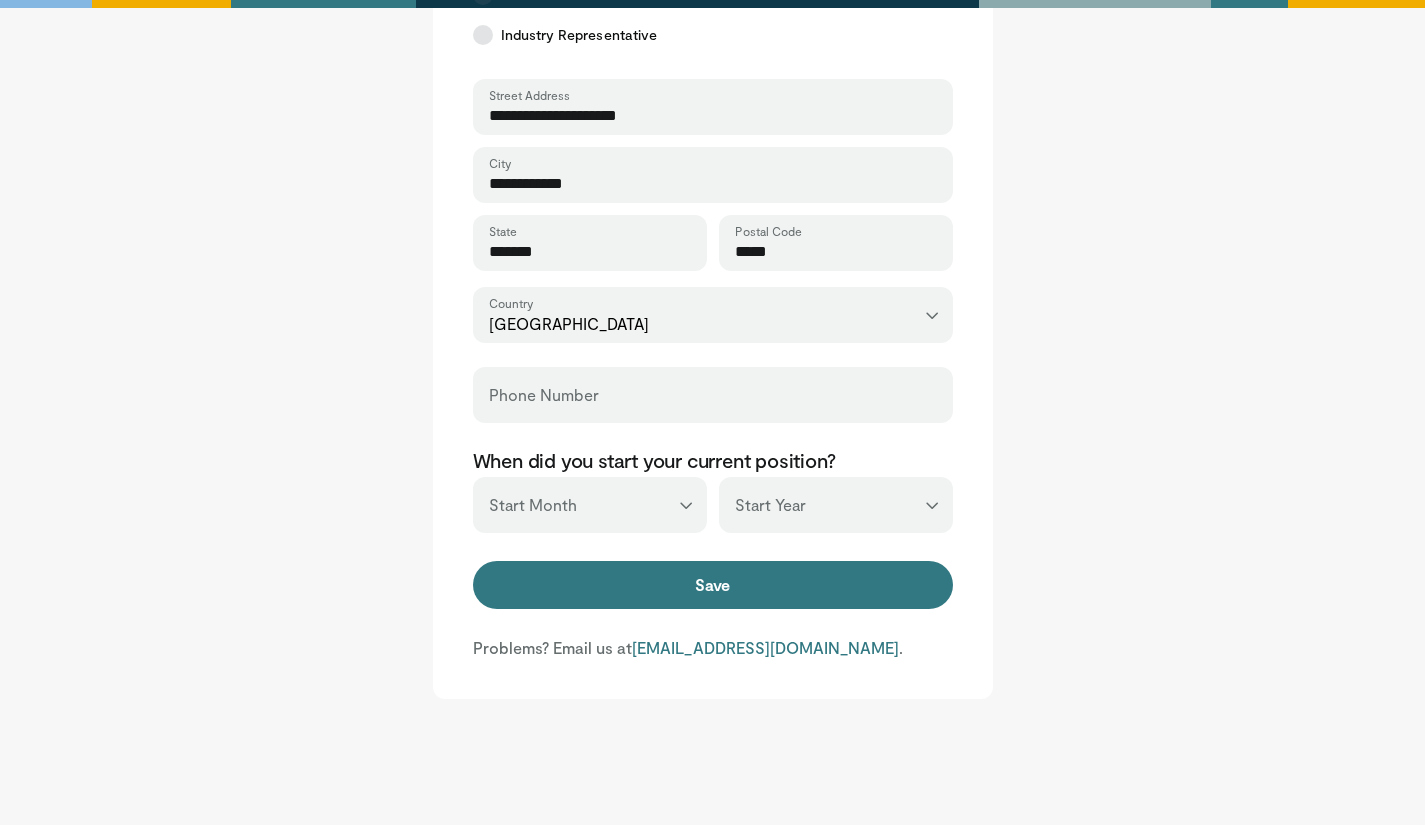 scroll, scrollTop: 839, scrollLeft: 0, axis: vertical 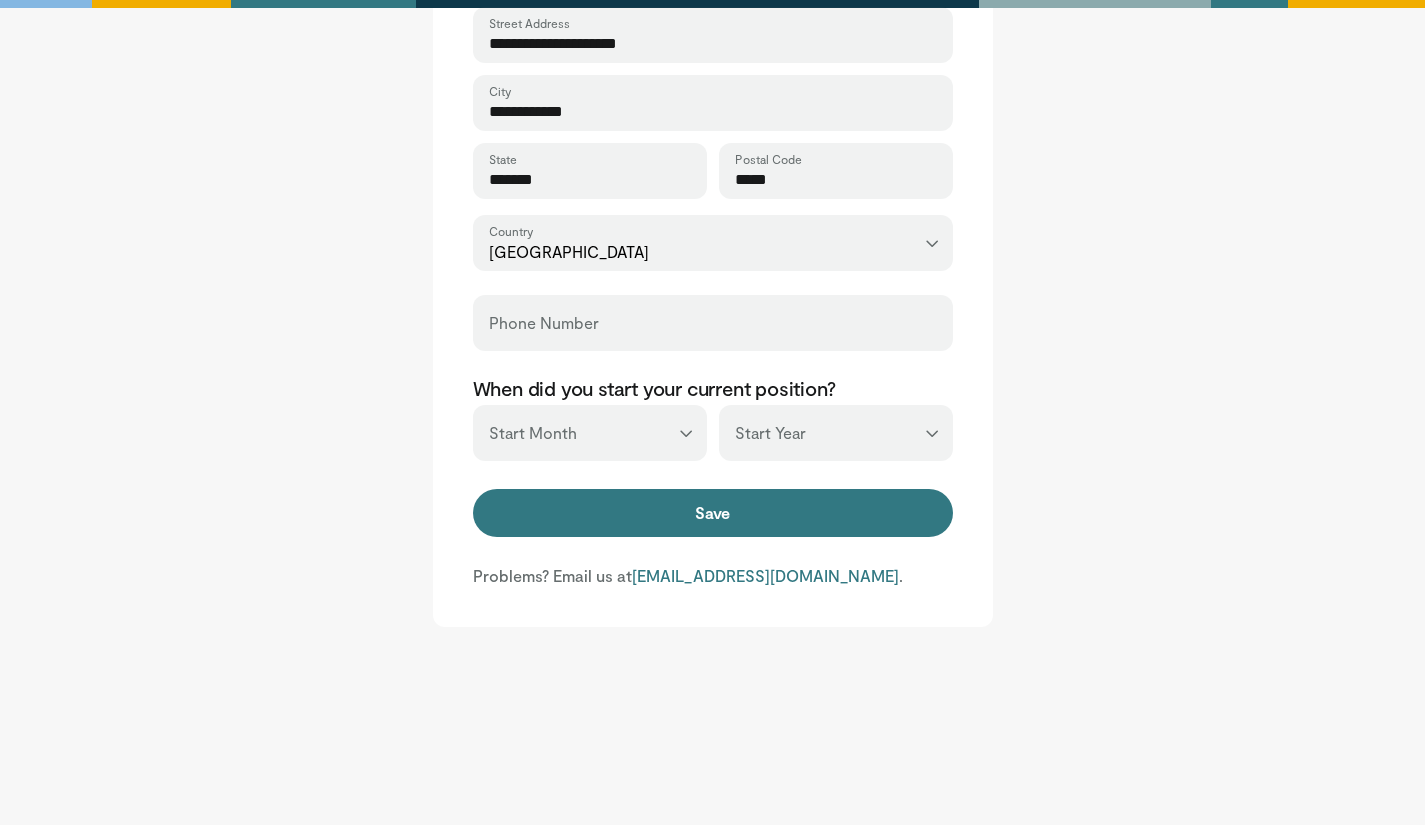 type on "******" 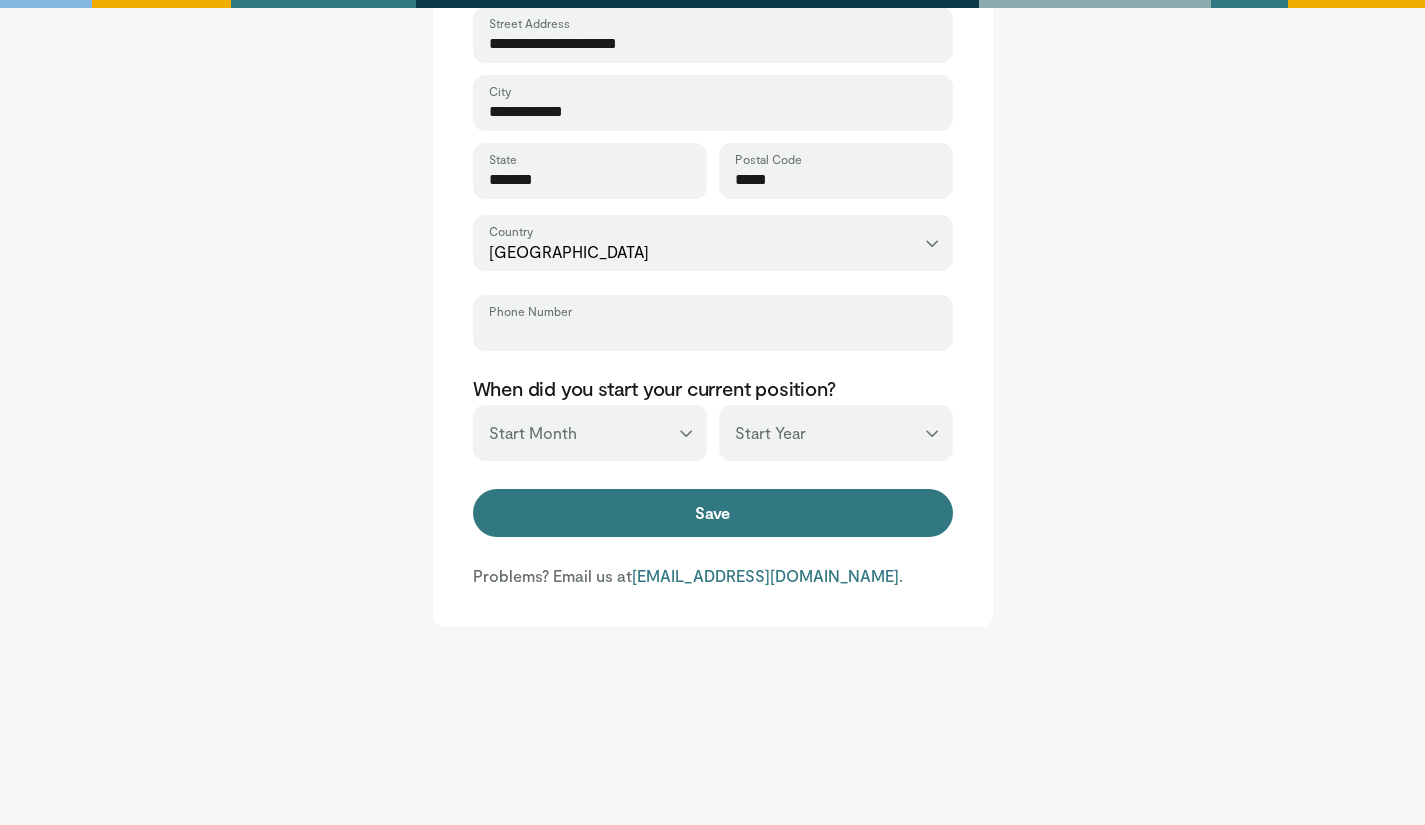 type on "**********" 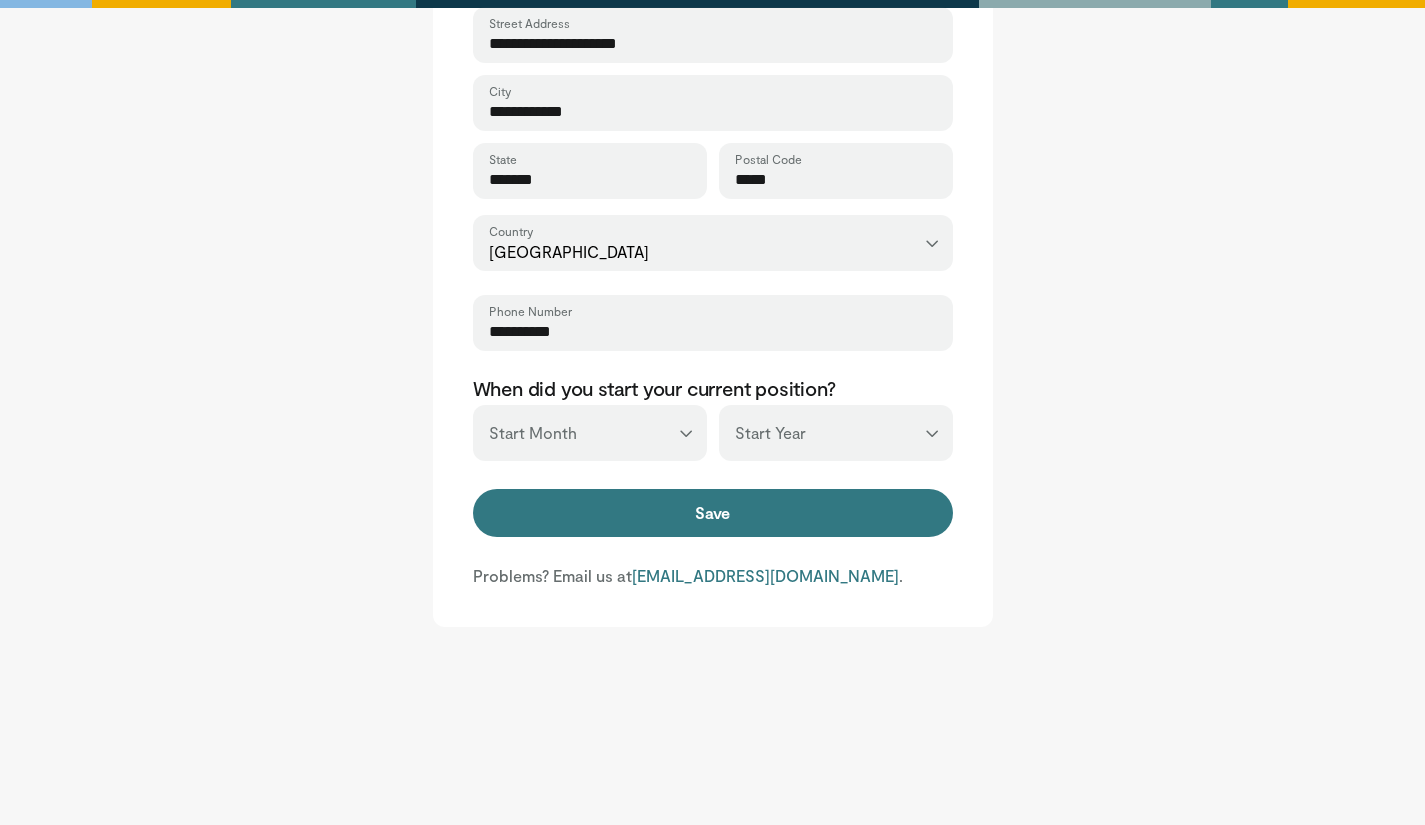 type on "**********" 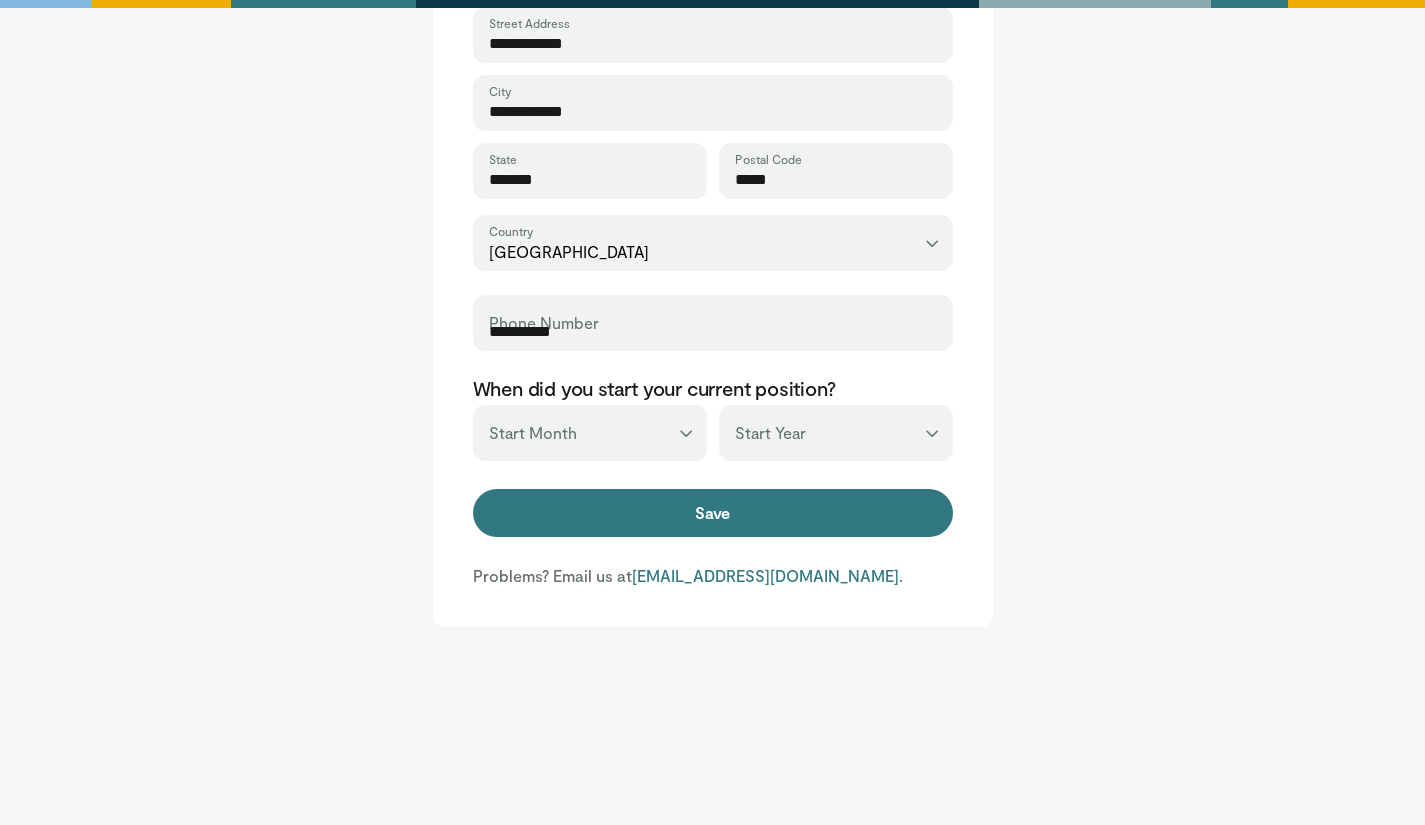 type on "**********" 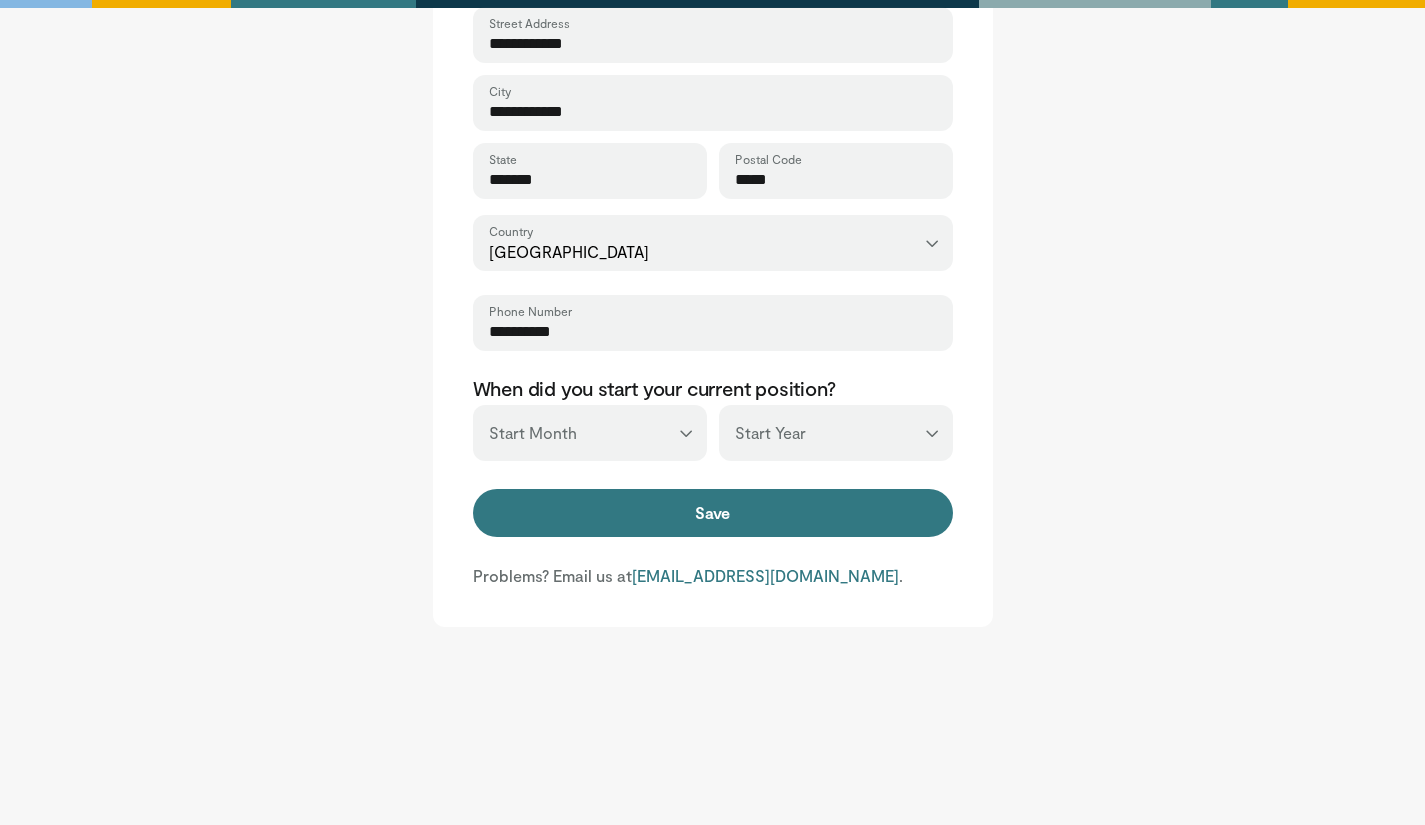 click on "City" at bounding box center [500, 91] 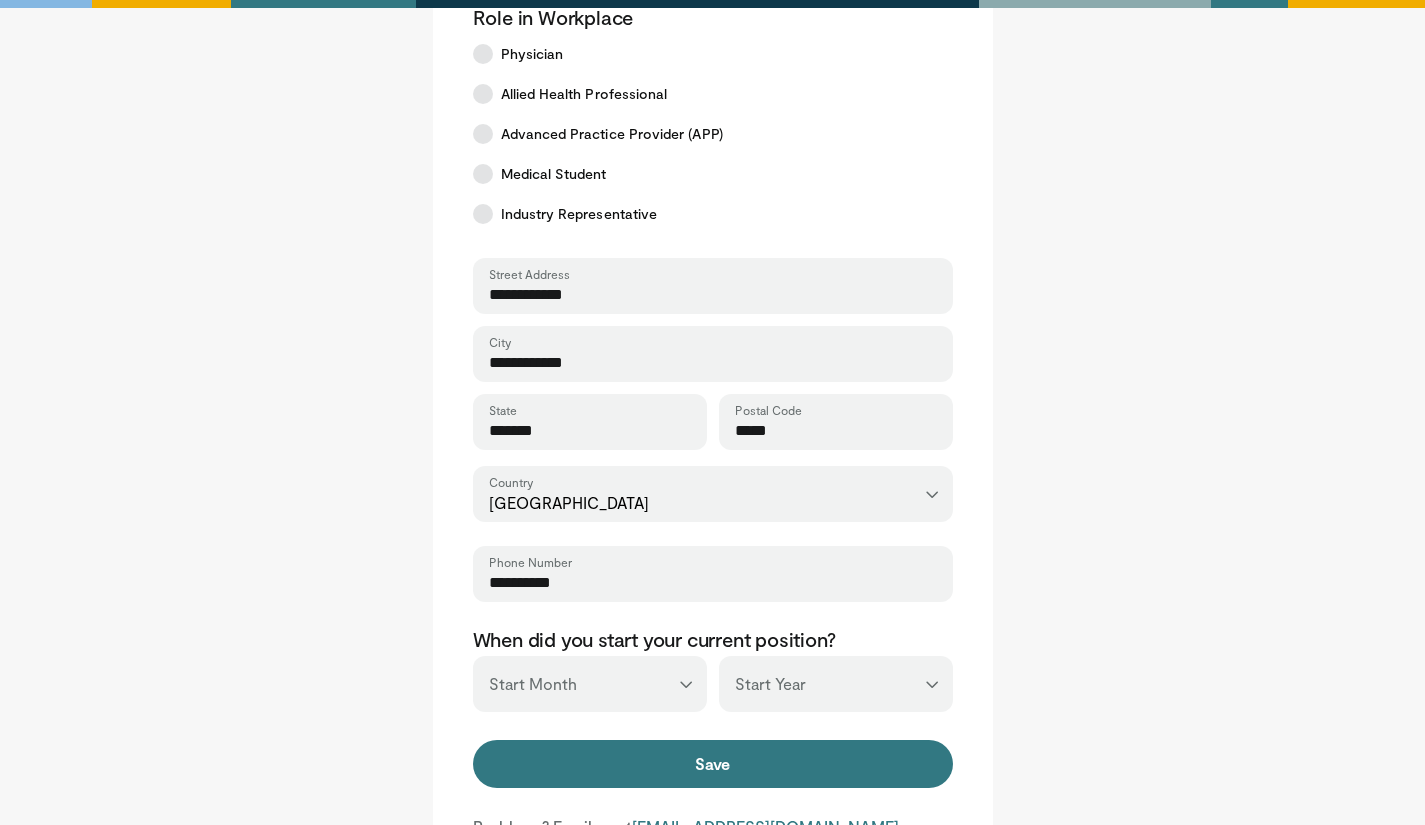 scroll, scrollTop: 584, scrollLeft: 0, axis: vertical 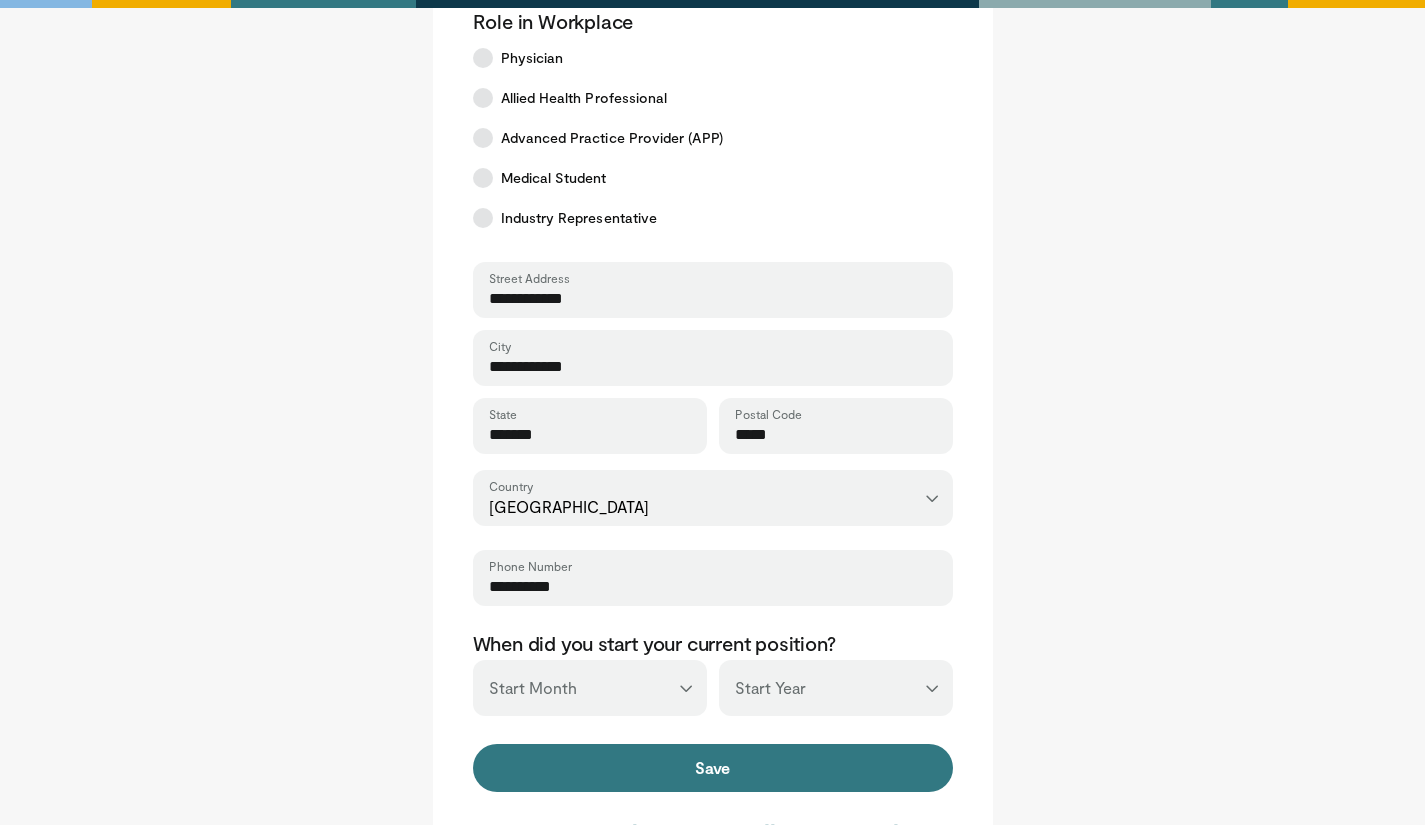 click on "**********" at bounding box center (713, 367) 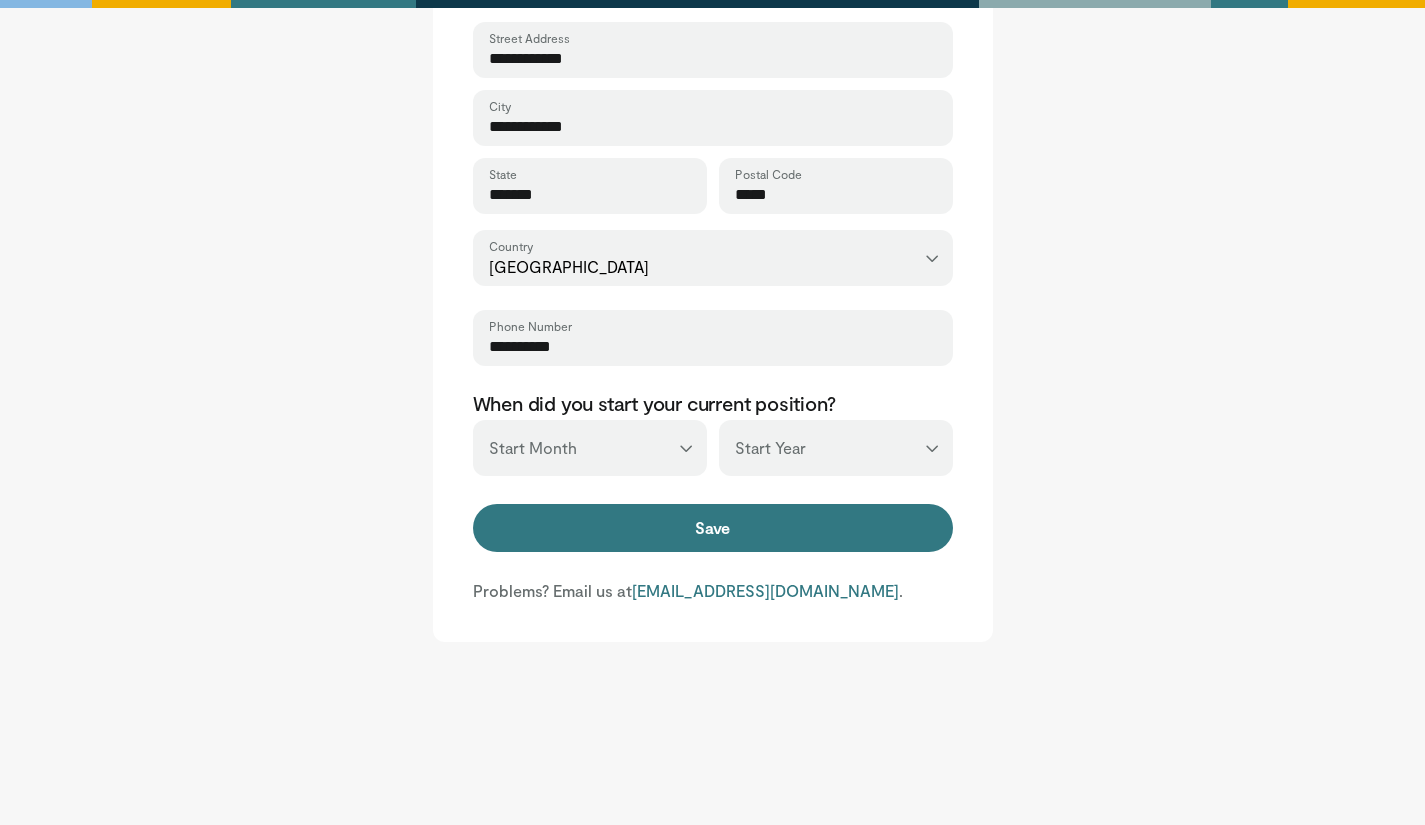 scroll, scrollTop: 829, scrollLeft: 0, axis: vertical 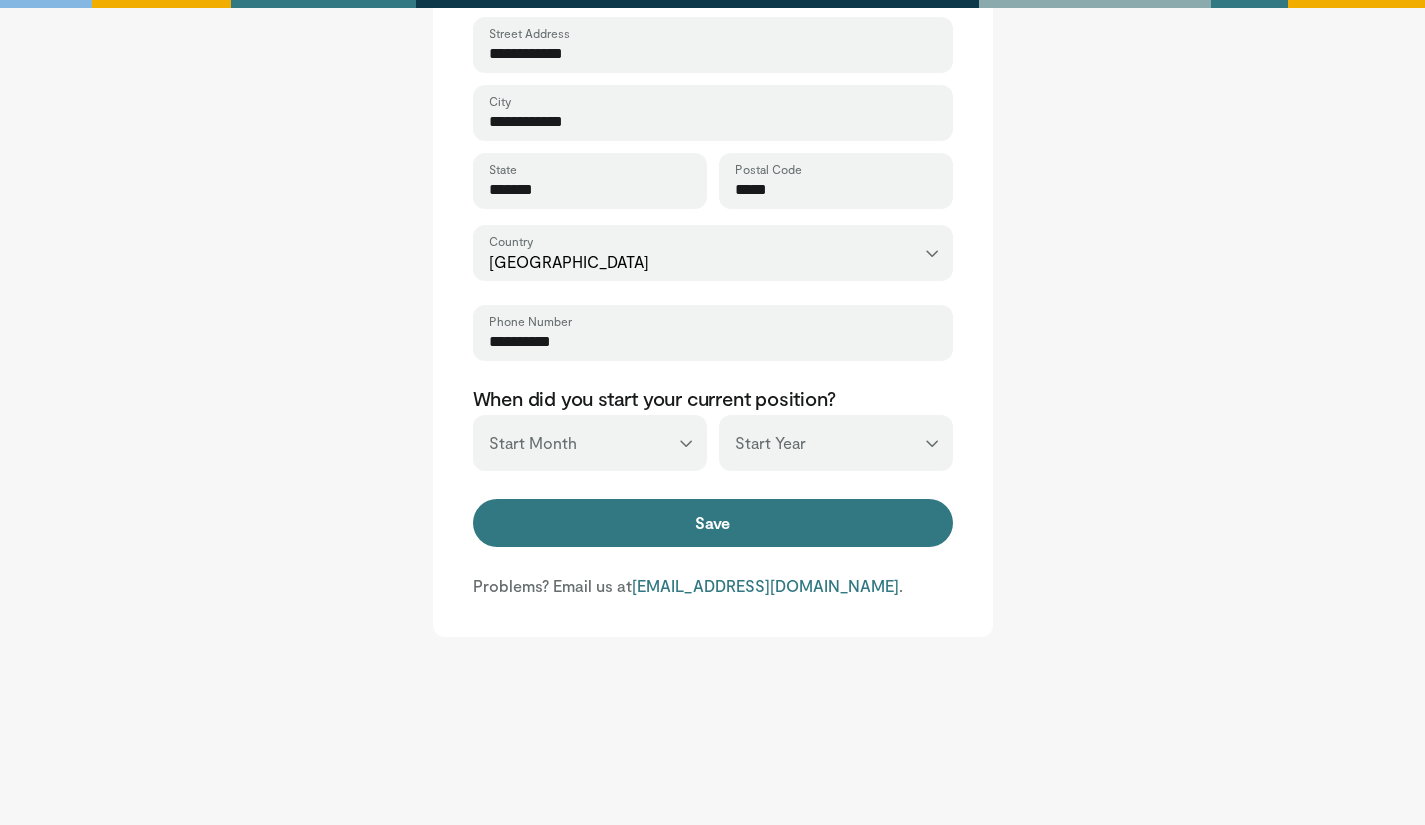 type on "**********" 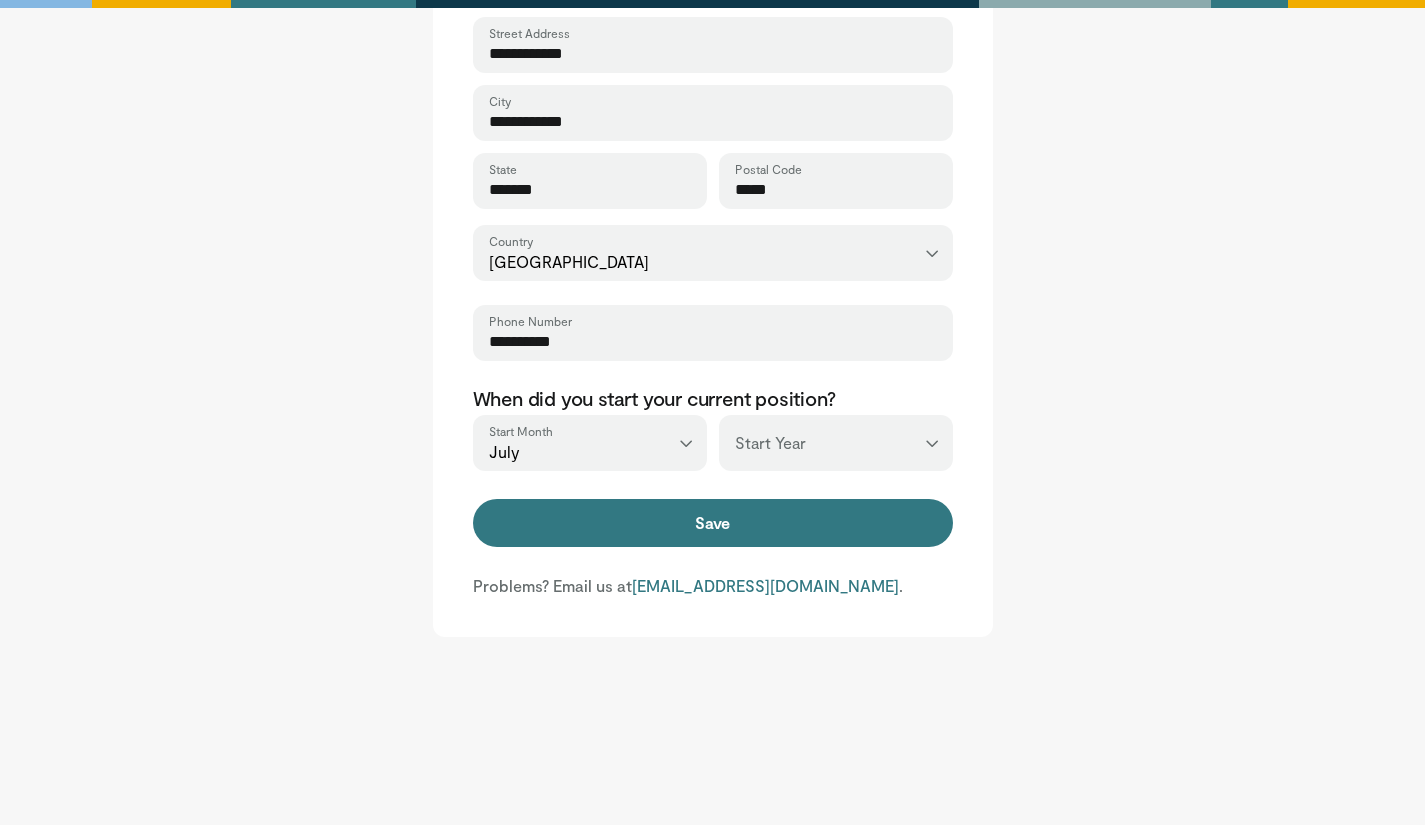 click on "***
****
****
****
****
****
****
****
****
****
****
****
****
****
****
****
****
****
****
****
****
****
****
****
****
****
****
****
****
**** **** **** **** ****" at bounding box center (836, 443) 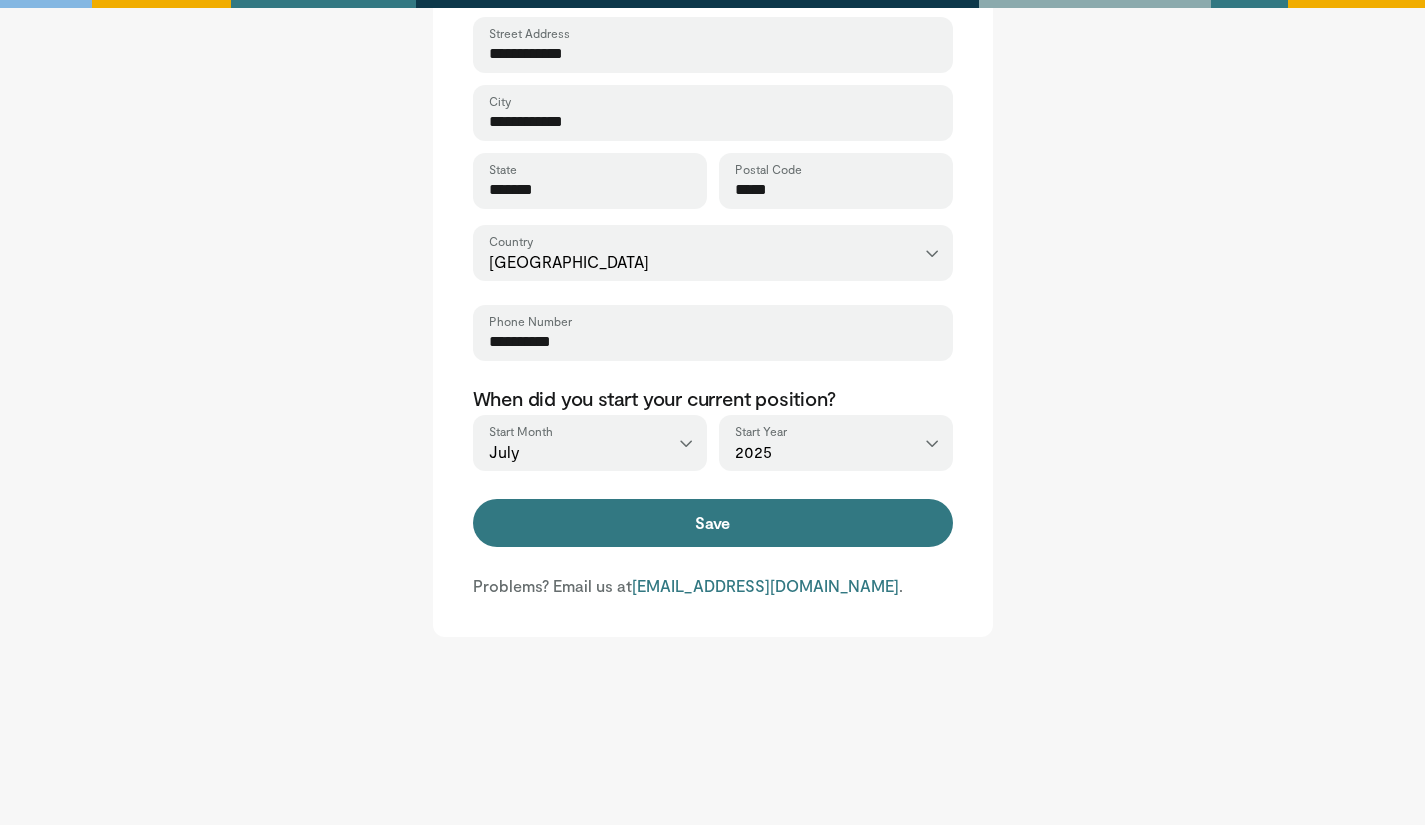 click on "Save" at bounding box center (713, 523) 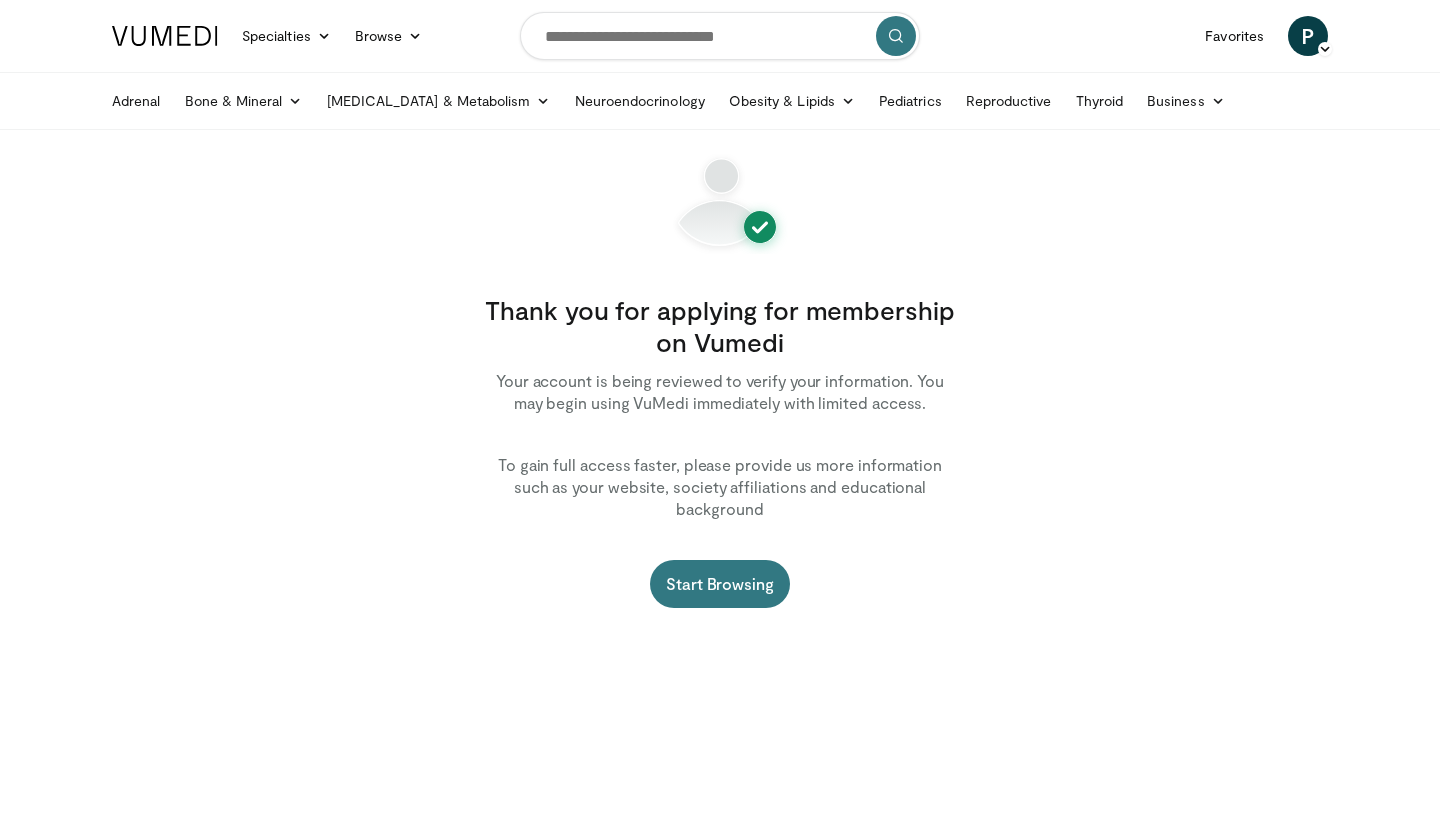 scroll, scrollTop: 0, scrollLeft: 0, axis: both 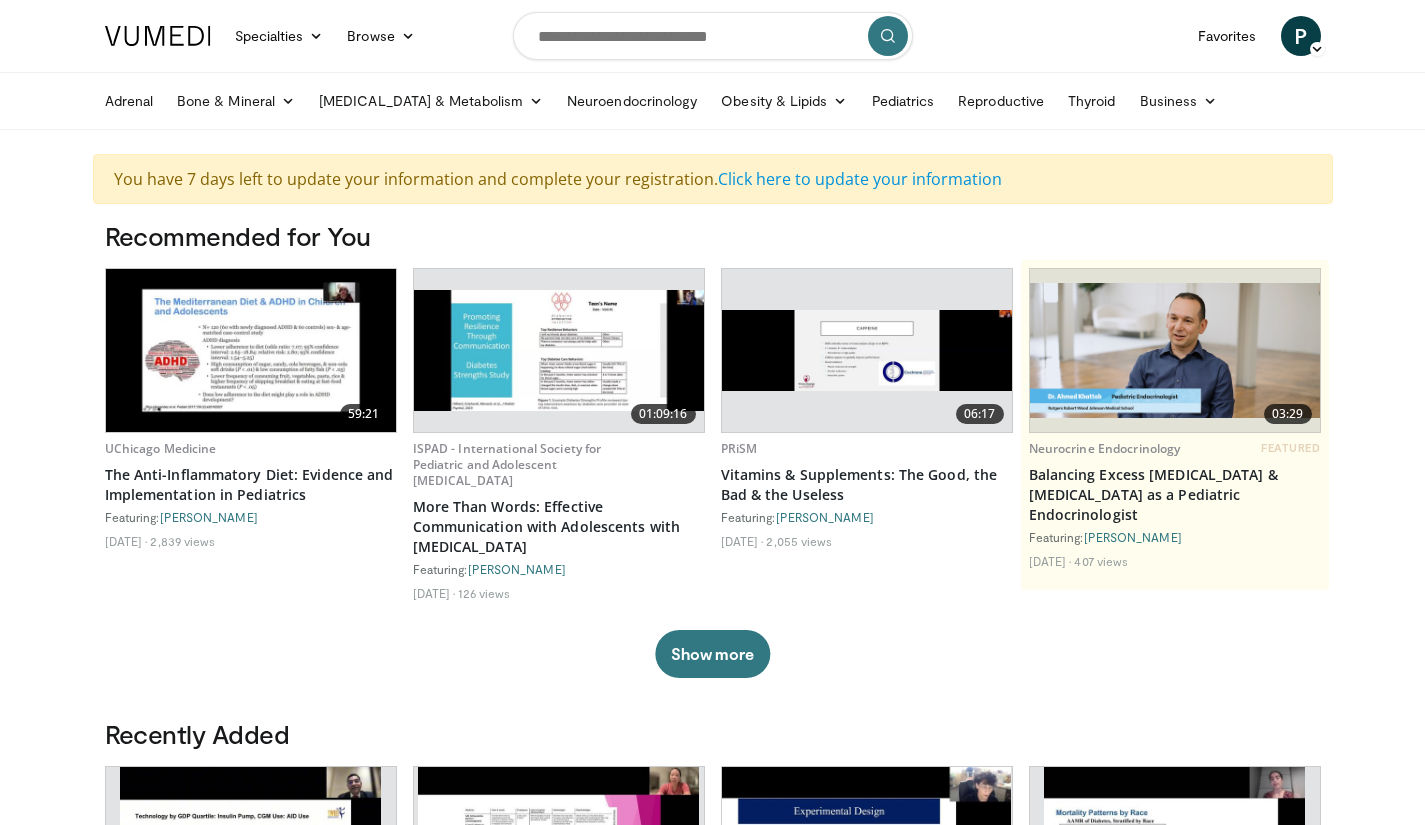 click at bounding box center [713, 36] 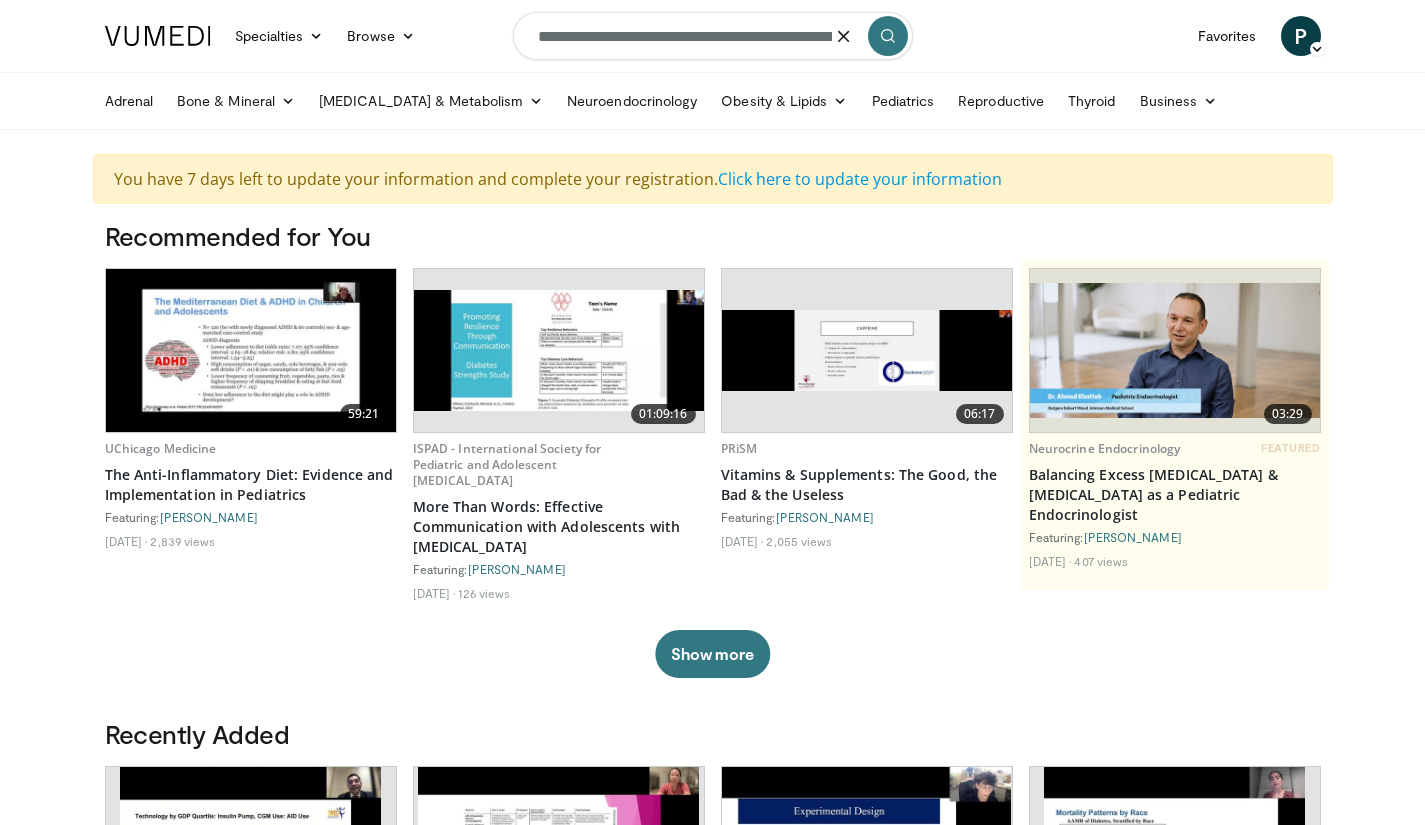 type on "**********" 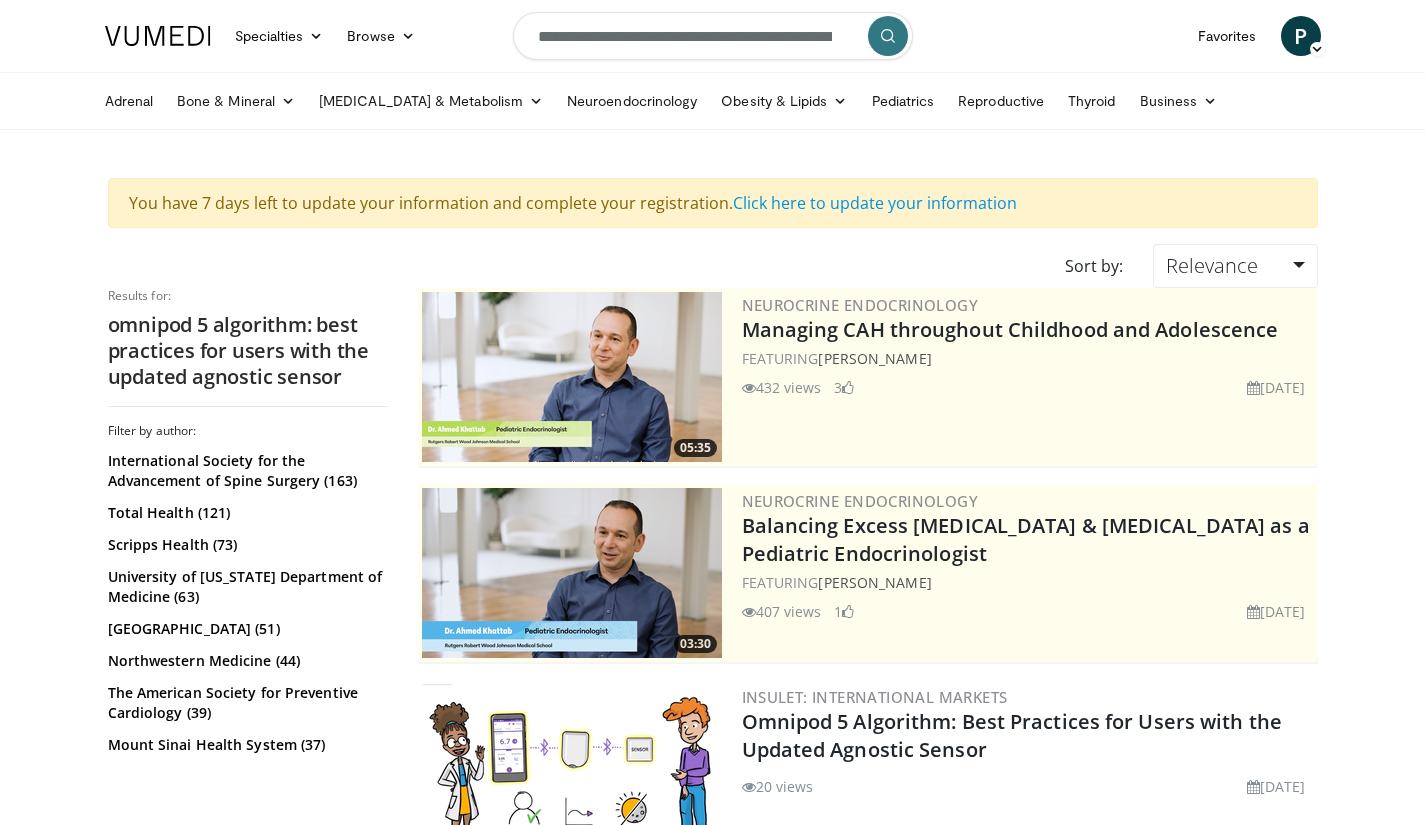 scroll, scrollTop: 0, scrollLeft: 0, axis: both 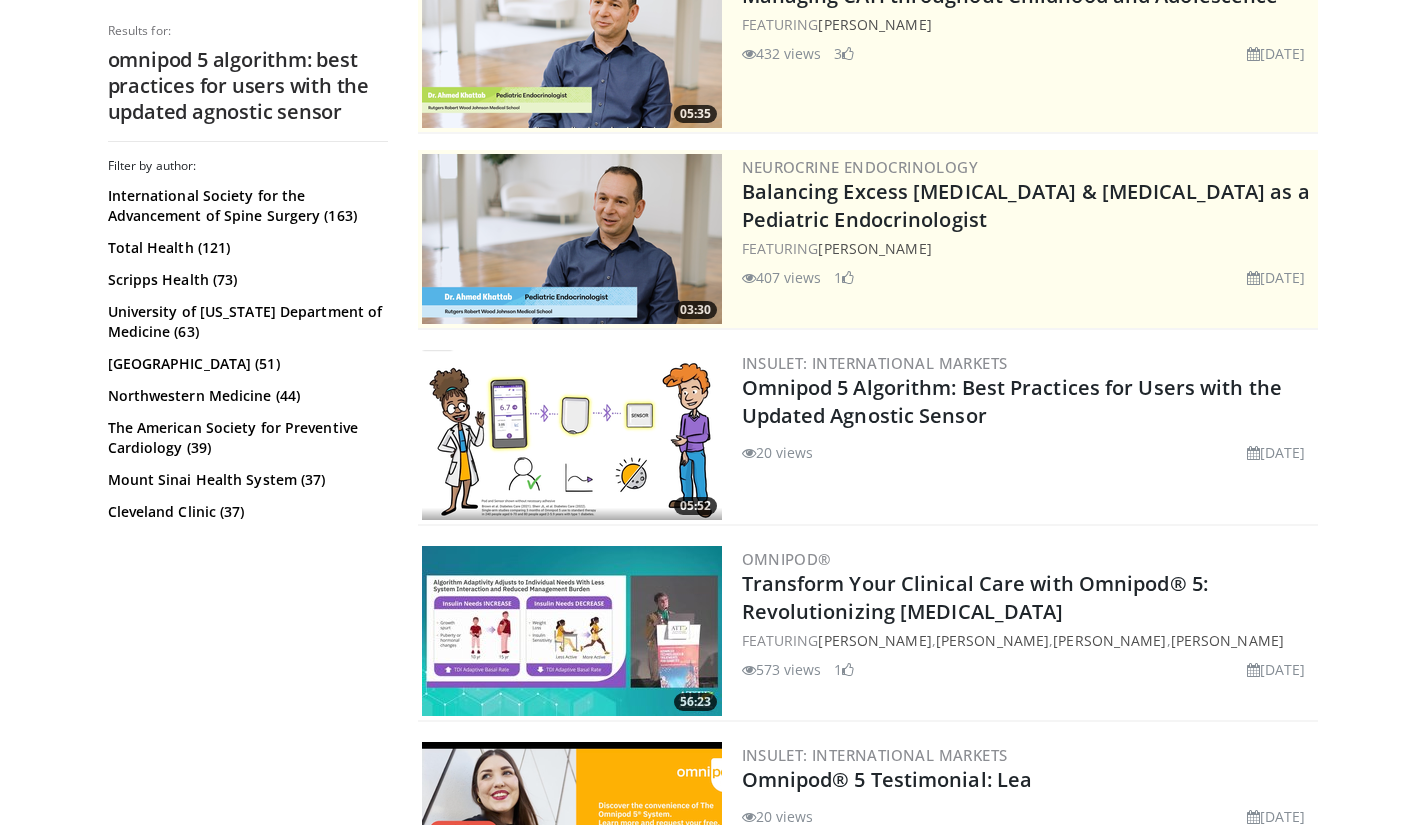 click on "Omnipod 5 Algorithm: Best Practices for Users with the Updated Agnostic Sensor" at bounding box center (1012, 401) 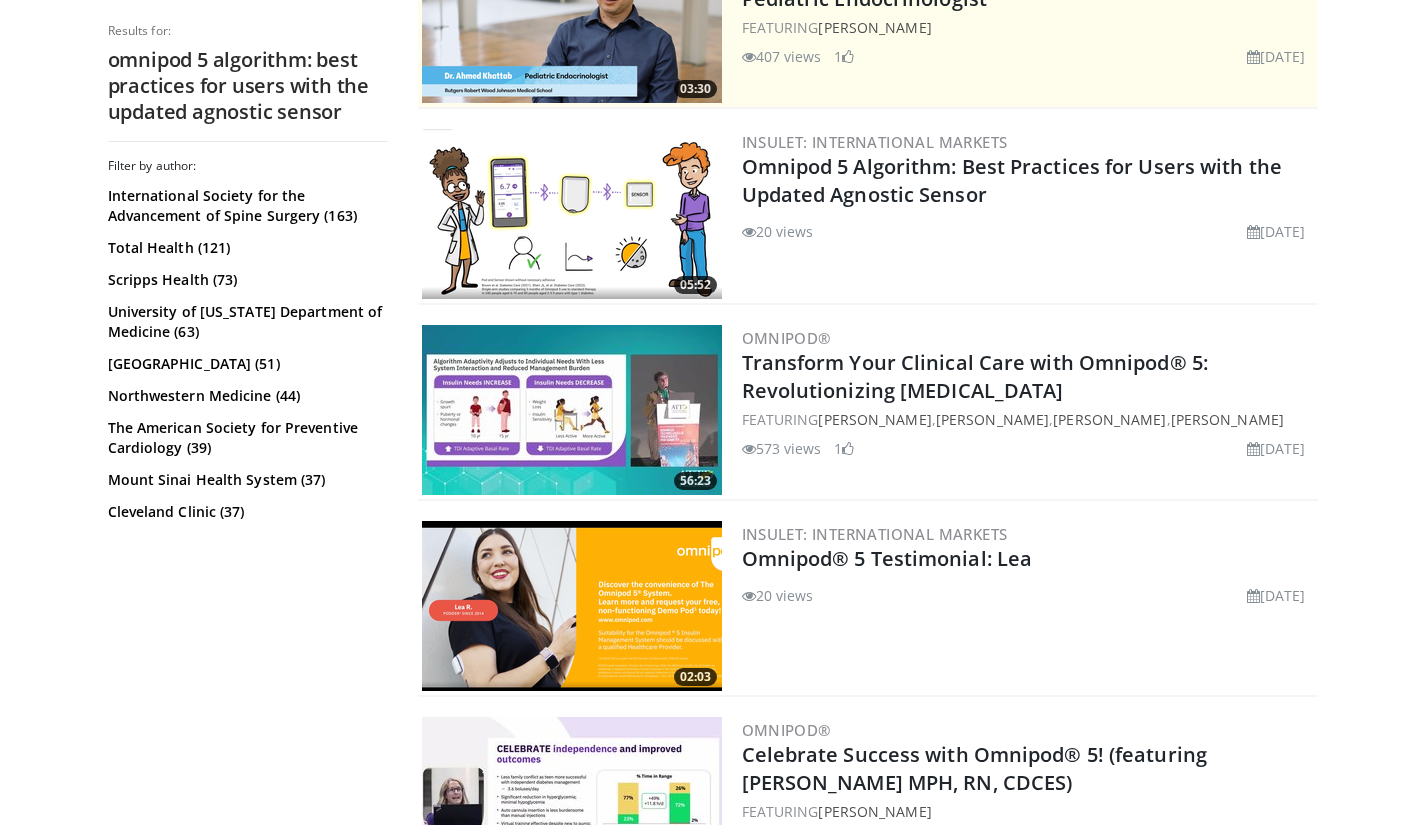 scroll, scrollTop: 556, scrollLeft: 0, axis: vertical 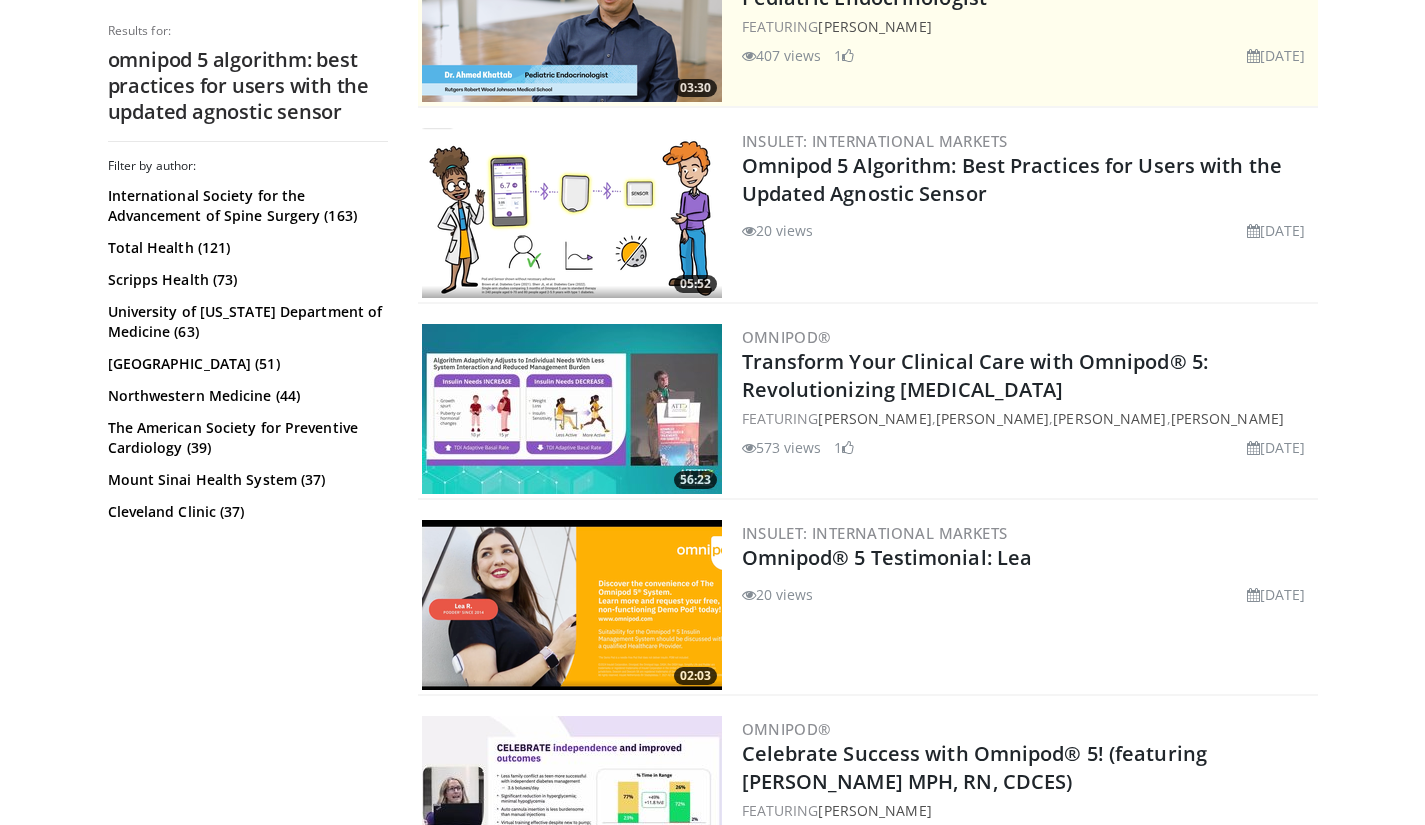 click on "Transform Your Clinical Care with Omnipod® 5: Revolutionizing Diabetes Management" at bounding box center [975, 375] 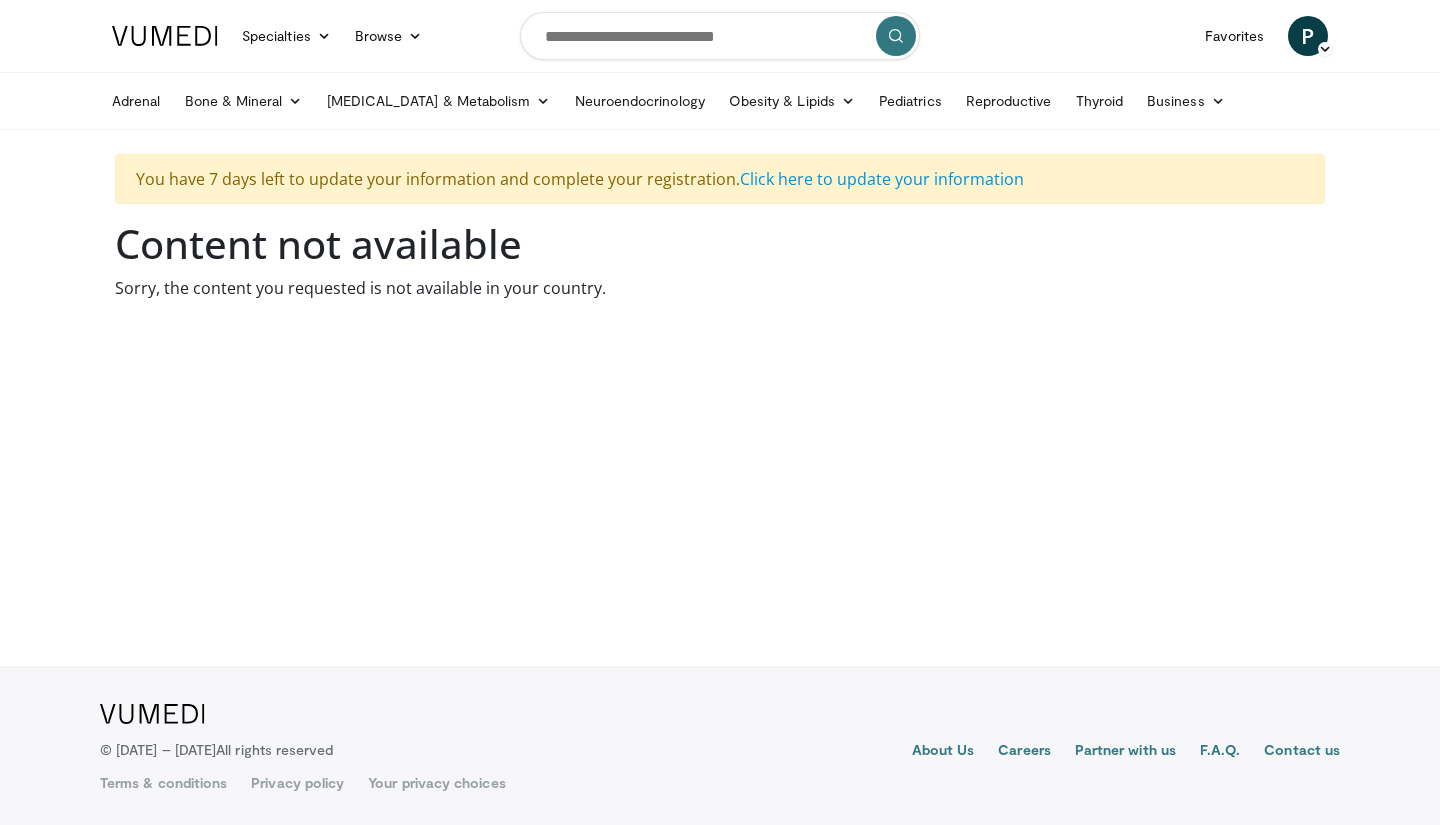 scroll, scrollTop: 0, scrollLeft: 0, axis: both 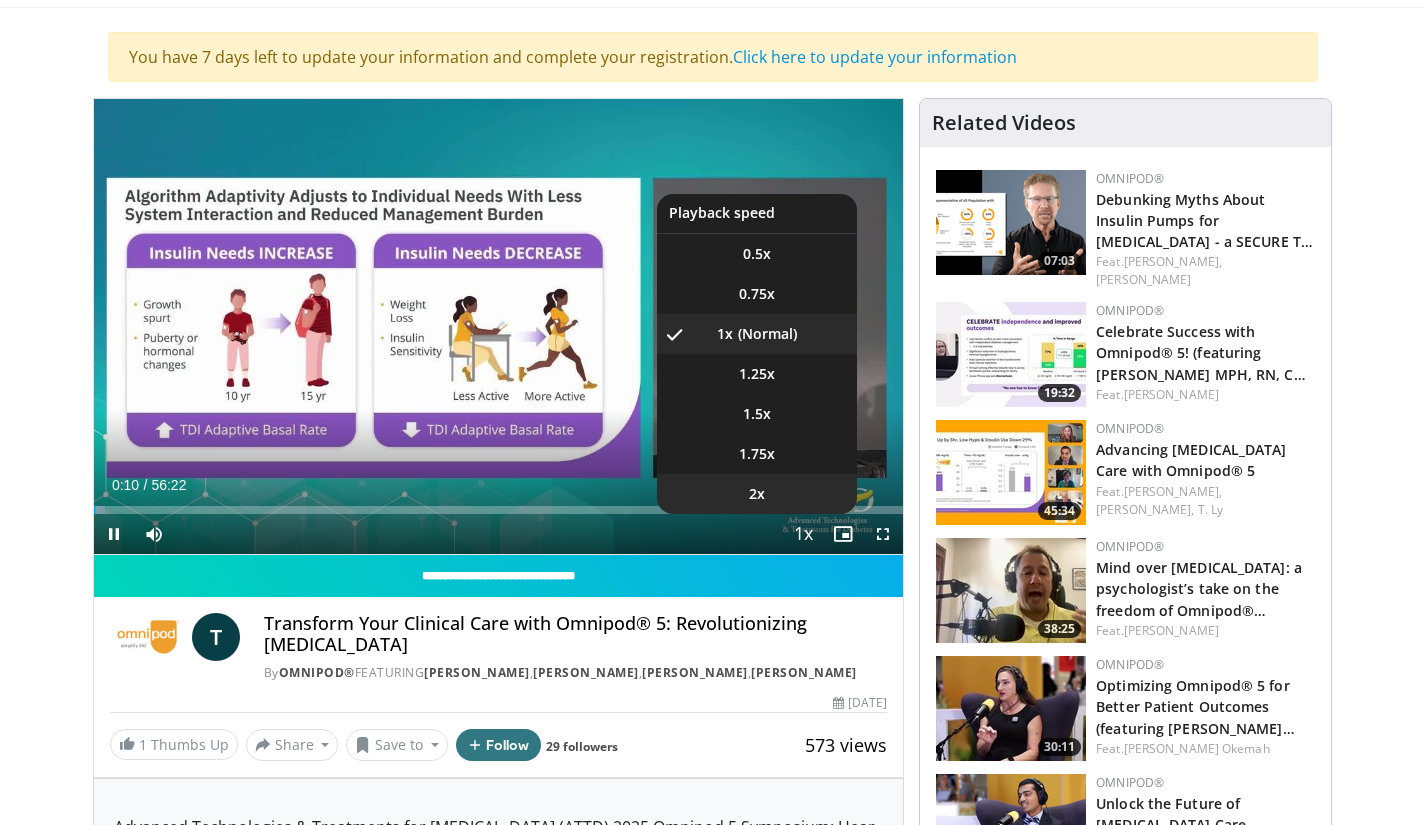 click on "2x" at bounding box center (757, 494) 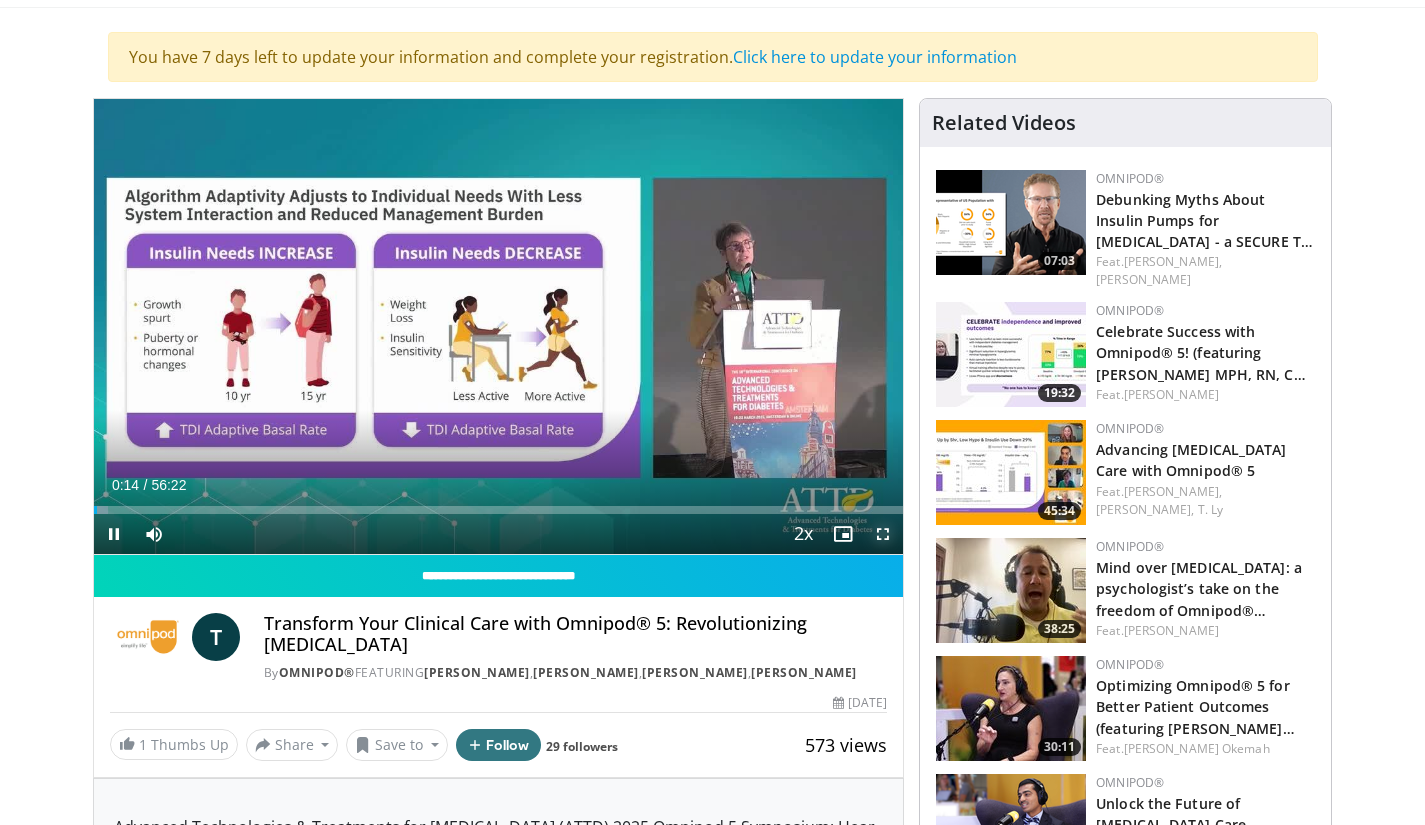 click at bounding box center (883, 534) 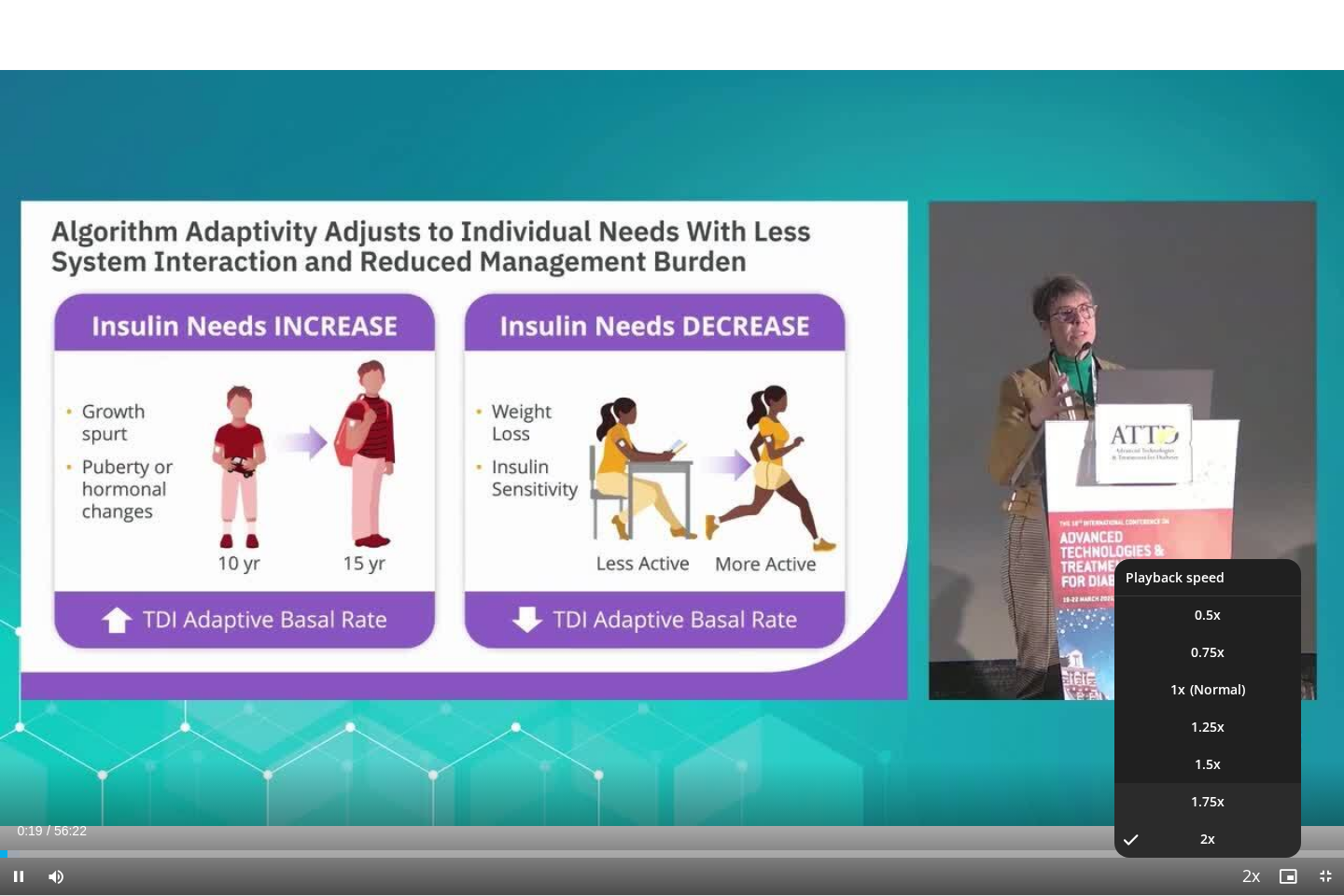 click on "1.75x" at bounding box center [1208, 802] 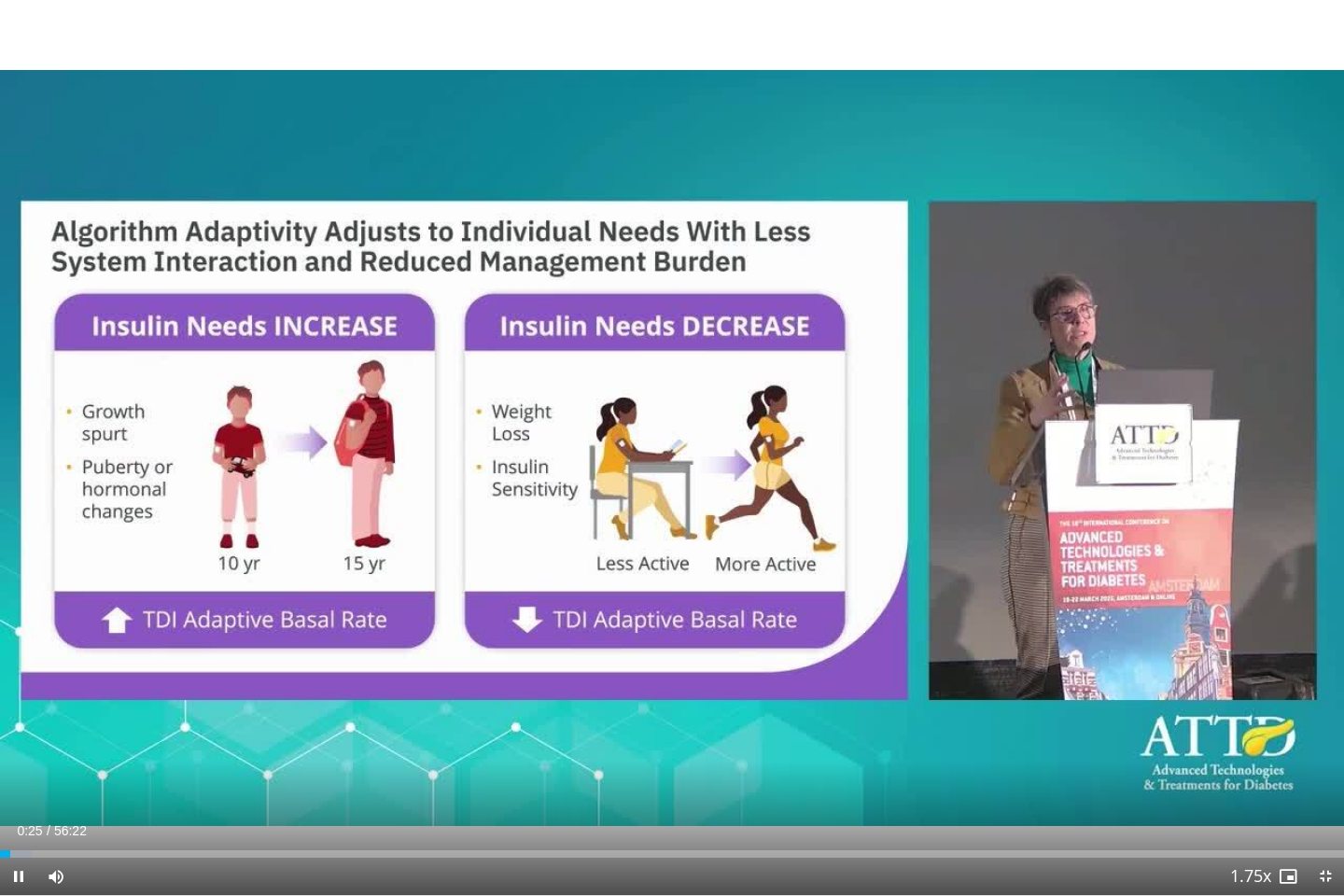 click at bounding box center [1057, 448] 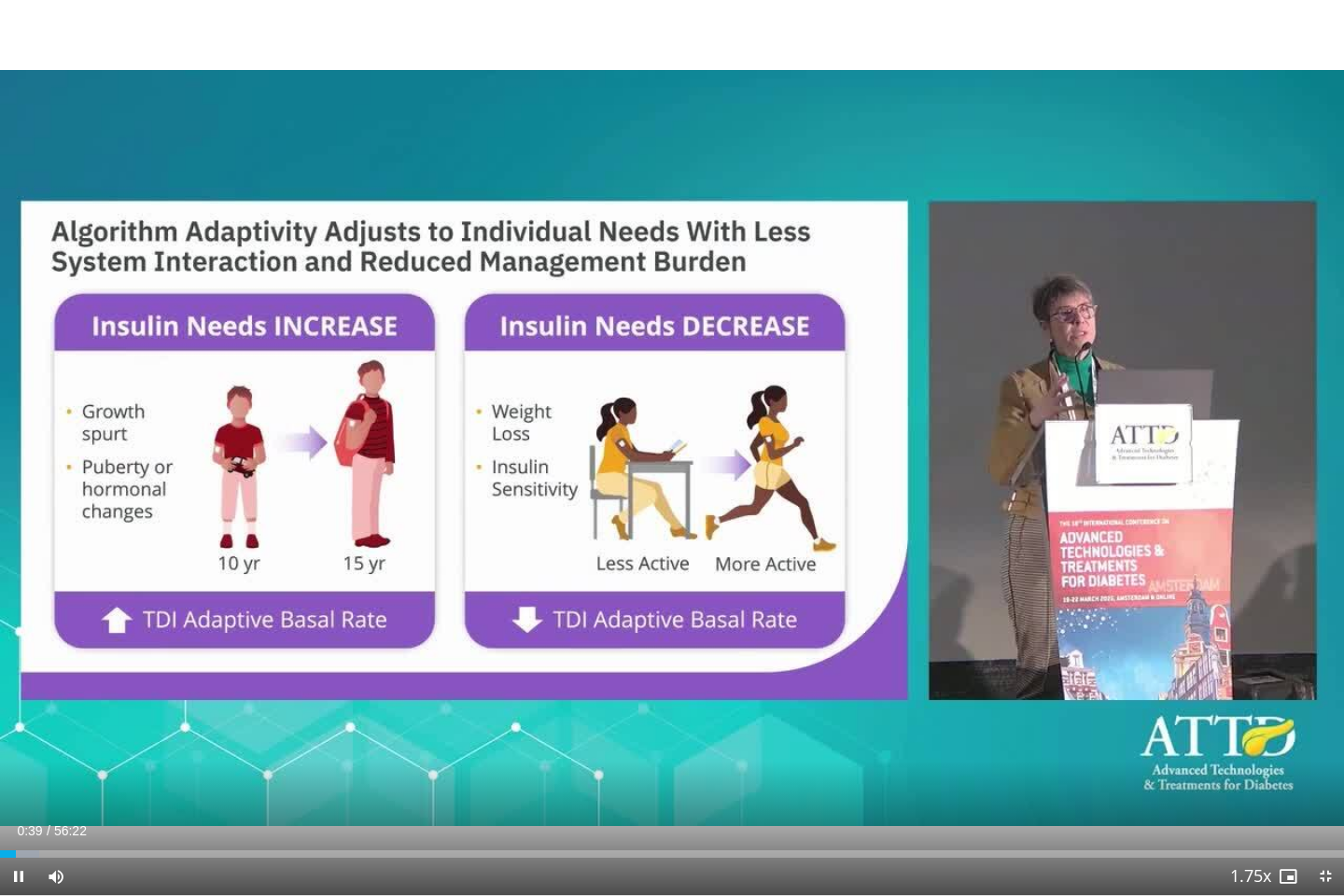click at bounding box center (1057, 448) 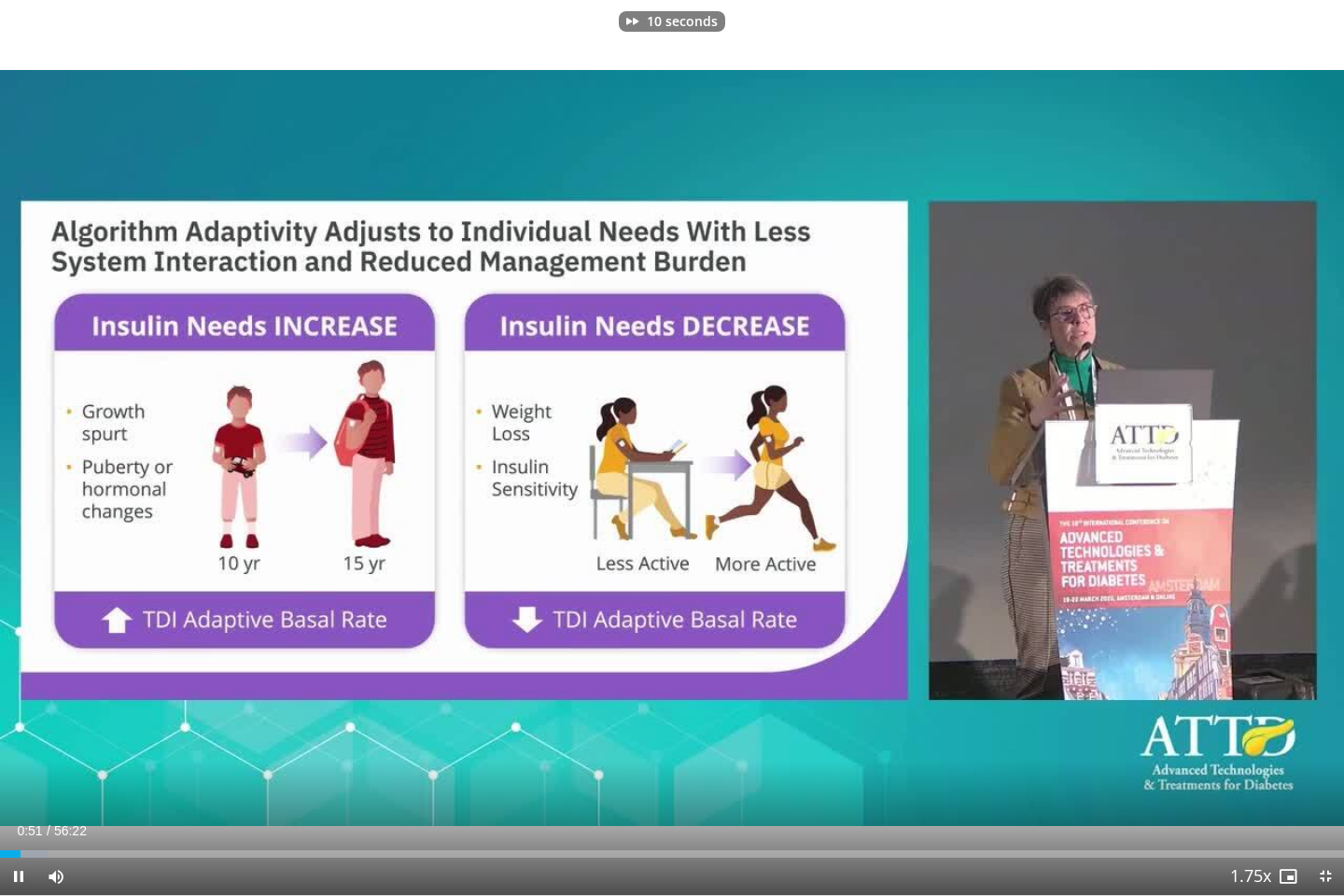 click at bounding box center (1057, 448) 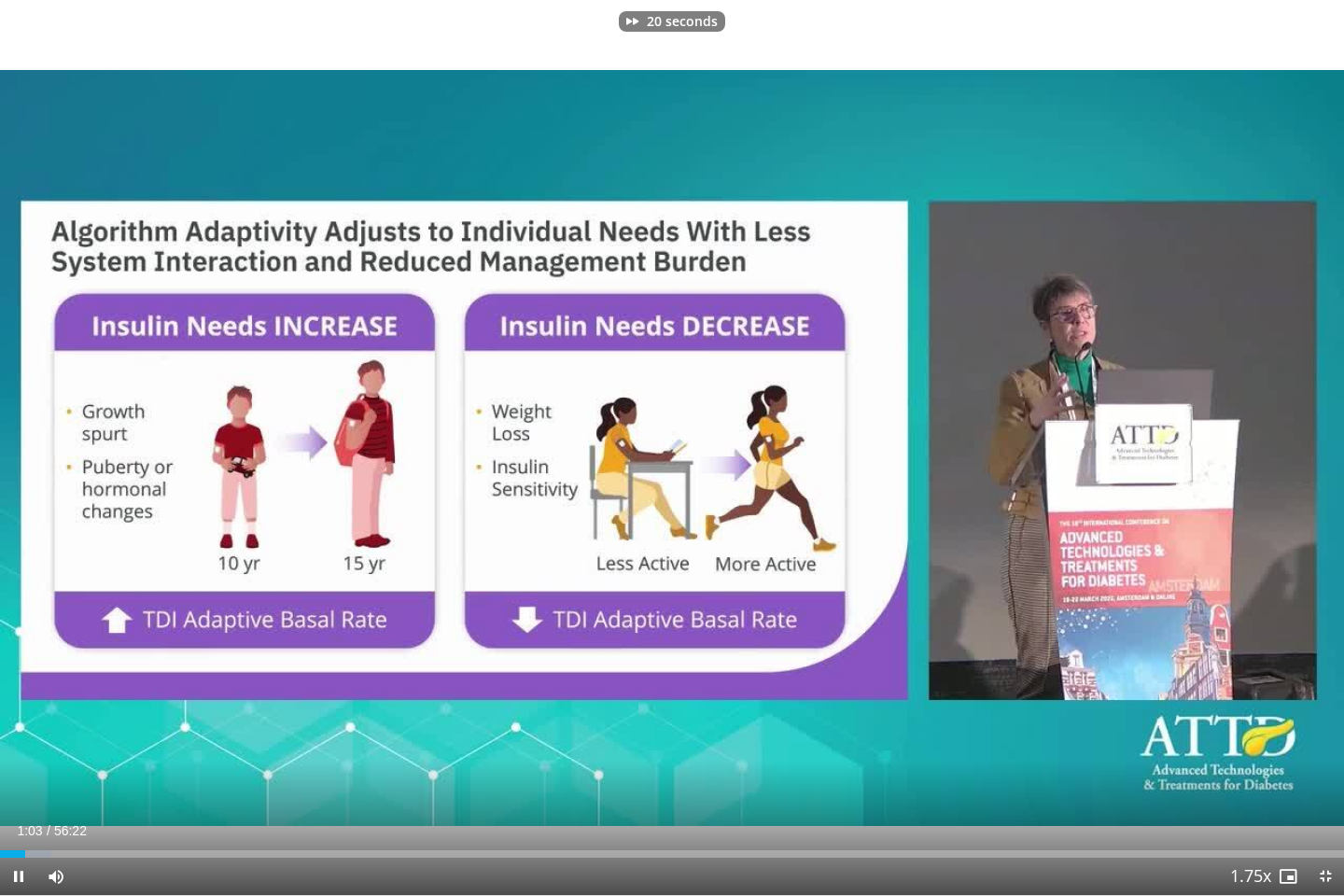 click at bounding box center (1057, 448) 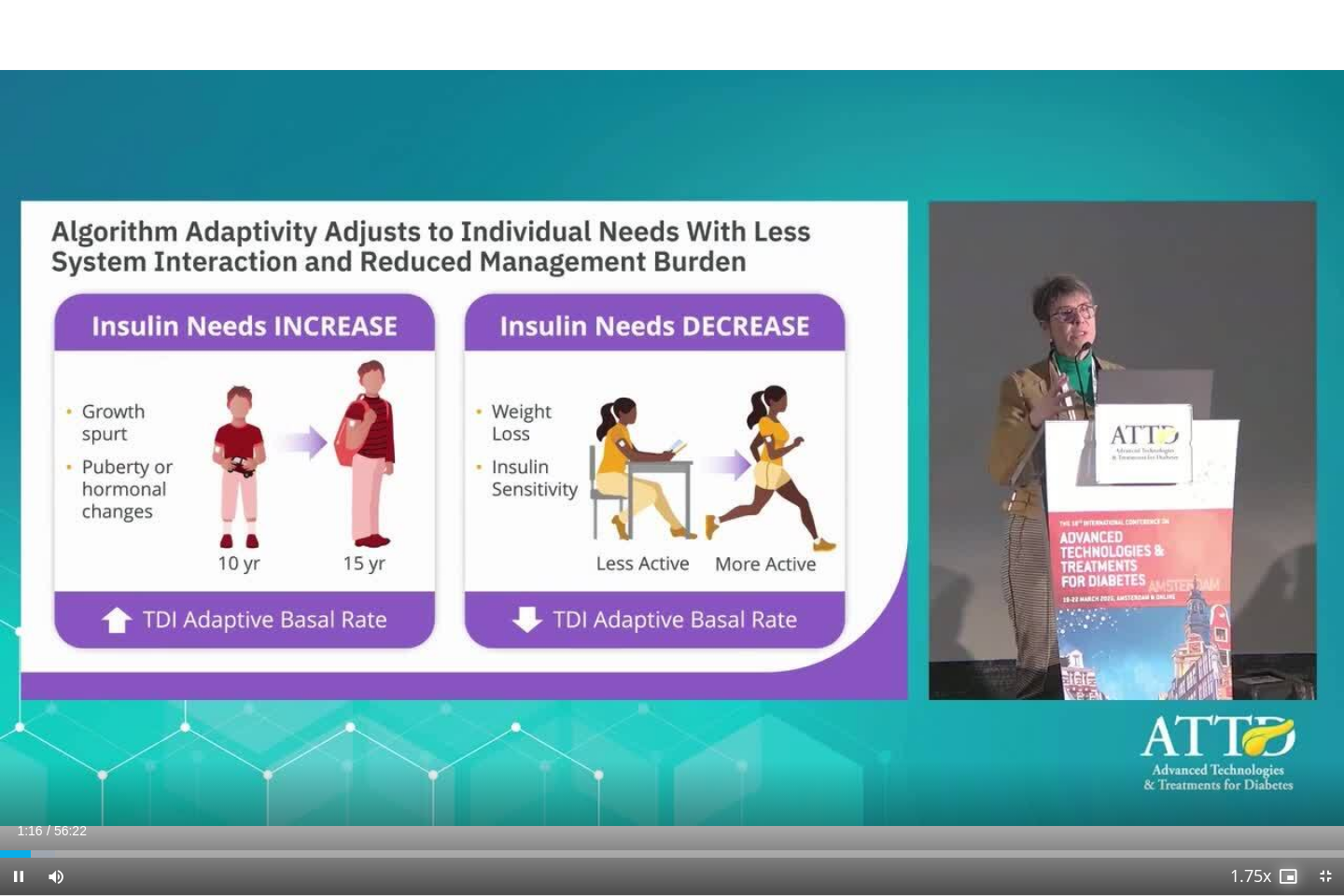click at bounding box center (1288, 876) 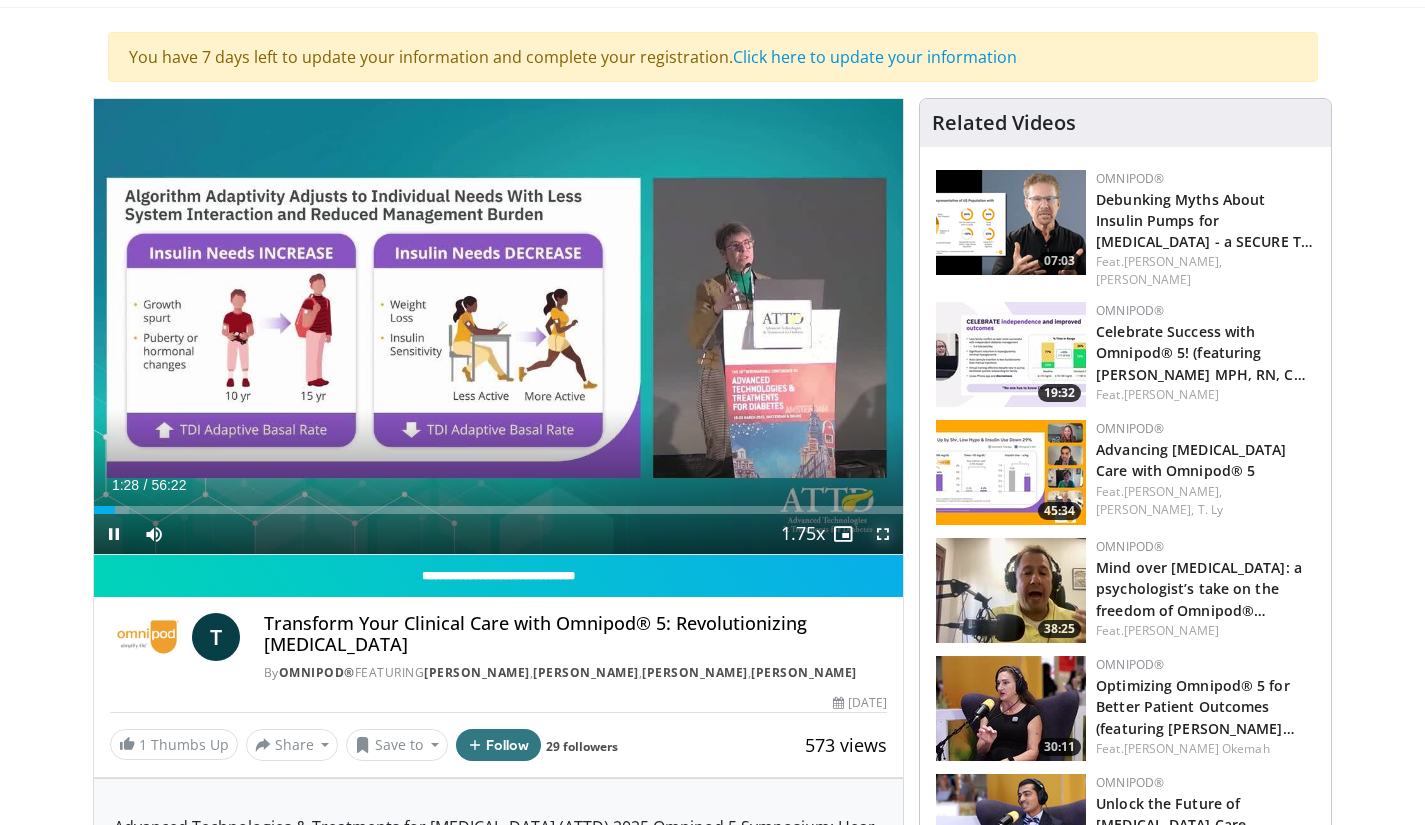 click at bounding box center (883, 534) 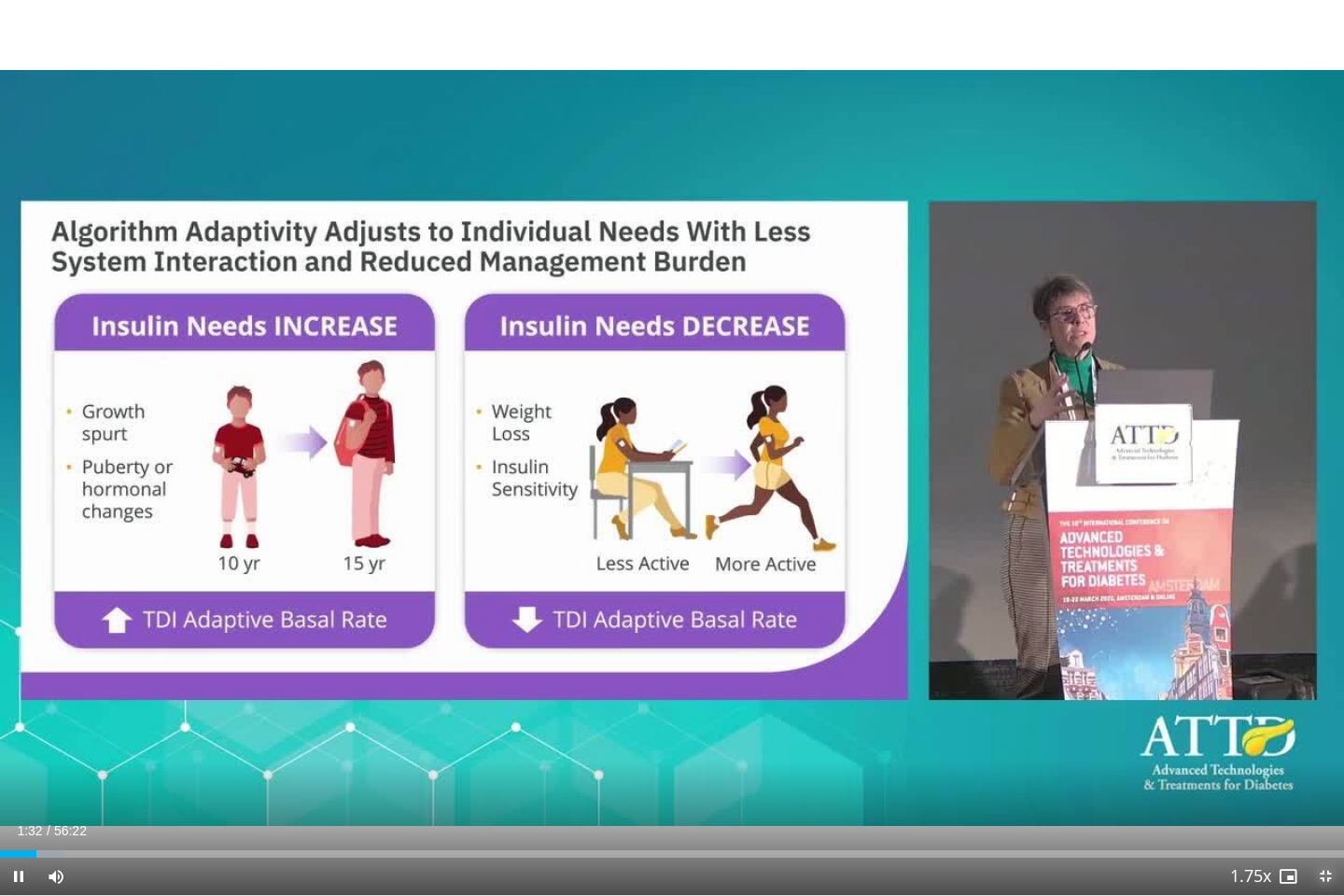 click at bounding box center (1325, 876) 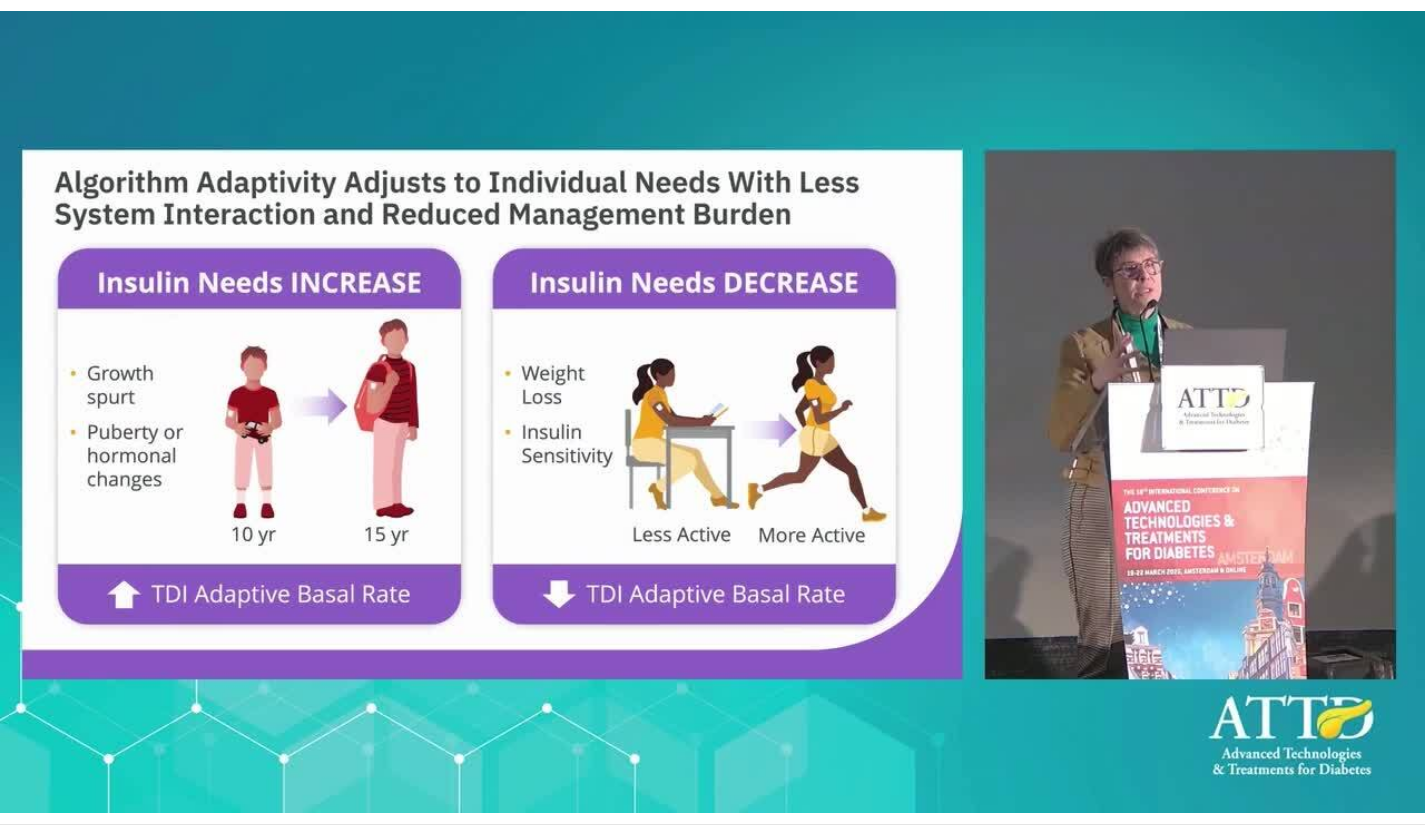 scroll, scrollTop: 183, scrollLeft: 0, axis: vertical 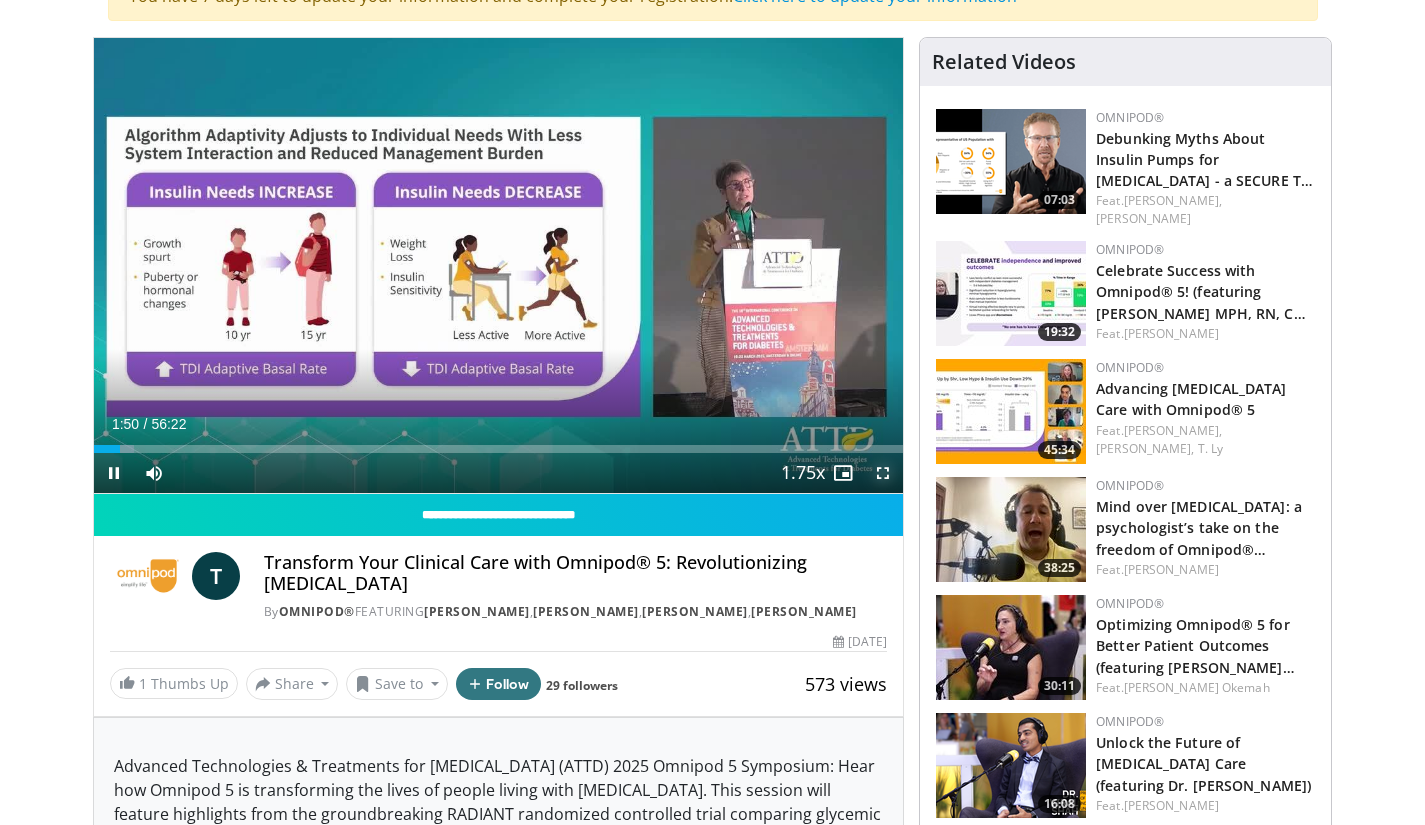 click at bounding box center (883, 473) 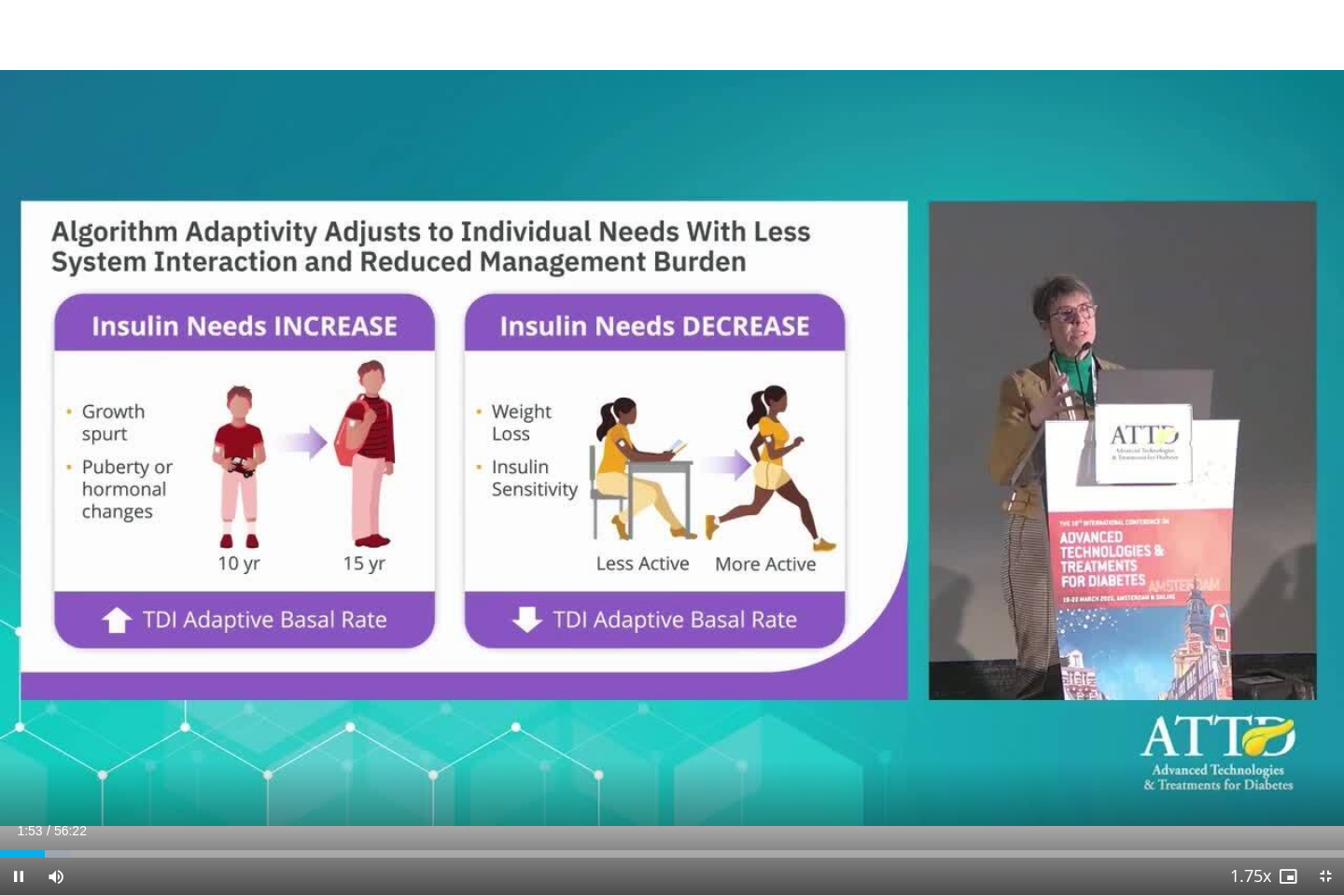 click at bounding box center [1057, 448] 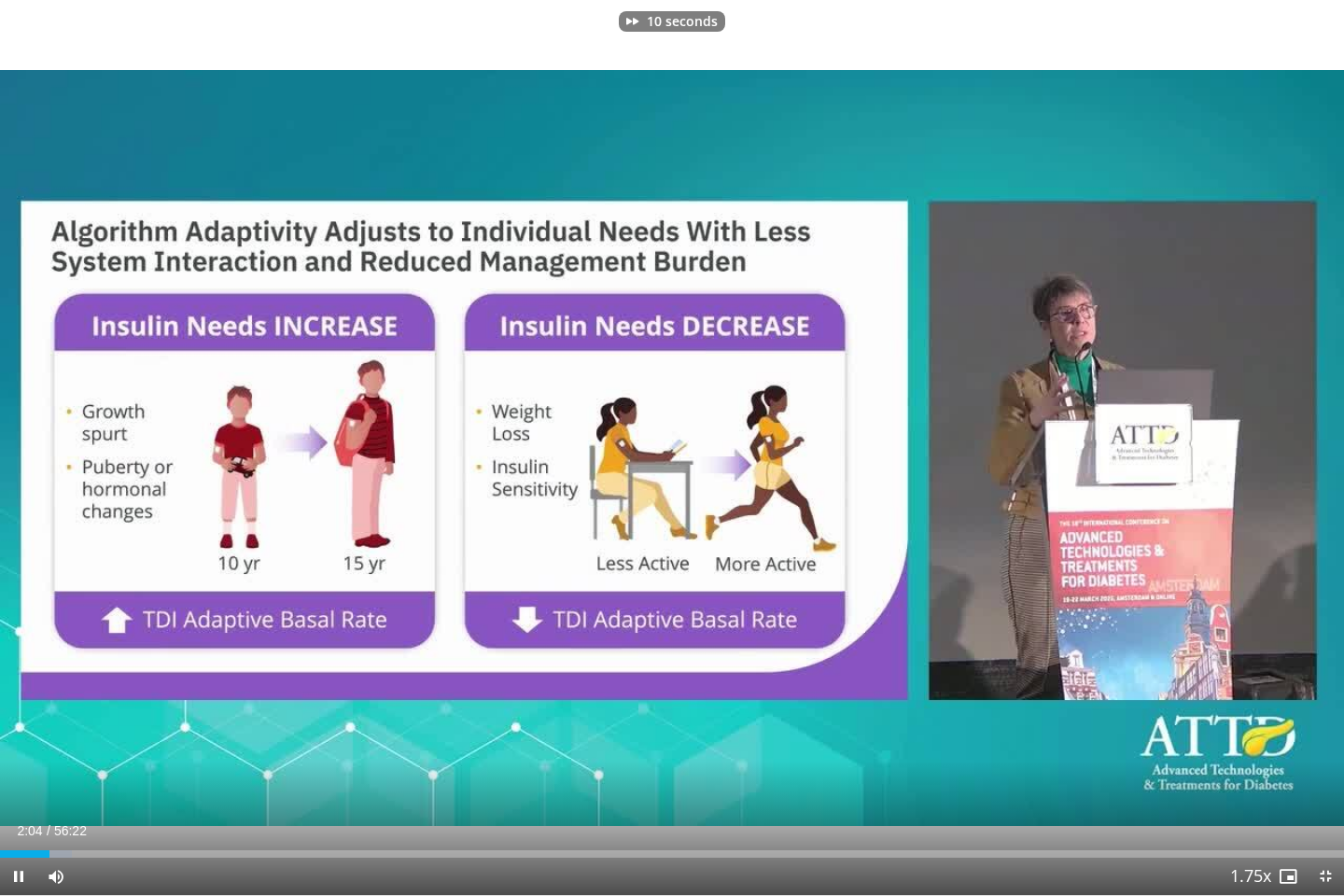 click at bounding box center (1057, 448) 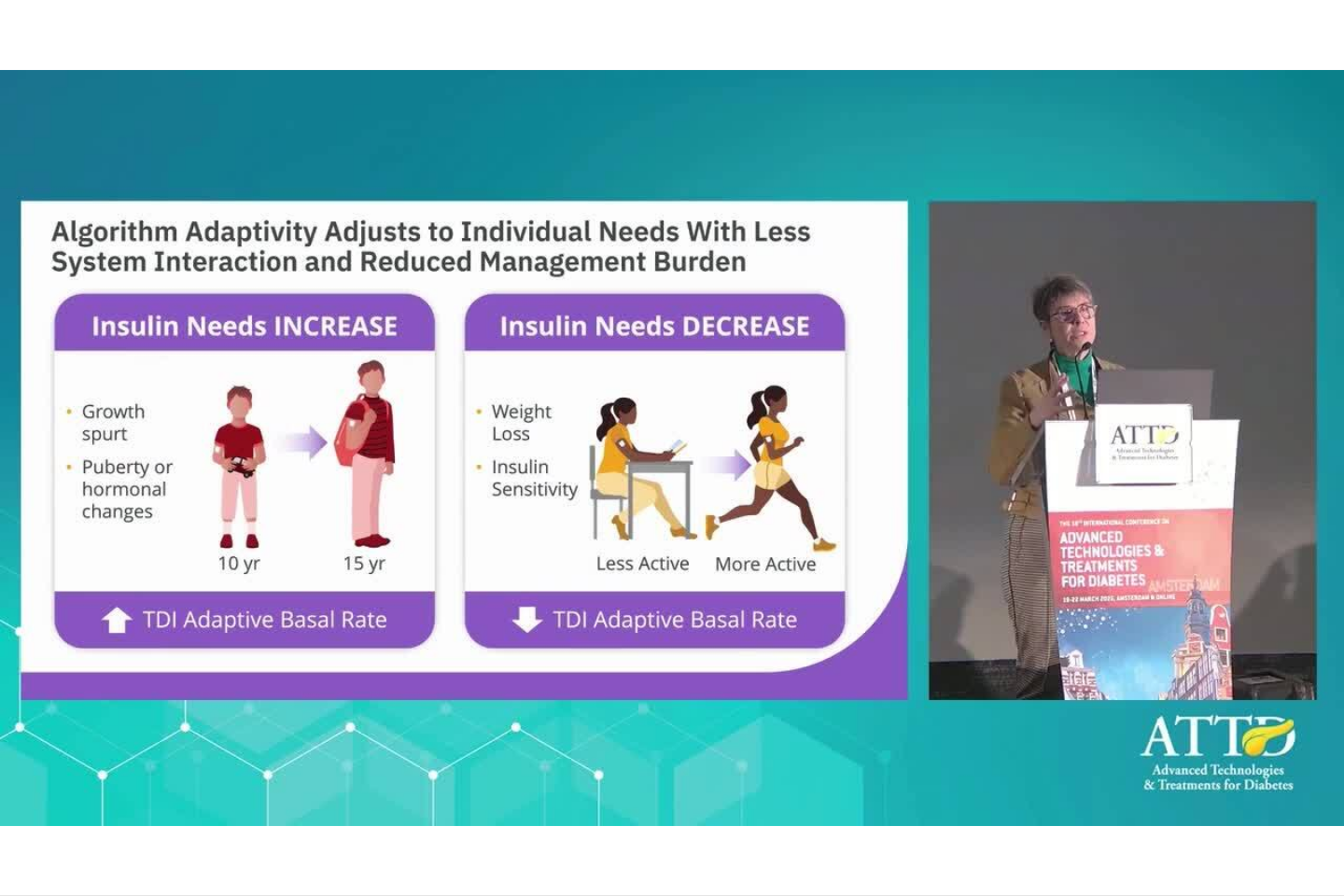 click on "20 seconds
Tap to unmute" at bounding box center (672, 447) 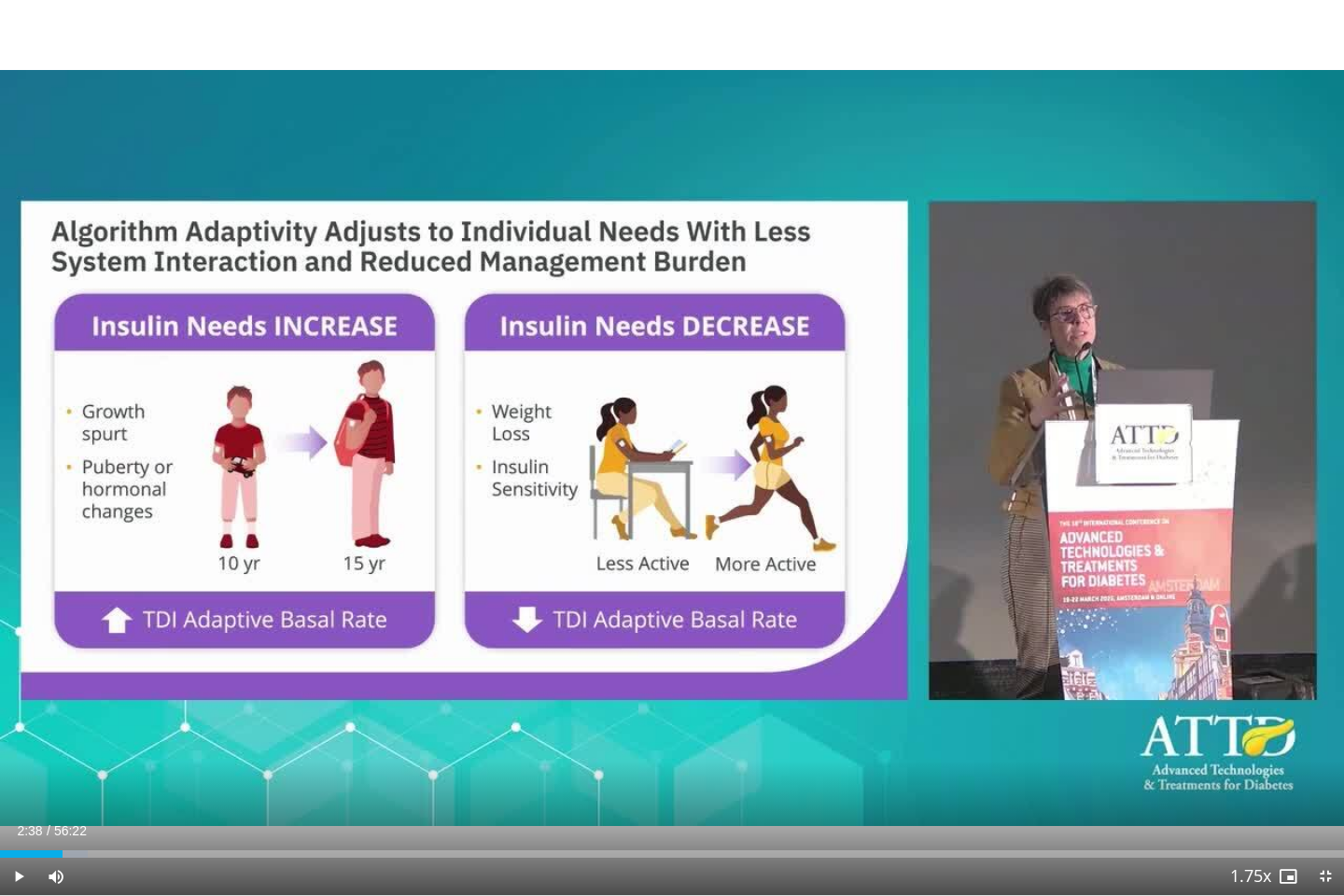 click at bounding box center (1057, 448) 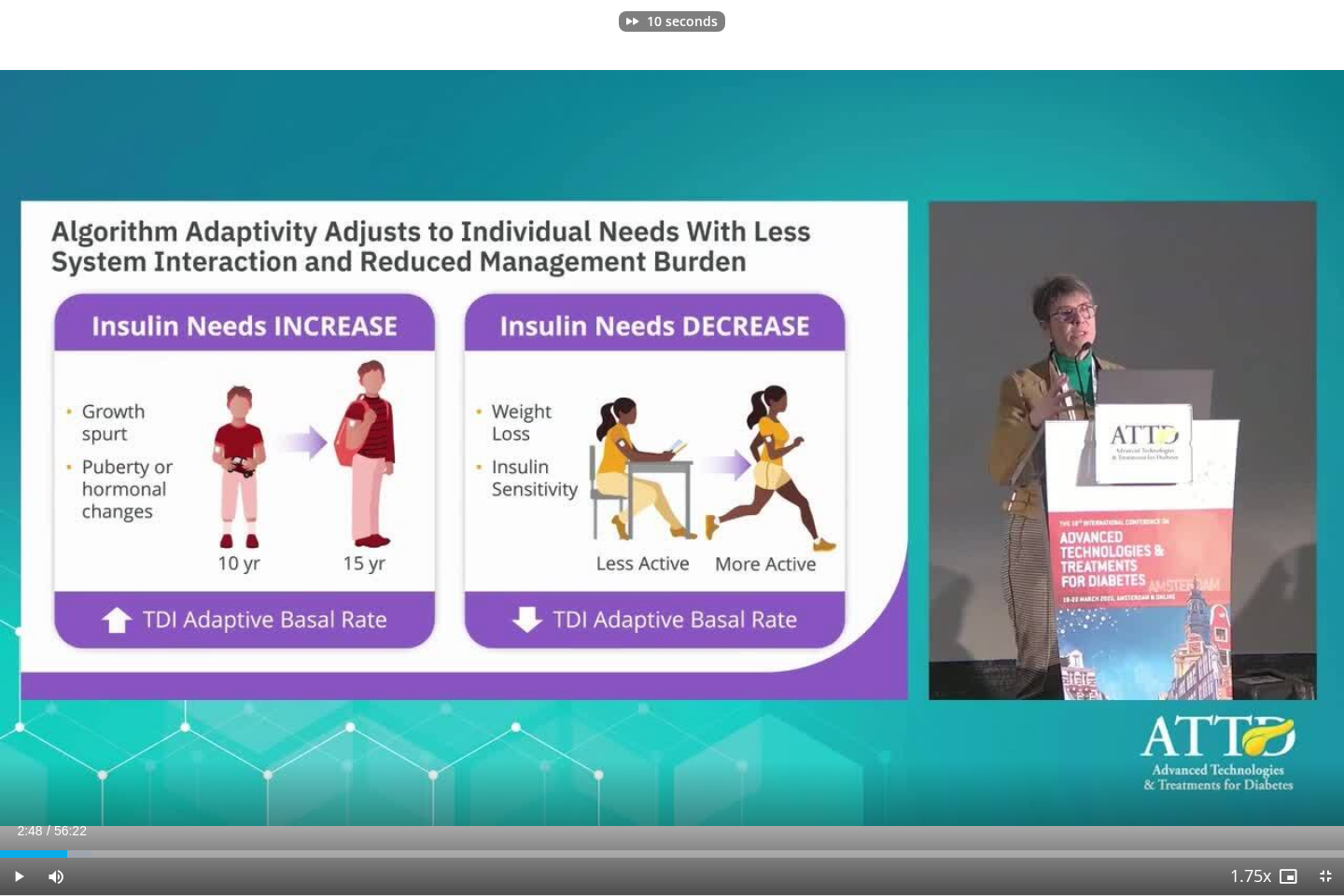 click at bounding box center (1057, 448) 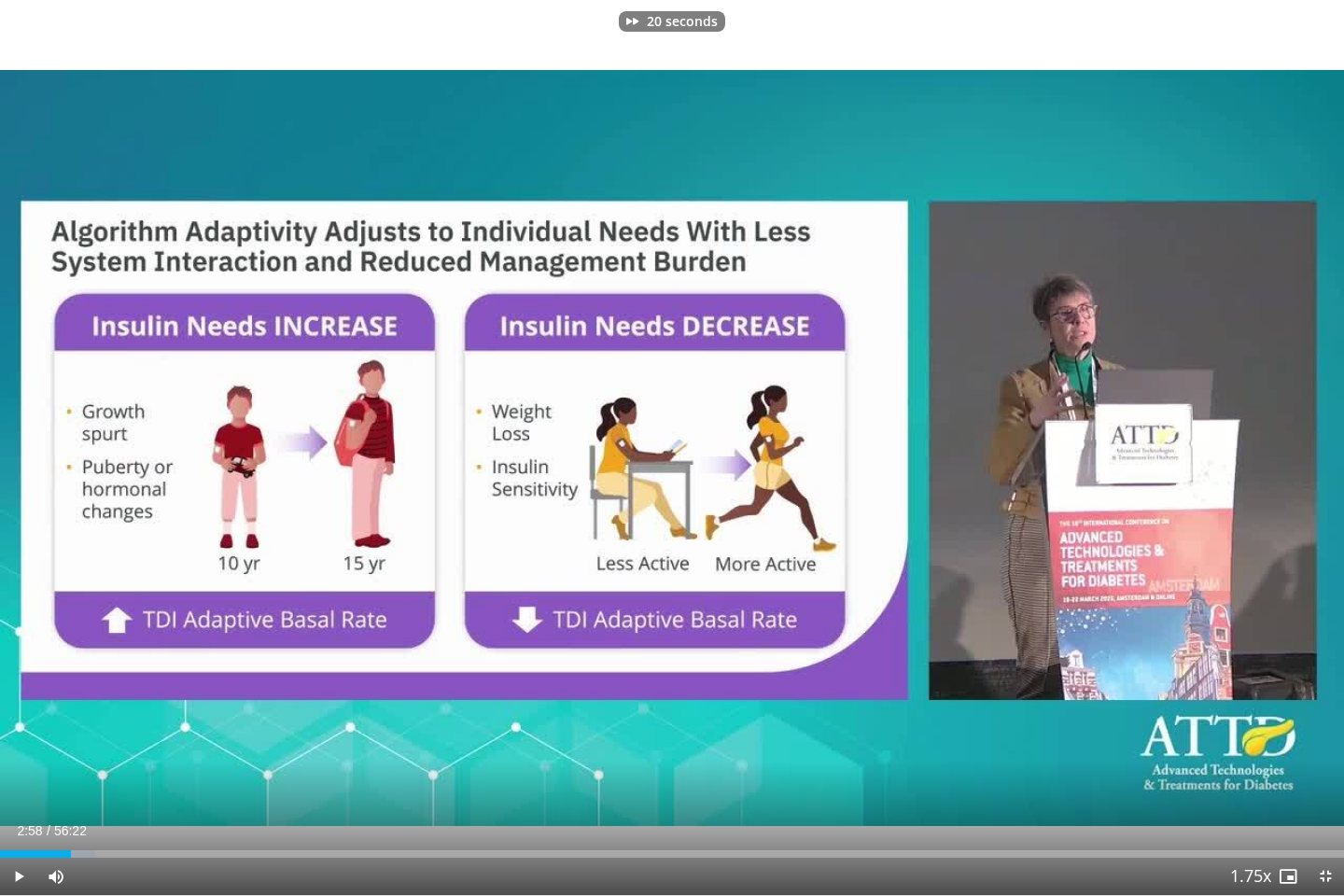 click at bounding box center (672, 448) 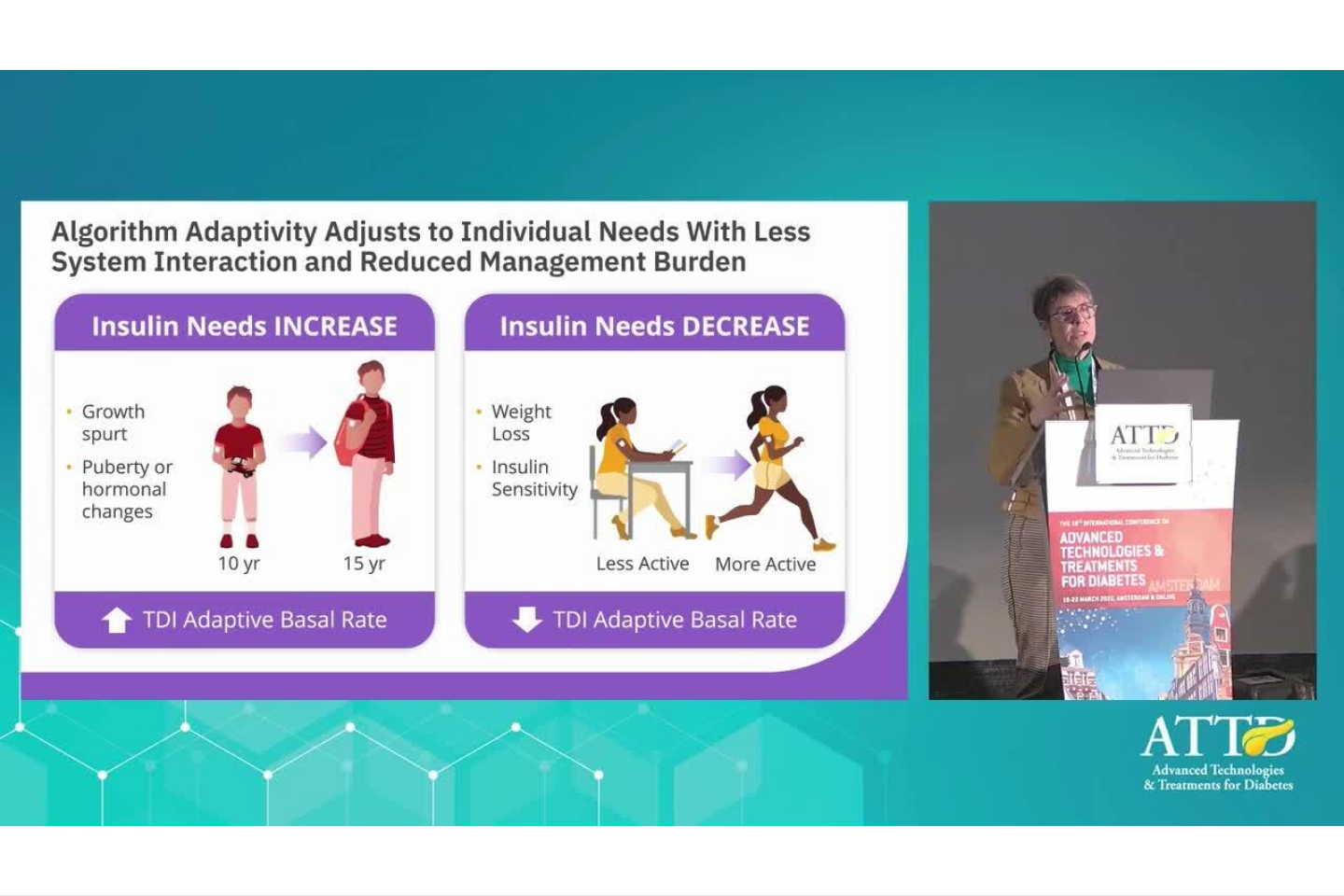 click on "20 seconds
Tap to unmute" at bounding box center (672, 447) 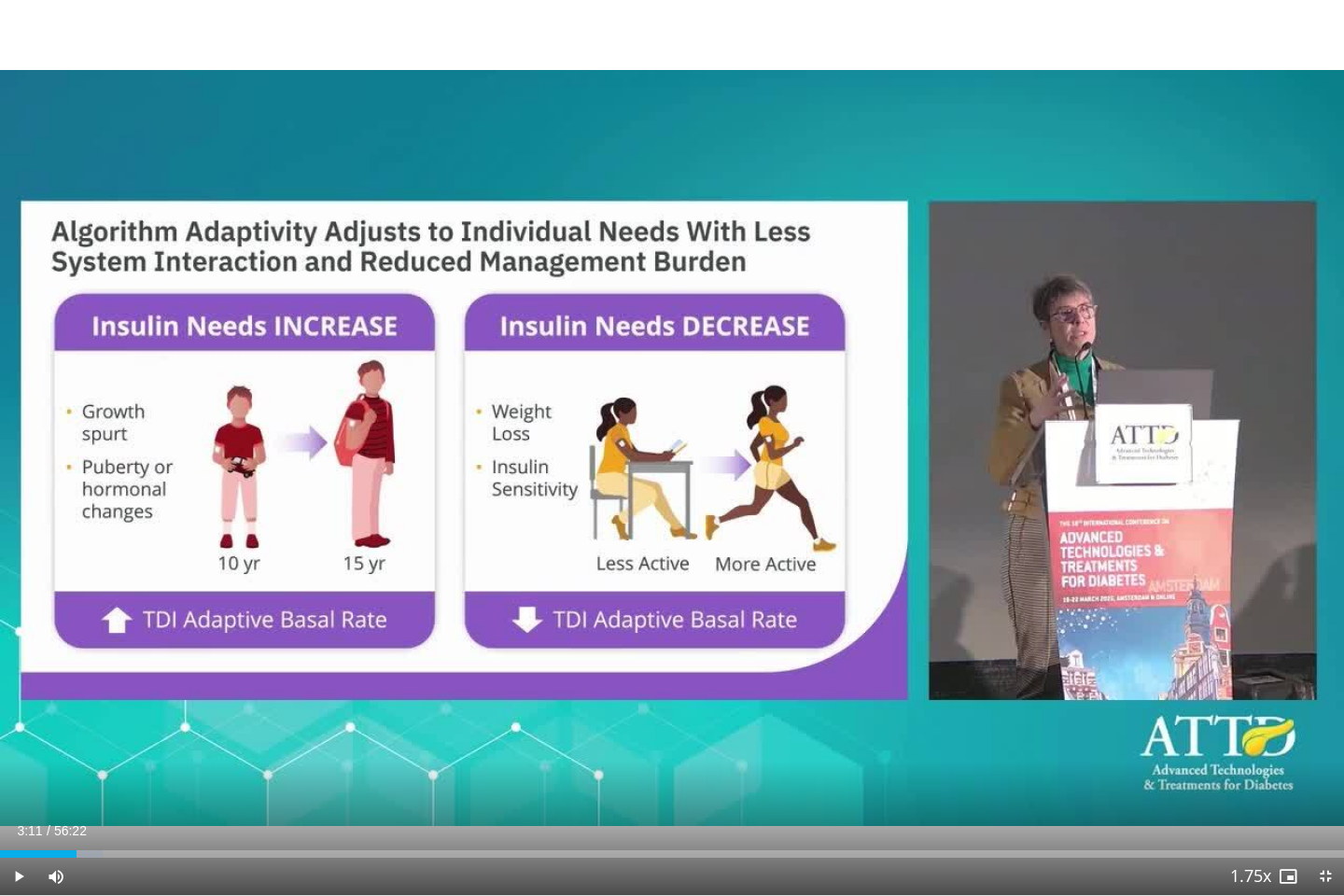 click at bounding box center (672, 448) 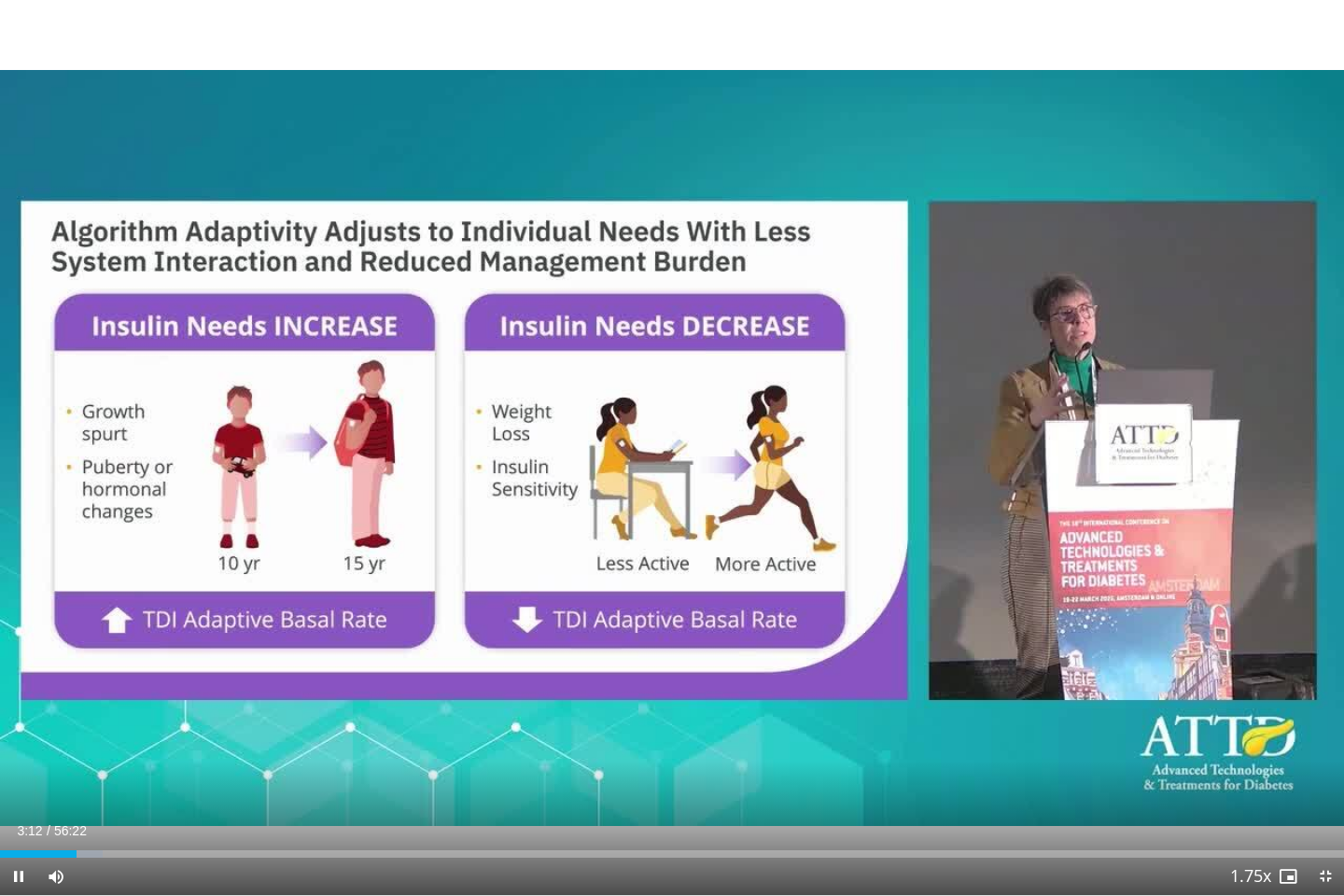 click at bounding box center (1057, 448) 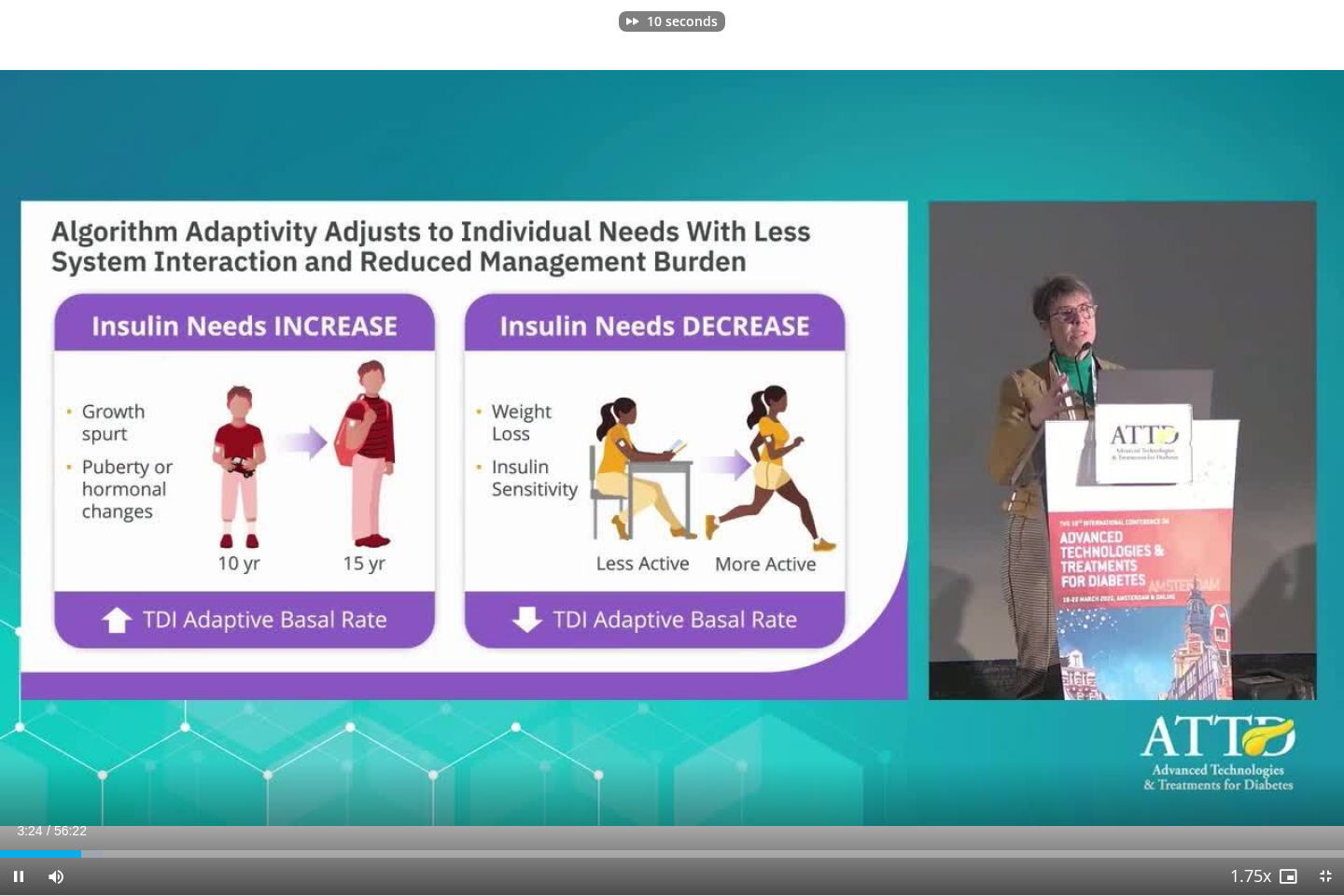 click at bounding box center (1057, 448) 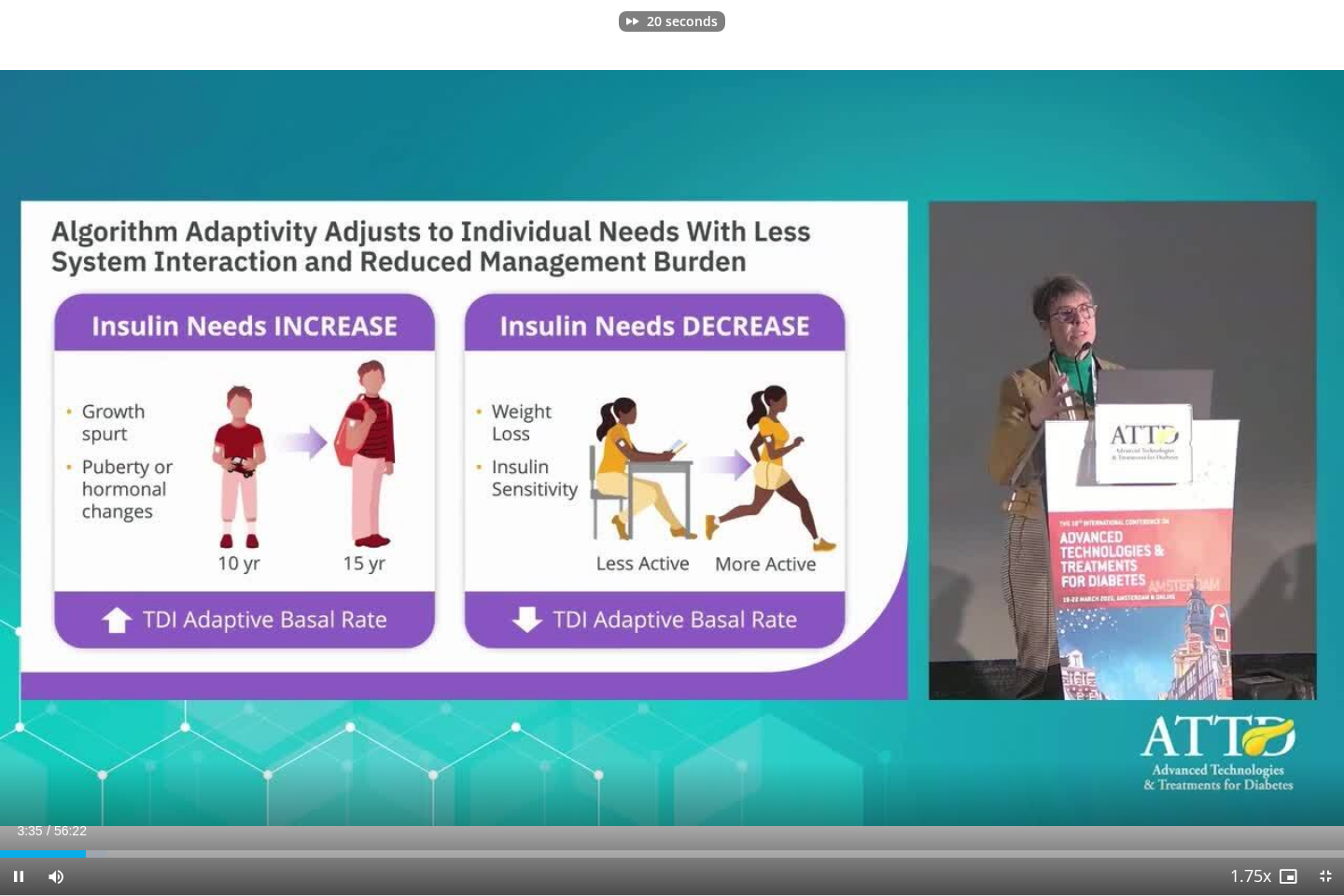 click at bounding box center [1057, 448] 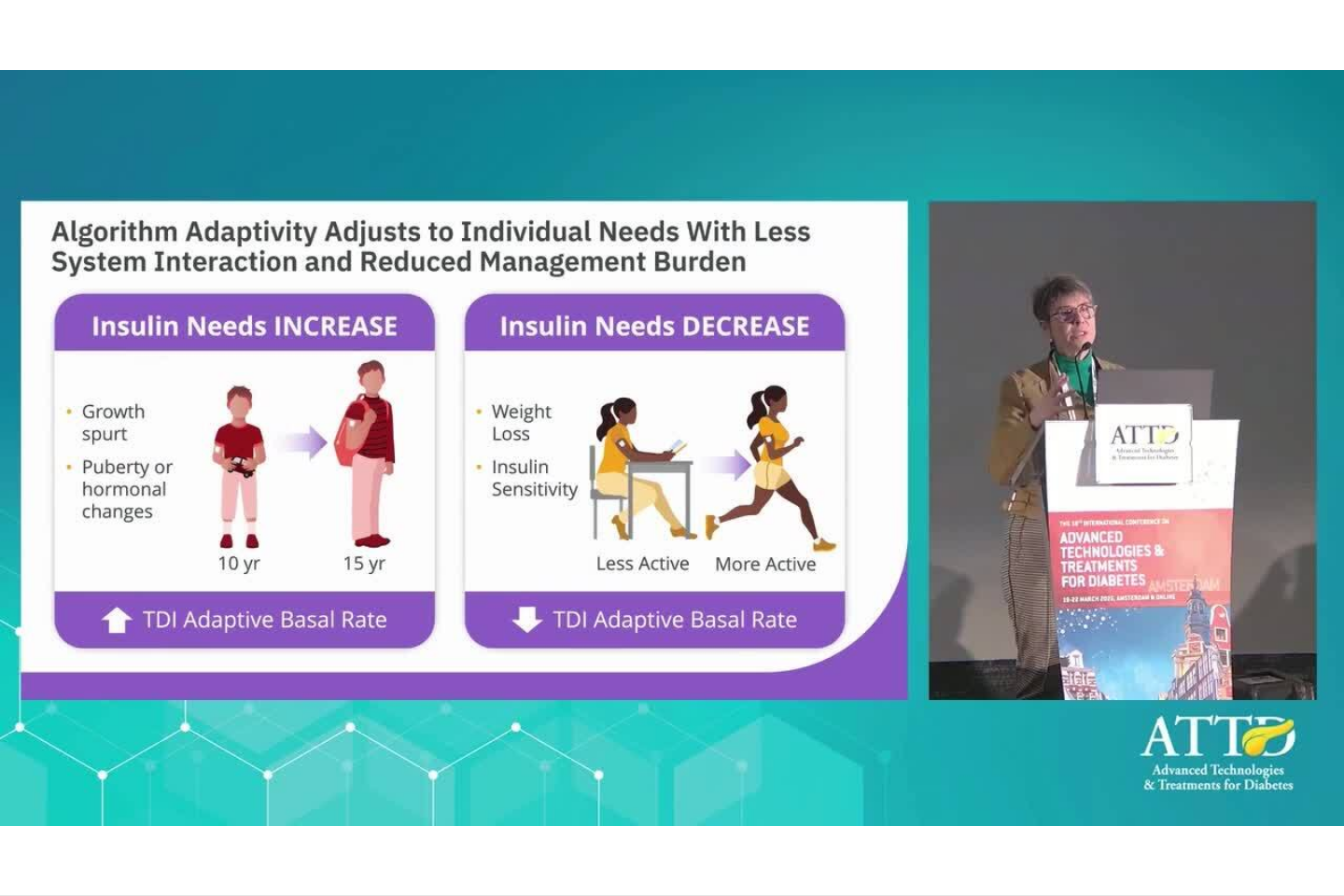 click on "30 seconds
Tap to unmute" at bounding box center [672, 447] 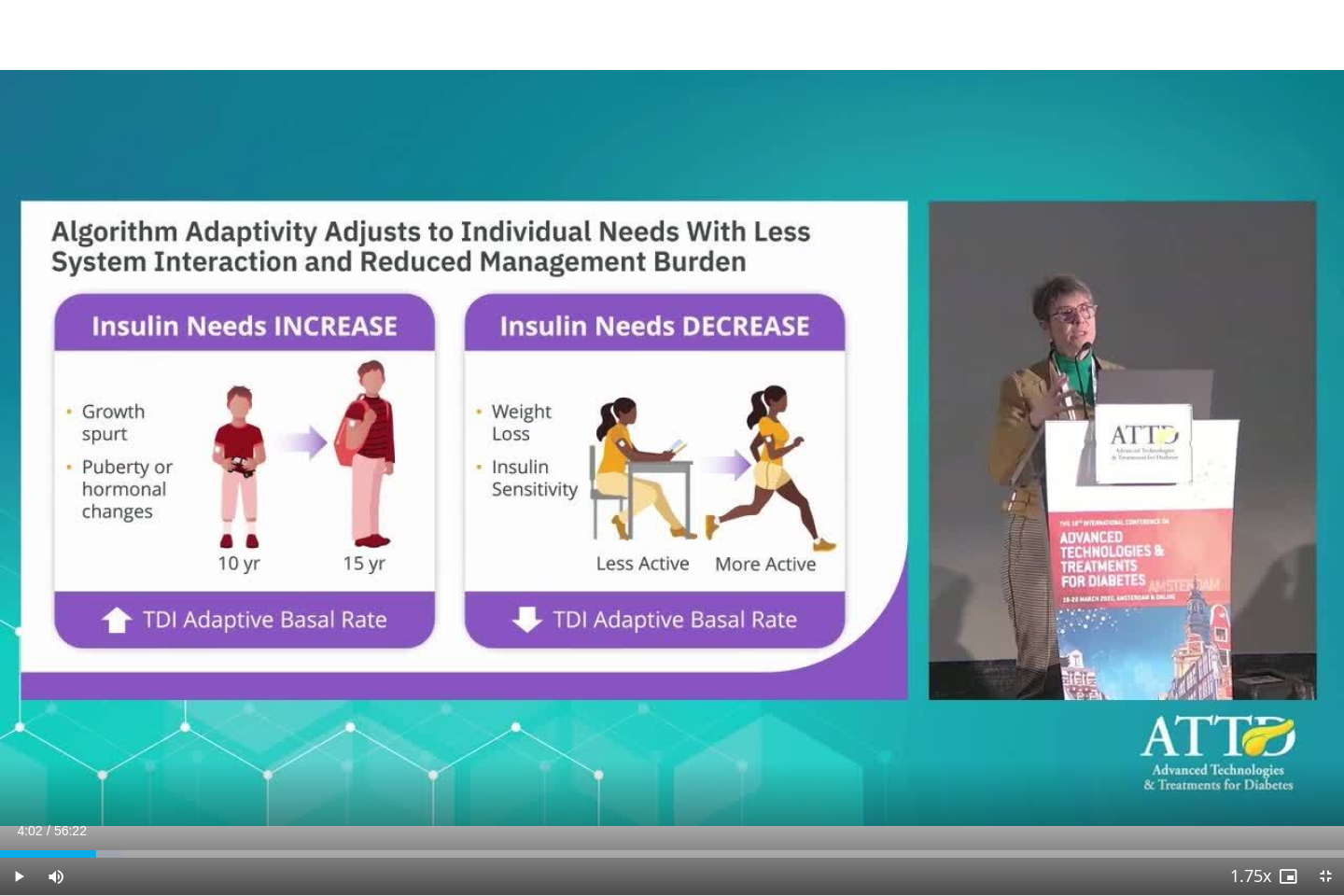 click at bounding box center [672, 448] 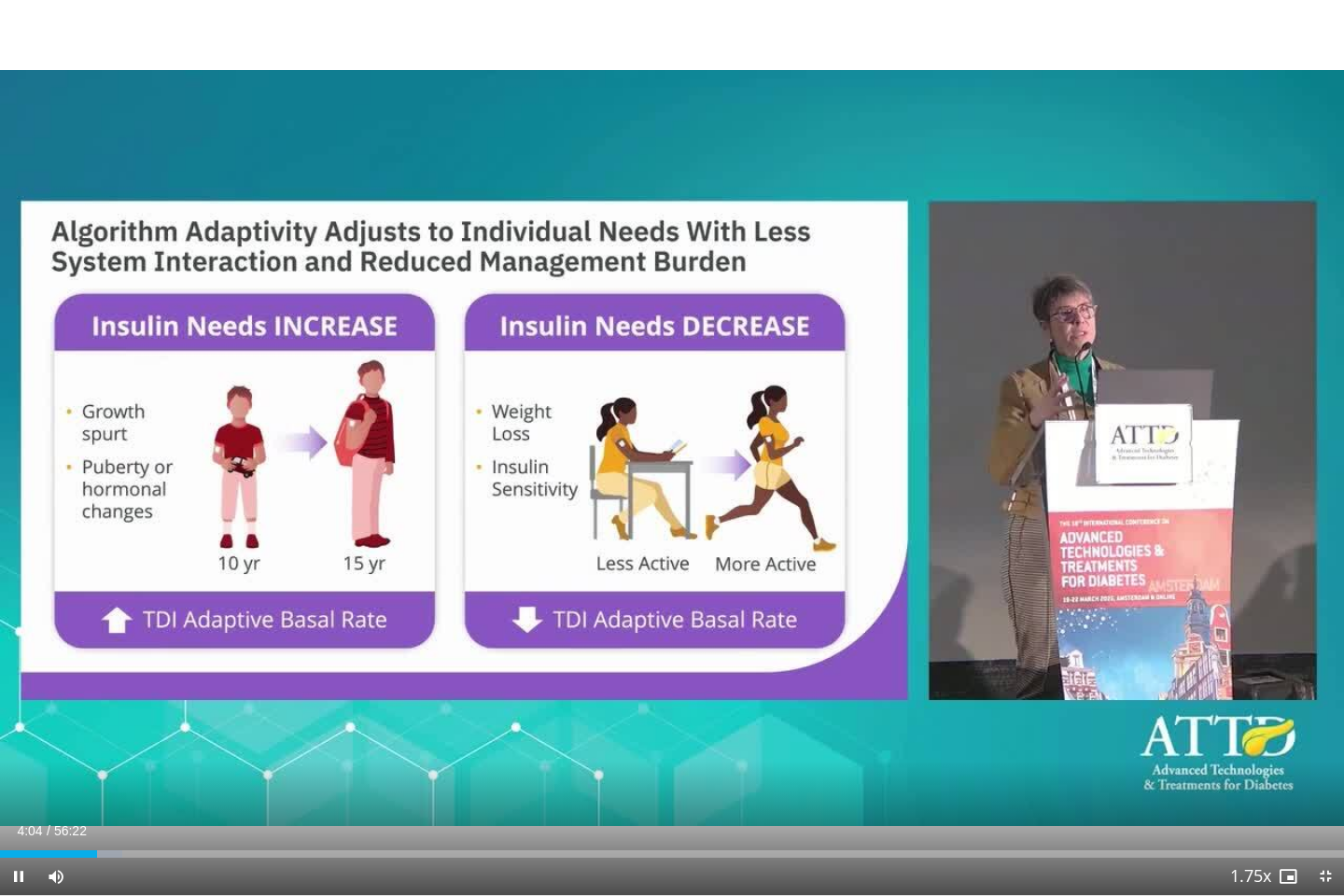 click at bounding box center [1057, 448] 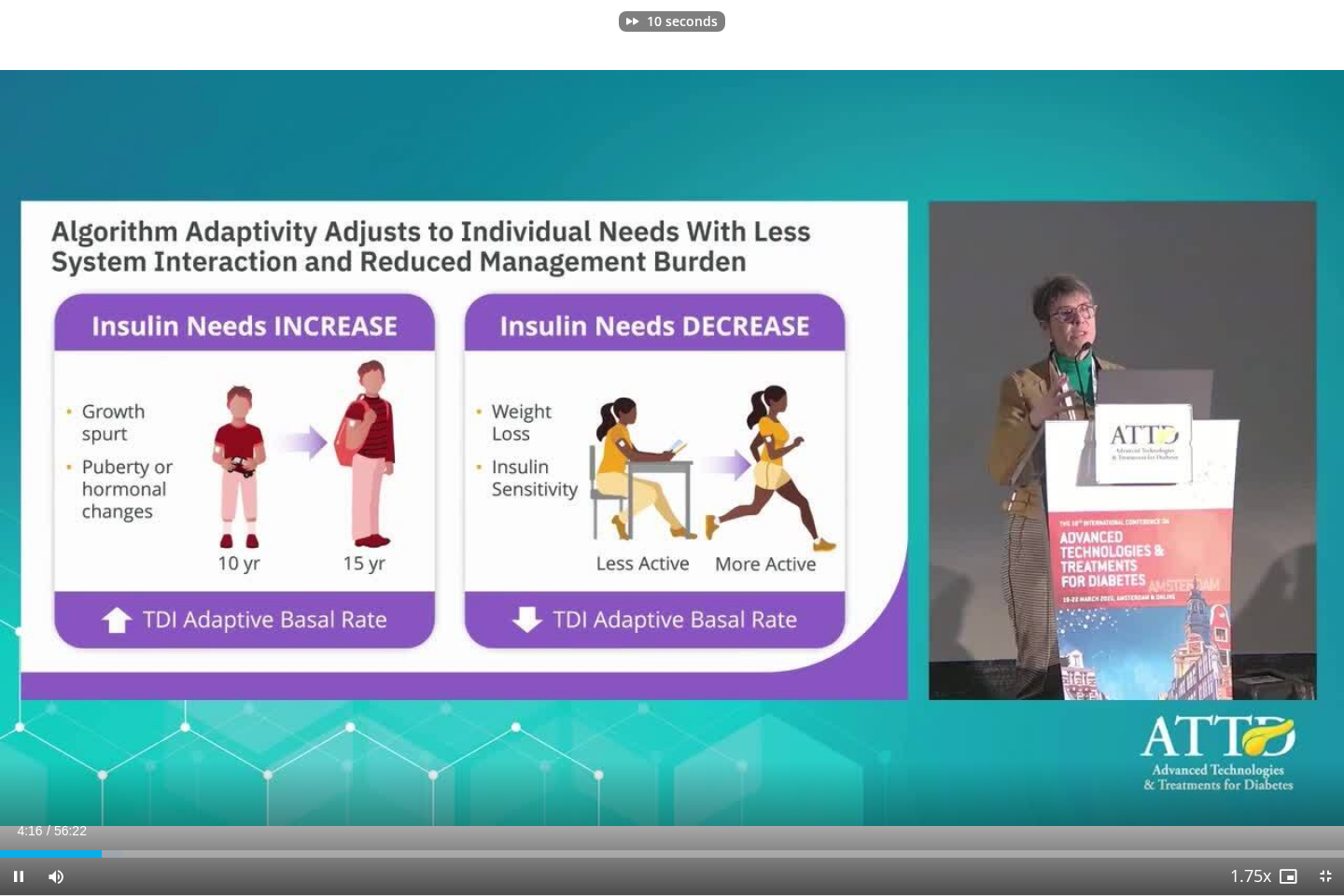 click at bounding box center (1057, 448) 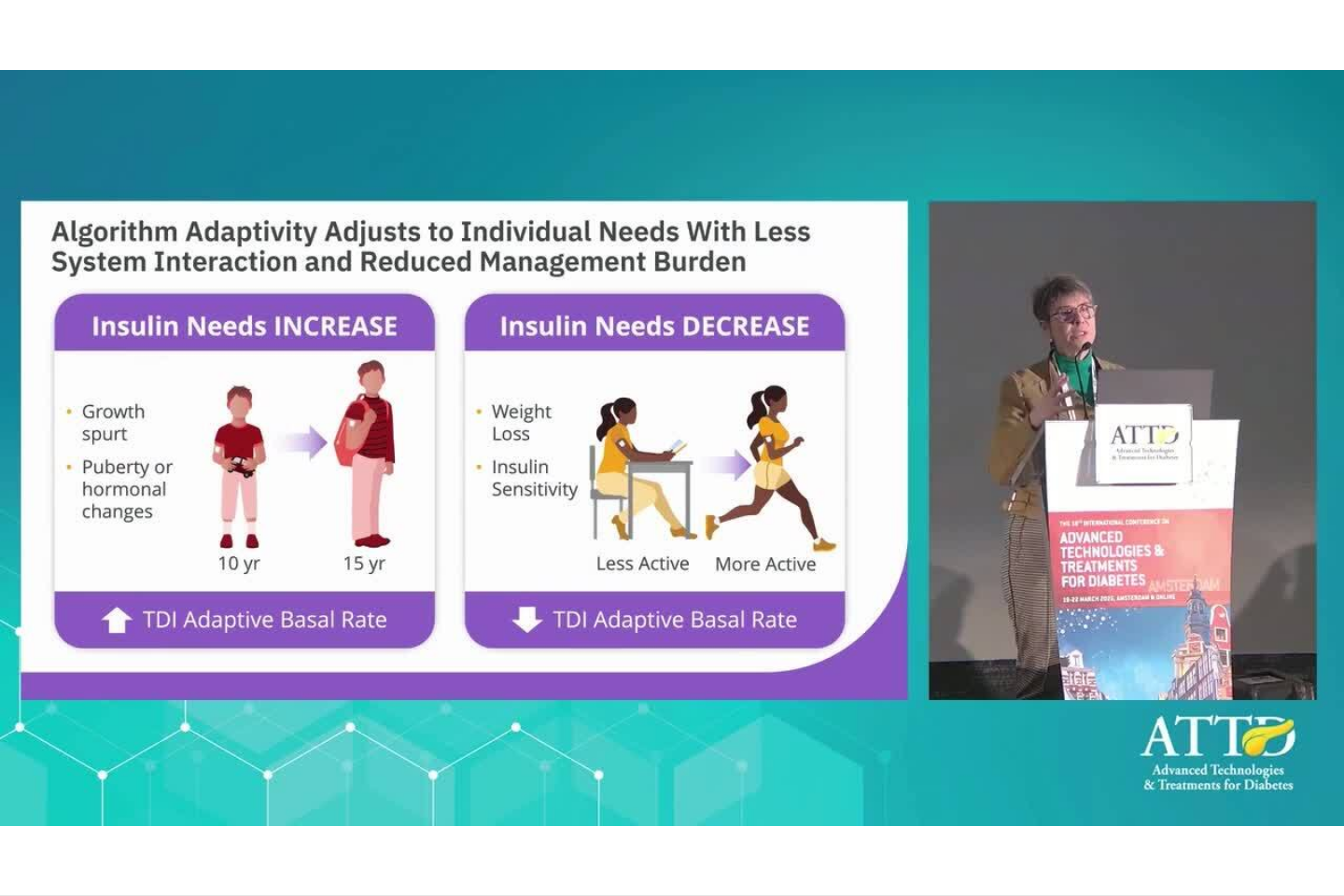 click at bounding box center [1057, 448] 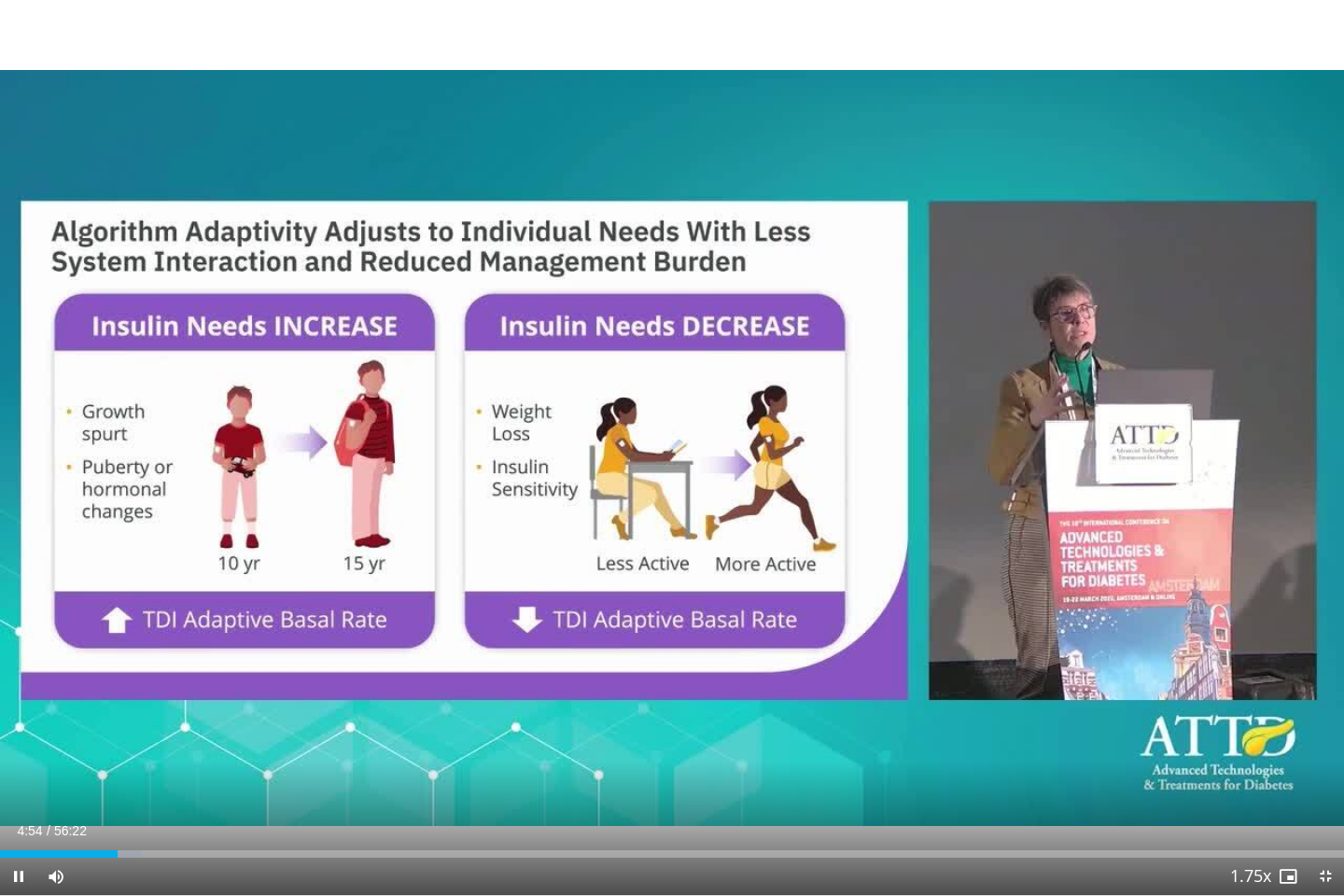 click at bounding box center [1057, 448] 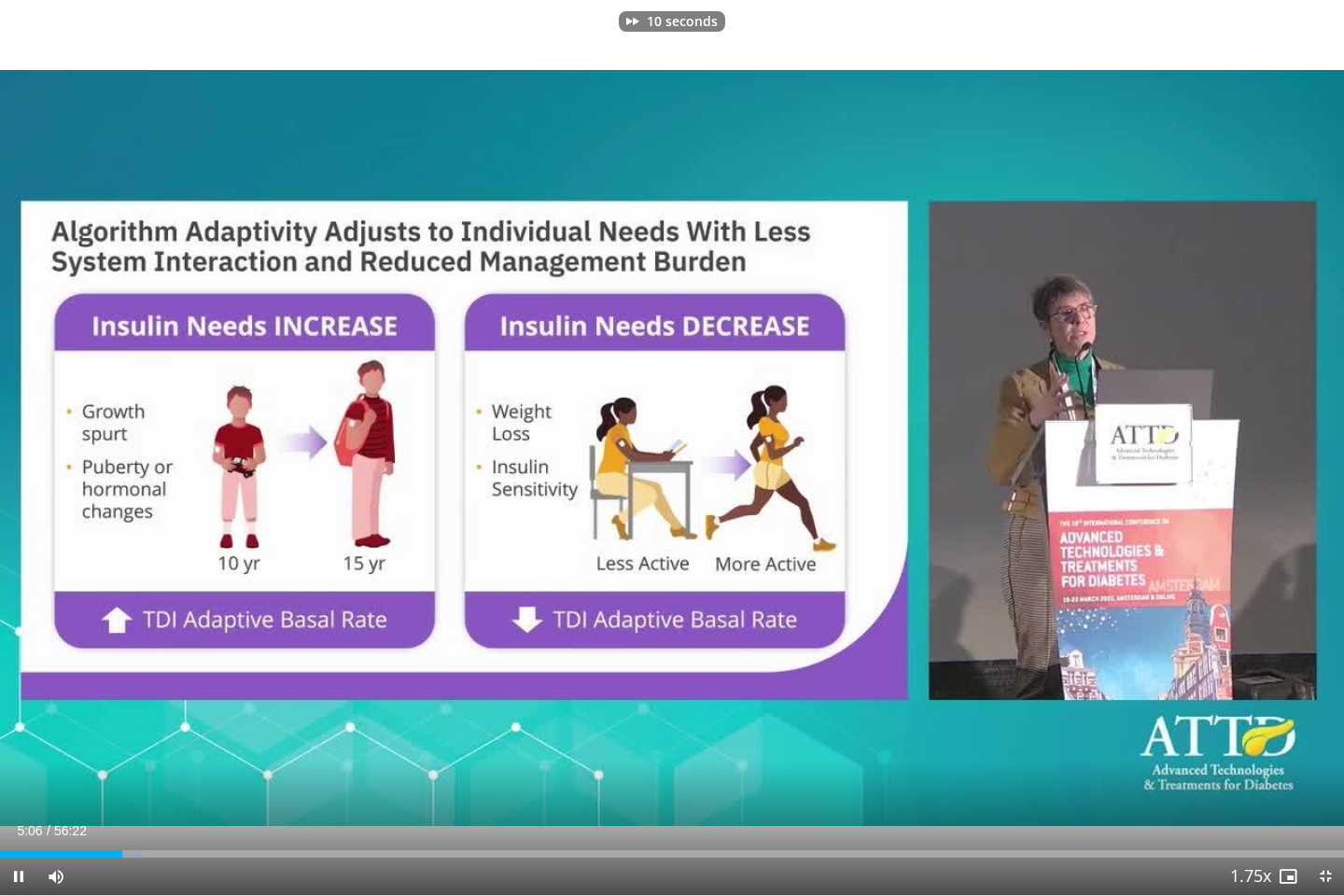 click at bounding box center (1057, 448) 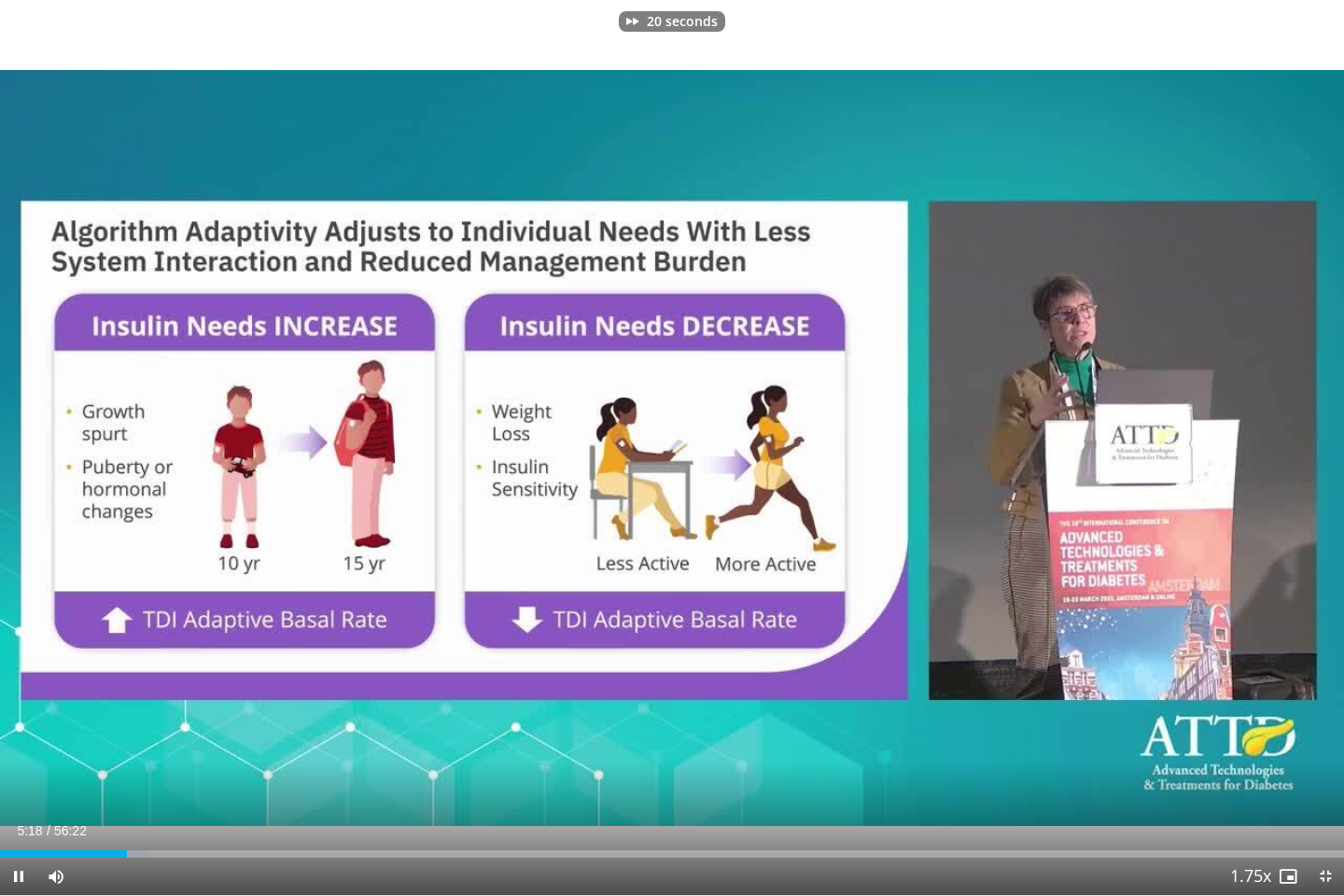 click at bounding box center (1057, 448) 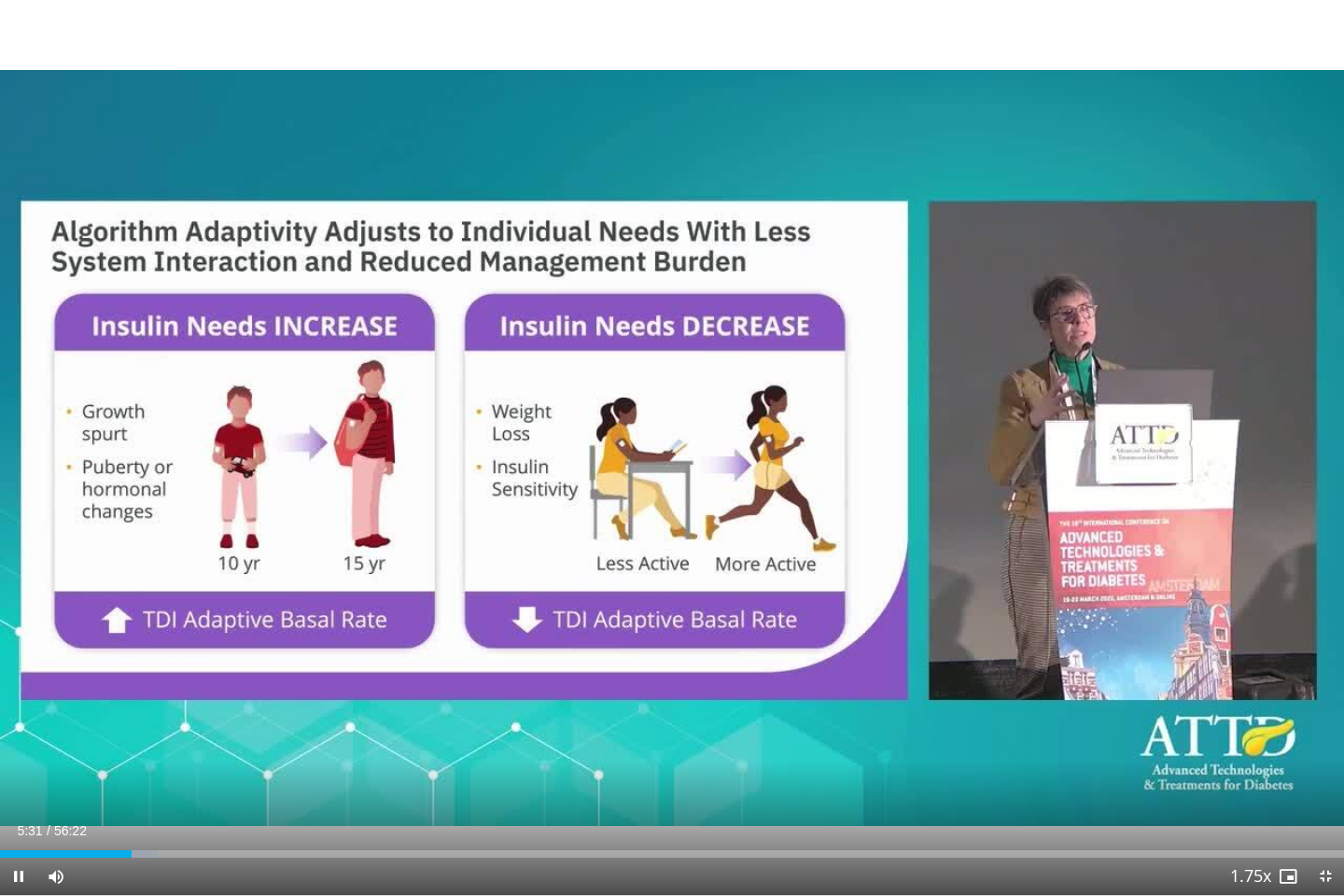 click at bounding box center (1057, 448) 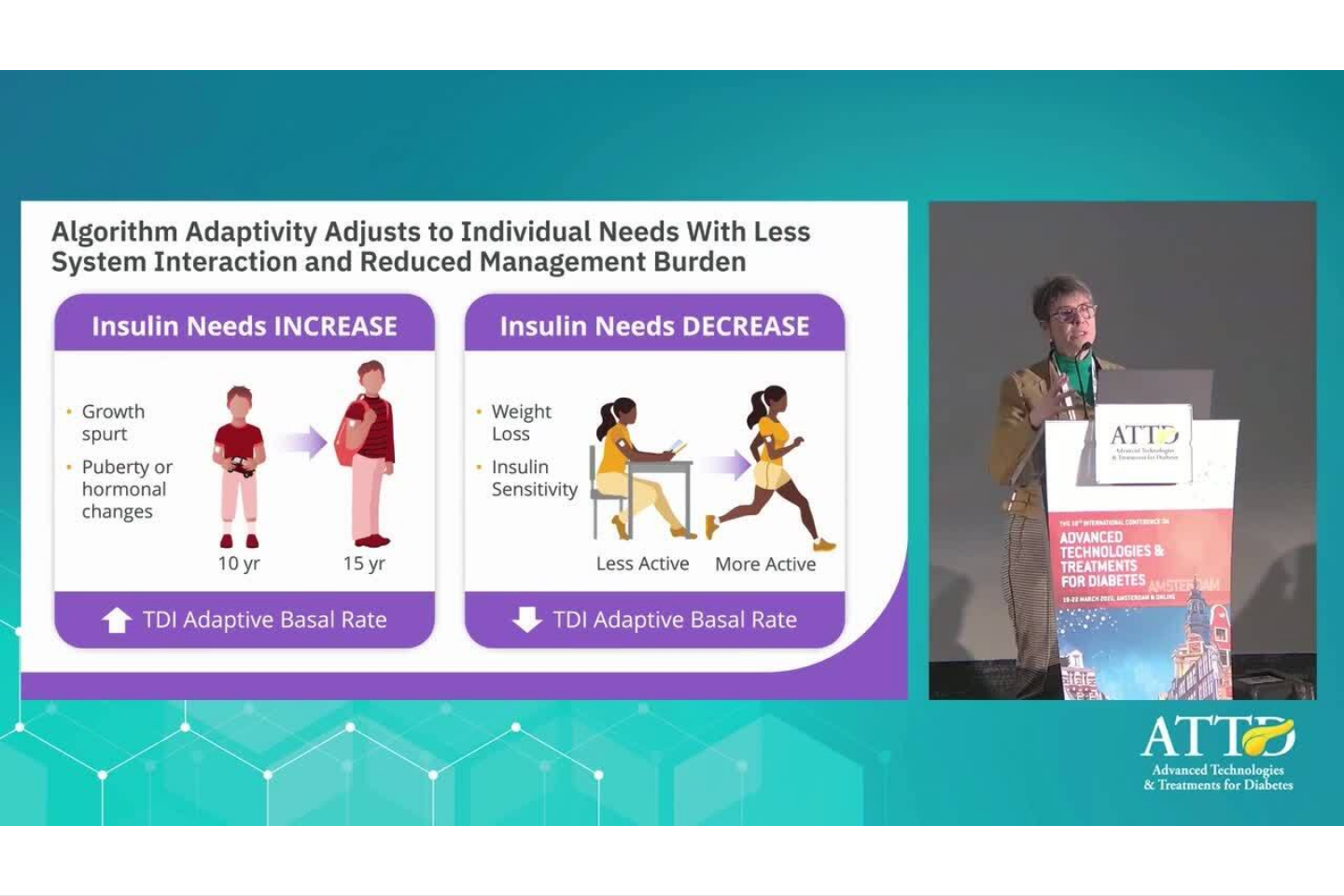 click at bounding box center (1057, 448) 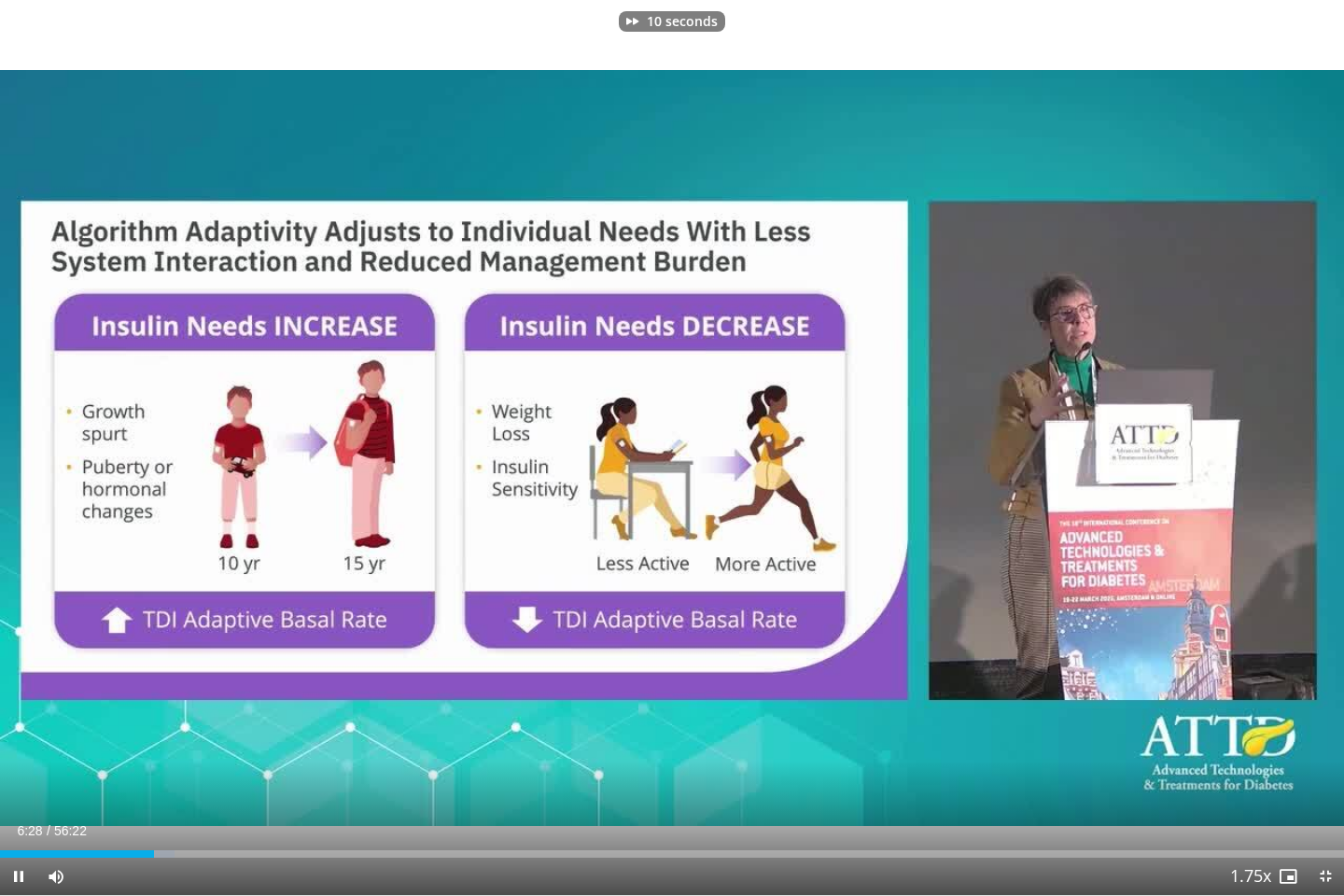 click at bounding box center [1057, 448] 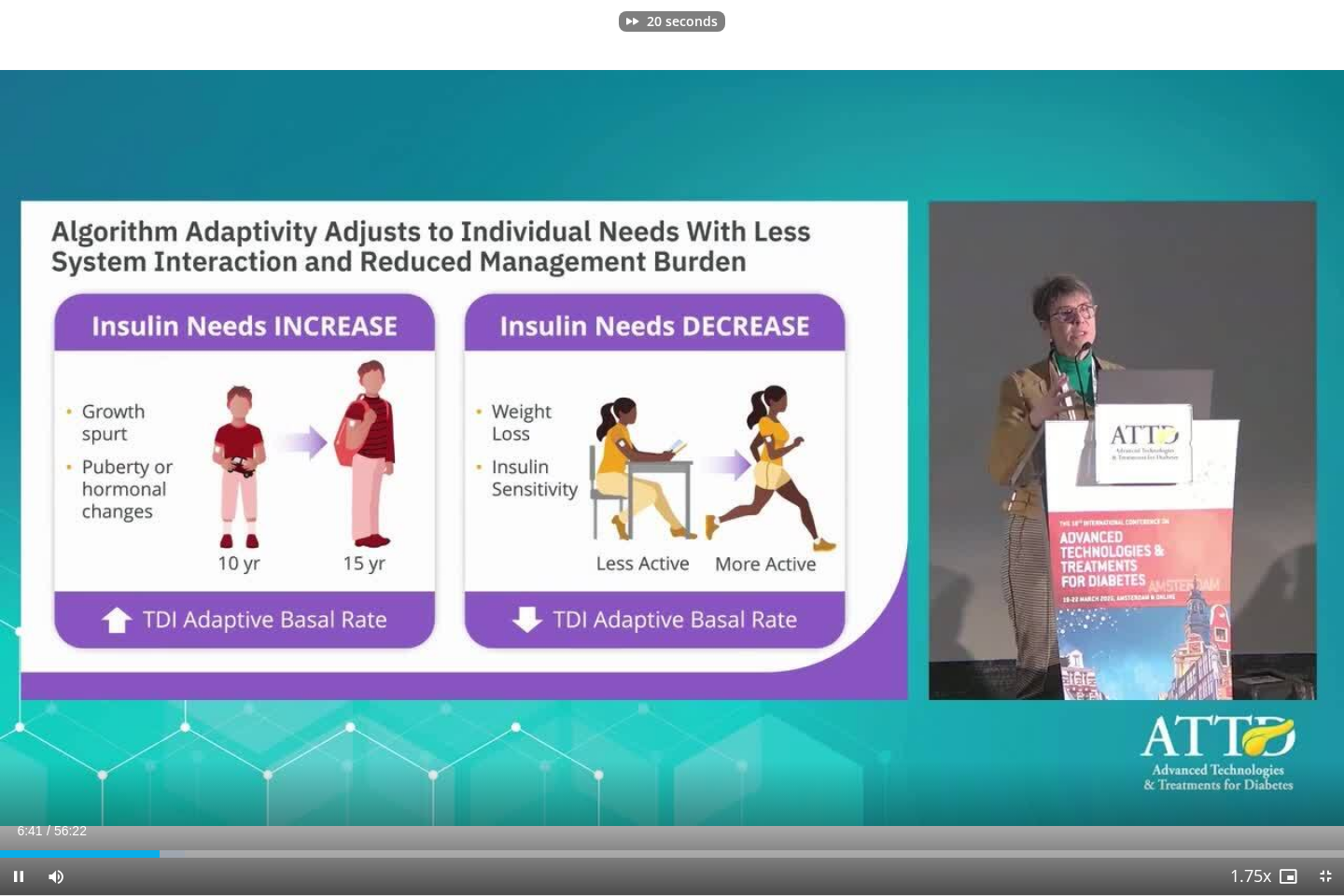 click at bounding box center (1057, 448) 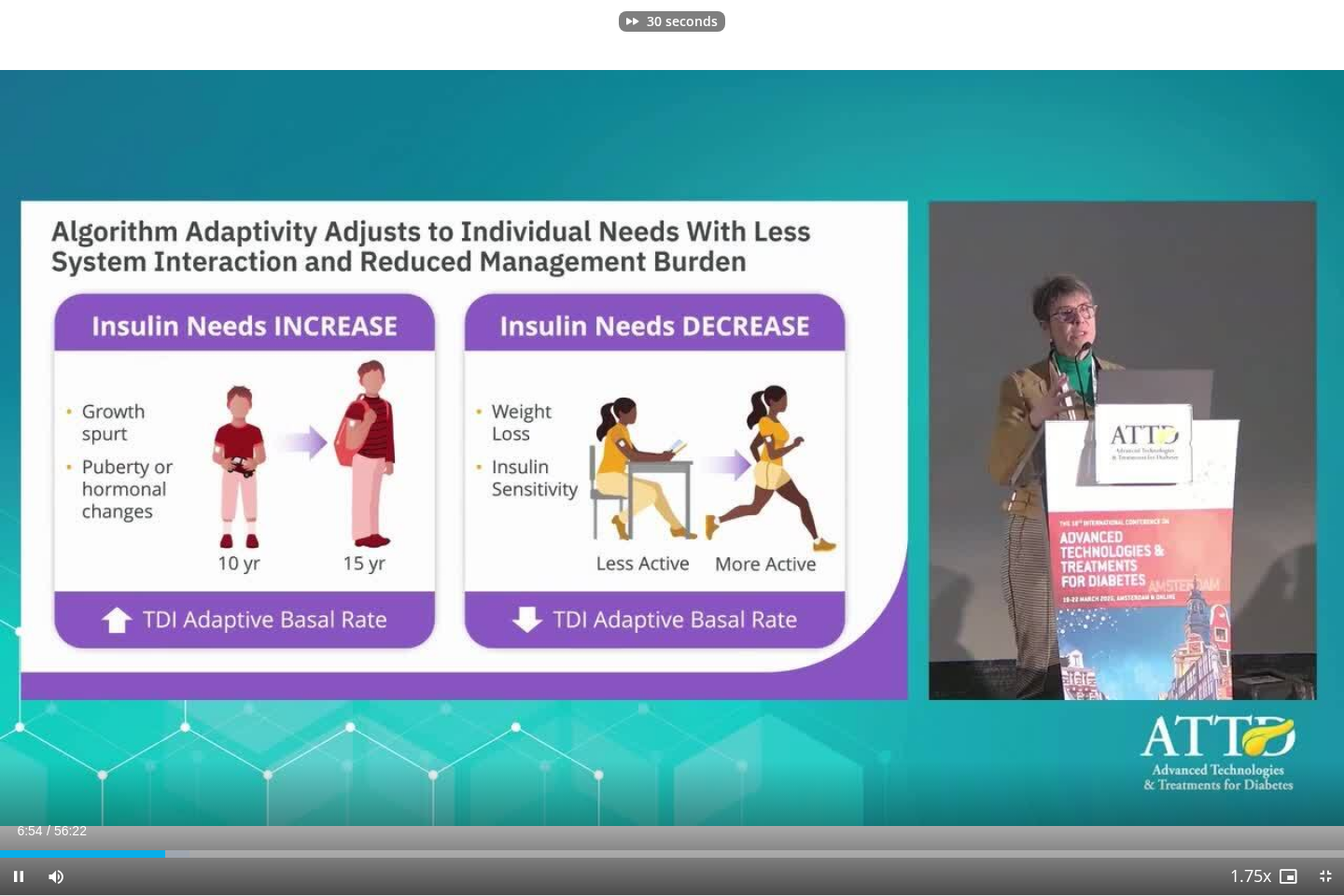 click at bounding box center [1057, 448] 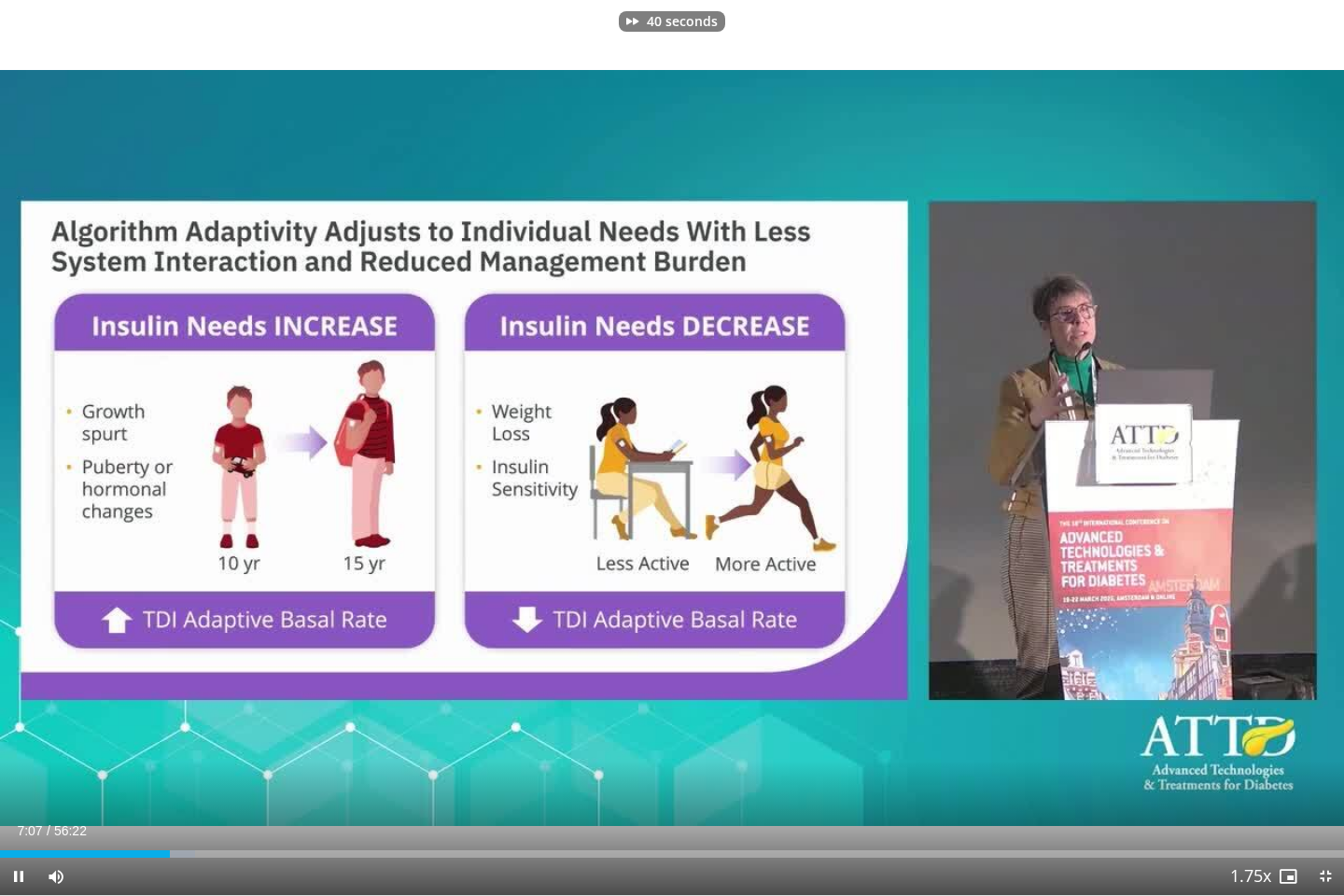 click at bounding box center (1057, 448) 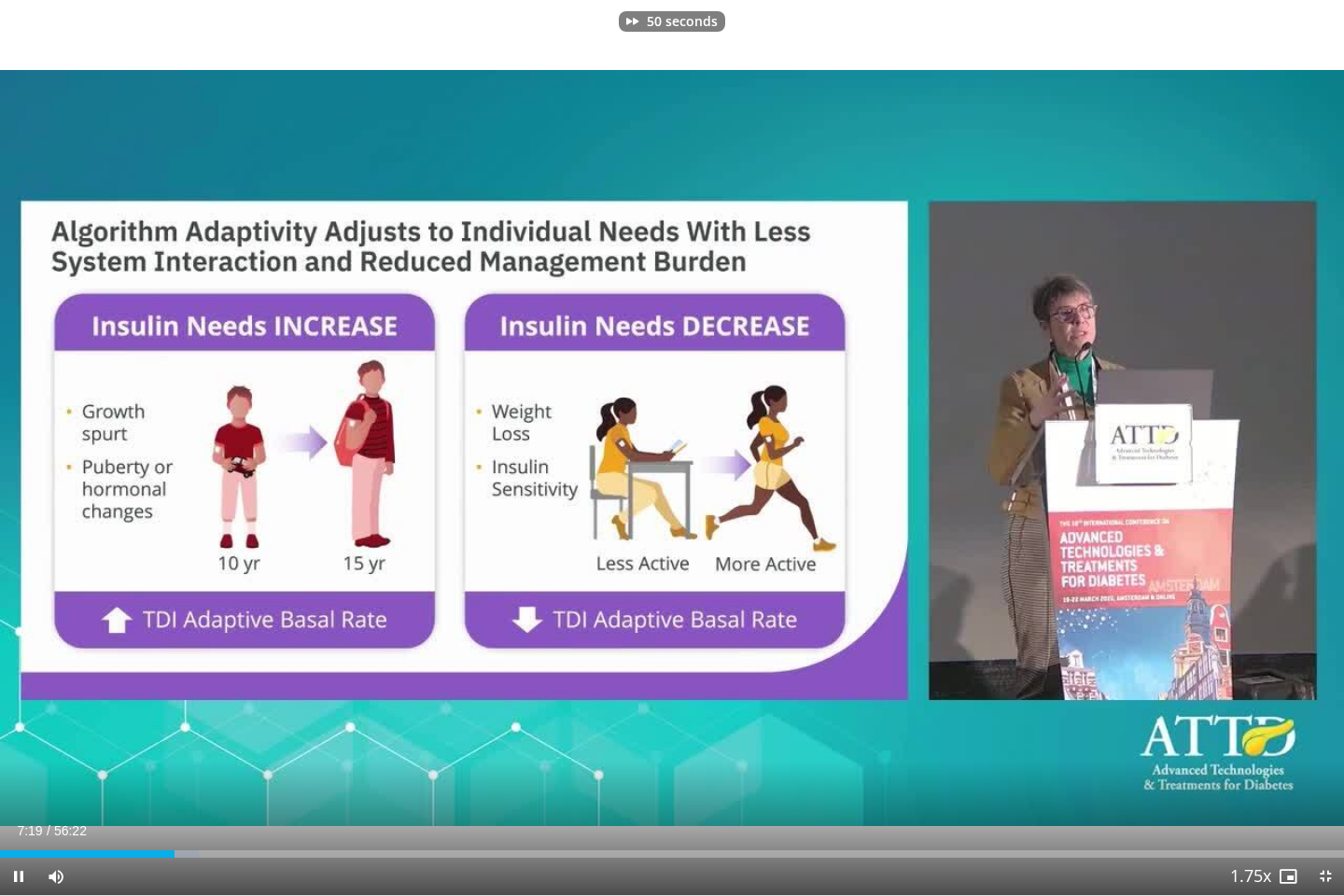 click at bounding box center (1057, 448) 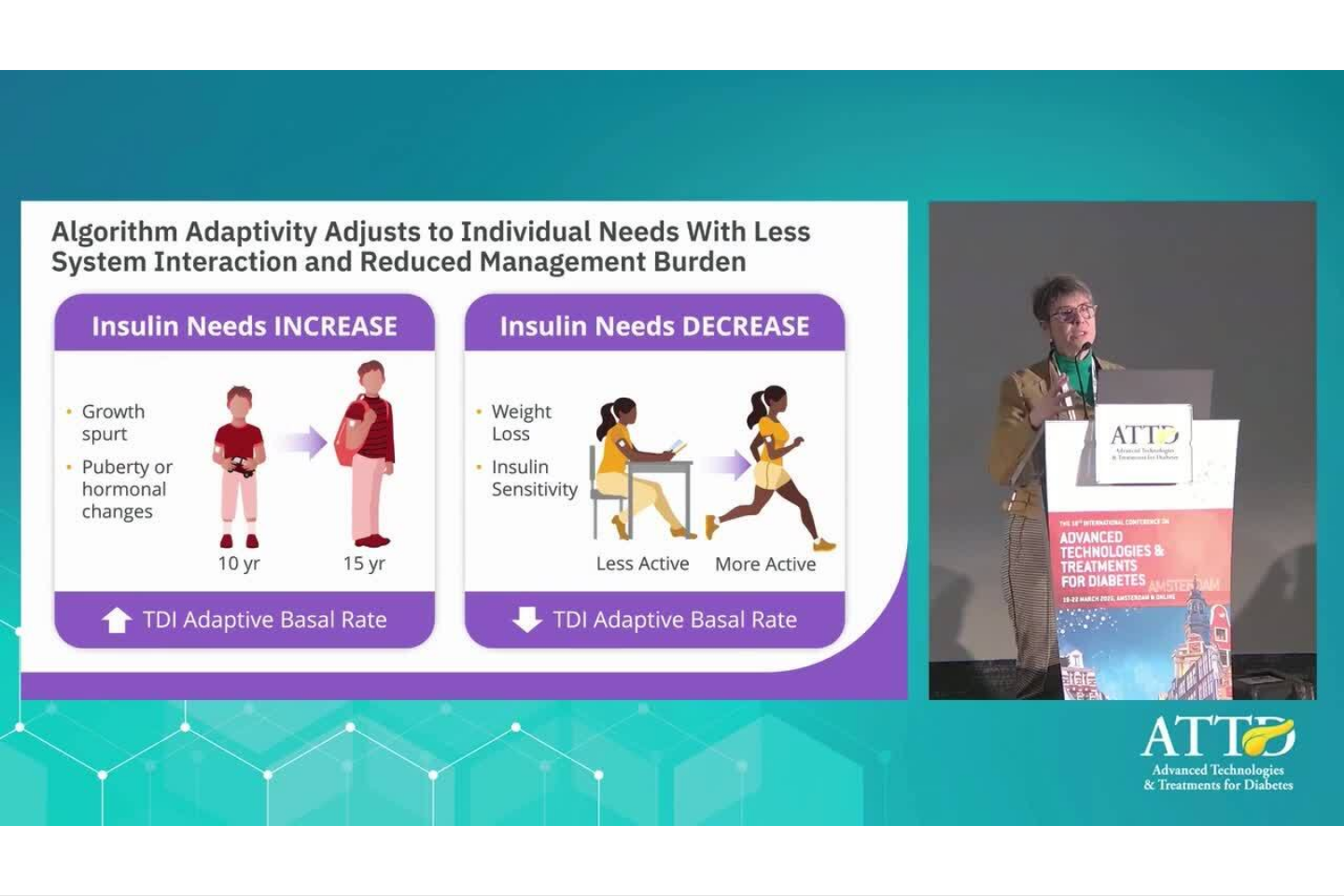 click on "60 seconds
Tap to unmute" at bounding box center (672, 447) 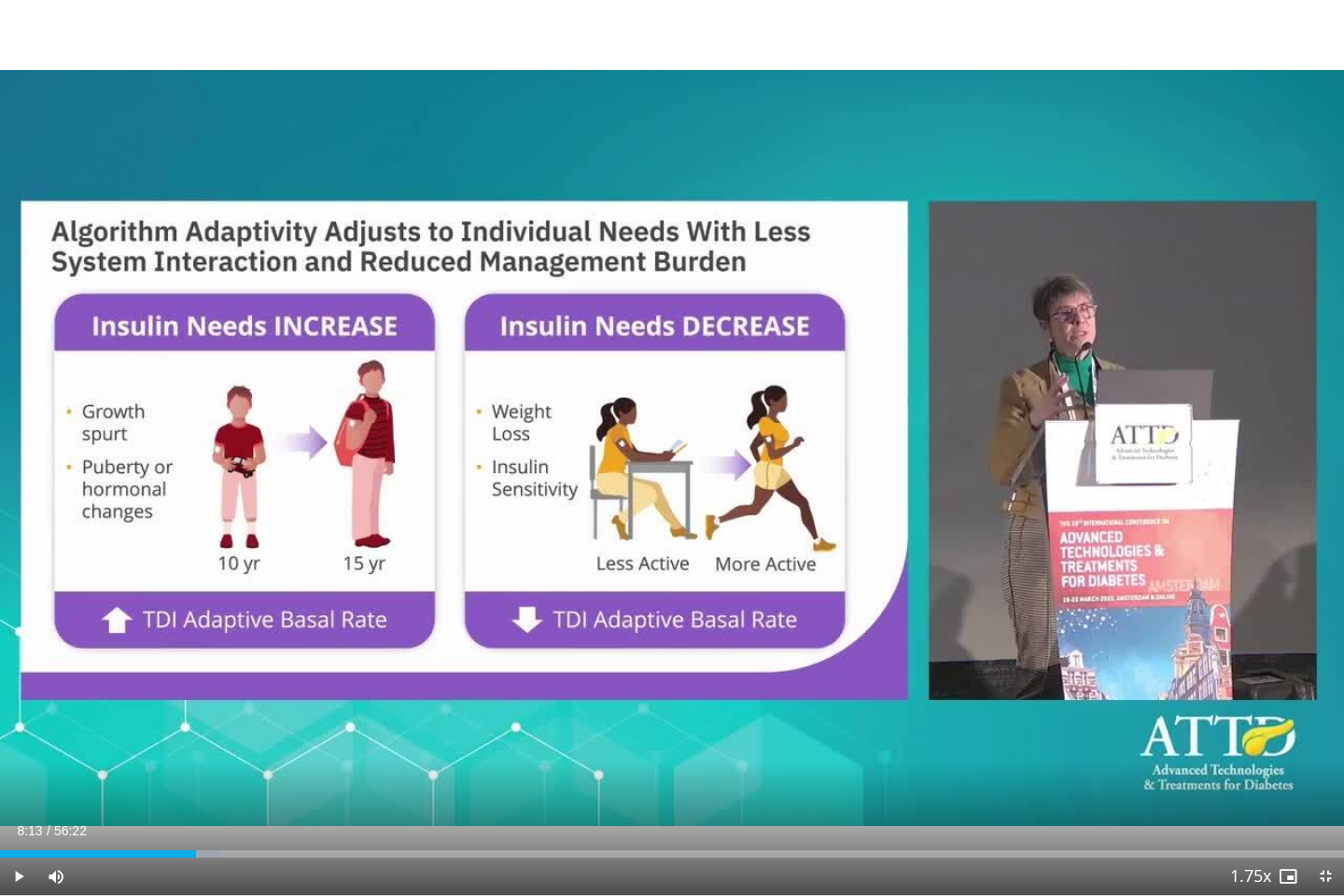 click at bounding box center [1057, 448] 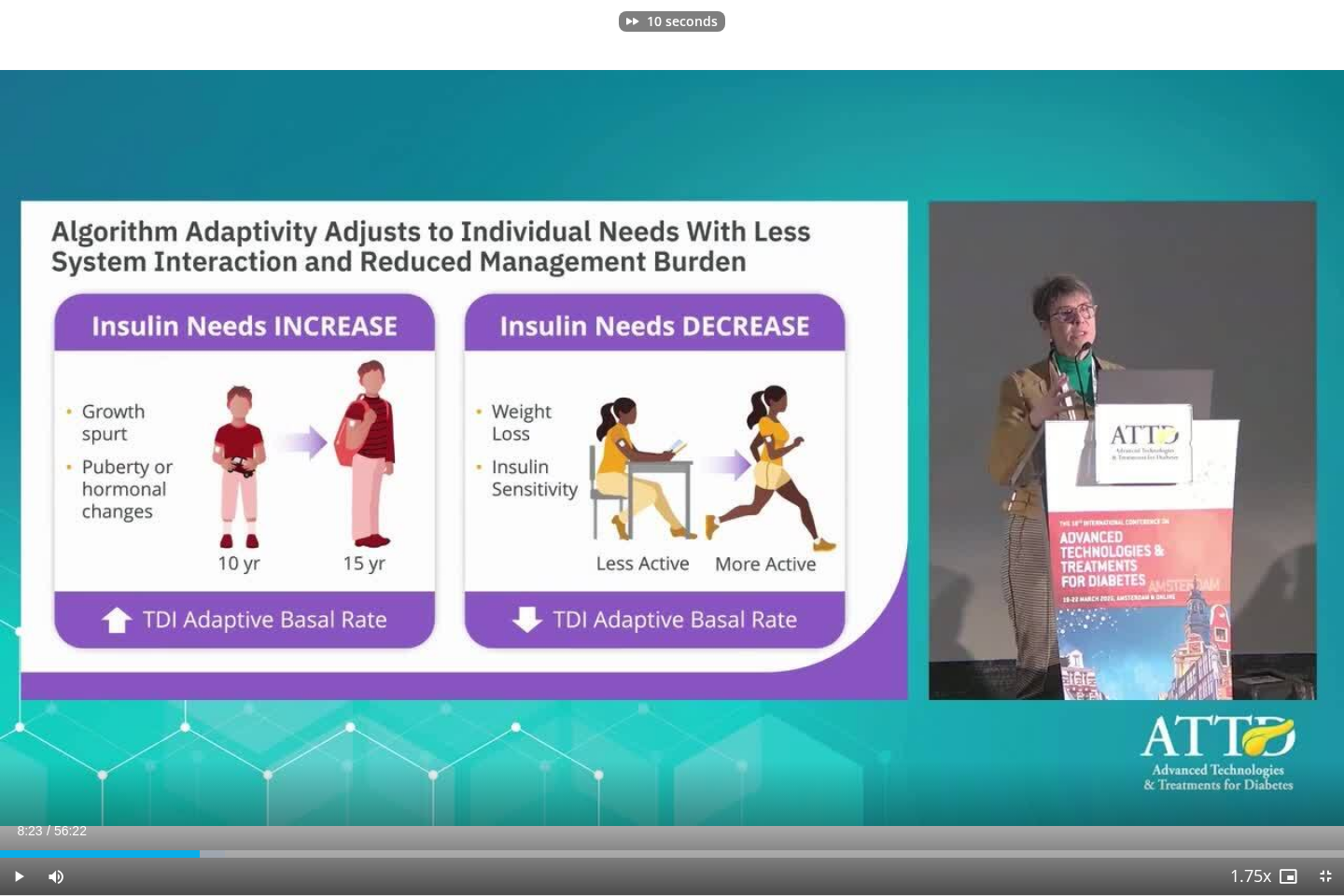 click at bounding box center [672, 448] 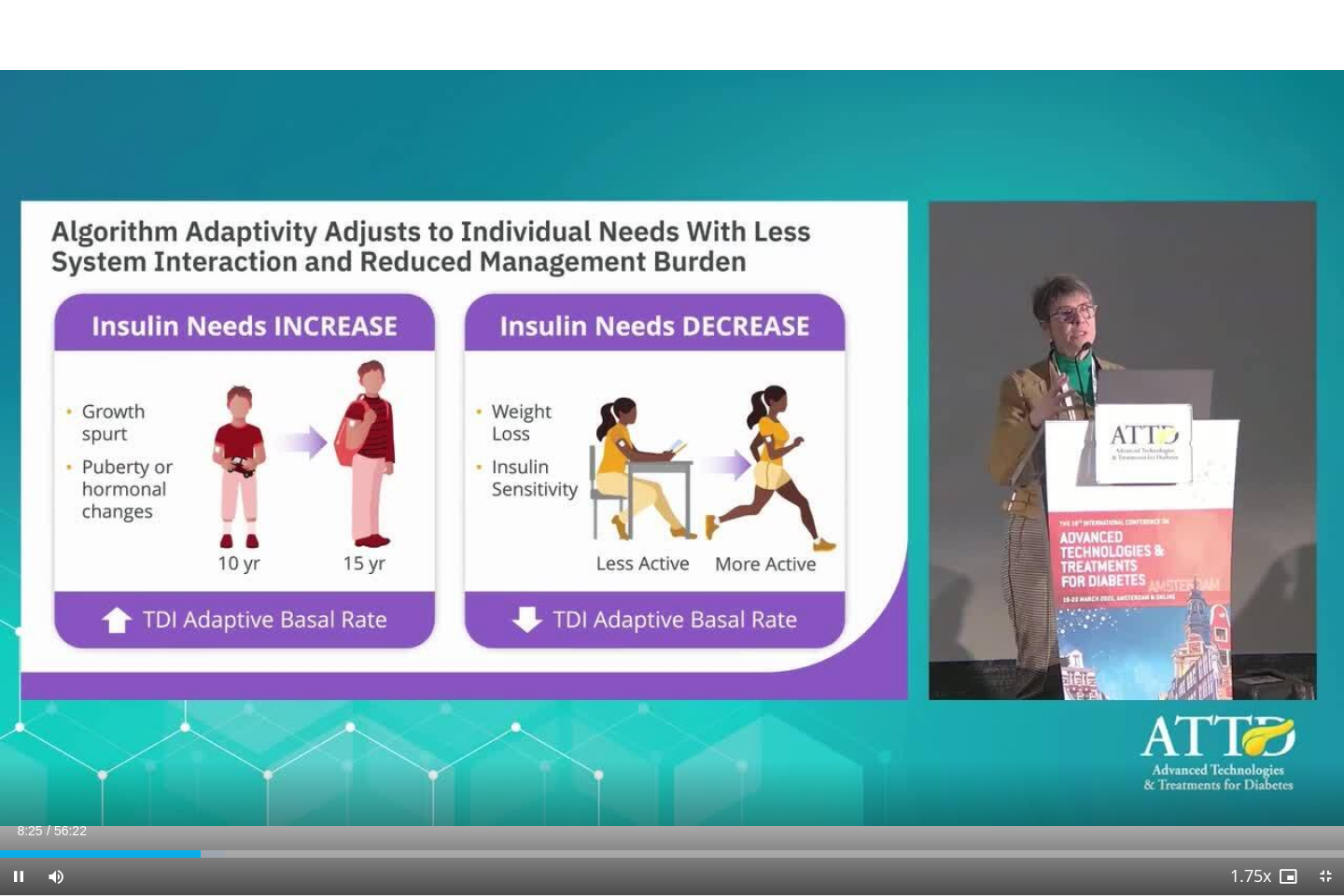 click at bounding box center (1057, 448) 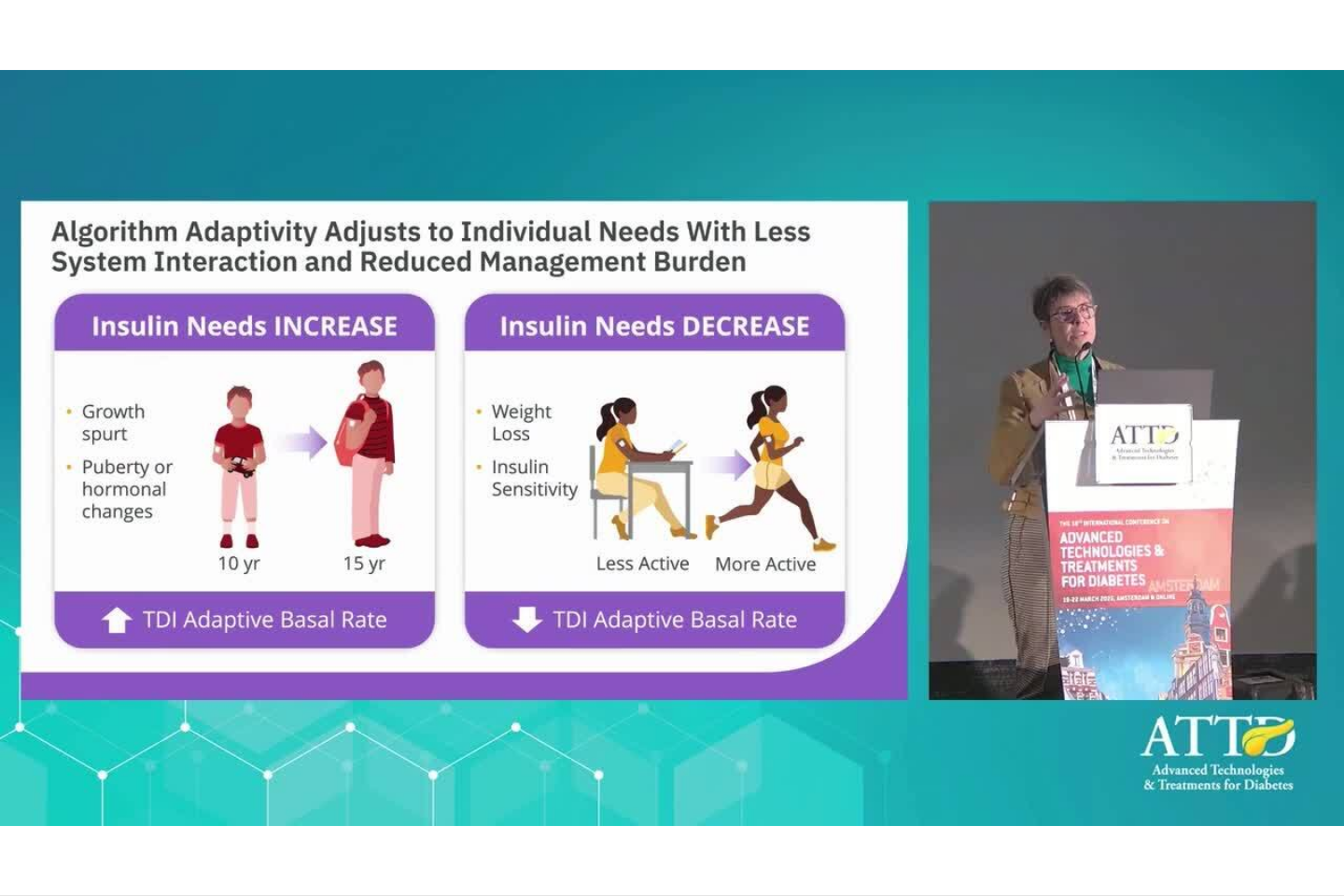 click at bounding box center (1057, 448) 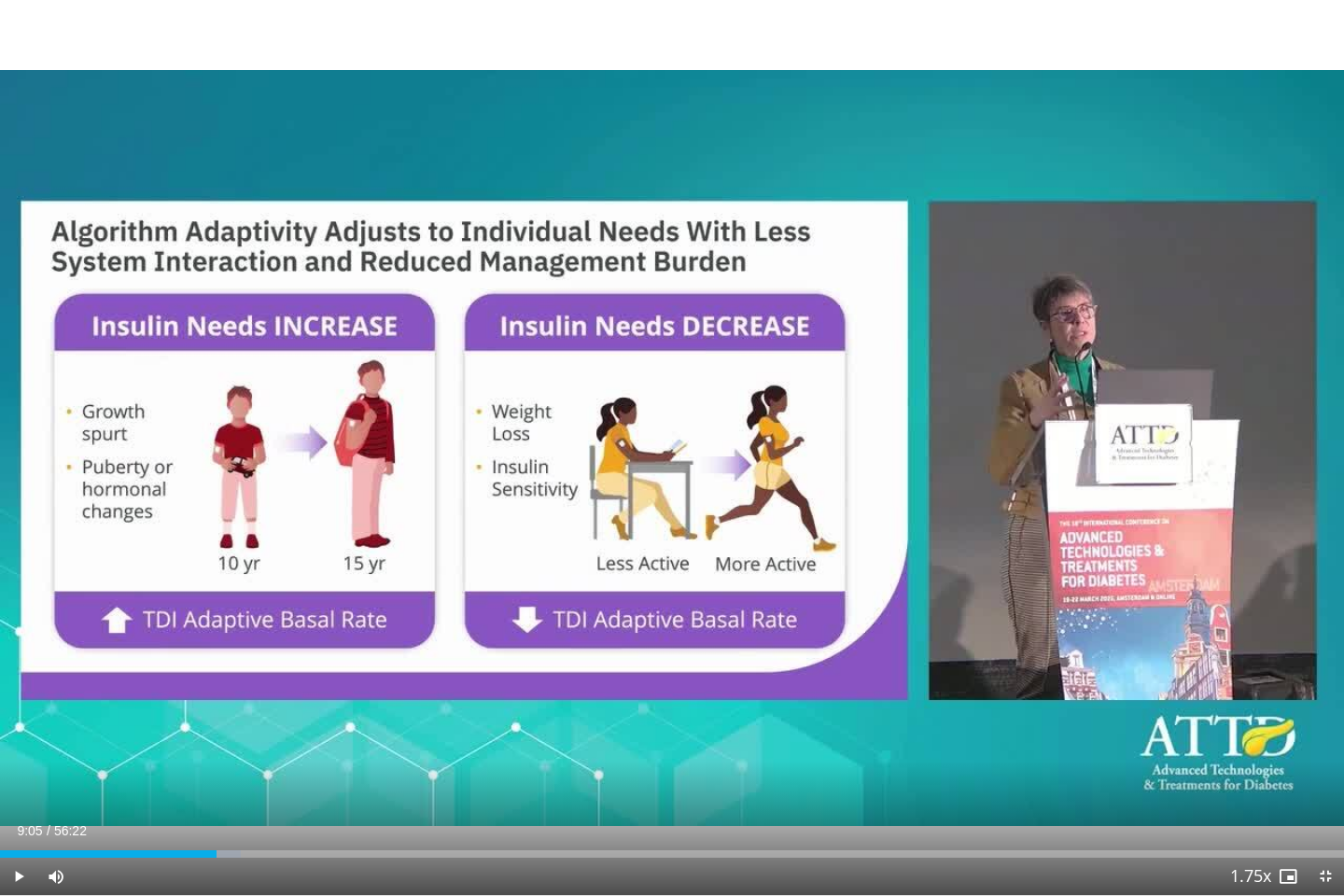 click at bounding box center [1057, 448] 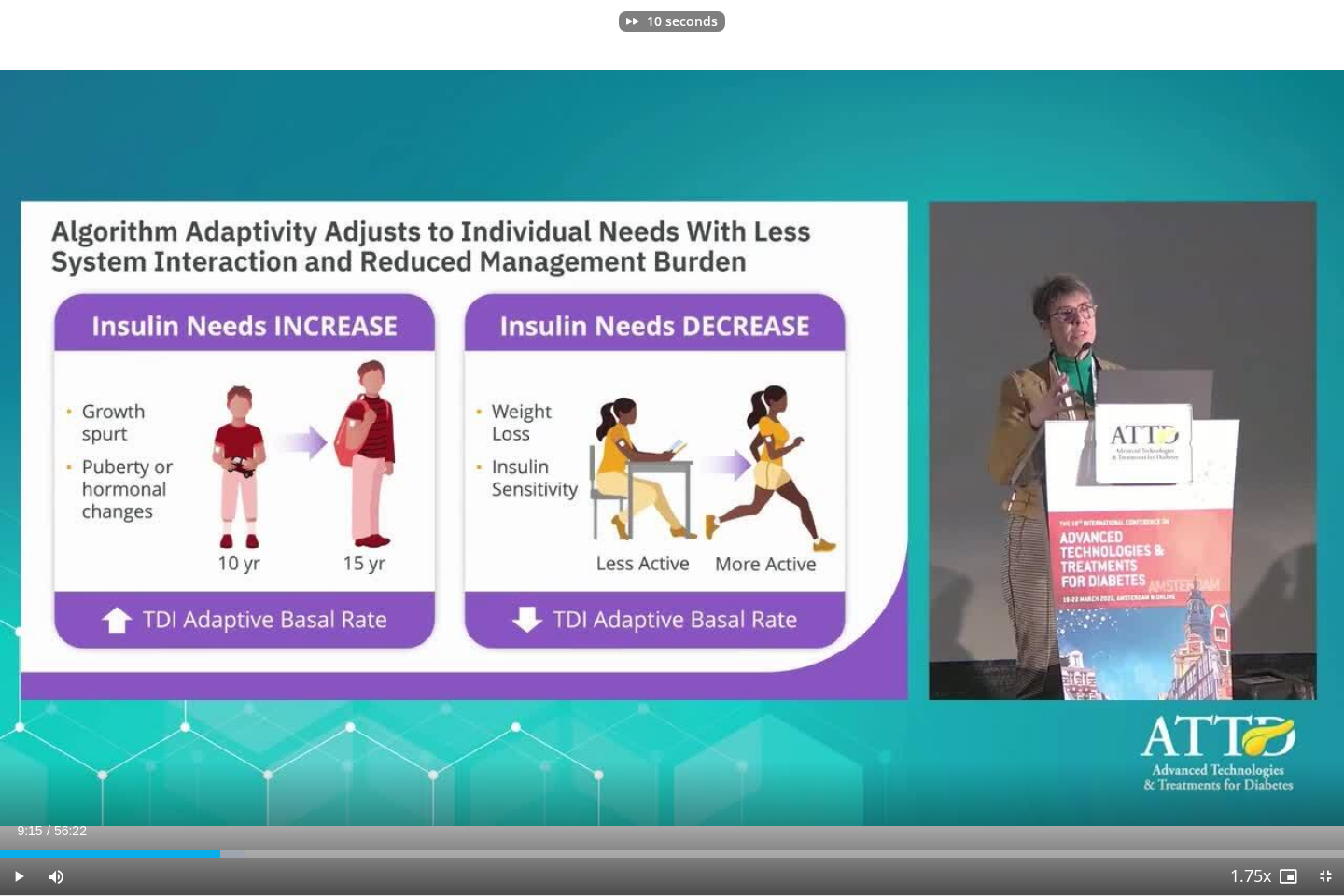 click at bounding box center (672, 448) 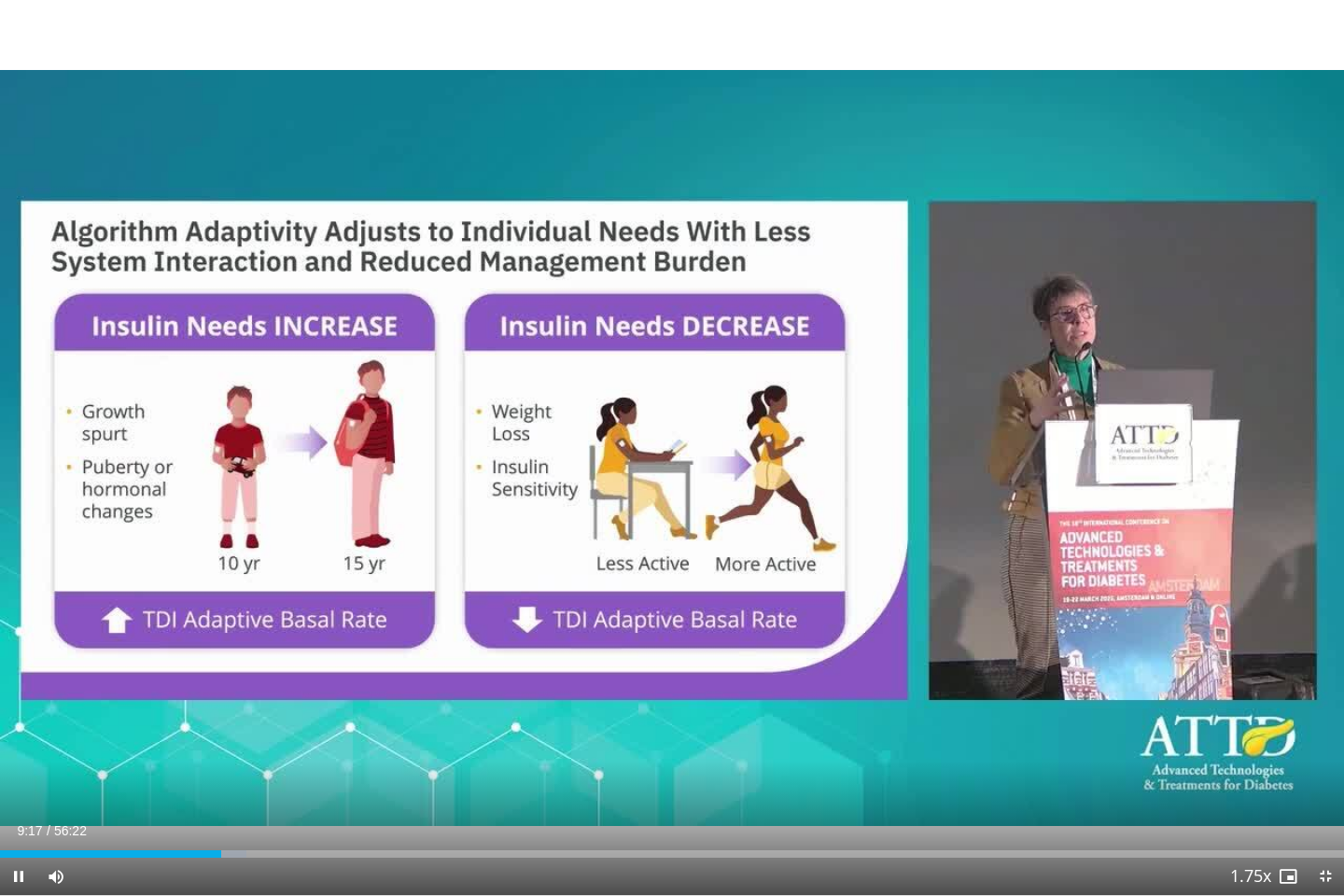click at bounding box center (1057, 448) 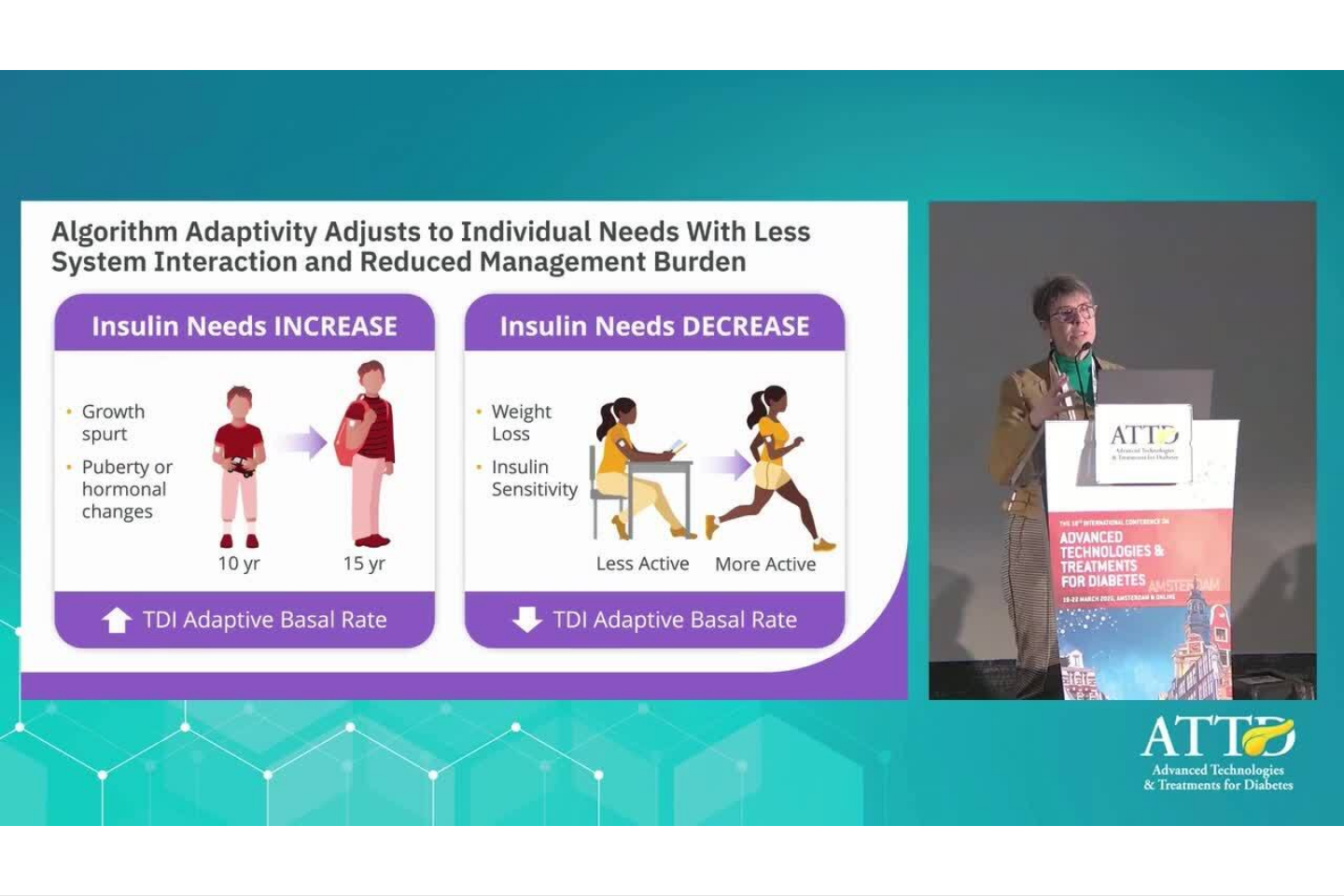 click at bounding box center [1057, 448] 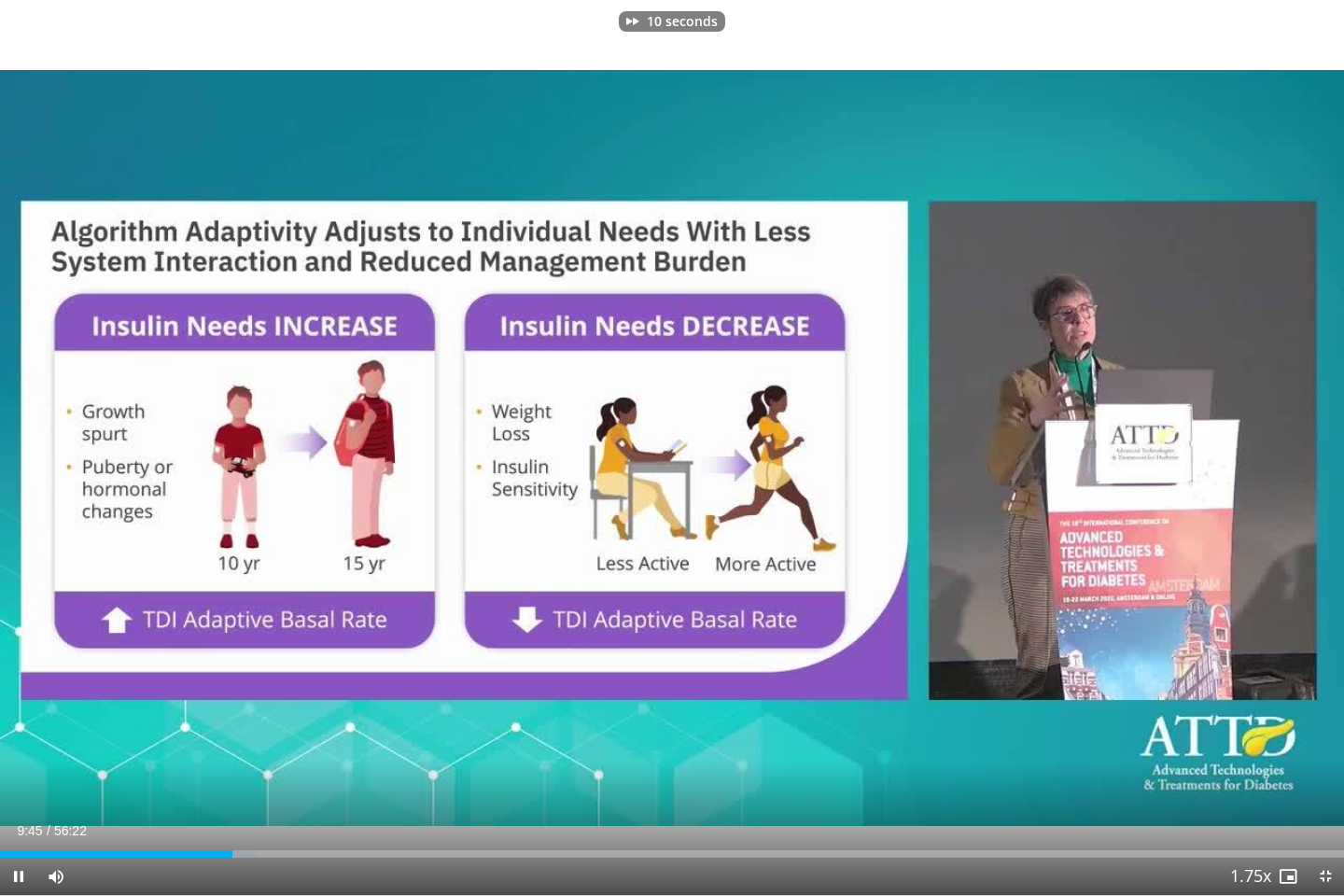 click at bounding box center (1057, 448) 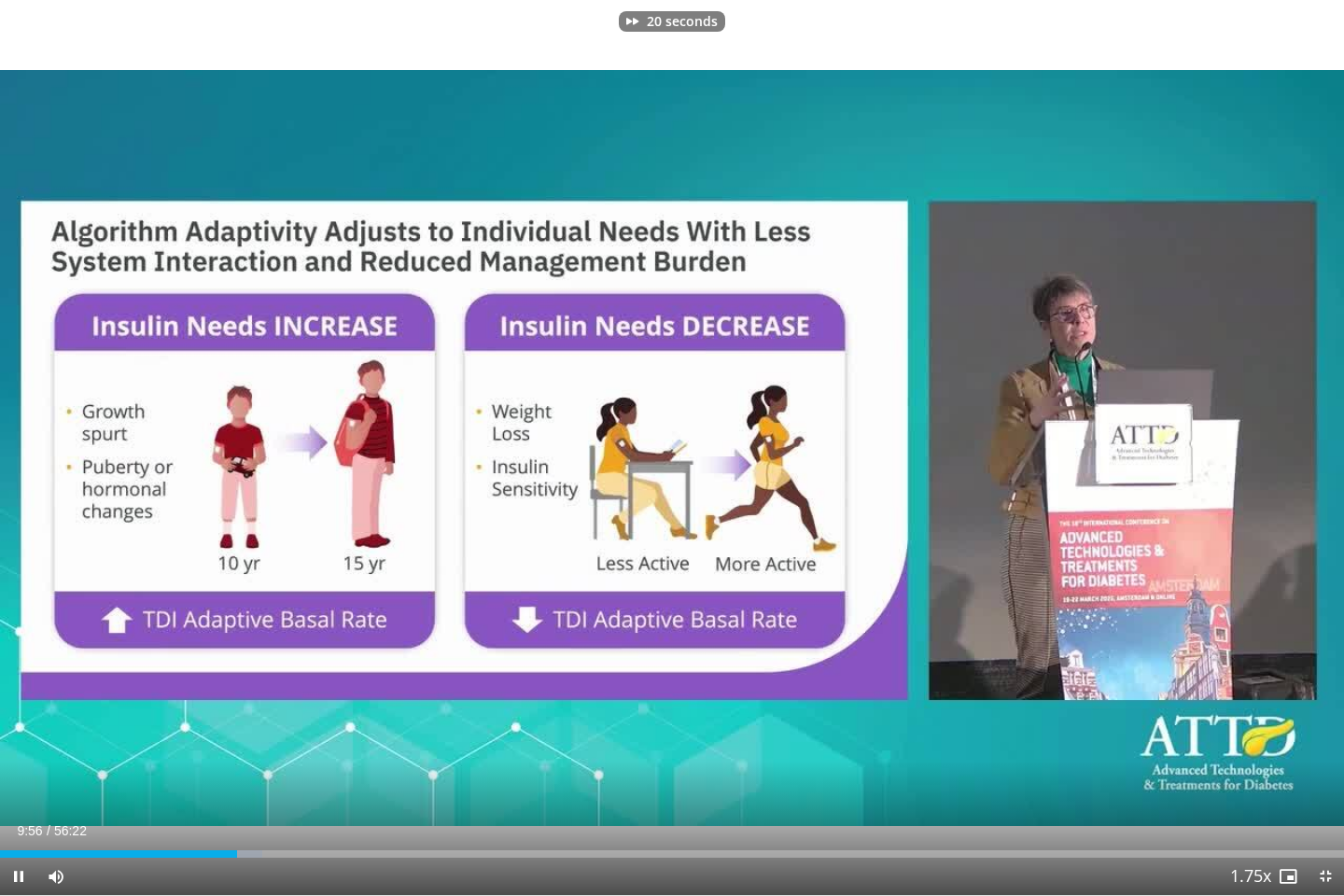 click at bounding box center [1057, 448] 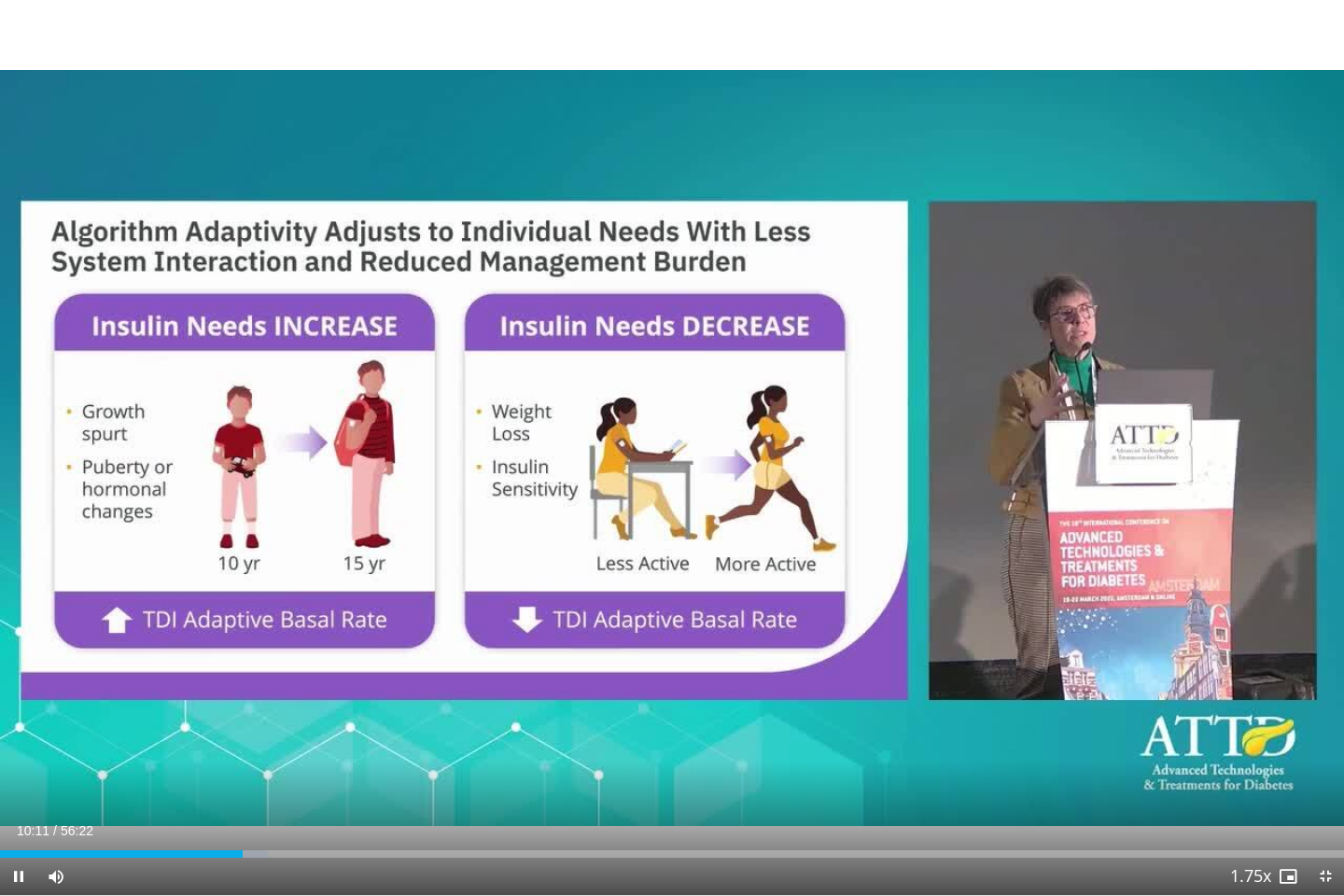 click at bounding box center (1057, 448) 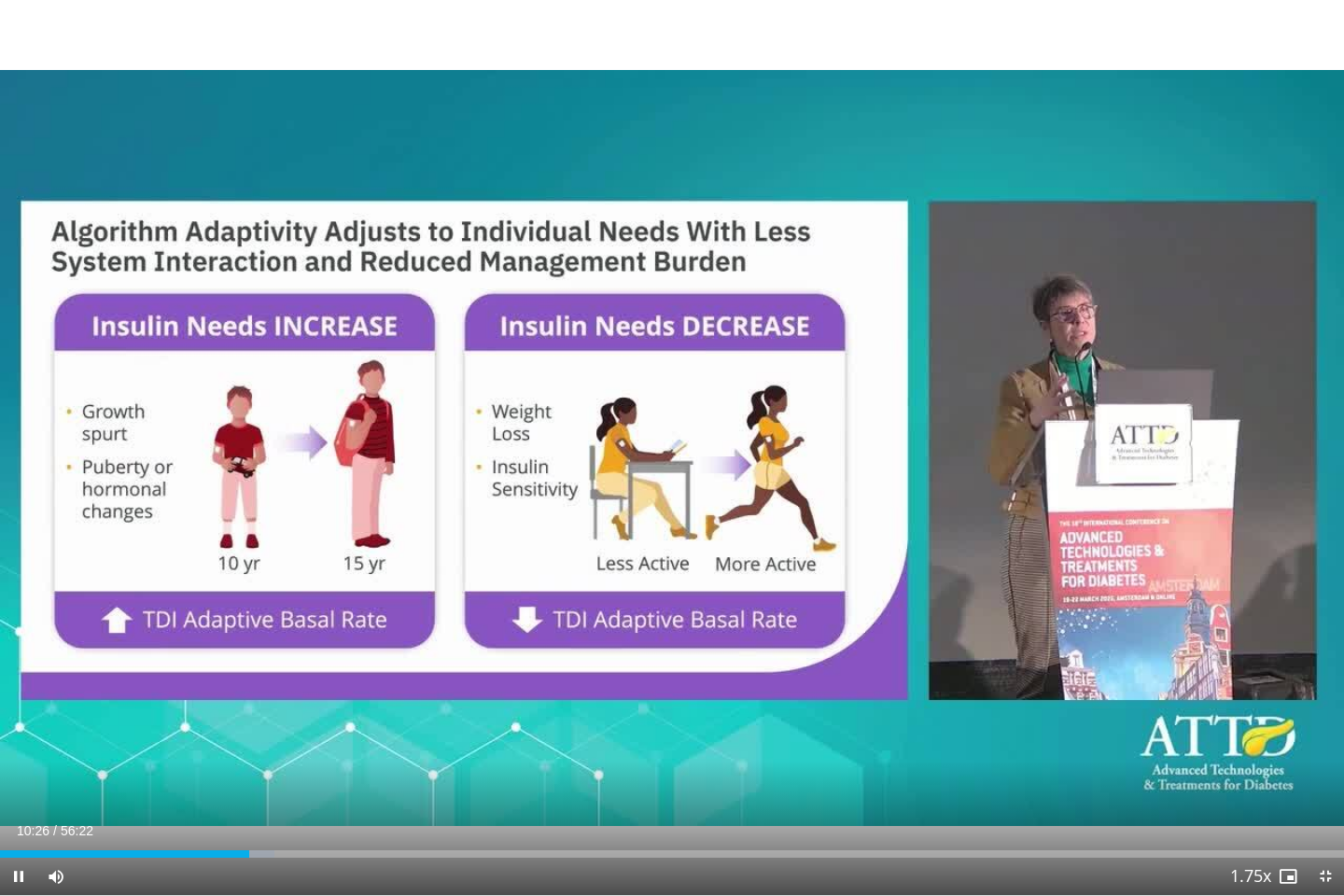 click at bounding box center [1057, 448] 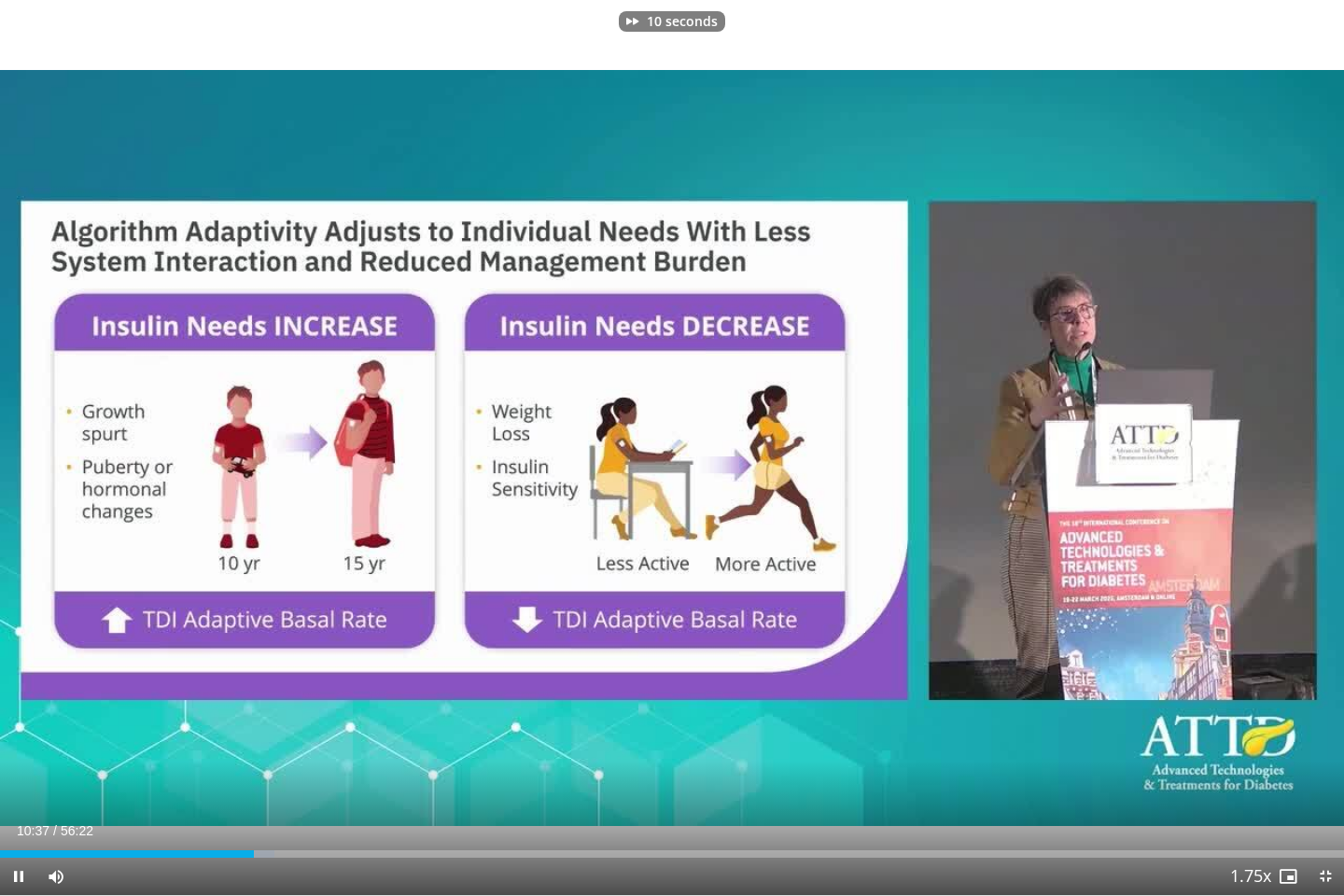 click at bounding box center (1057, 448) 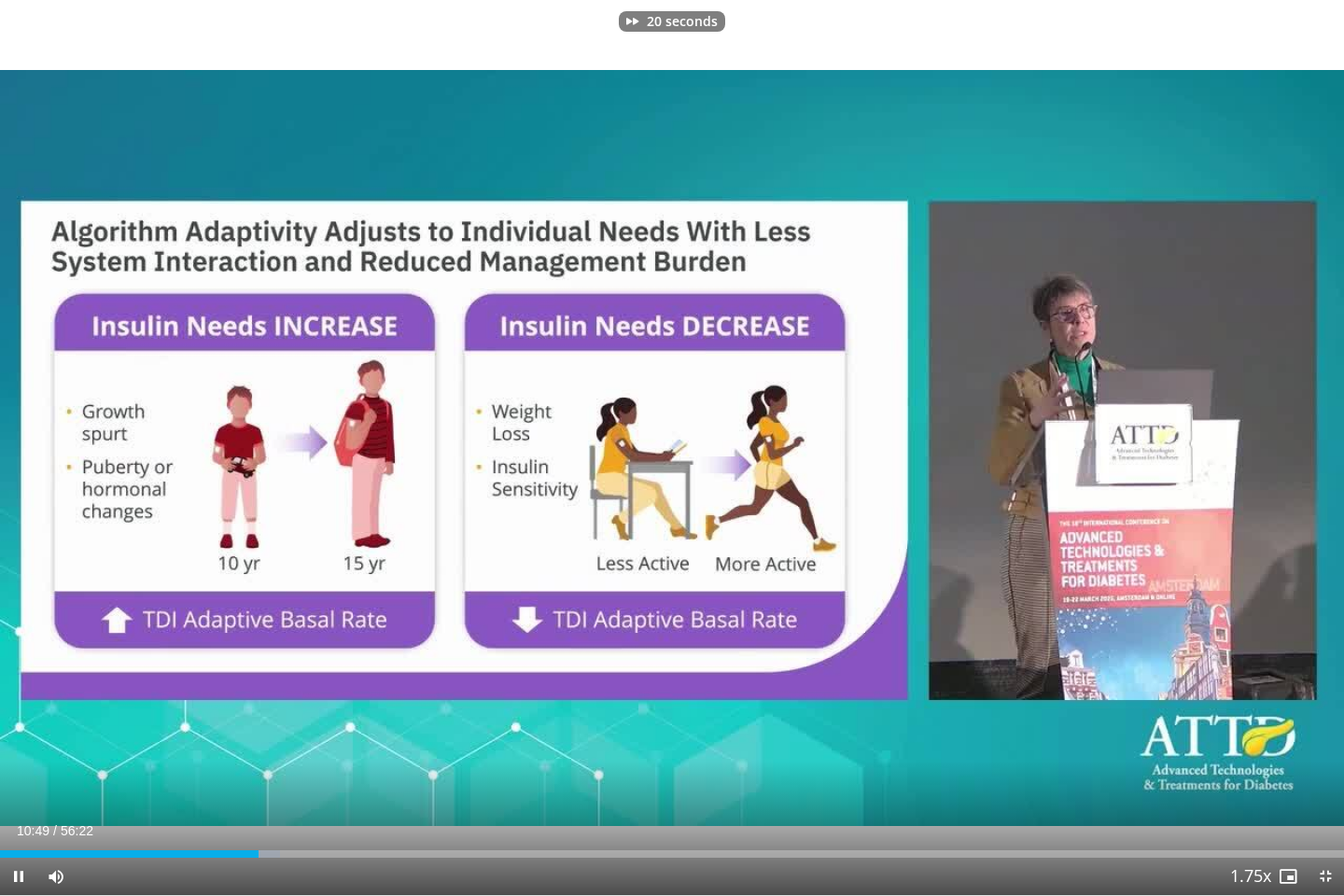 click at bounding box center (1057, 448) 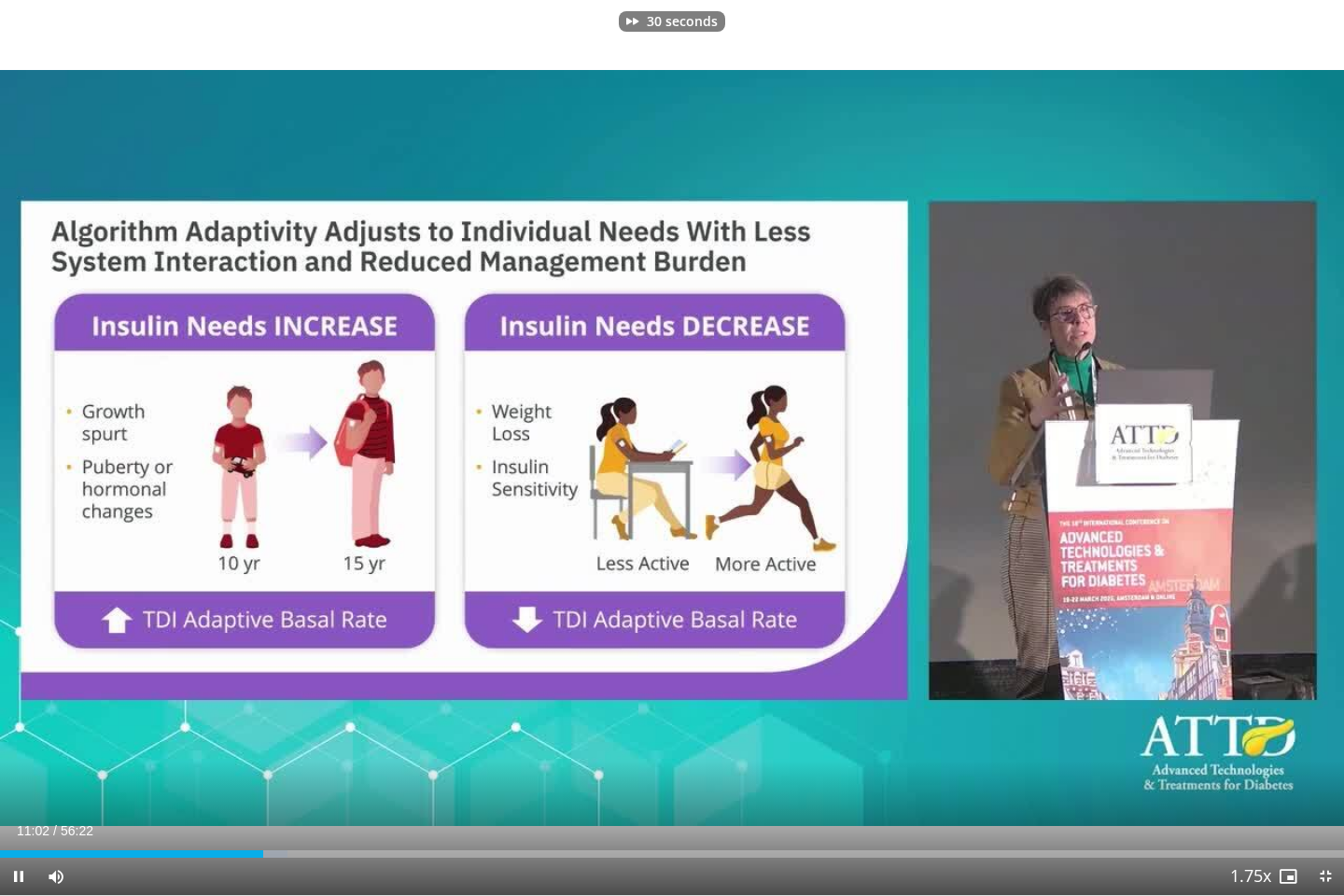 click at bounding box center [1057, 448] 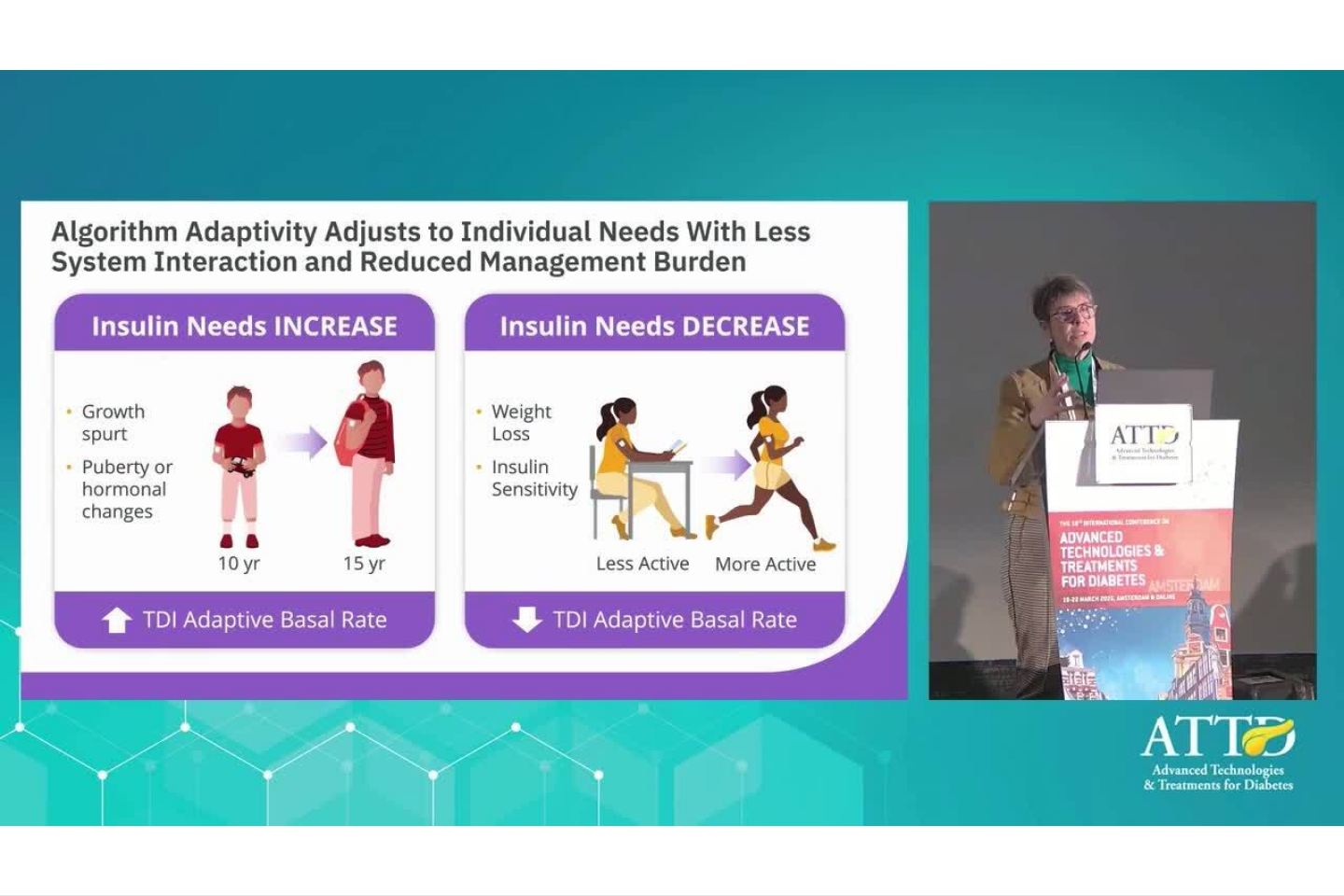 click at bounding box center [1057, 448] 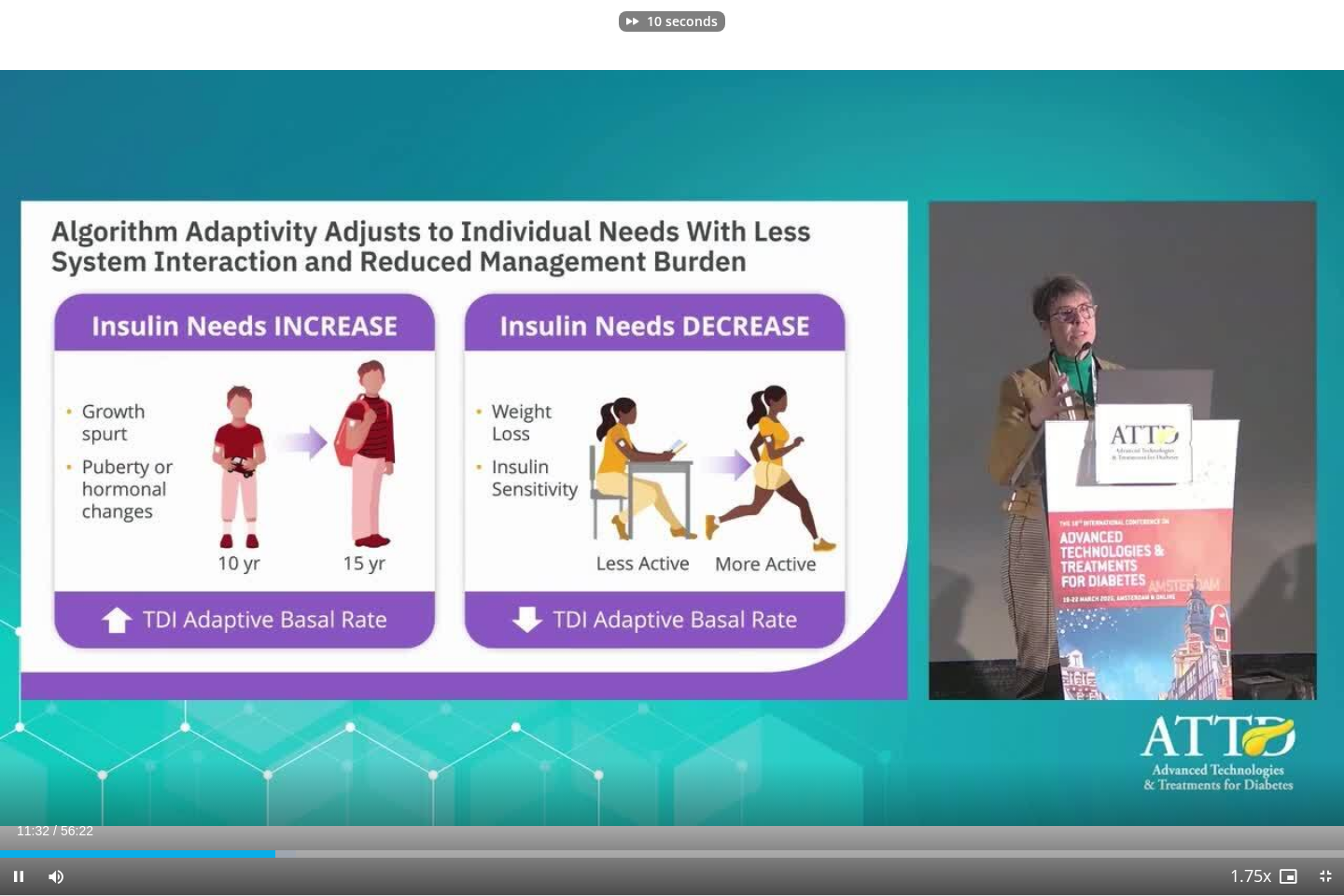 click at bounding box center [1057, 448] 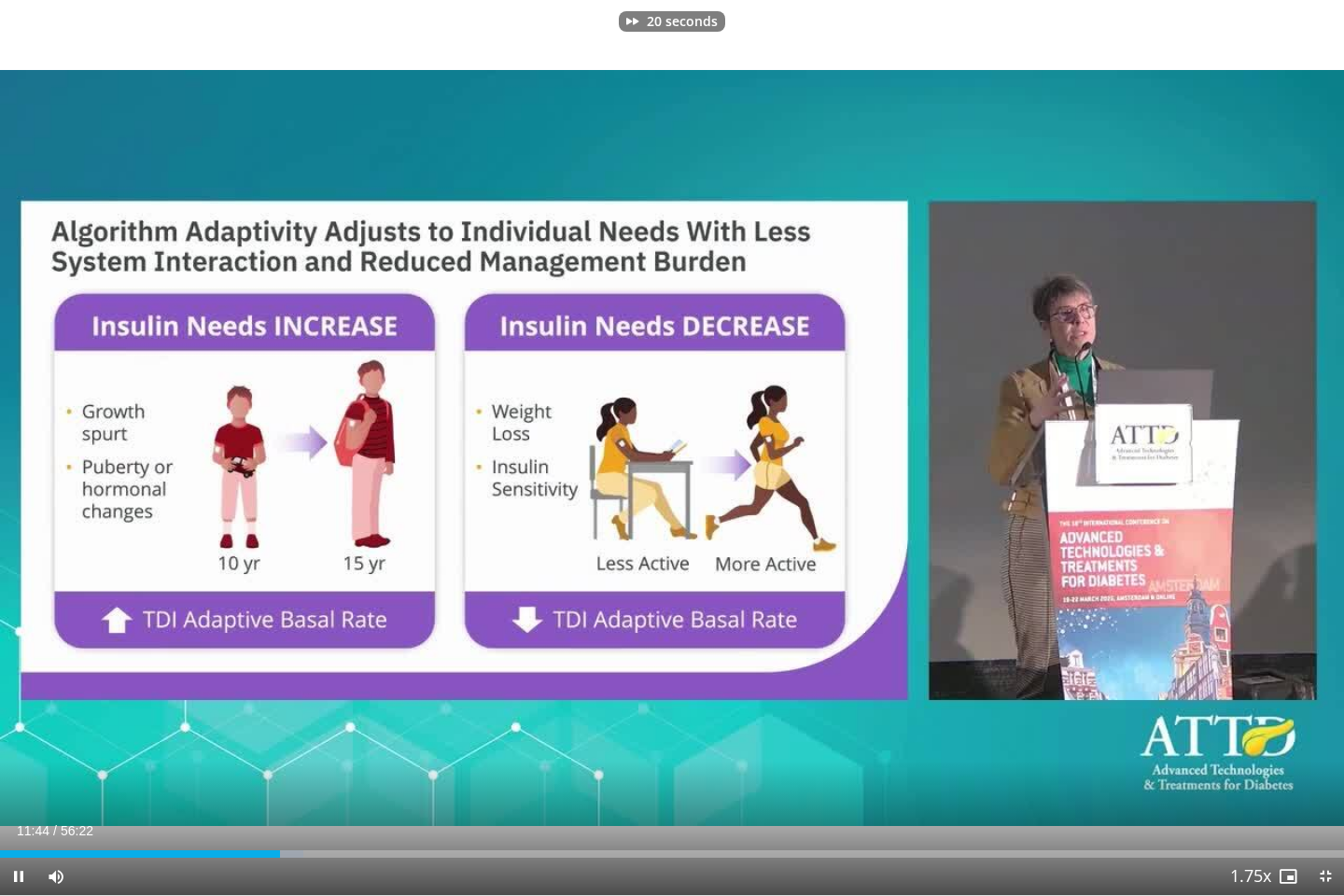 click at bounding box center [1057, 448] 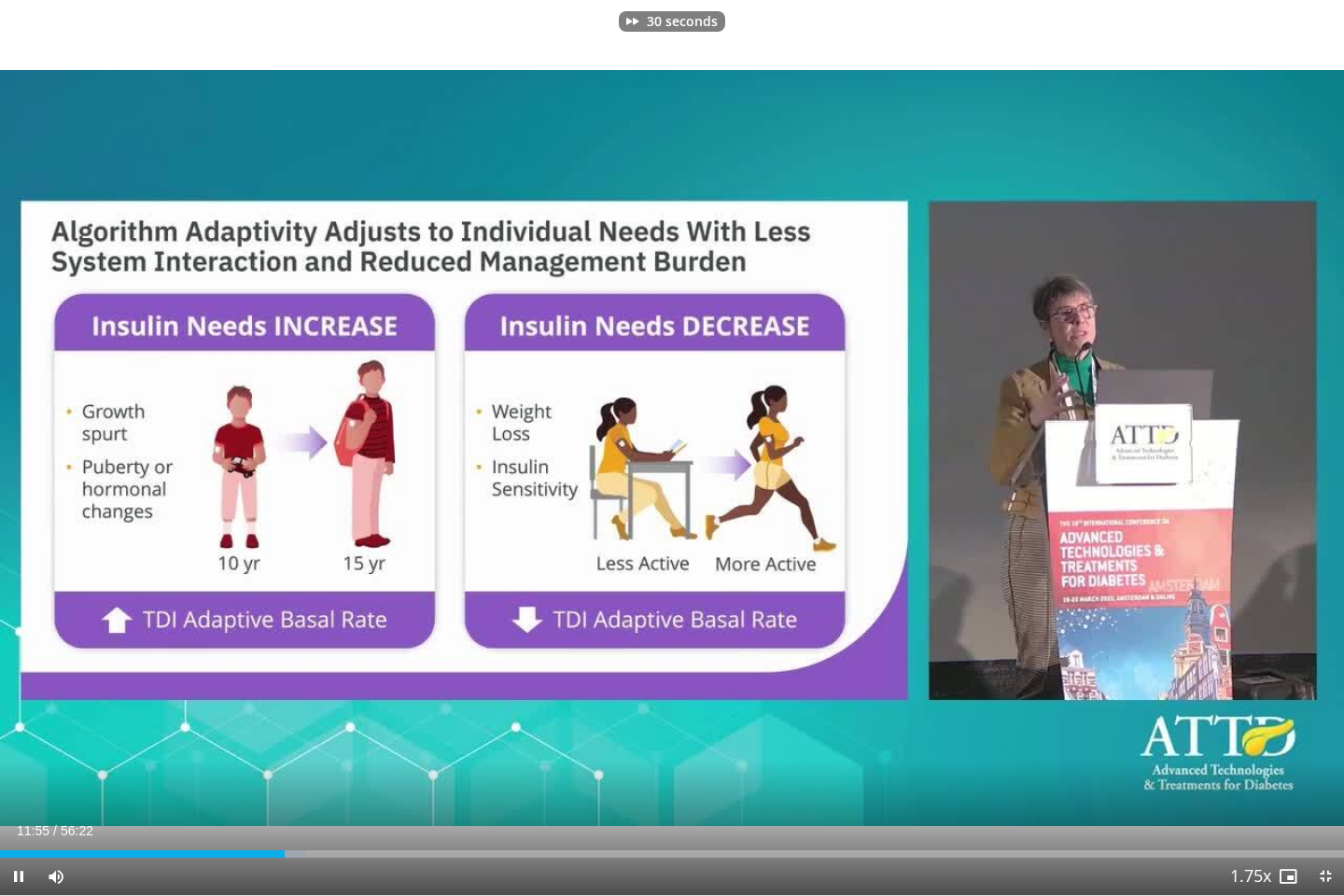 click at bounding box center (1057, 448) 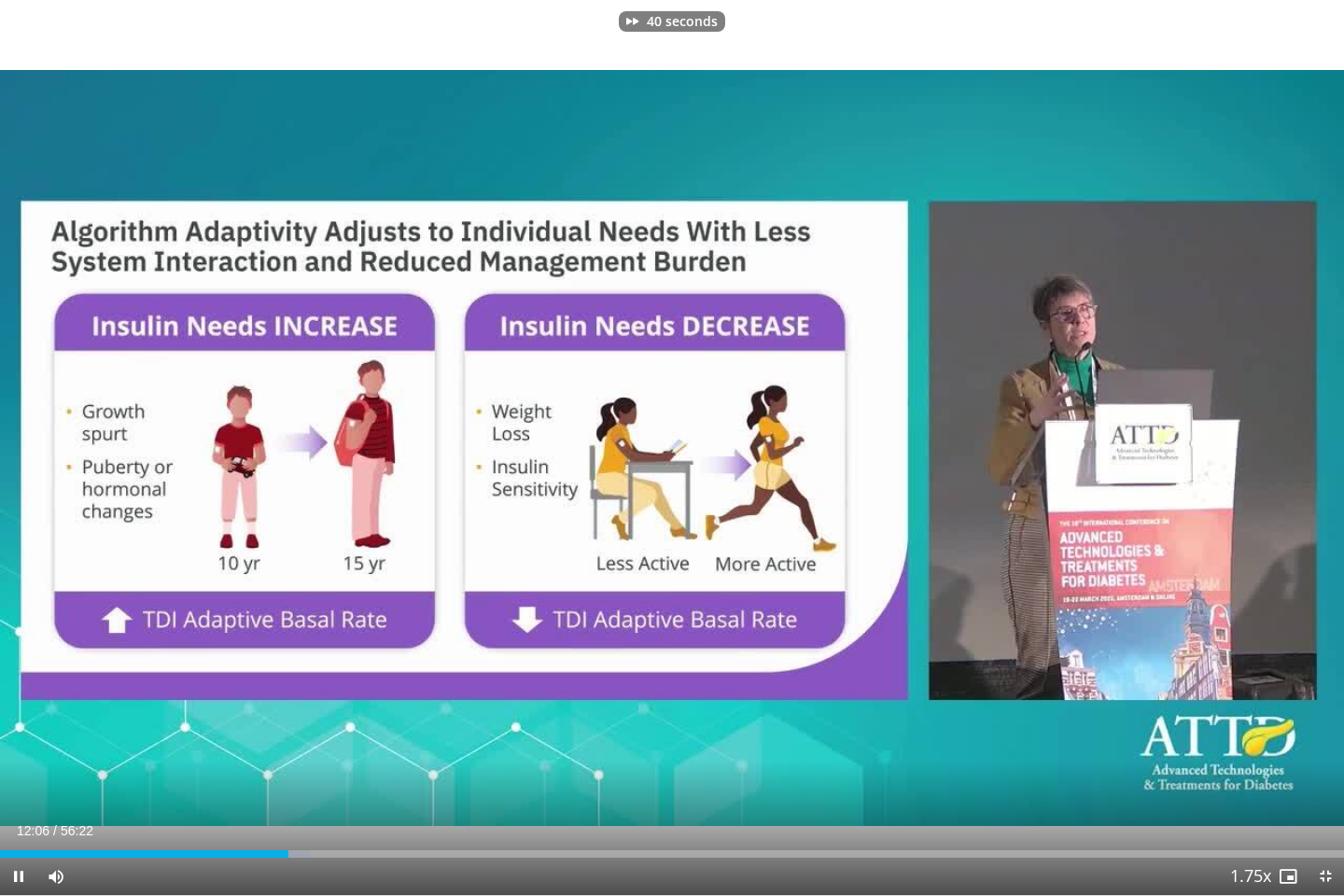 click at bounding box center (1057, 448) 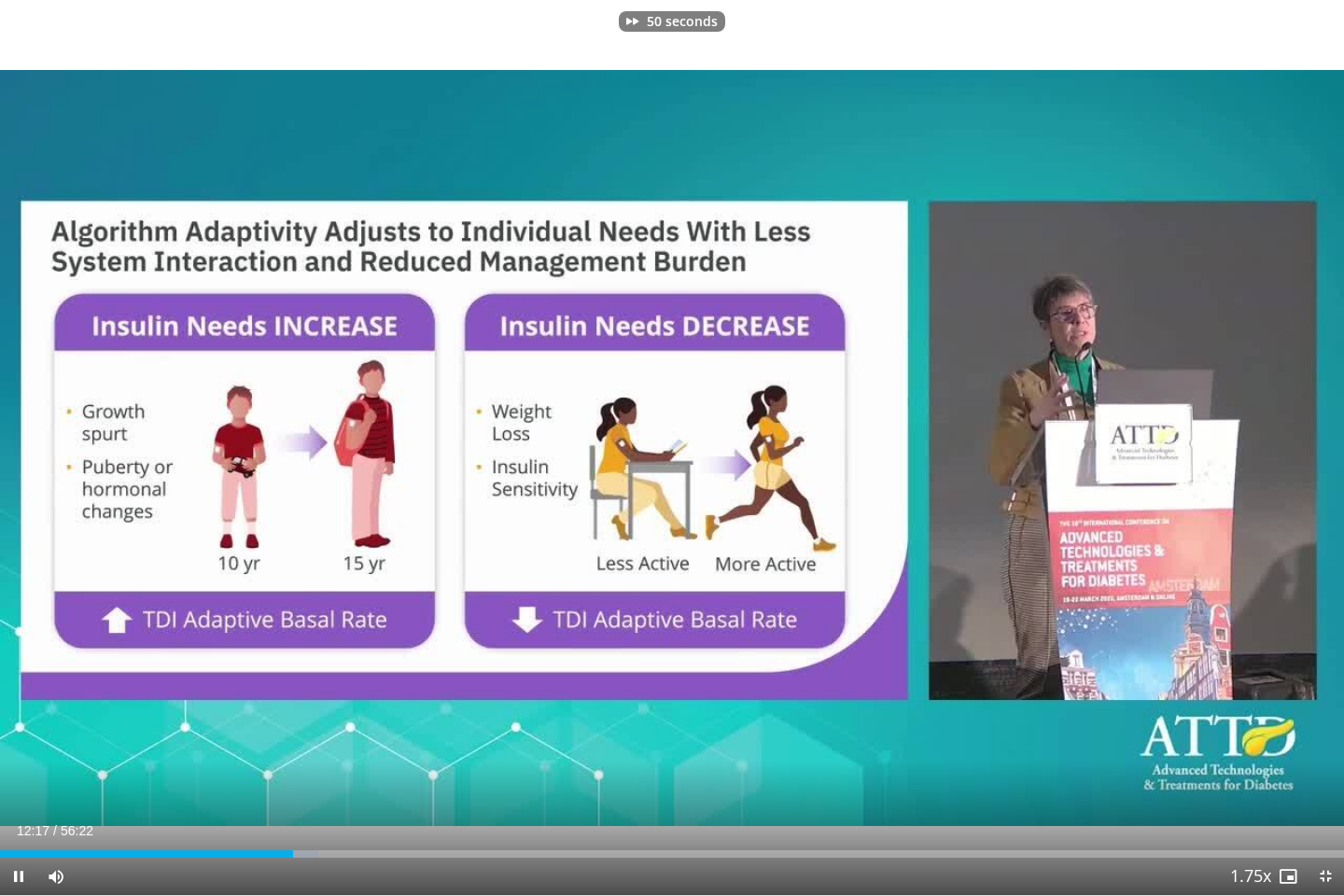 click at bounding box center [1057, 448] 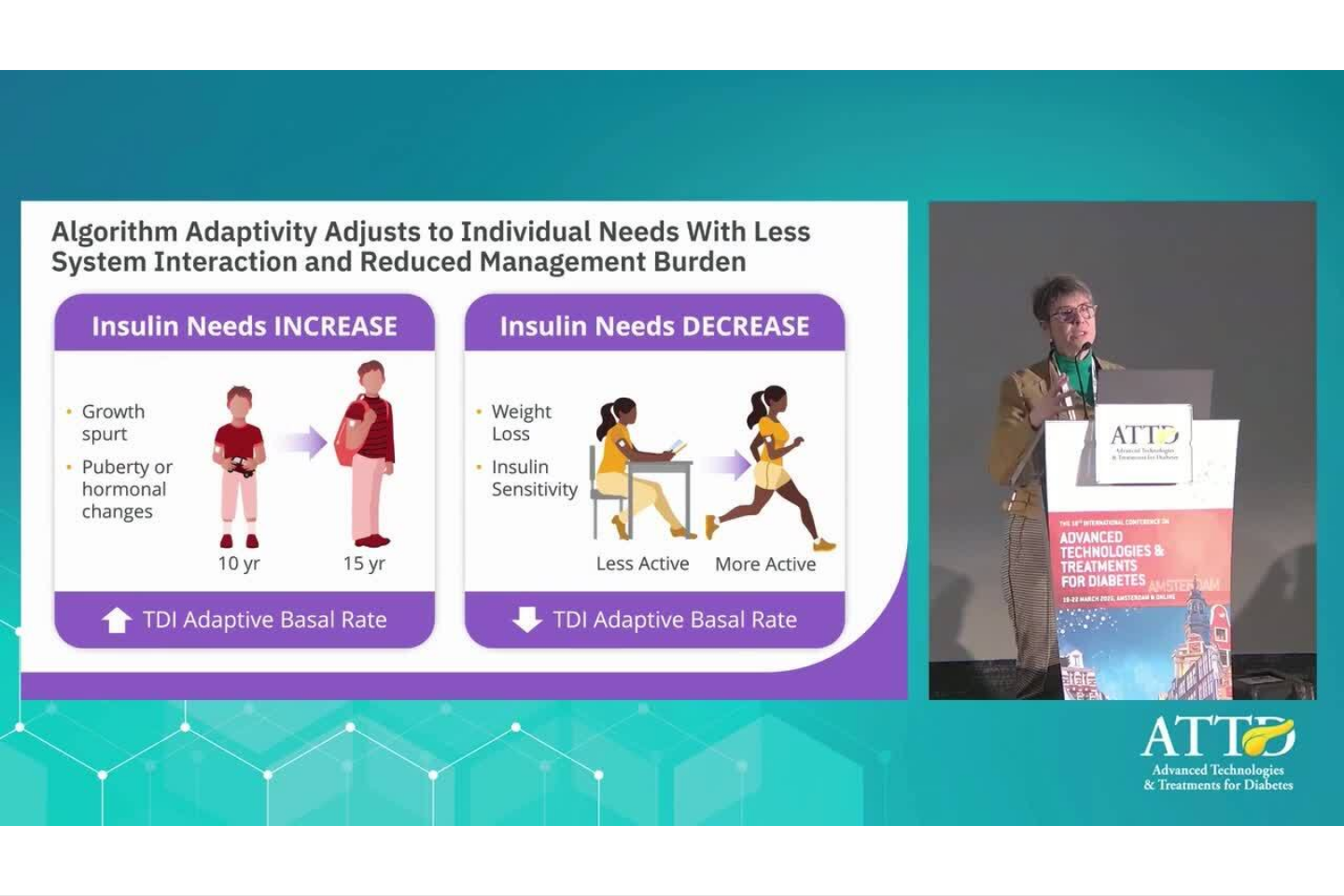 click at bounding box center (672, 448) 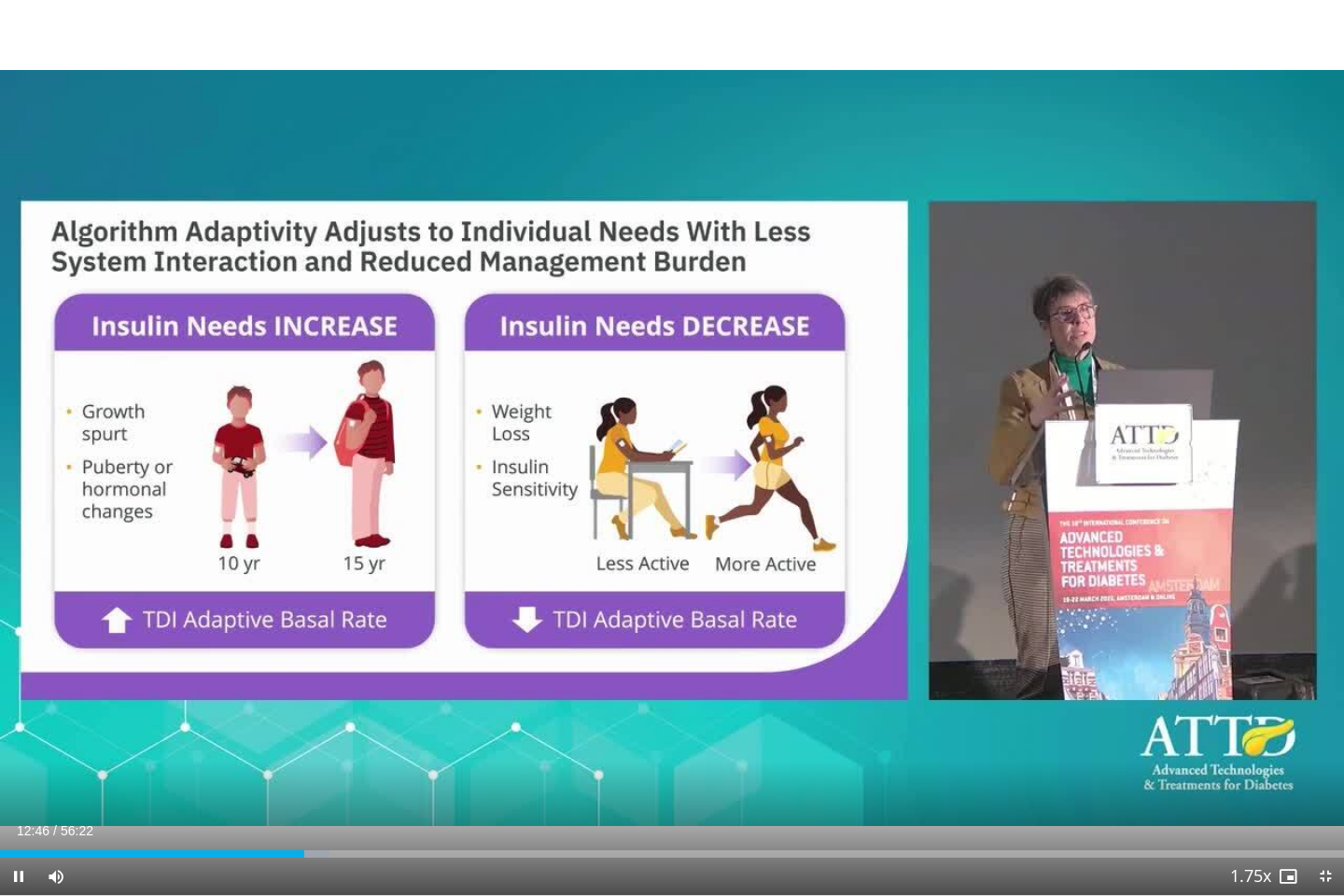 click at bounding box center (672, 448) 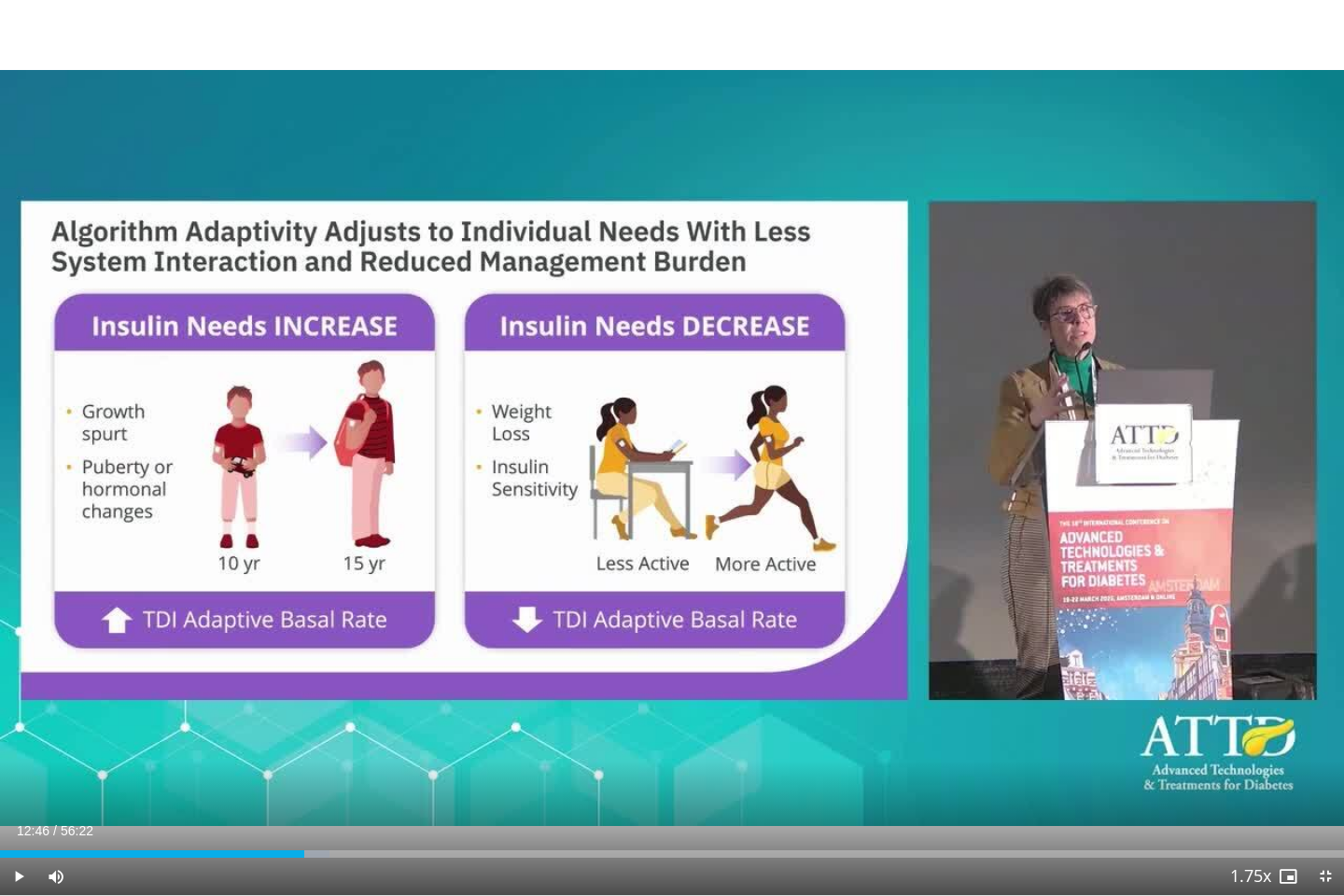 click at bounding box center [672, 448] 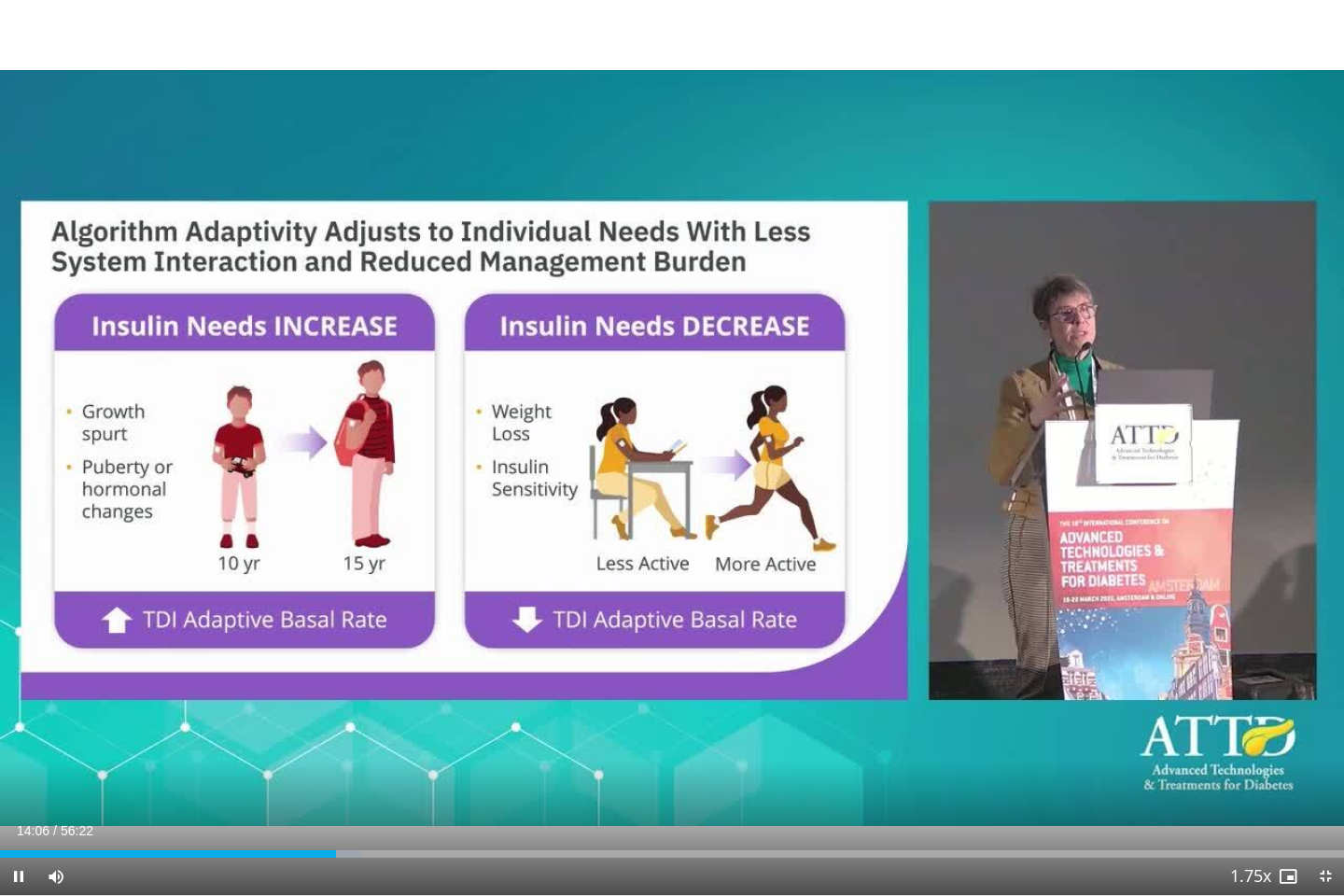 click at bounding box center (1057, 448) 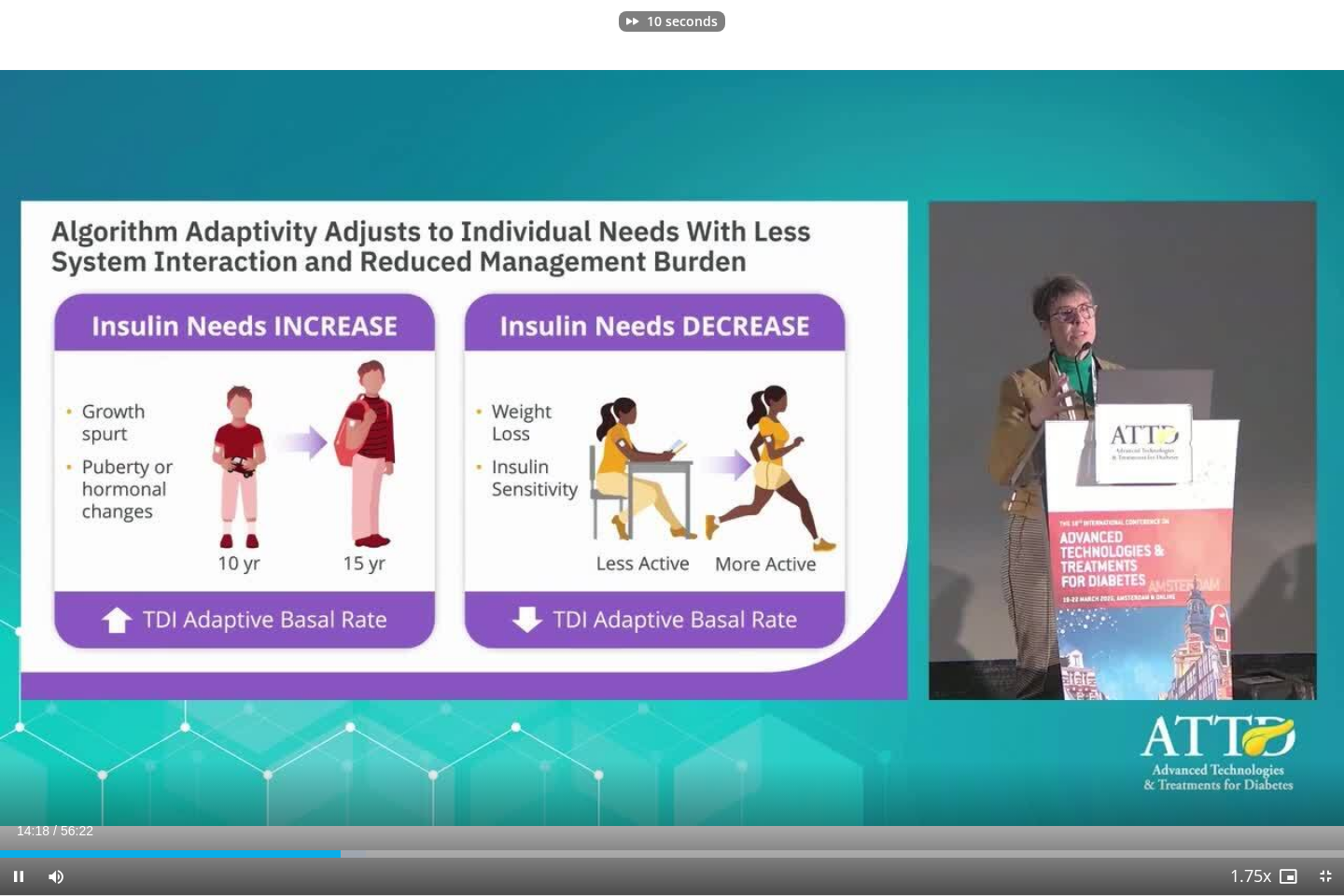 click at bounding box center (1057, 448) 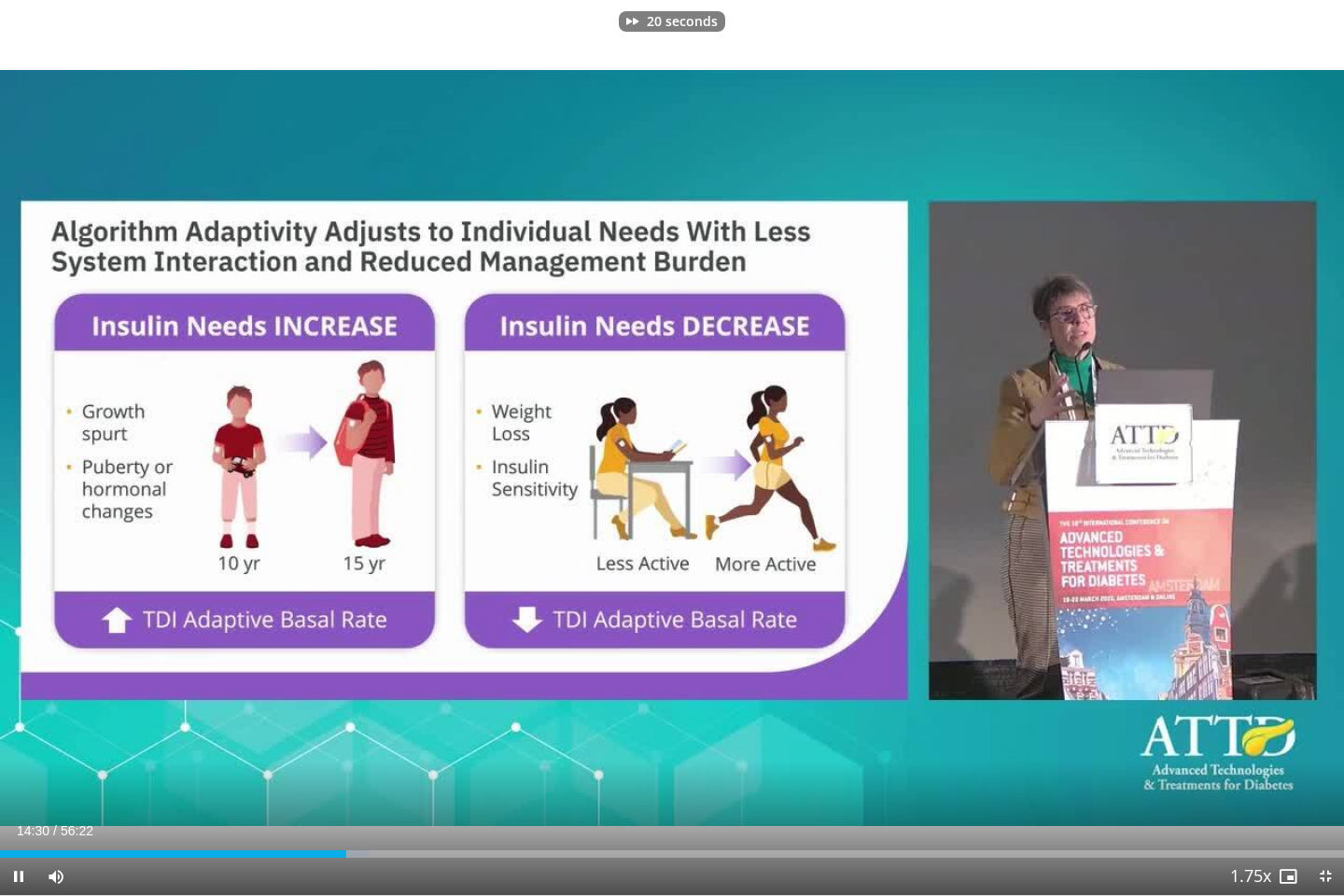 click at bounding box center (1057, 448) 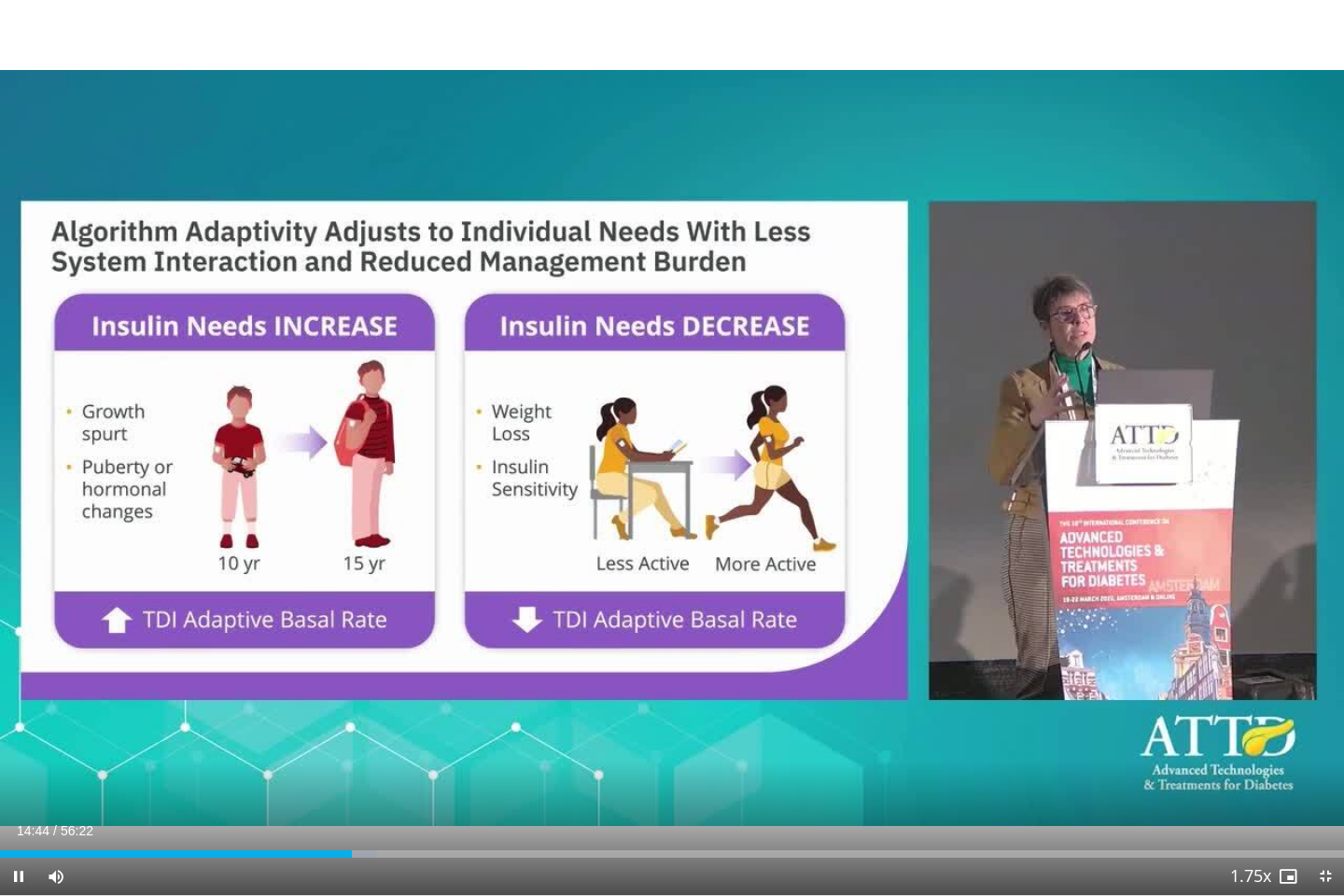 click at bounding box center (1057, 448) 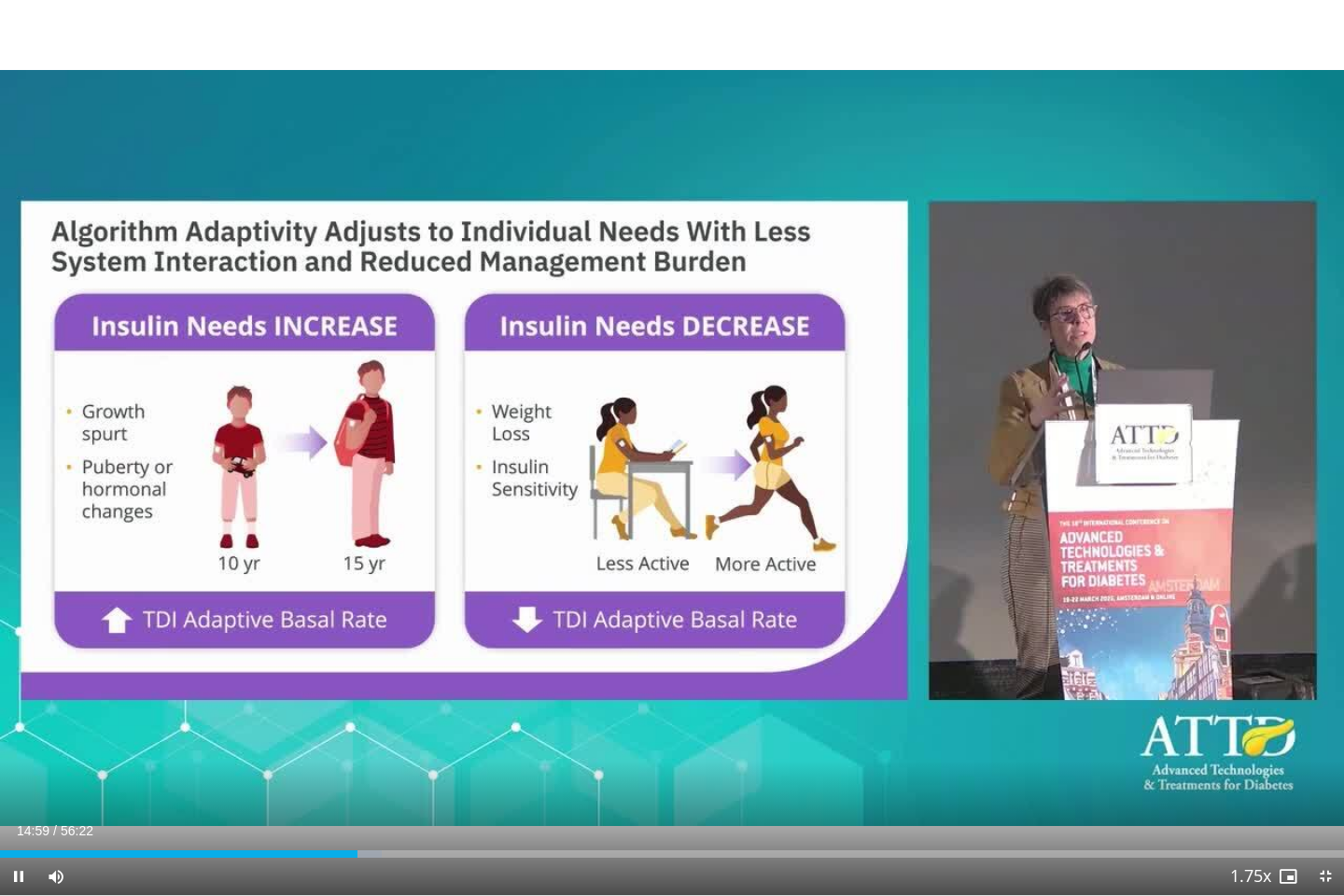 click at bounding box center (1057, 448) 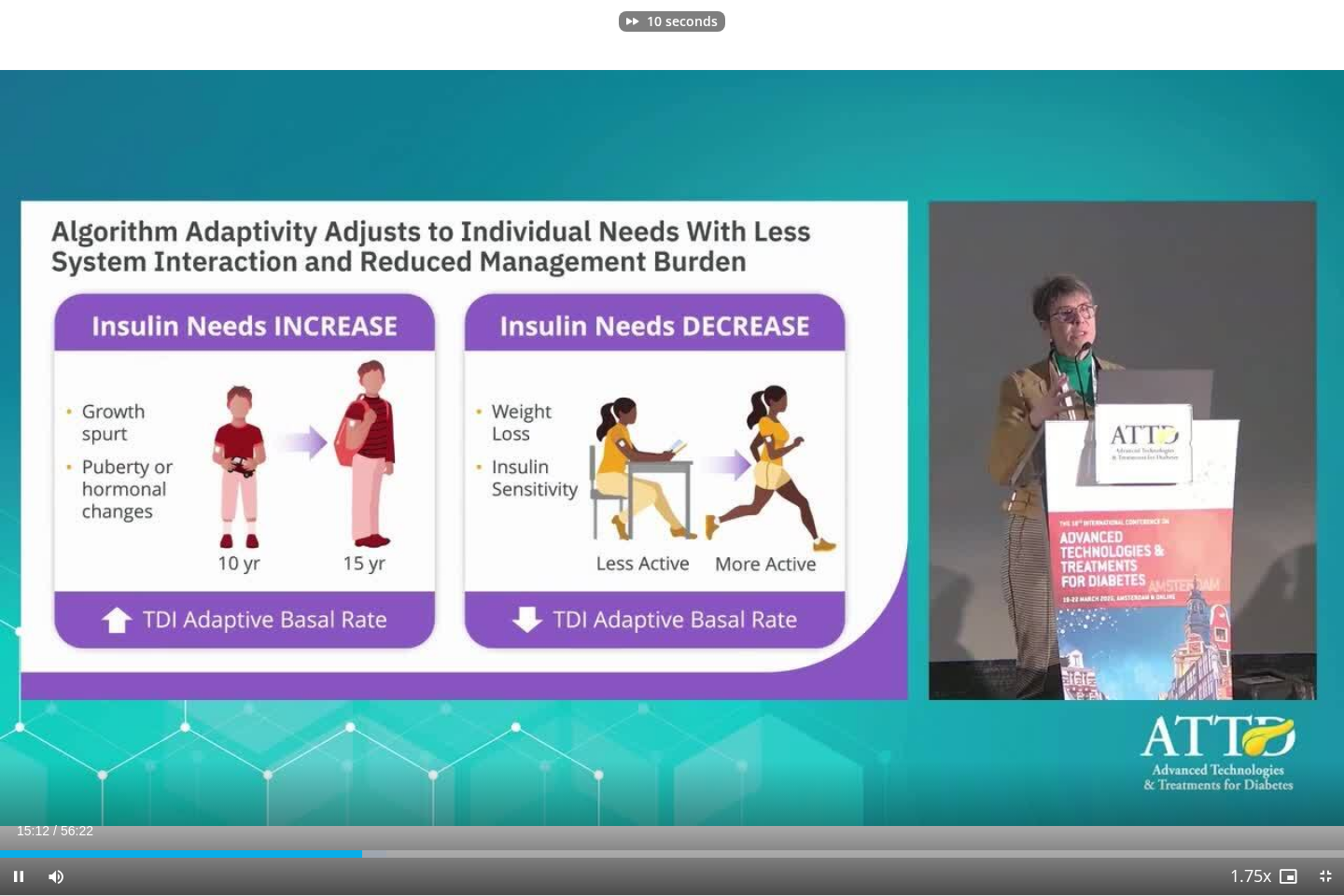 click at bounding box center (1057, 448) 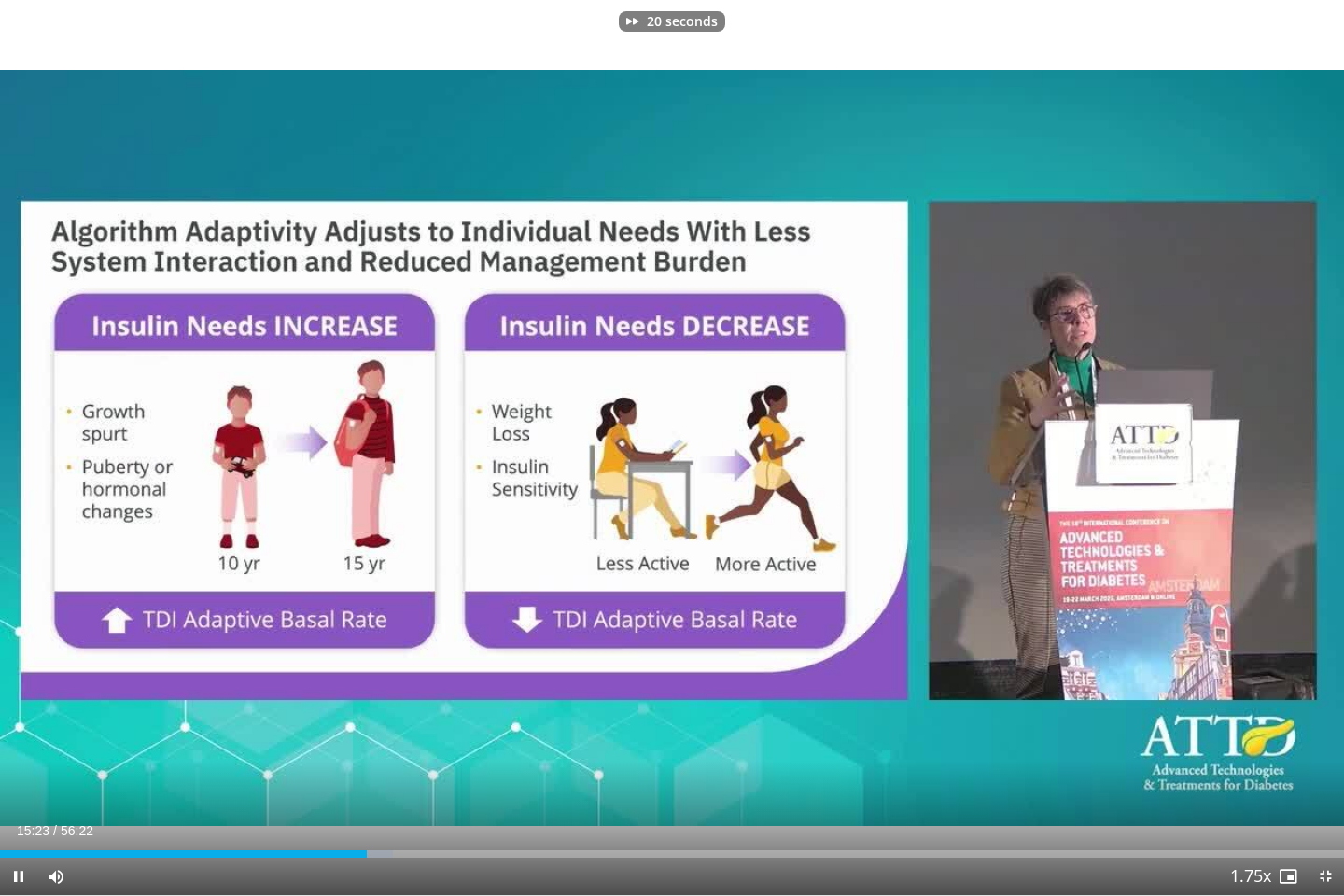 click at bounding box center (1057, 448) 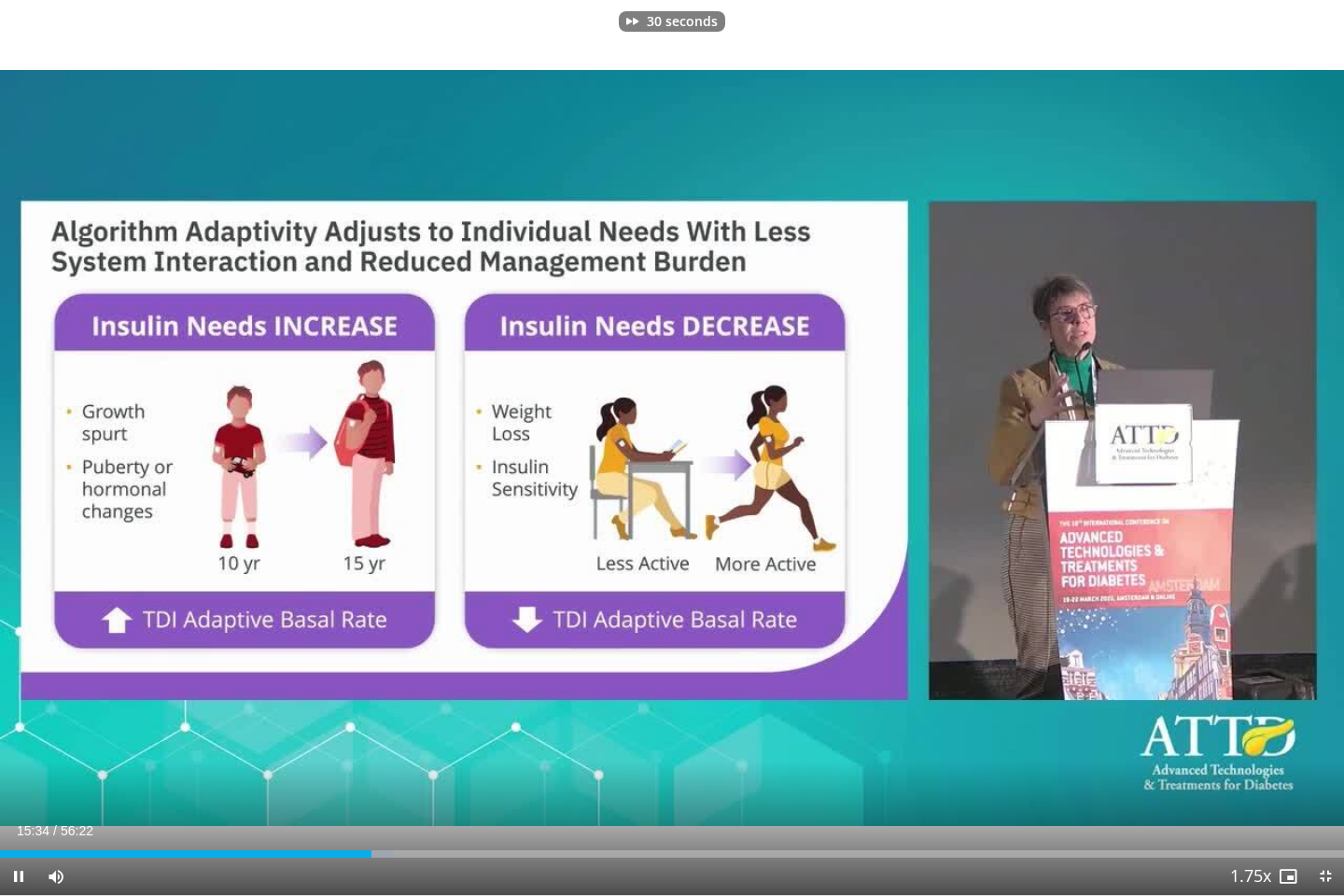 click at bounding box center [1057, 448] 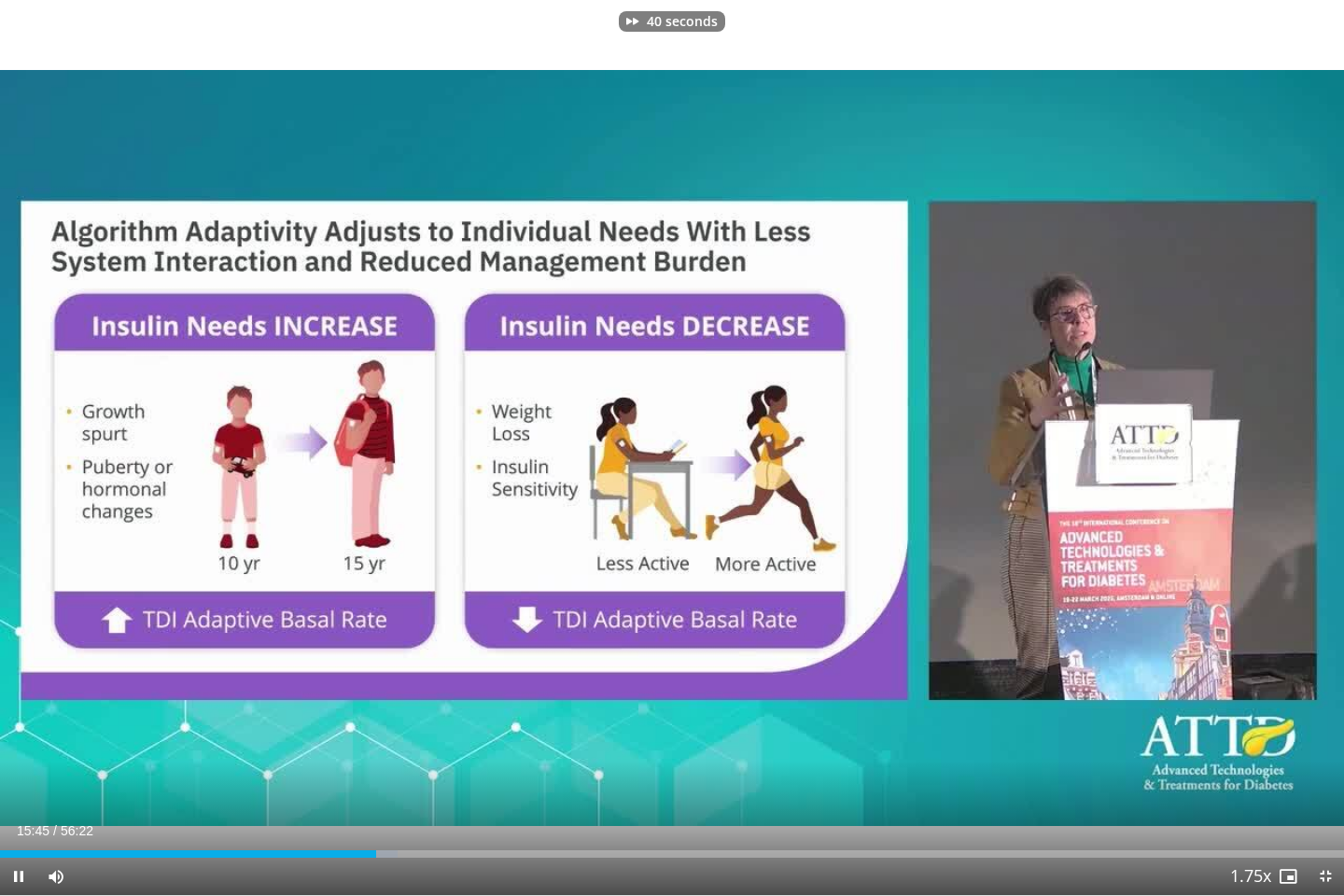 click at bounding box center (1057, 448) 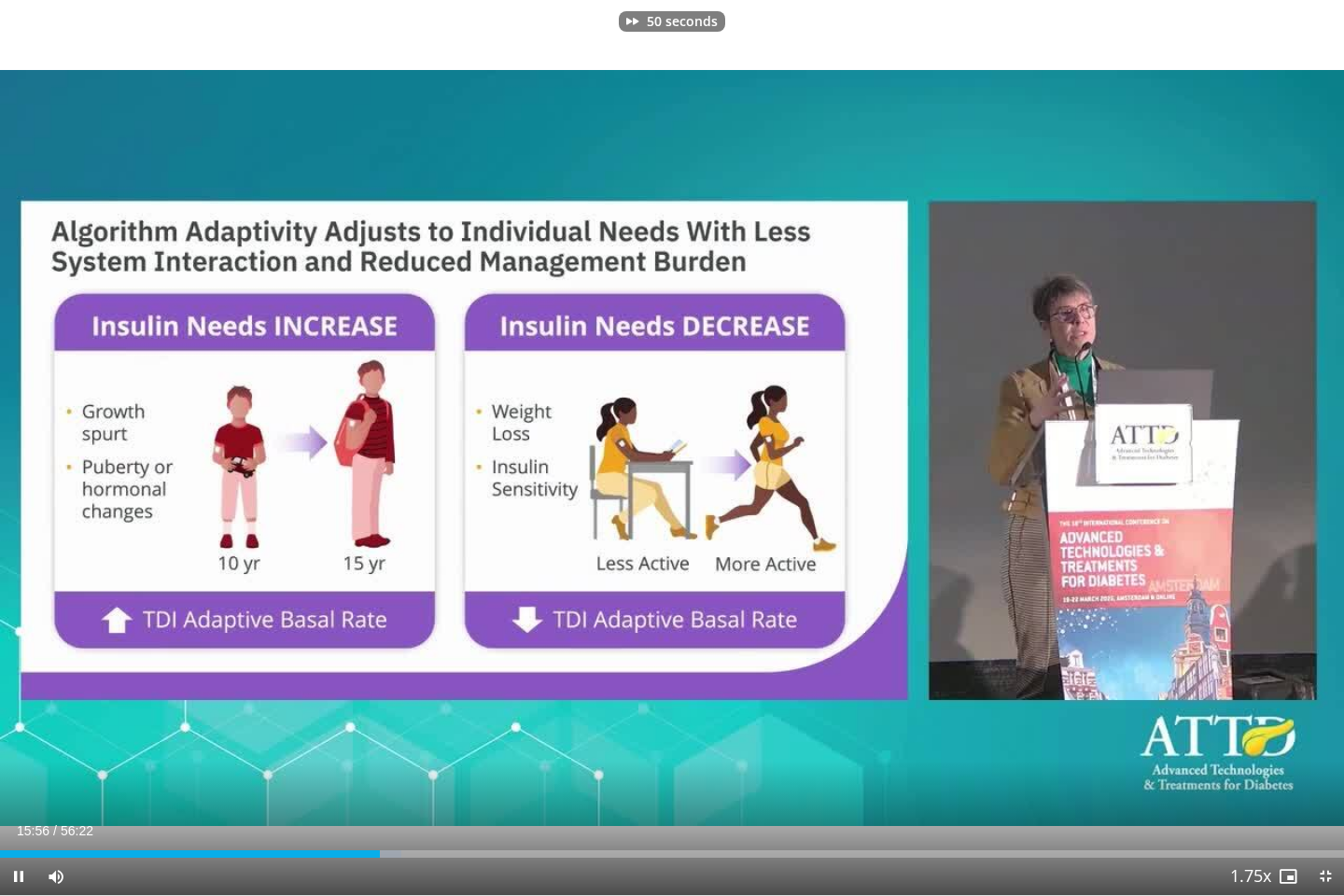 click at bounding box center [1057, 448] 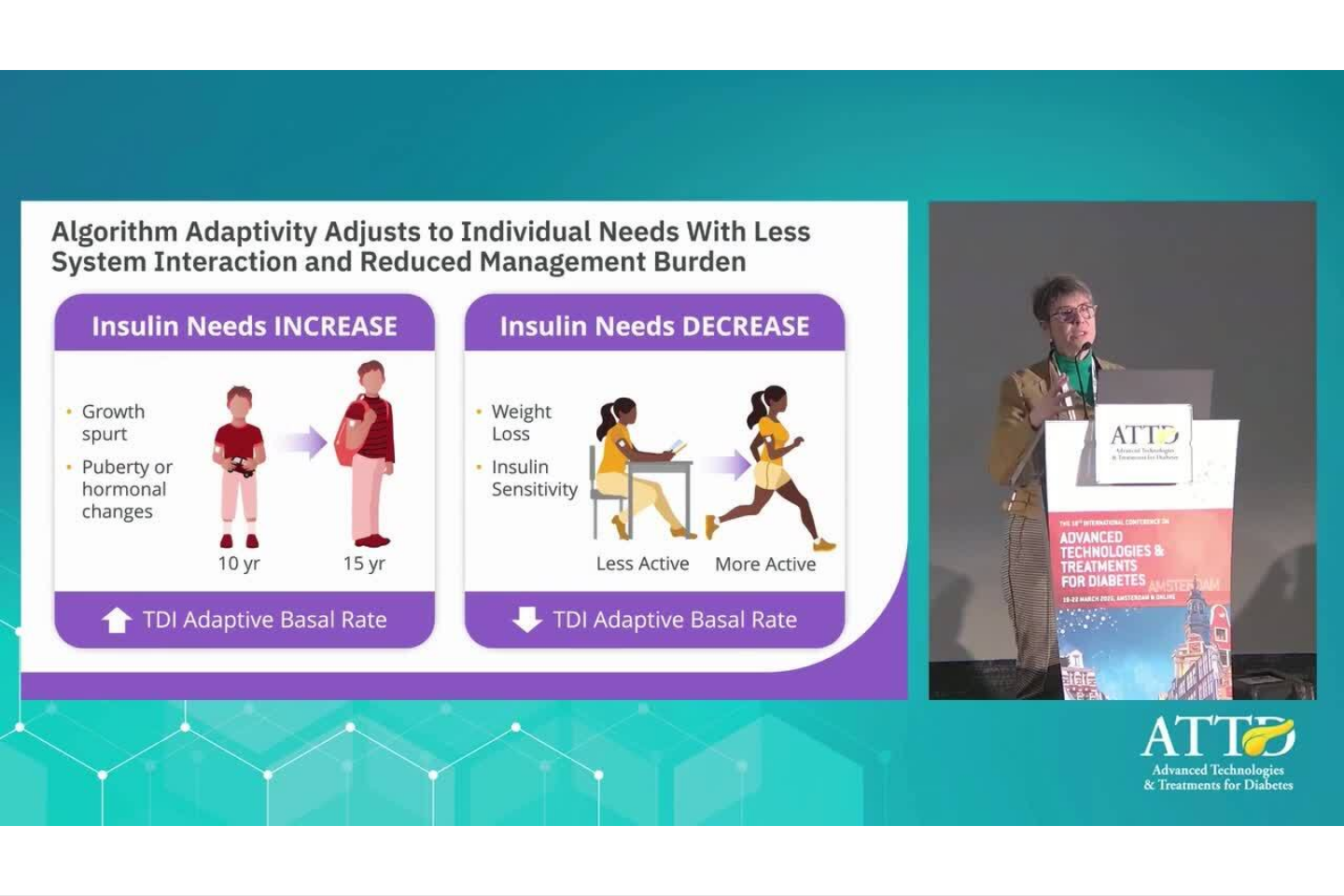 type 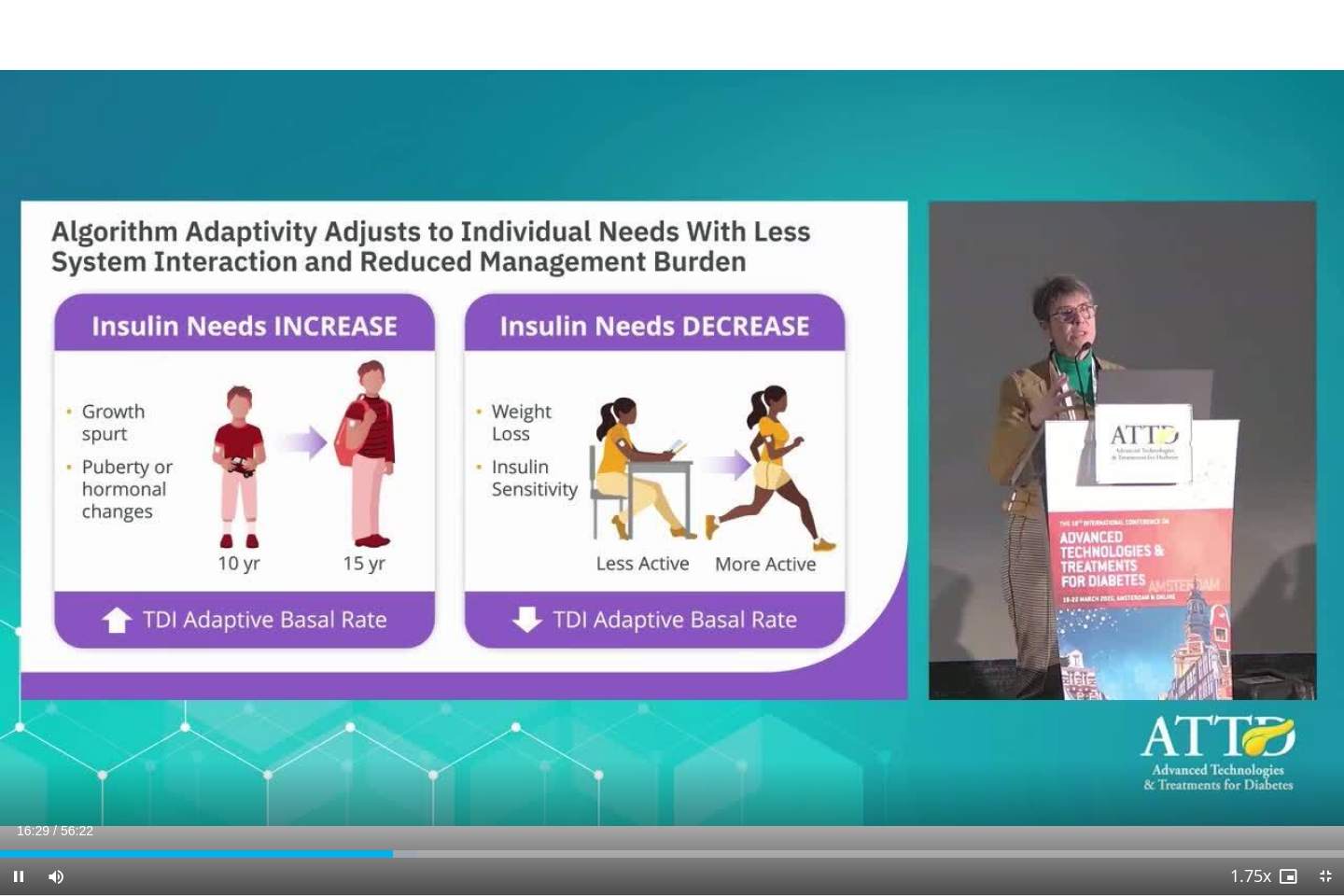 click on "60 seconds
Tap to unmute" at bounding box center (672, 447) 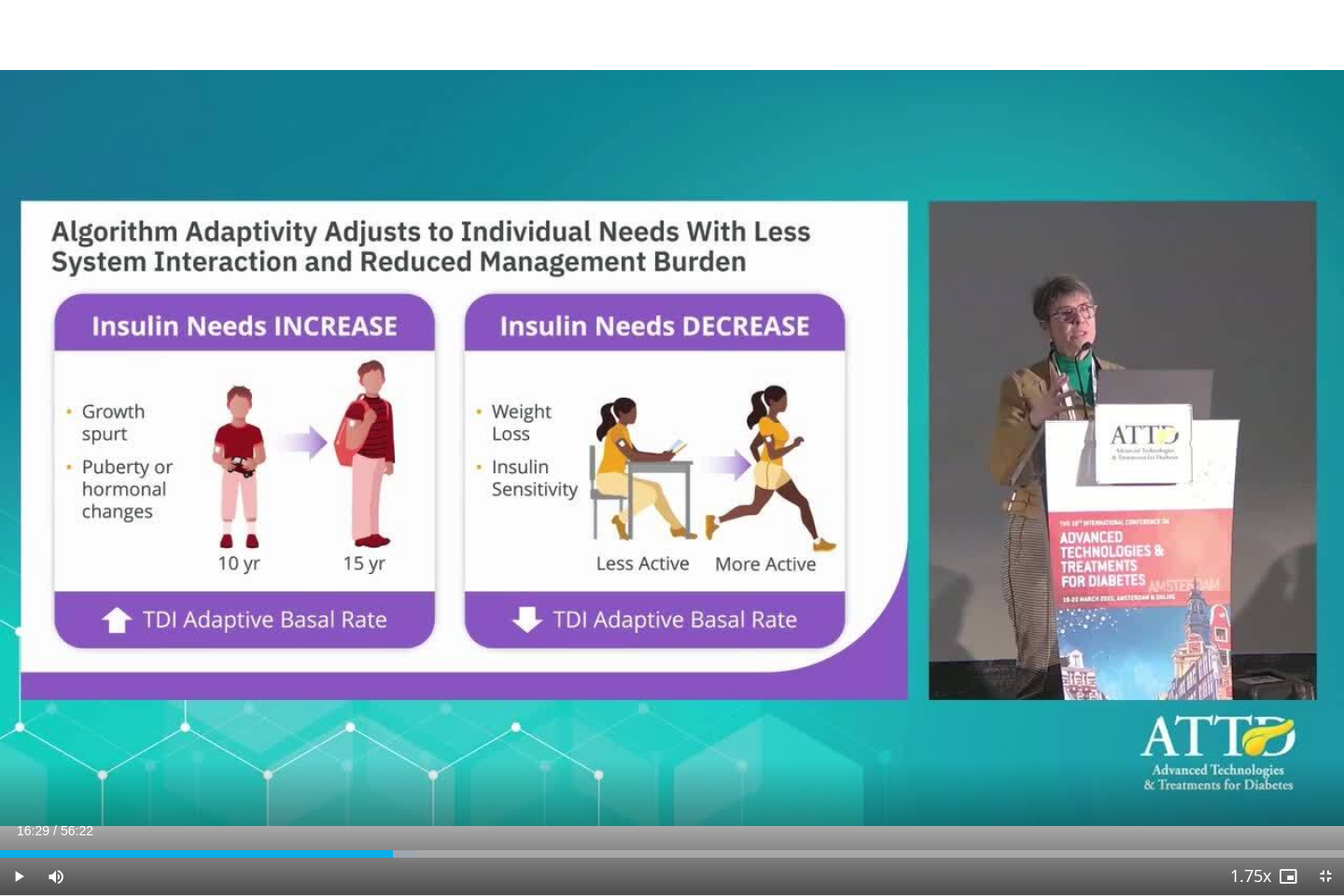 click on "60 seconds
Tap to unmute" at bounding box center (672, 447) 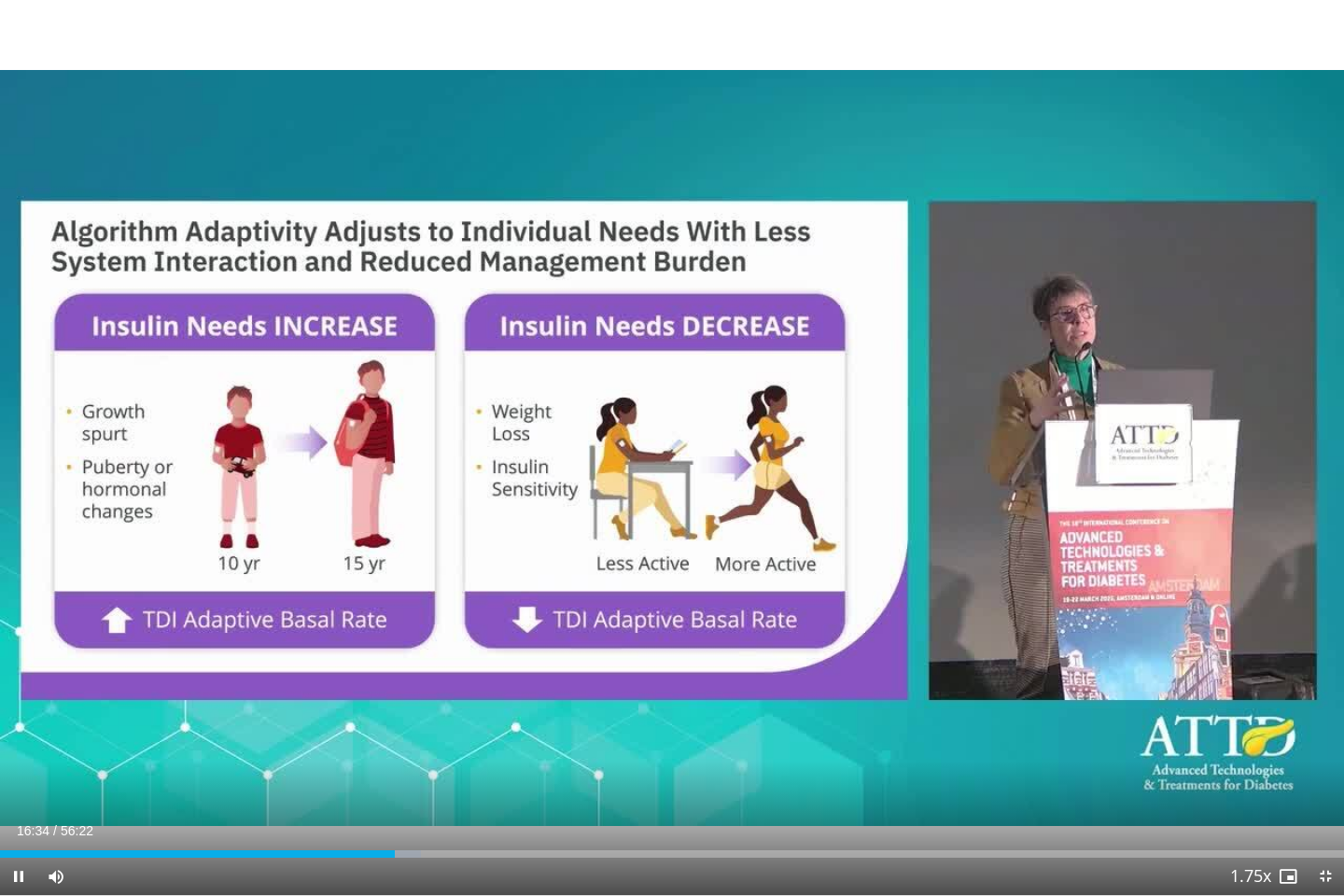 click at bounding box center (1057, 448) 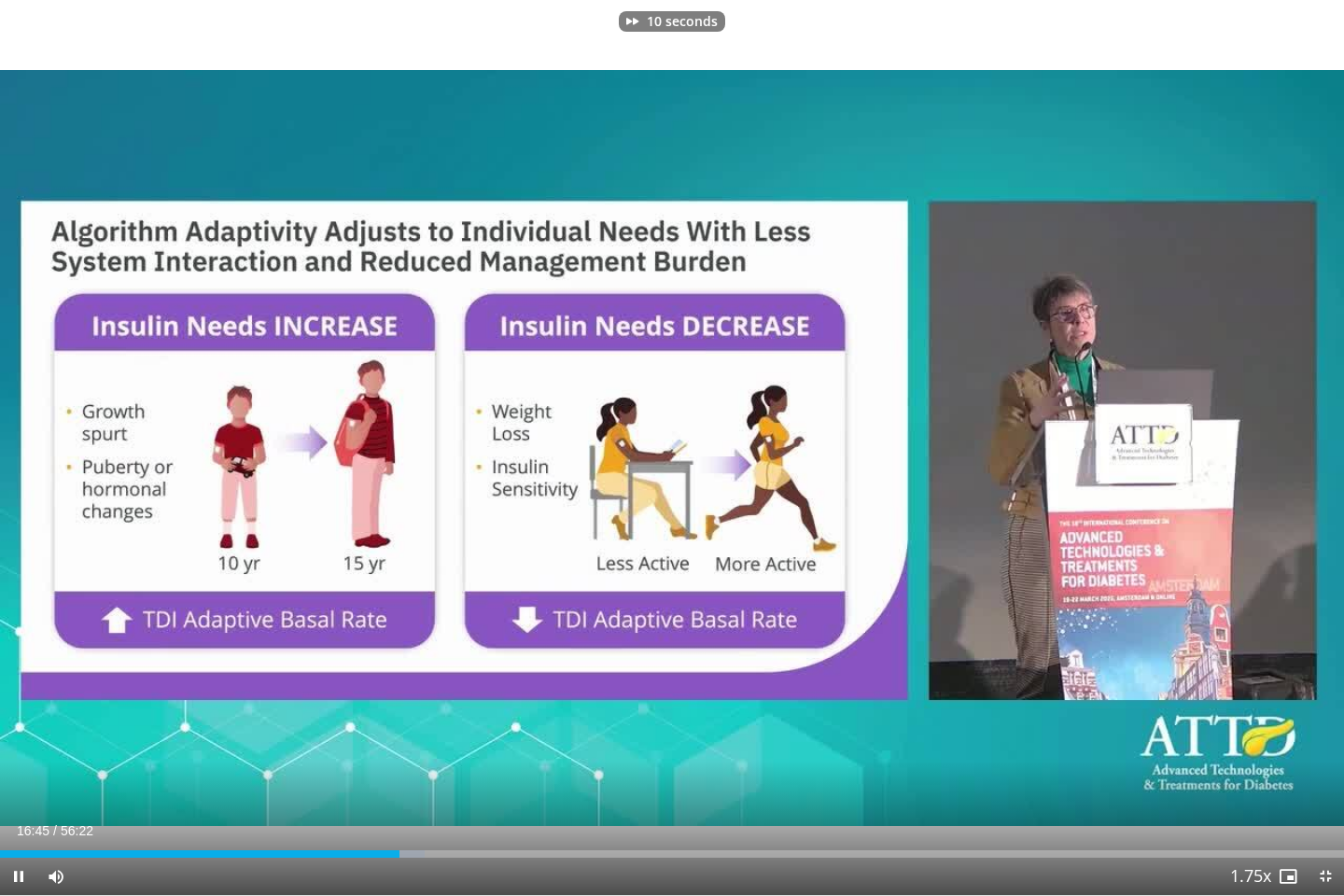 click at bounding box center (1057, 448) 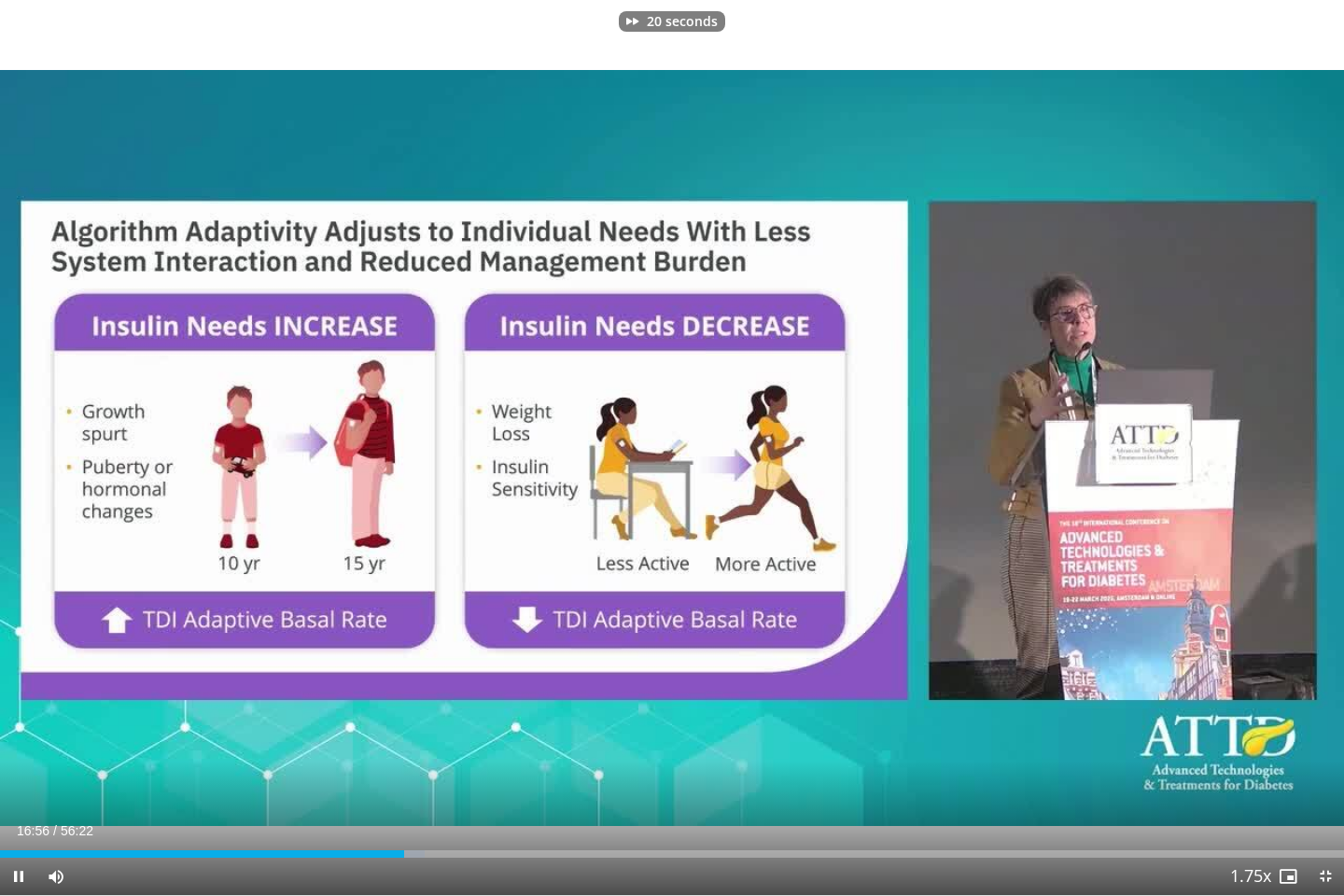click at bounding box center (1057, 448) 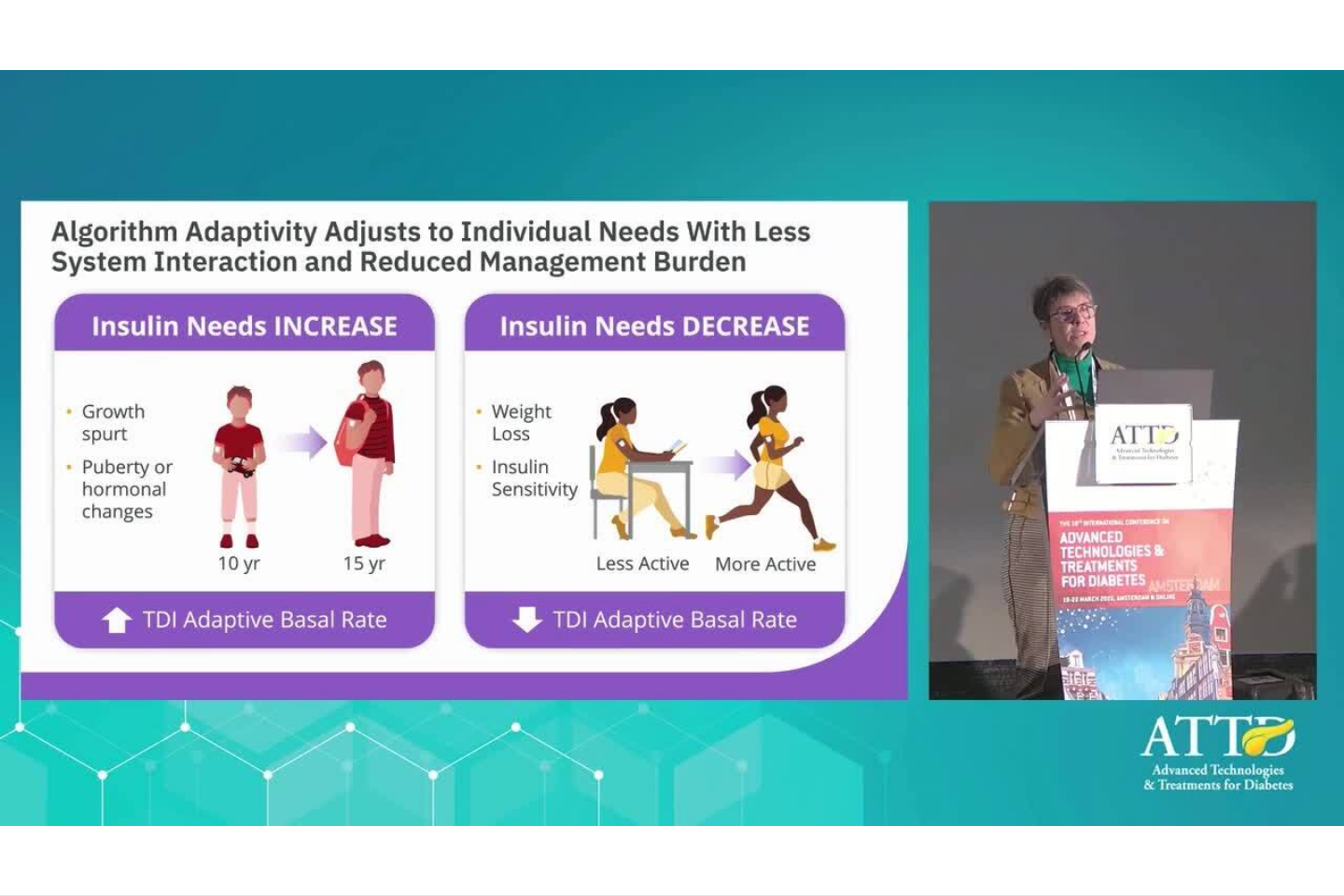 click on "30 seconds
Tap to unmute" at bounding box center [672, 447] 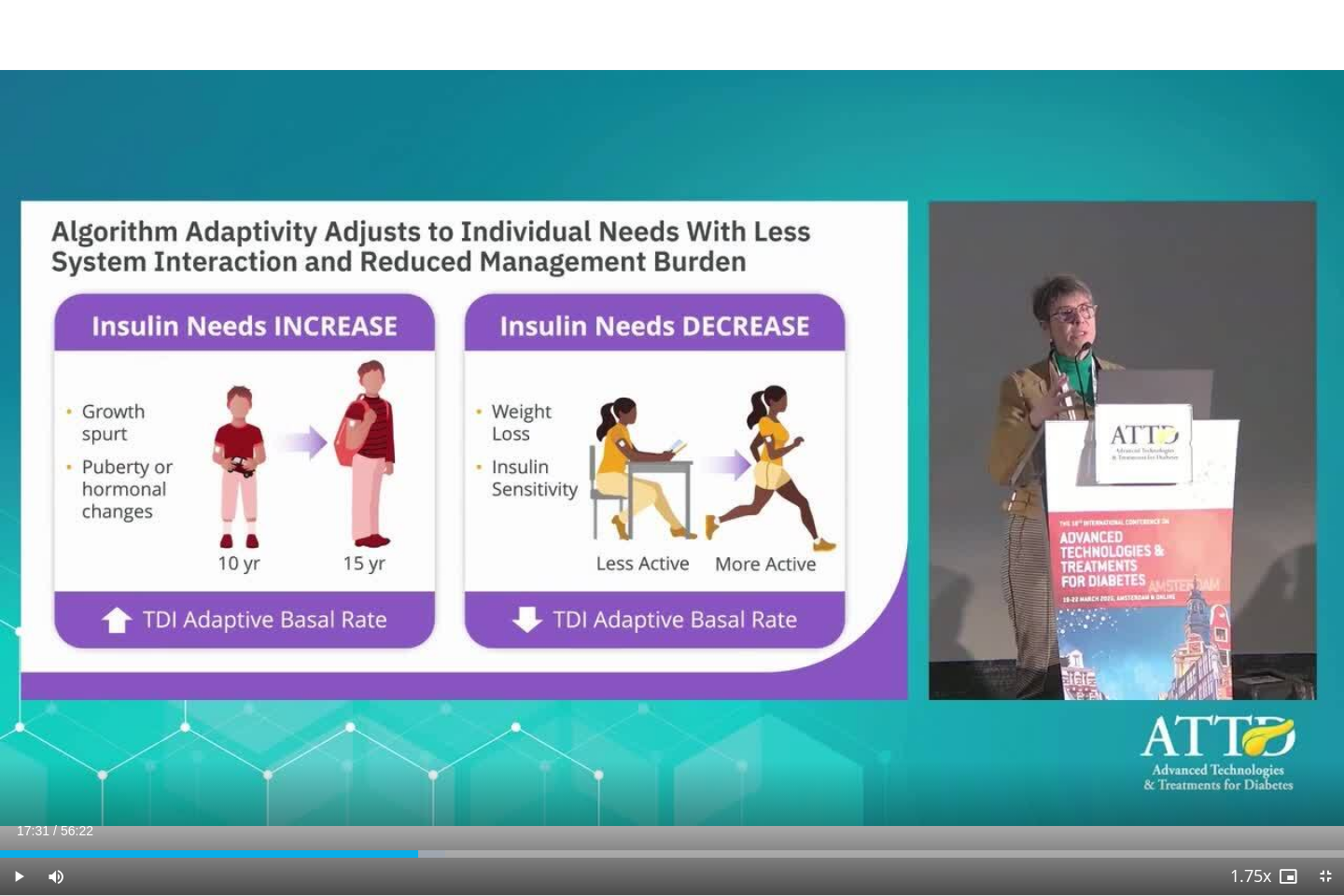 click at bounding box center [1057, 448] 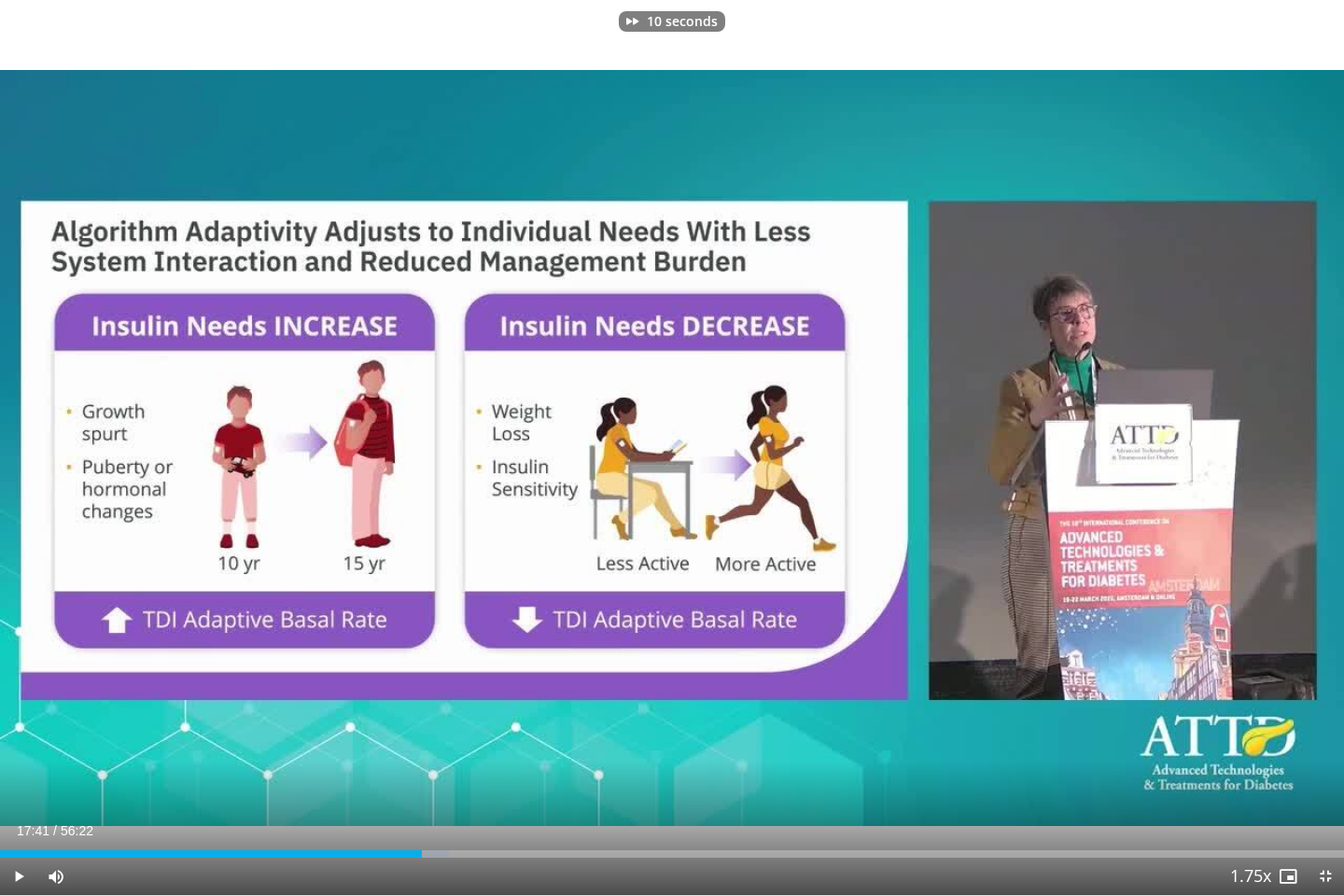 click at bounding box center (672, 448) 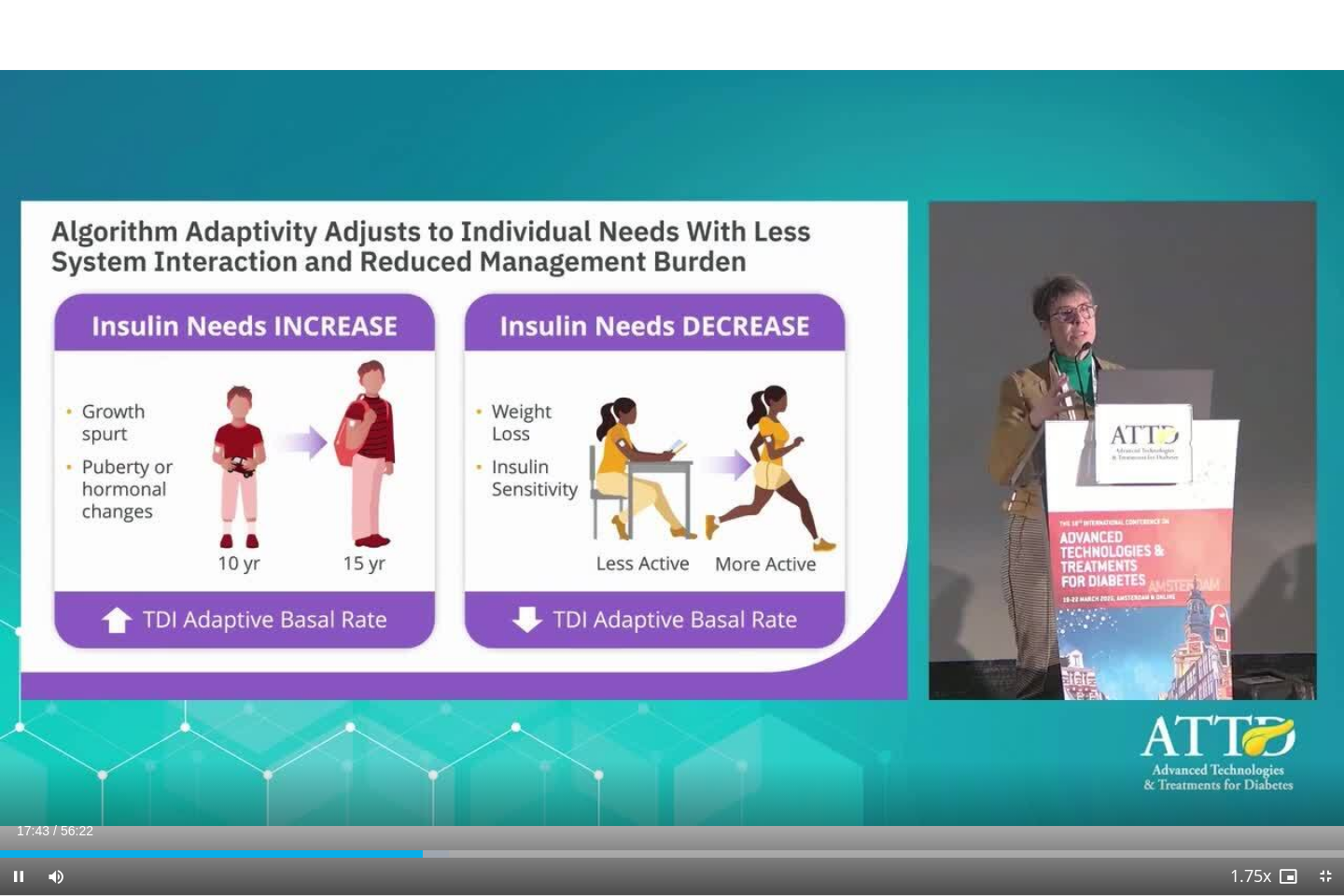 click at bounding box center [1057, 448] 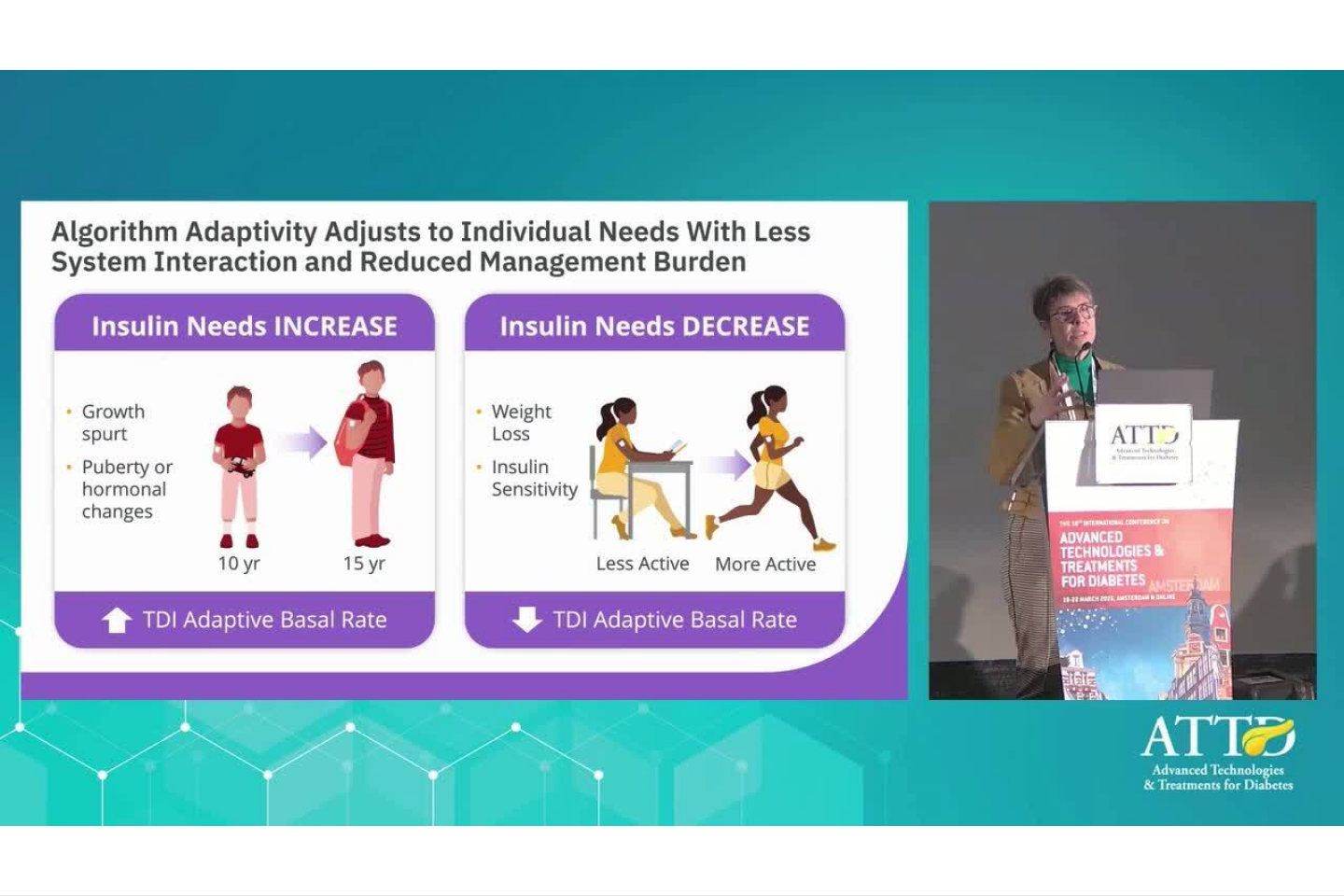 click at bounding box center (1057, 448) 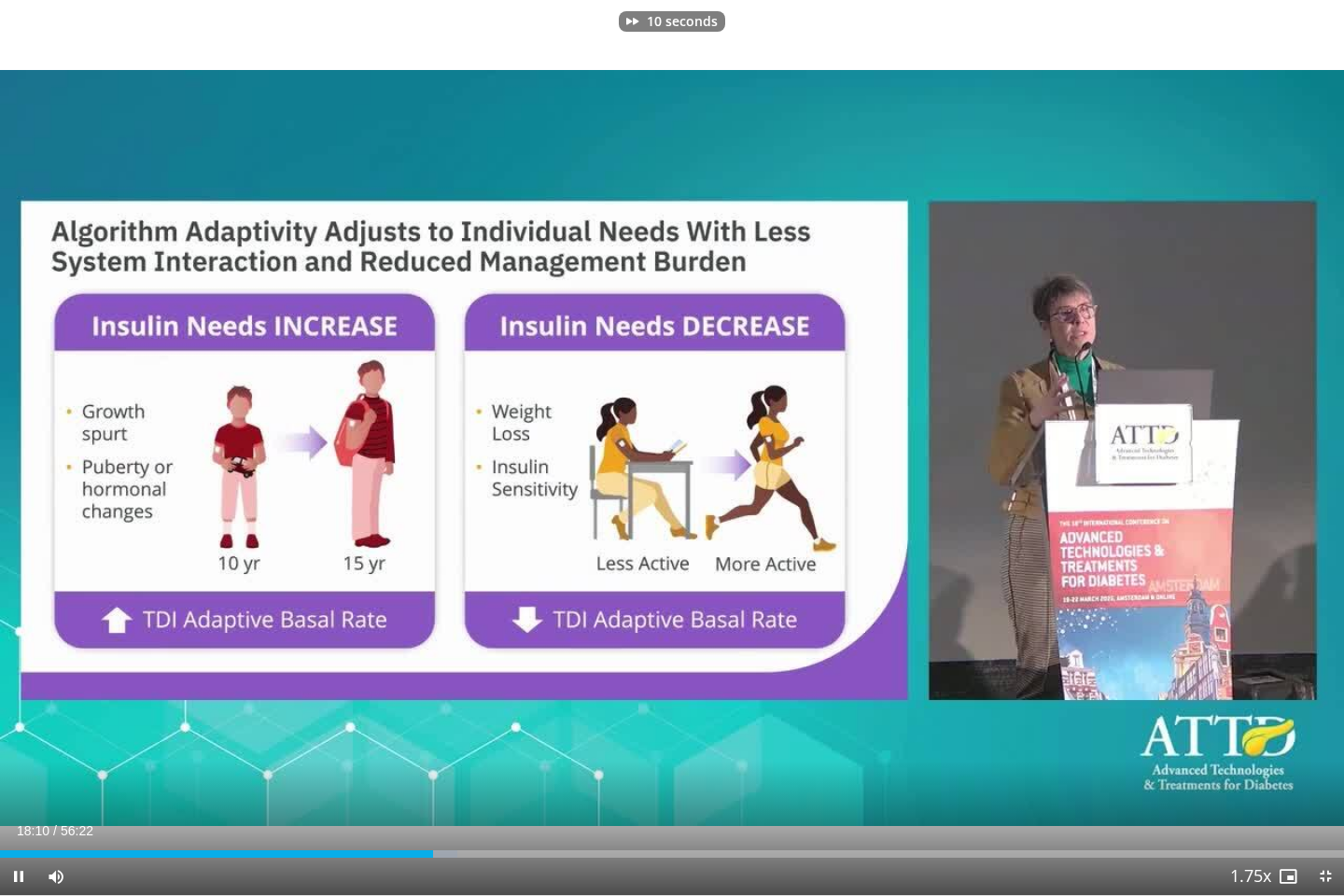 click at bounding box center [1057, 448] 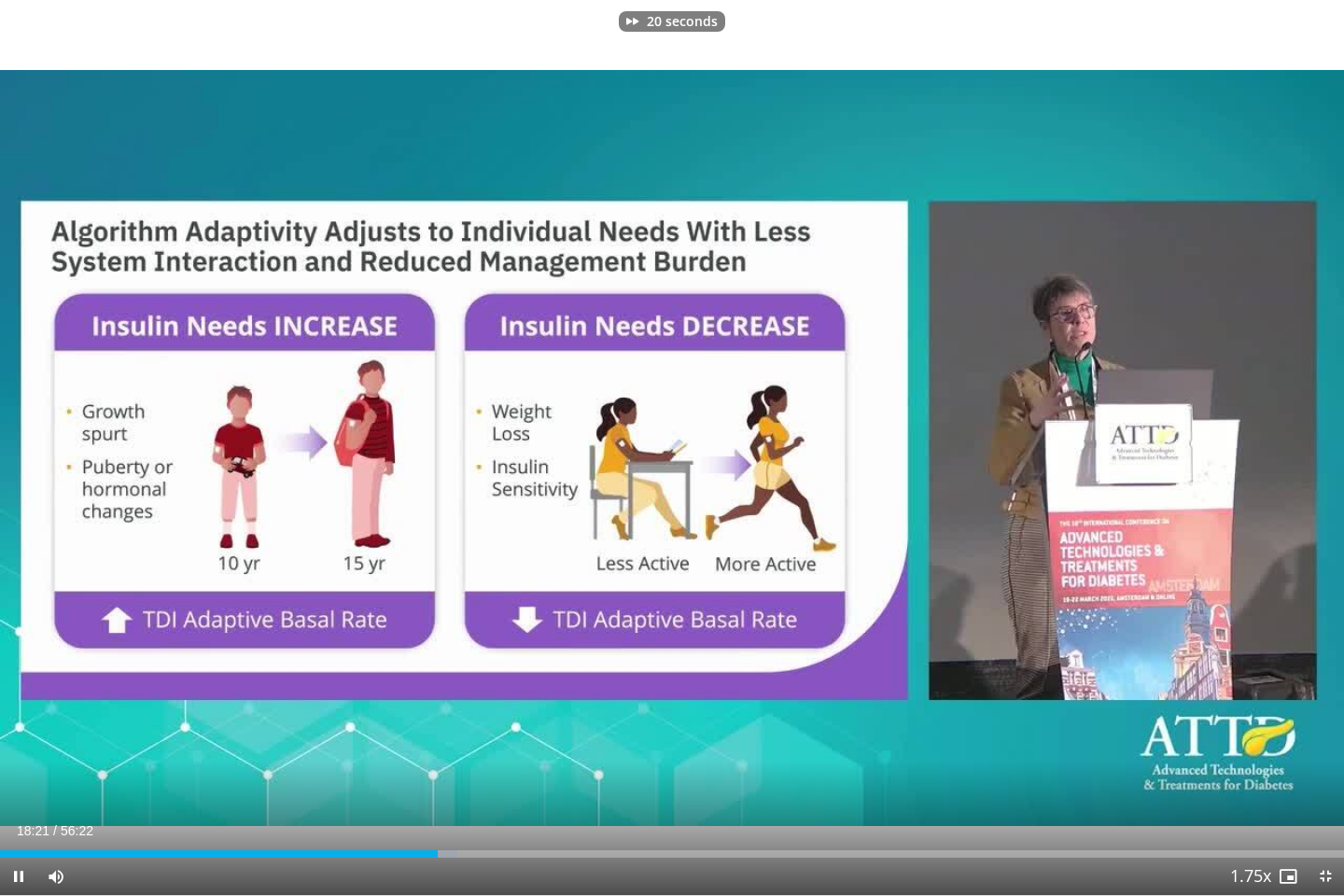 click at bounding box center (1057, 448) 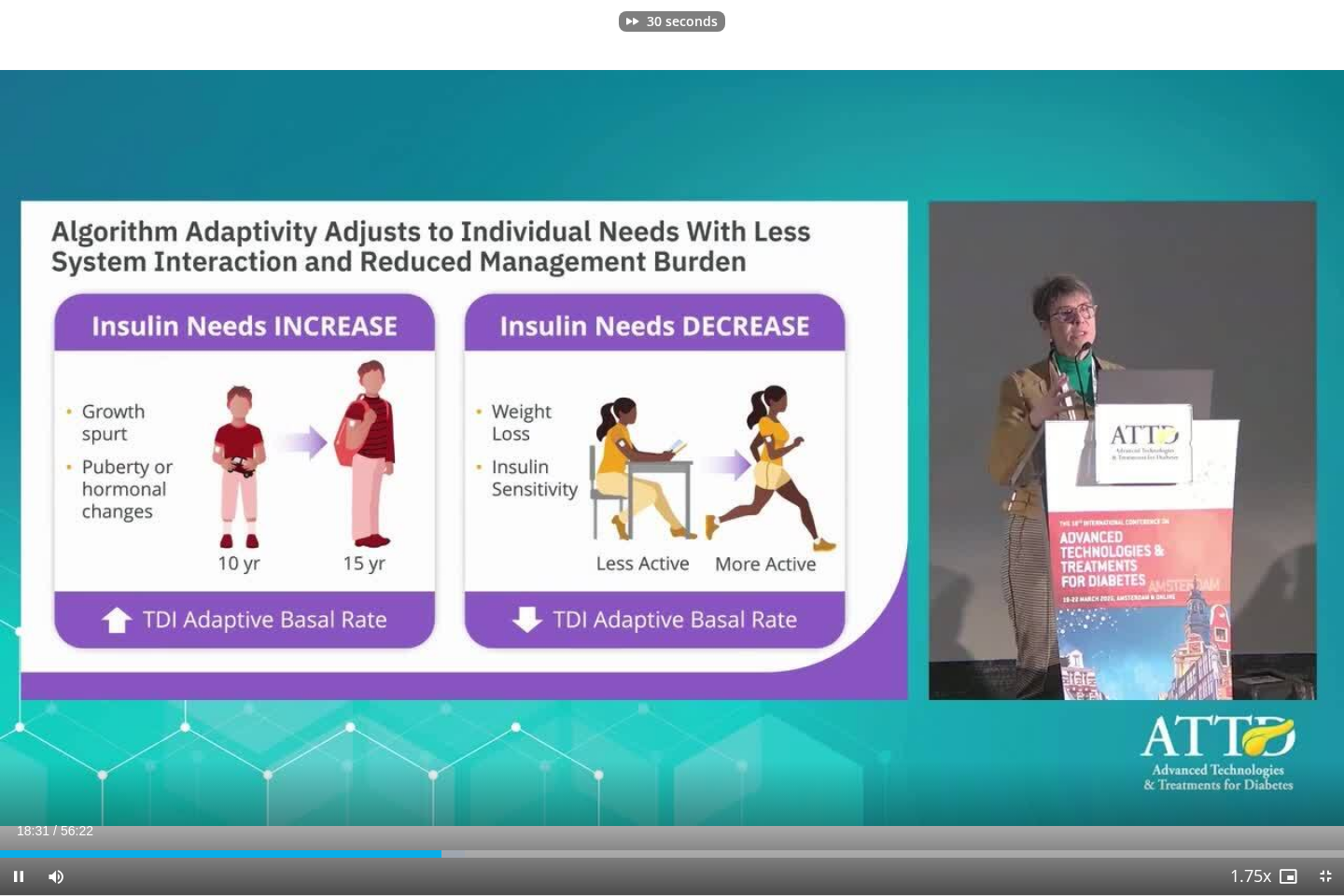 click at bounding box center (1057, 448) 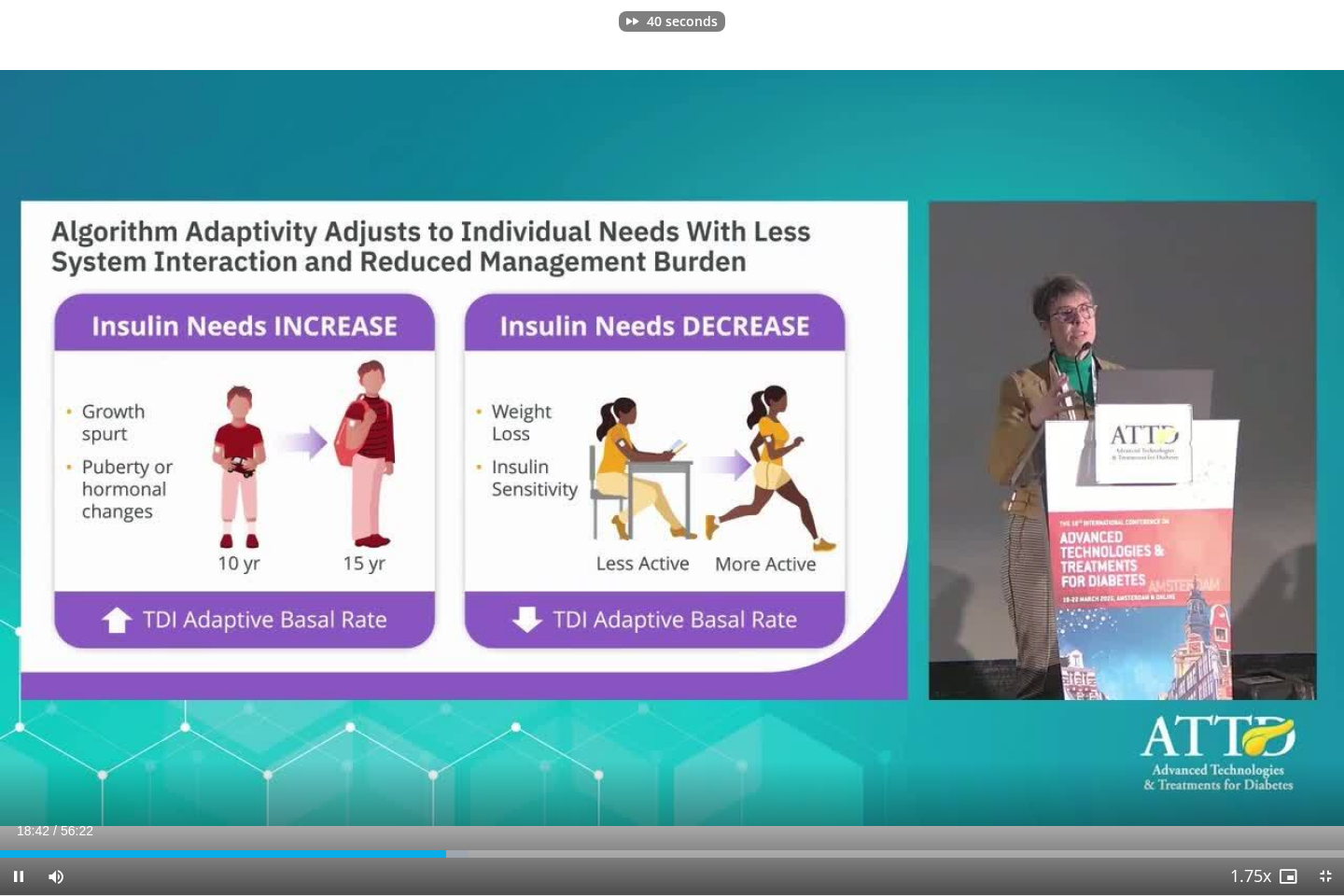 click at bounding box center (1057, 448) 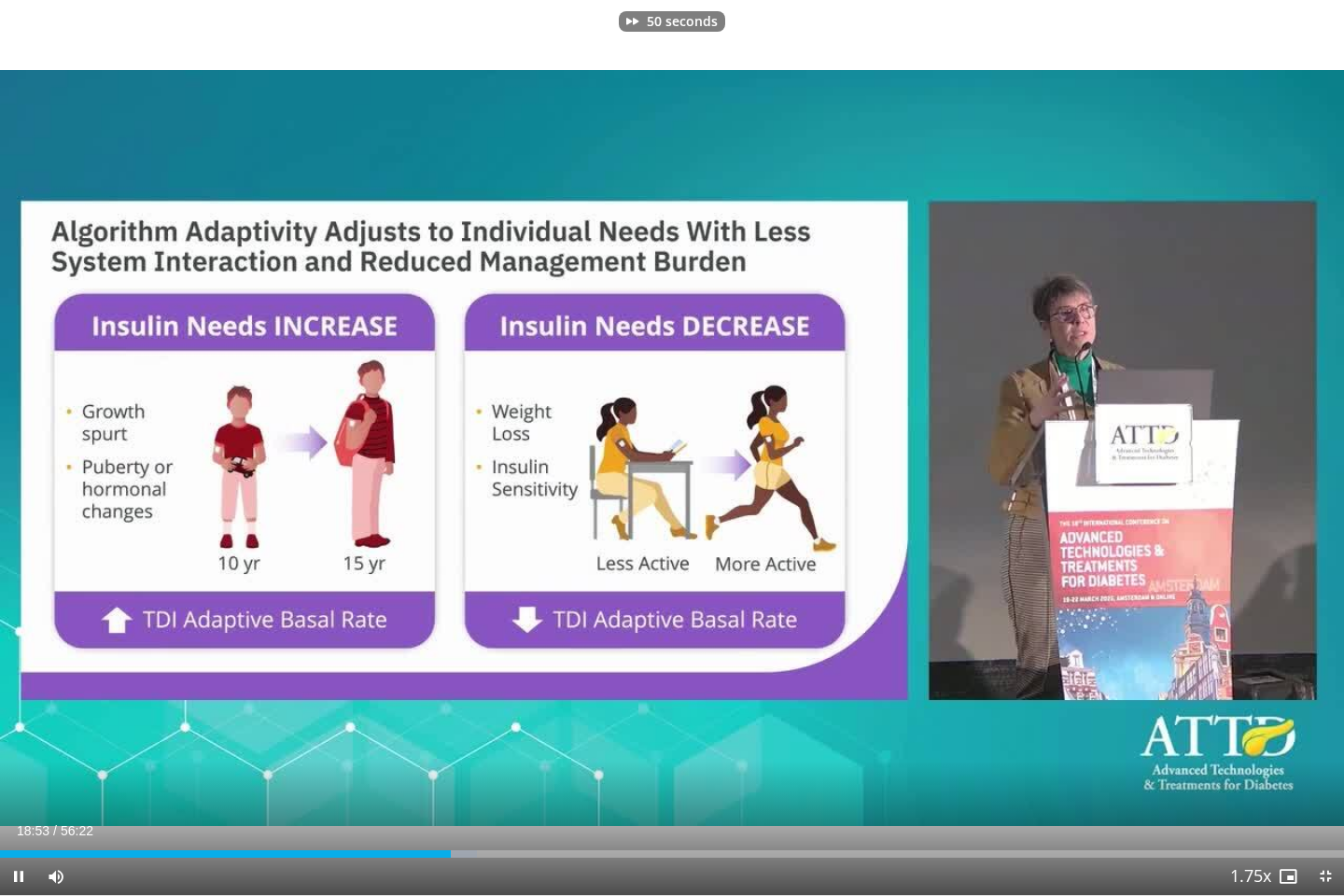 click at bounding box center [1057, 448] 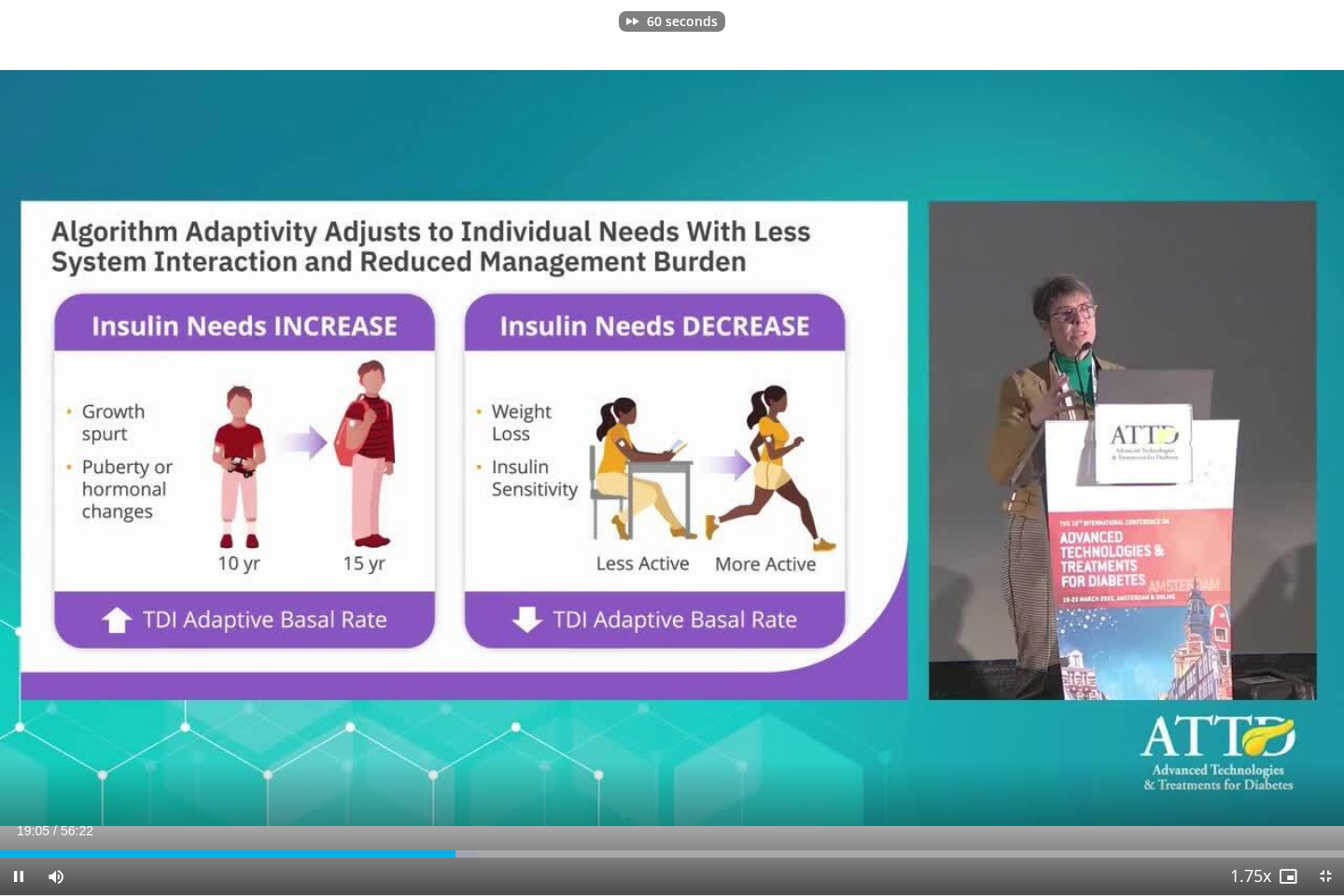 click at bounding box center [1057, 448] 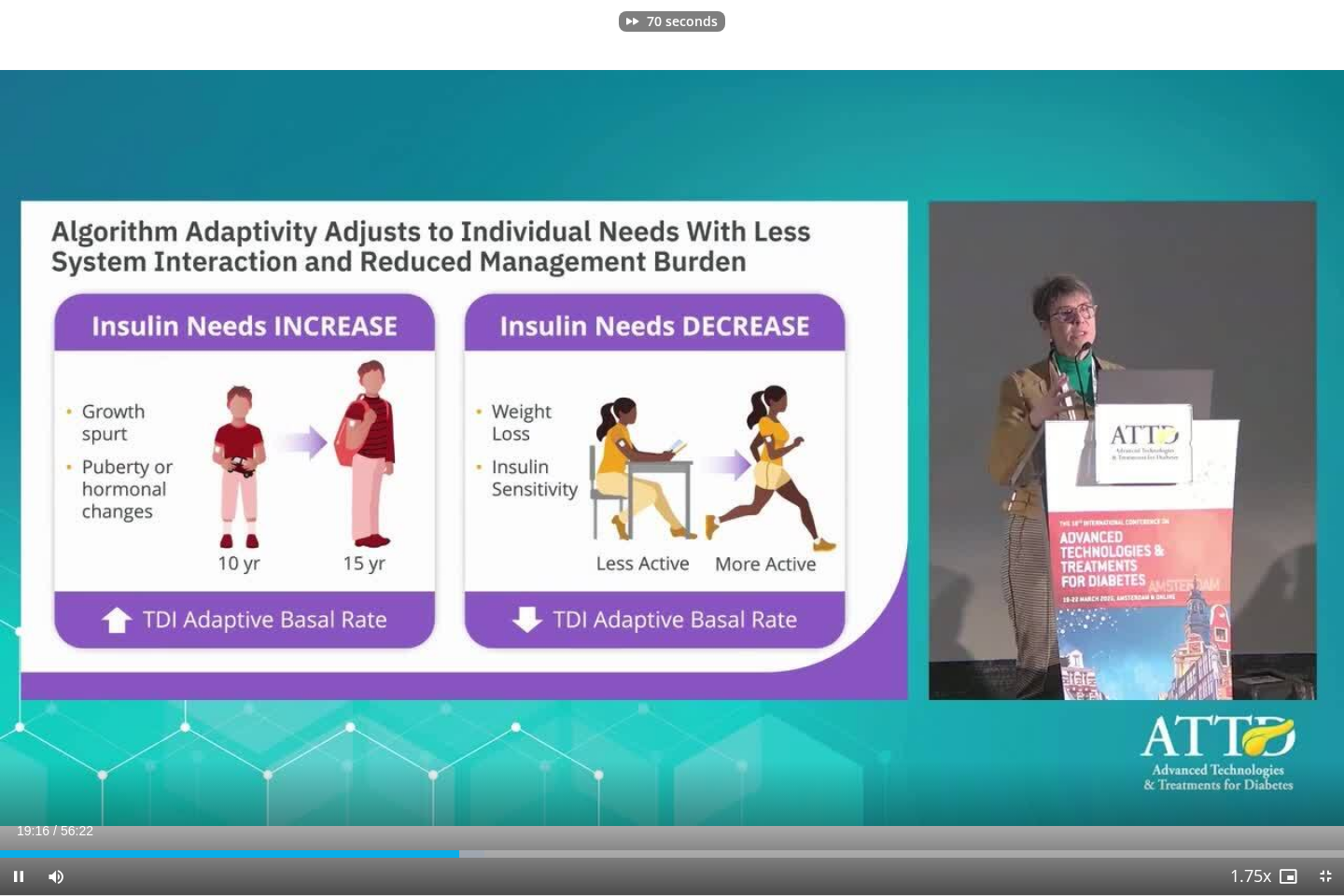 click at bounding box center (1057, 448) 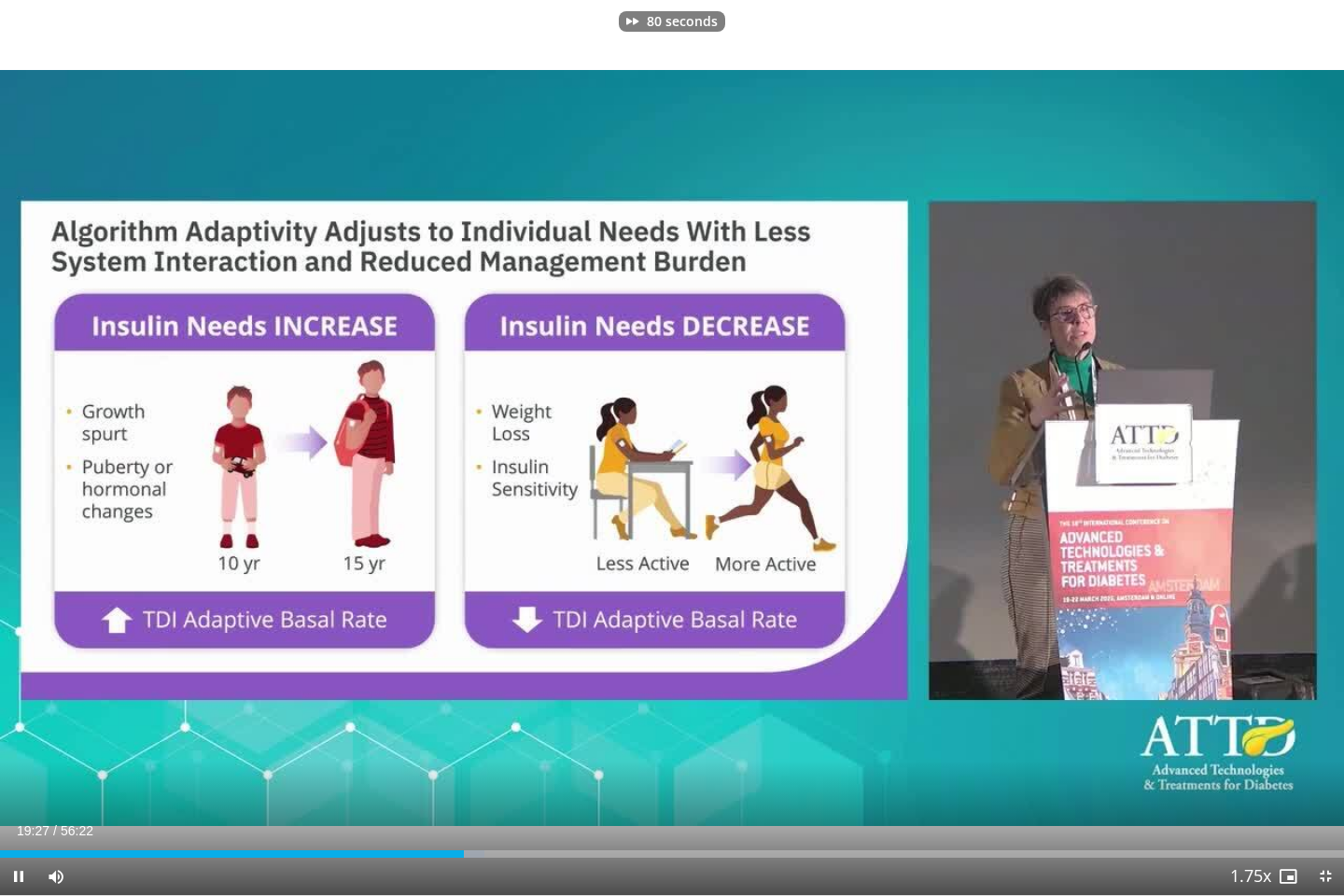 click at bounding box center (1057, 448) 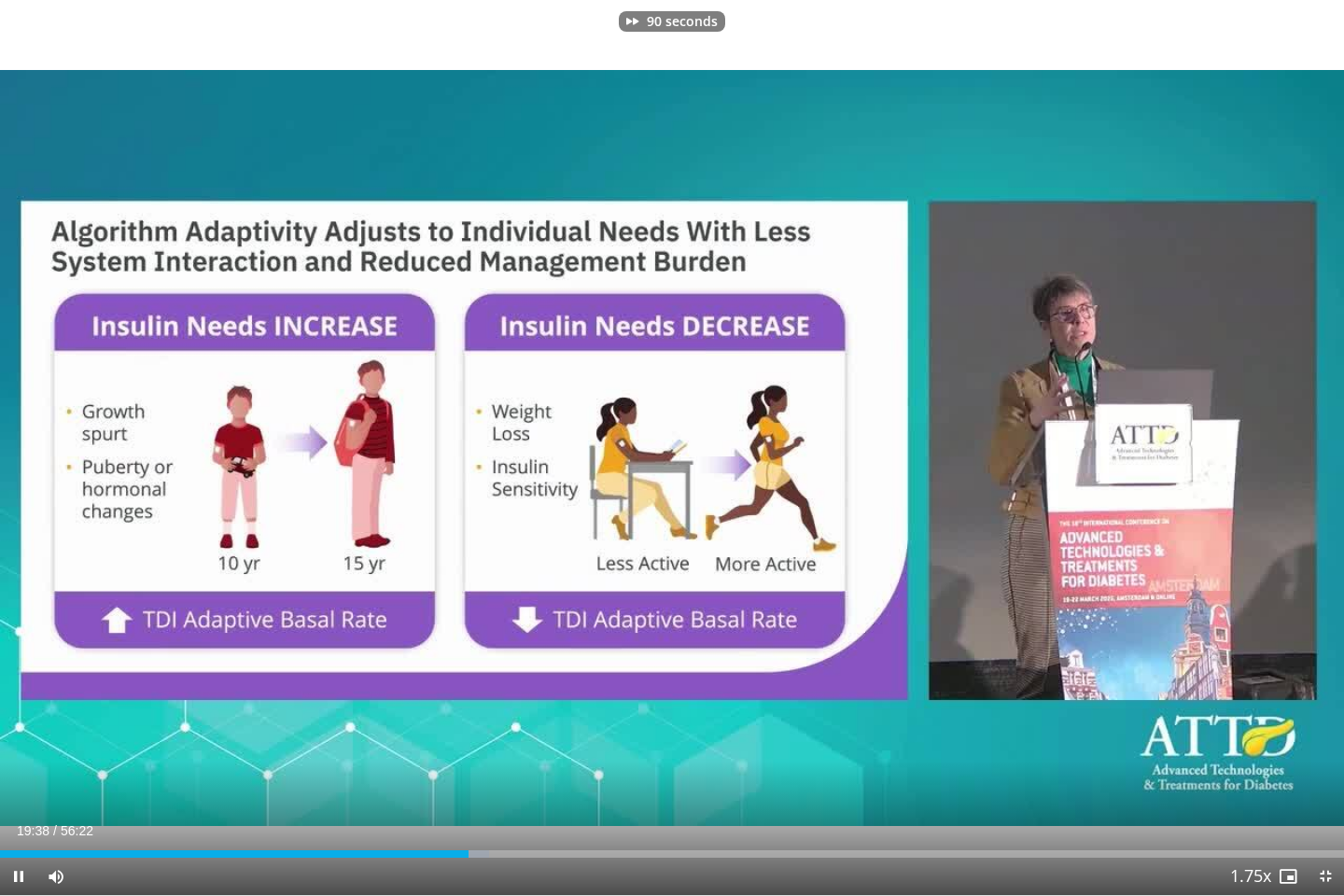 click at bounding box center [1057, 448] 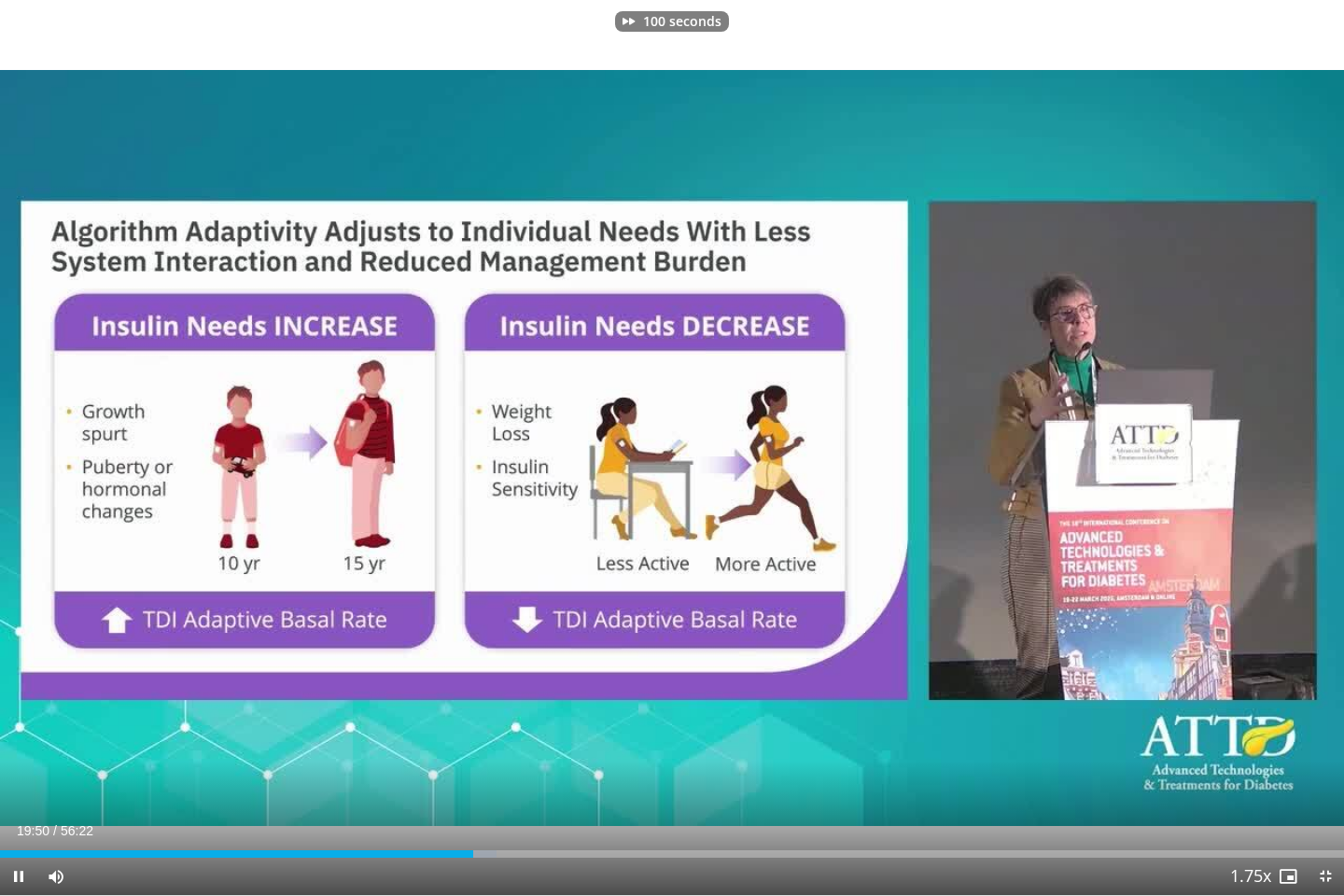 click at bounding box center [1057, 448] 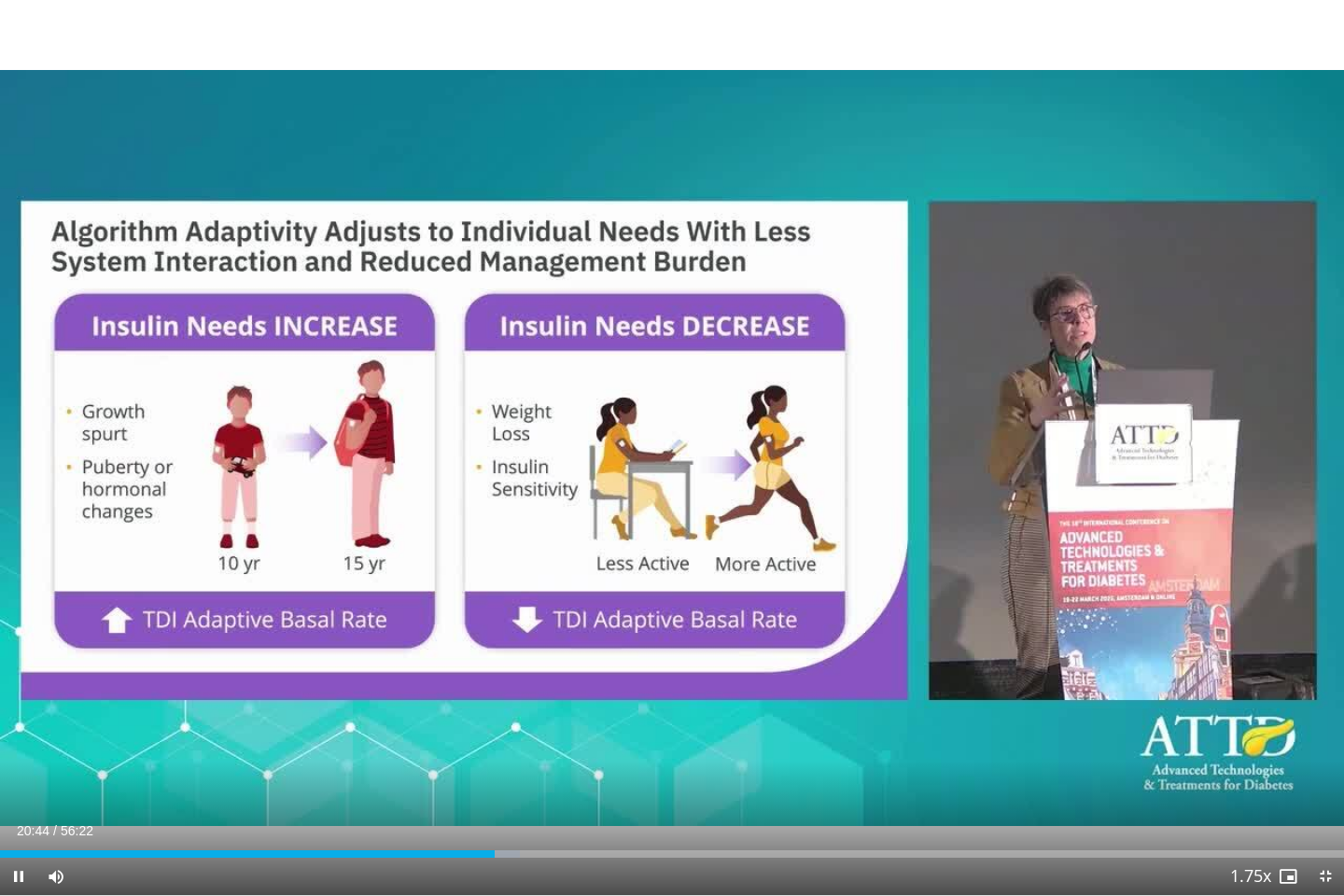 click at bounding box center (1057, 448) 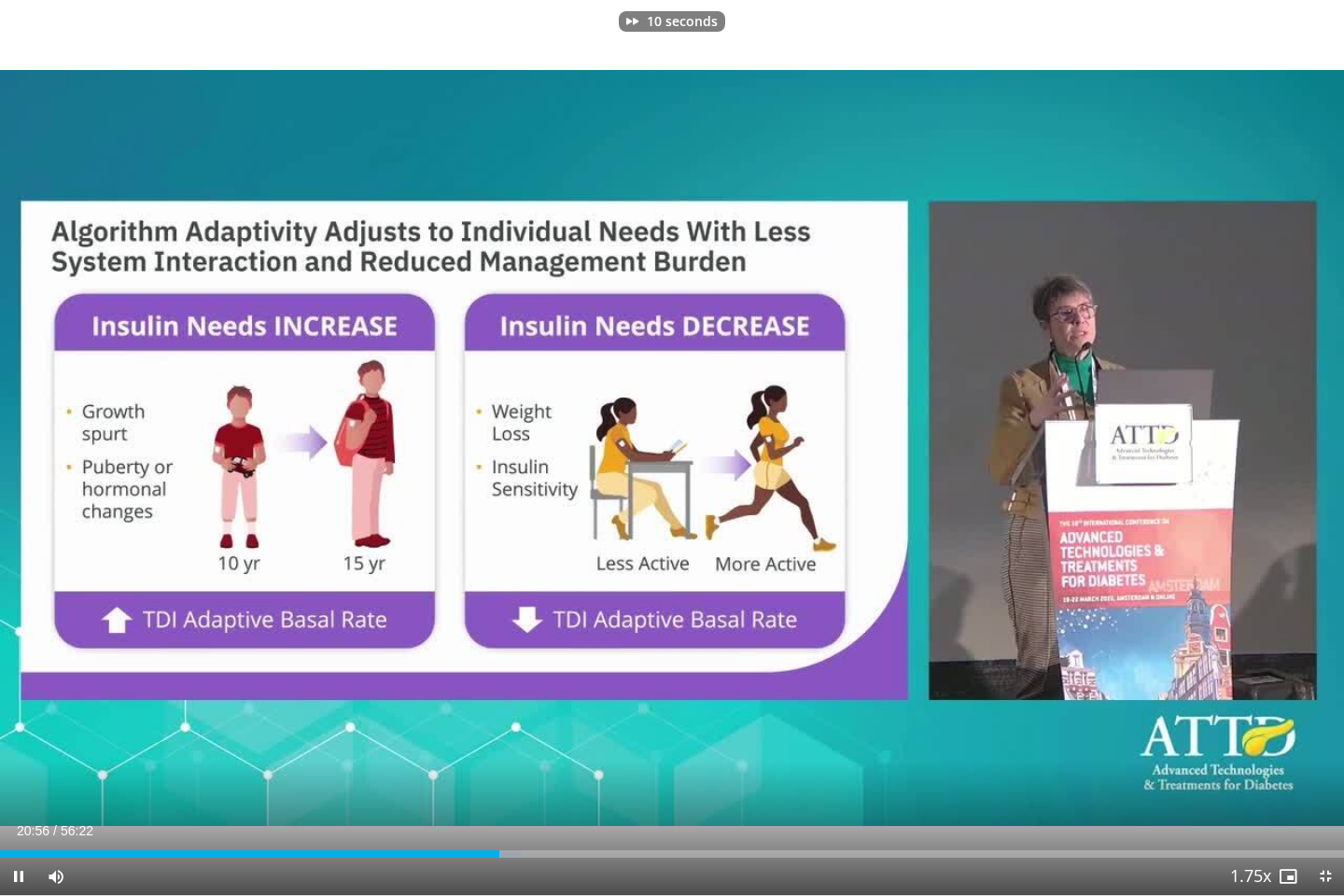 click at bounding box center [1057, 448] 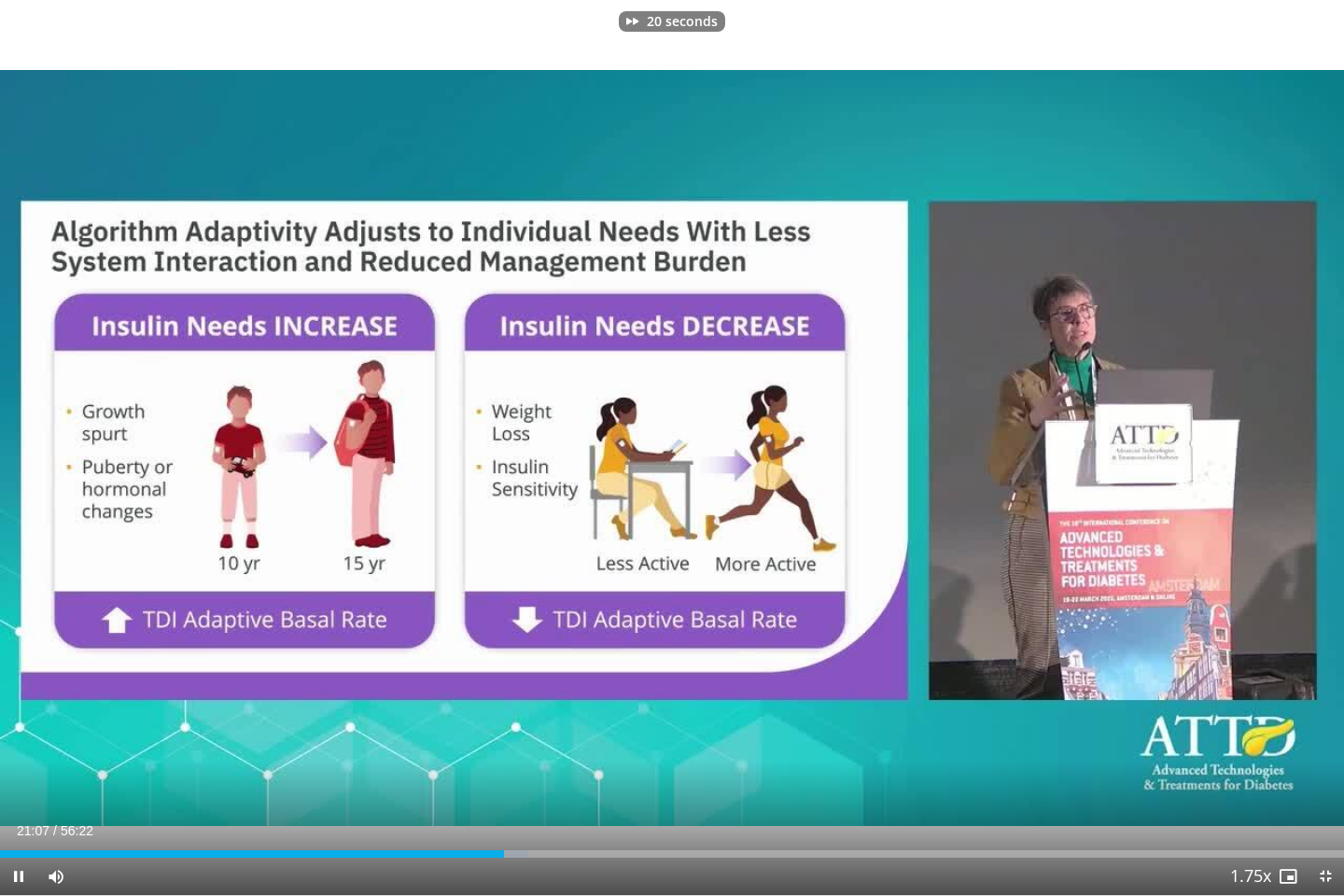 click at bounding box center (1057, 448) 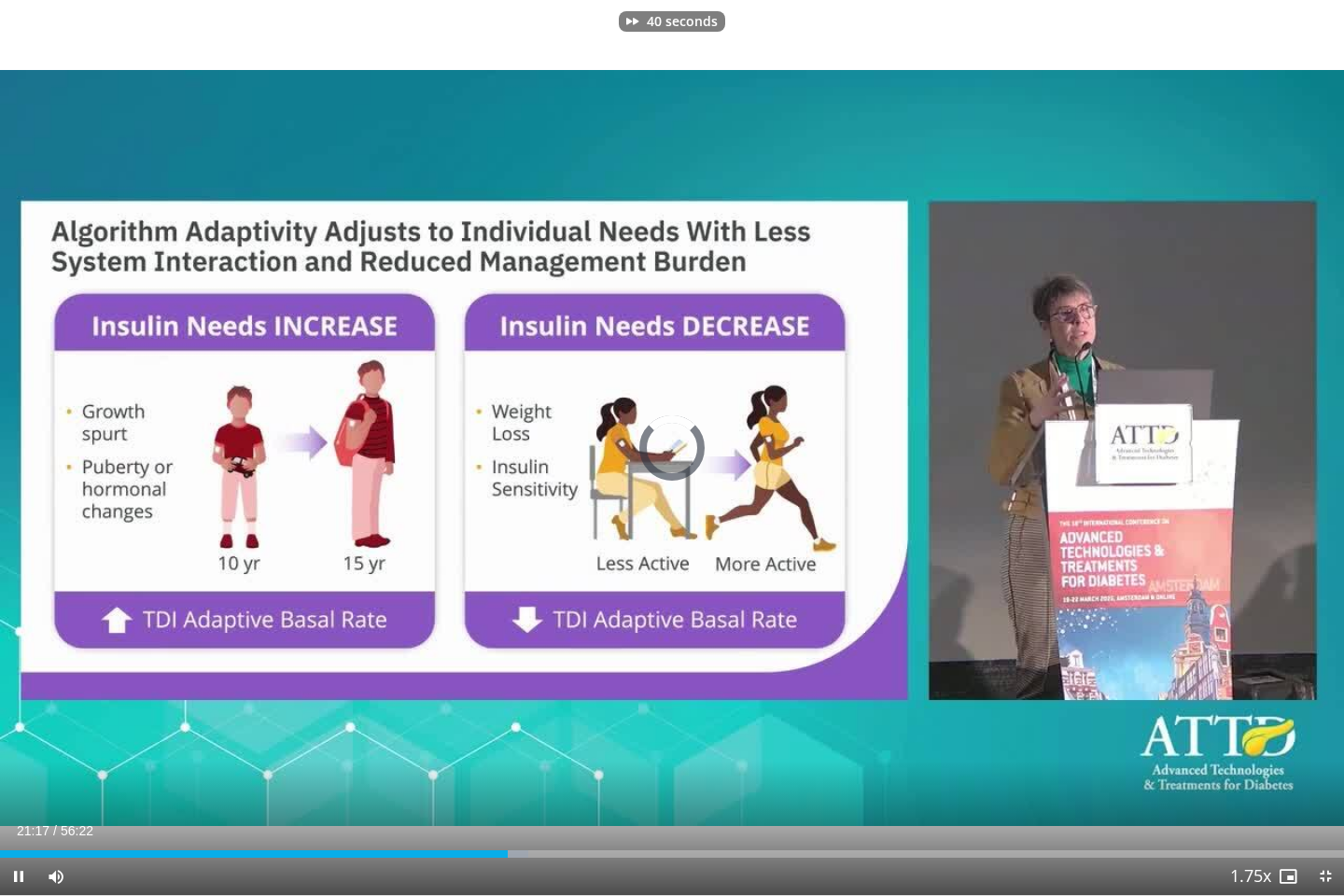 click at bounding box center [1057, 448] 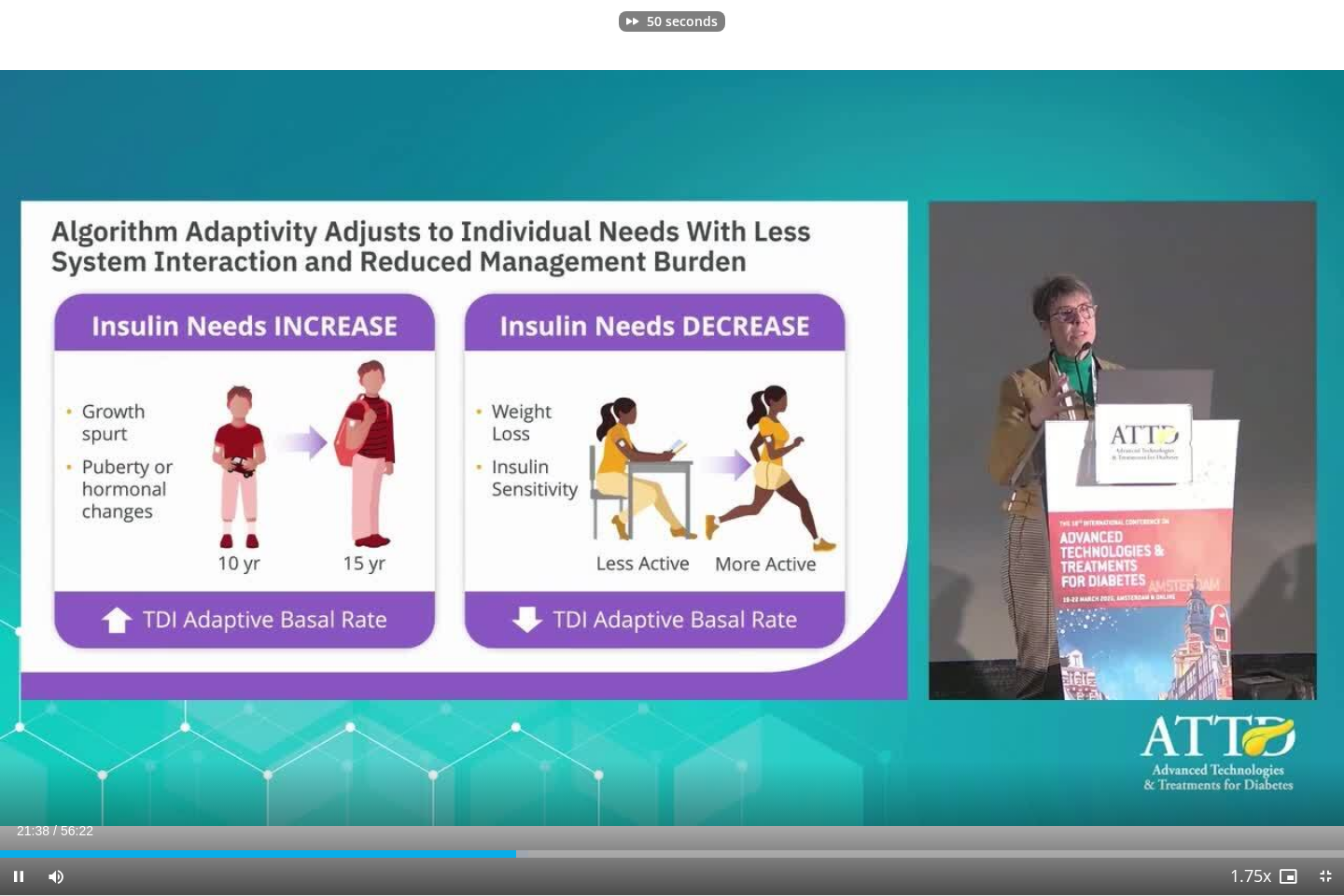 click at bounding box center (1057, 448) 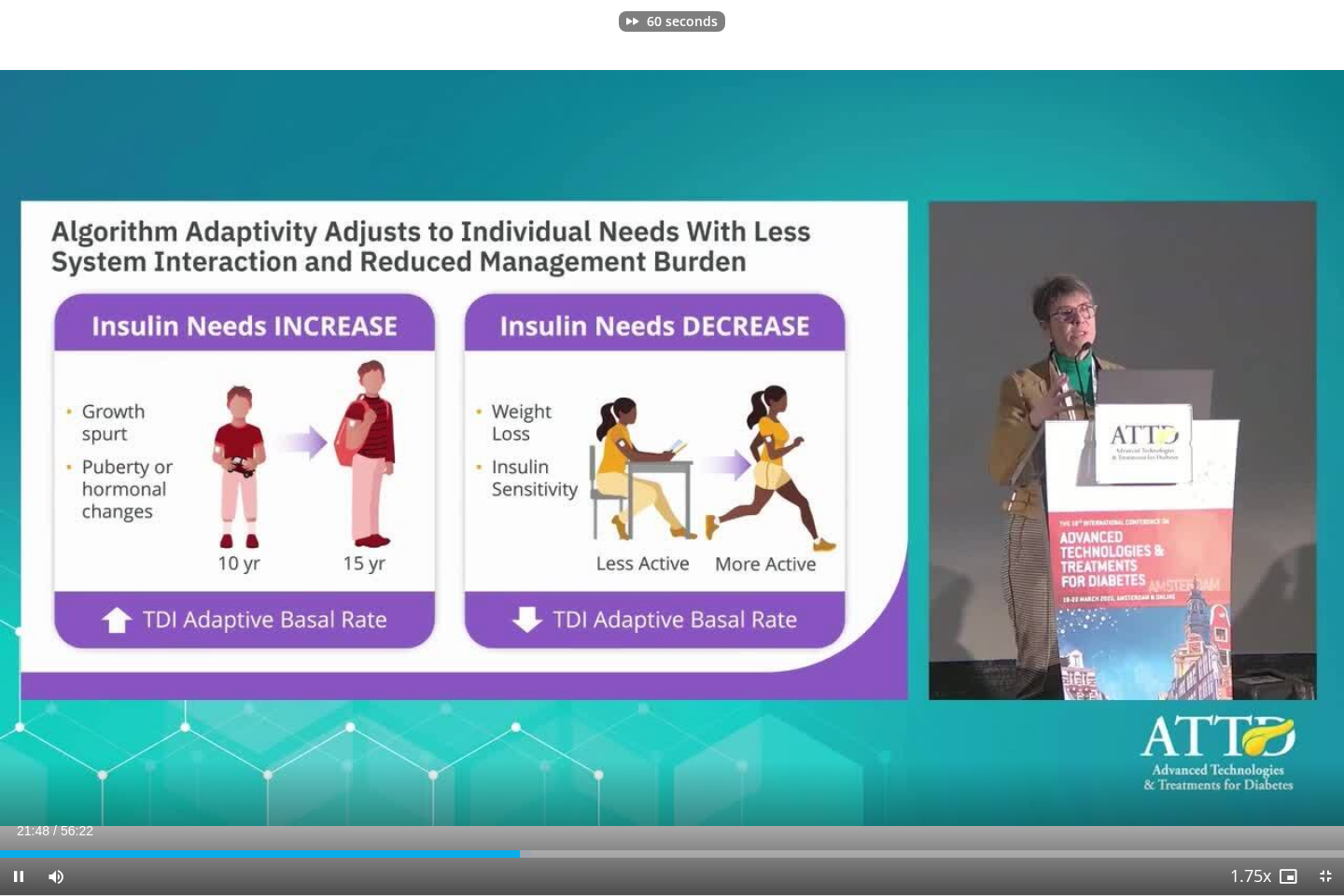 click at bounding box center (1057, 448) 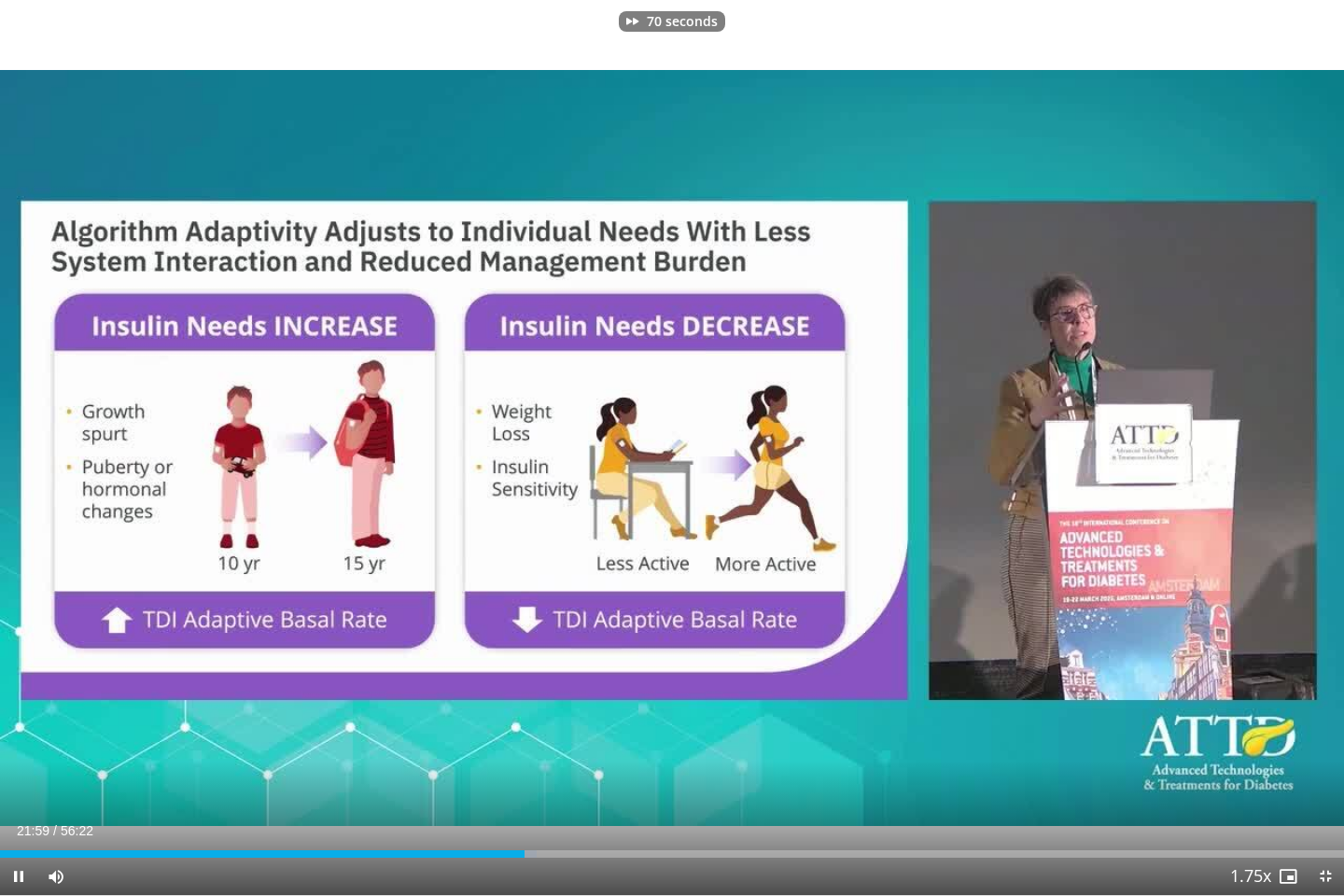 click at bounding box center (1057, 448) 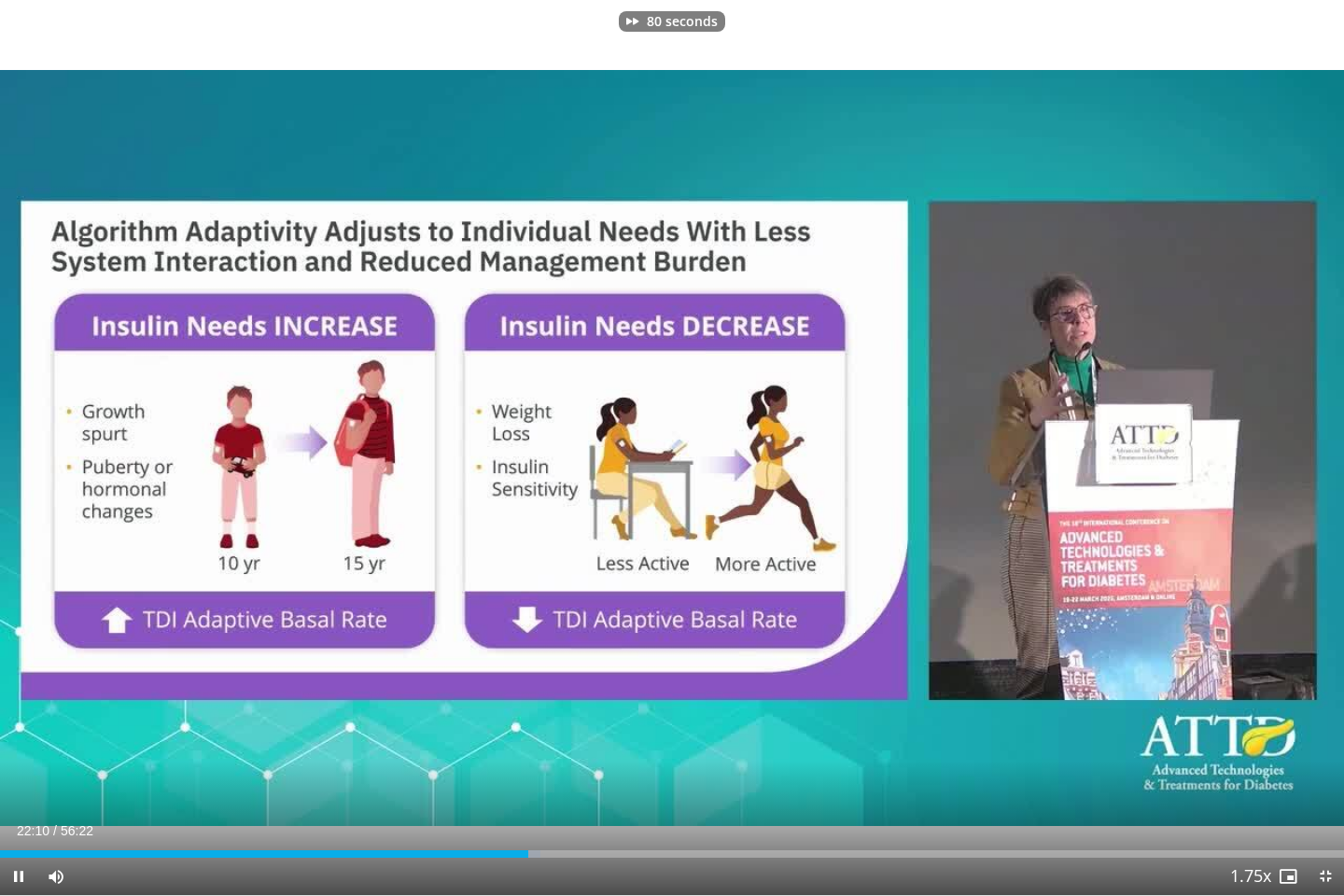 click at bounding box center (1057, 448) 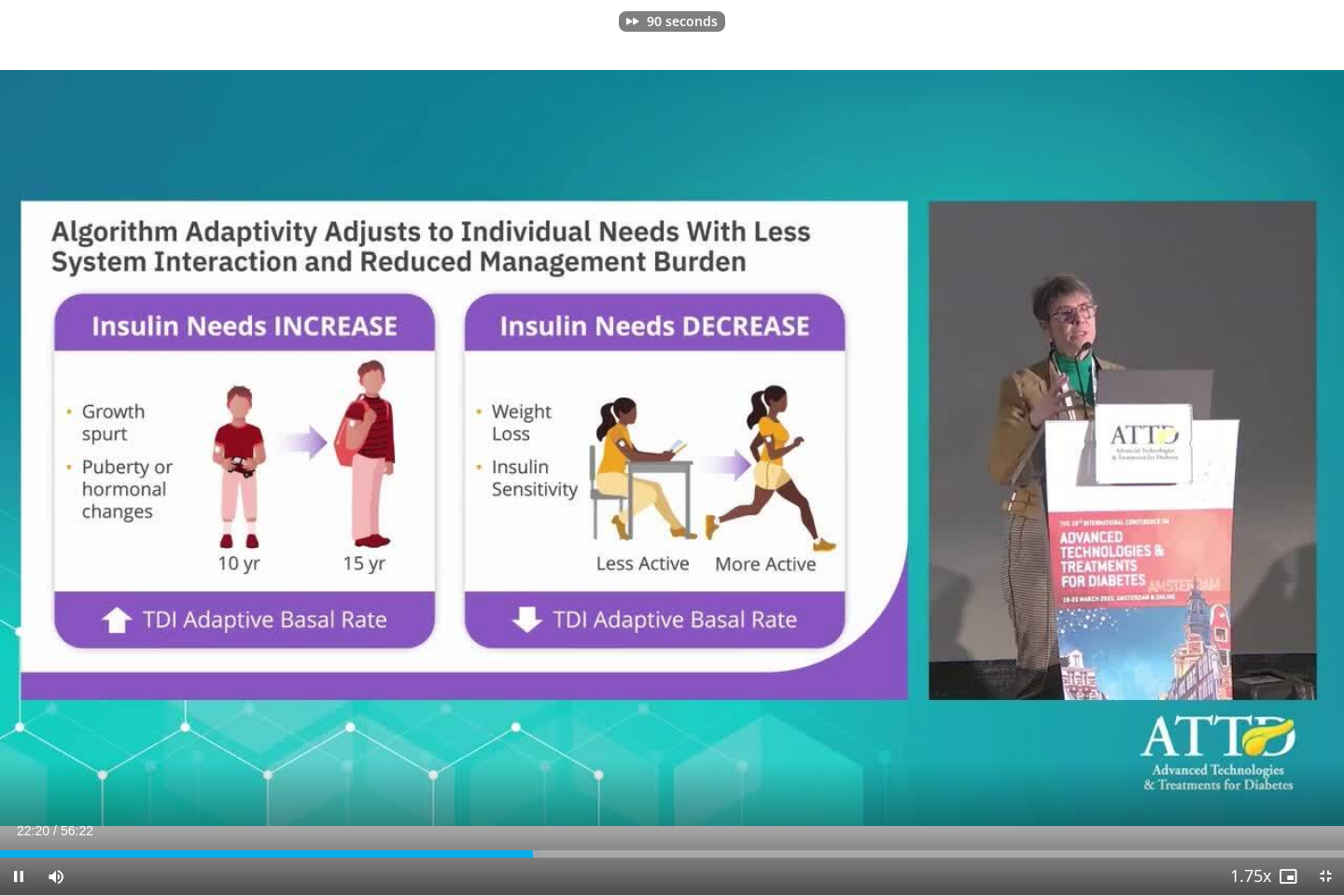 click at bounding box center (1057, 448) 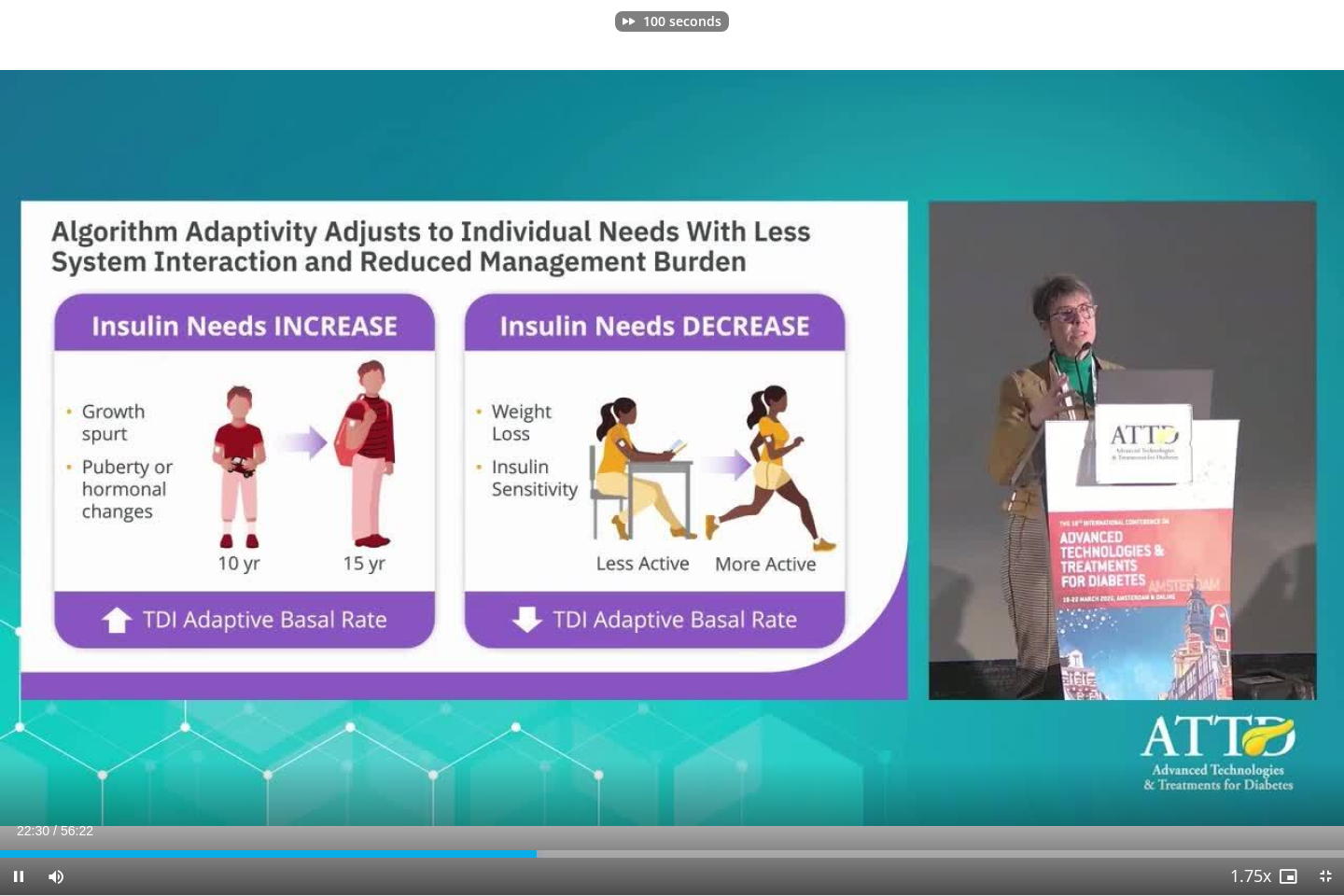 click at bounding box center (1057, 448) 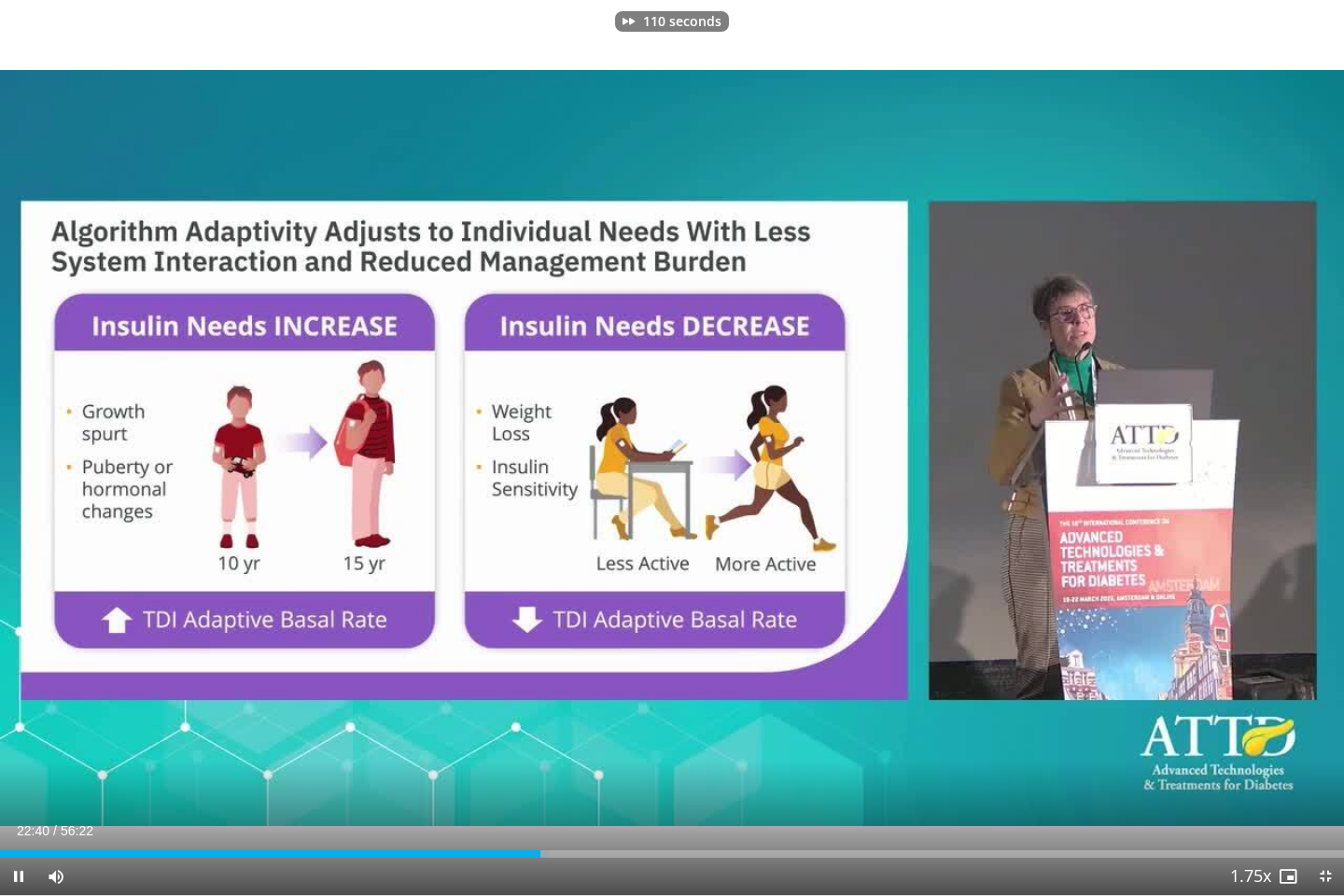 click at bounding box center (1057, 448) 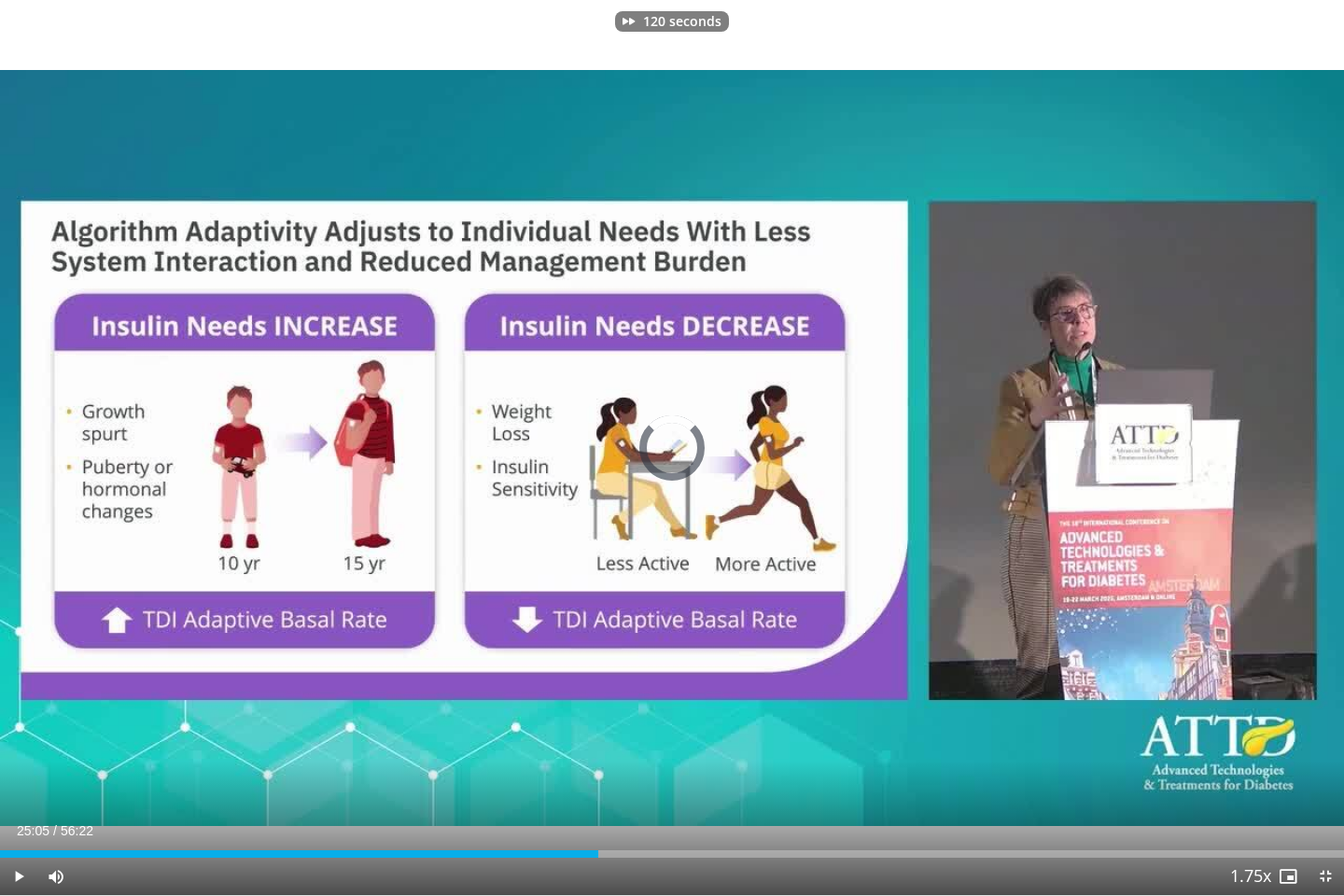 click on "Loaded :  0.00% 25:05 25:05" at bounding box center [672, 854] 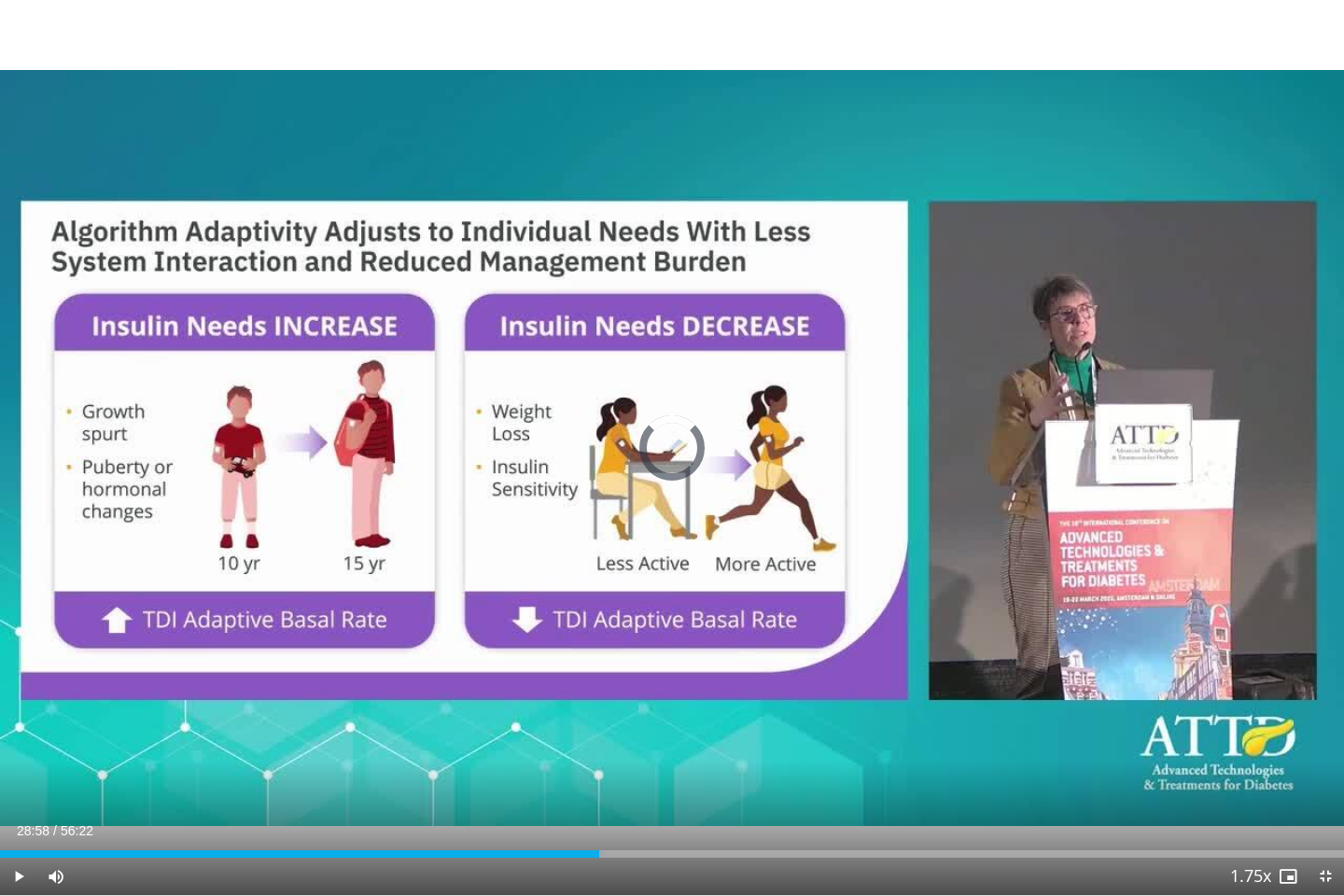 click on "Loaded :  44.94% 28:58 28:58" at bounding box center [672, 848] 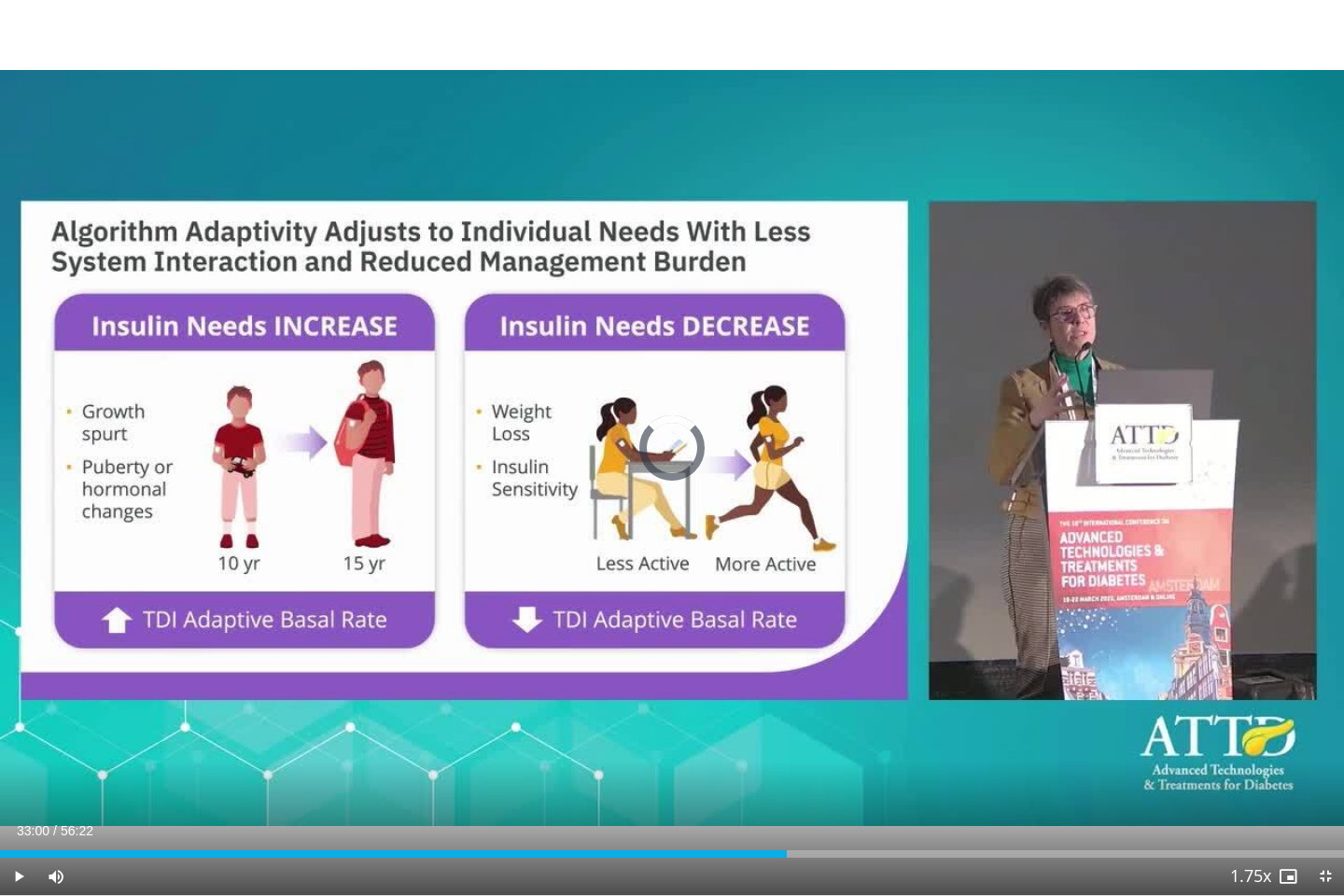 click on "Loaded :  52.33% 29:01 32:57" at bounding box center [672, 848] 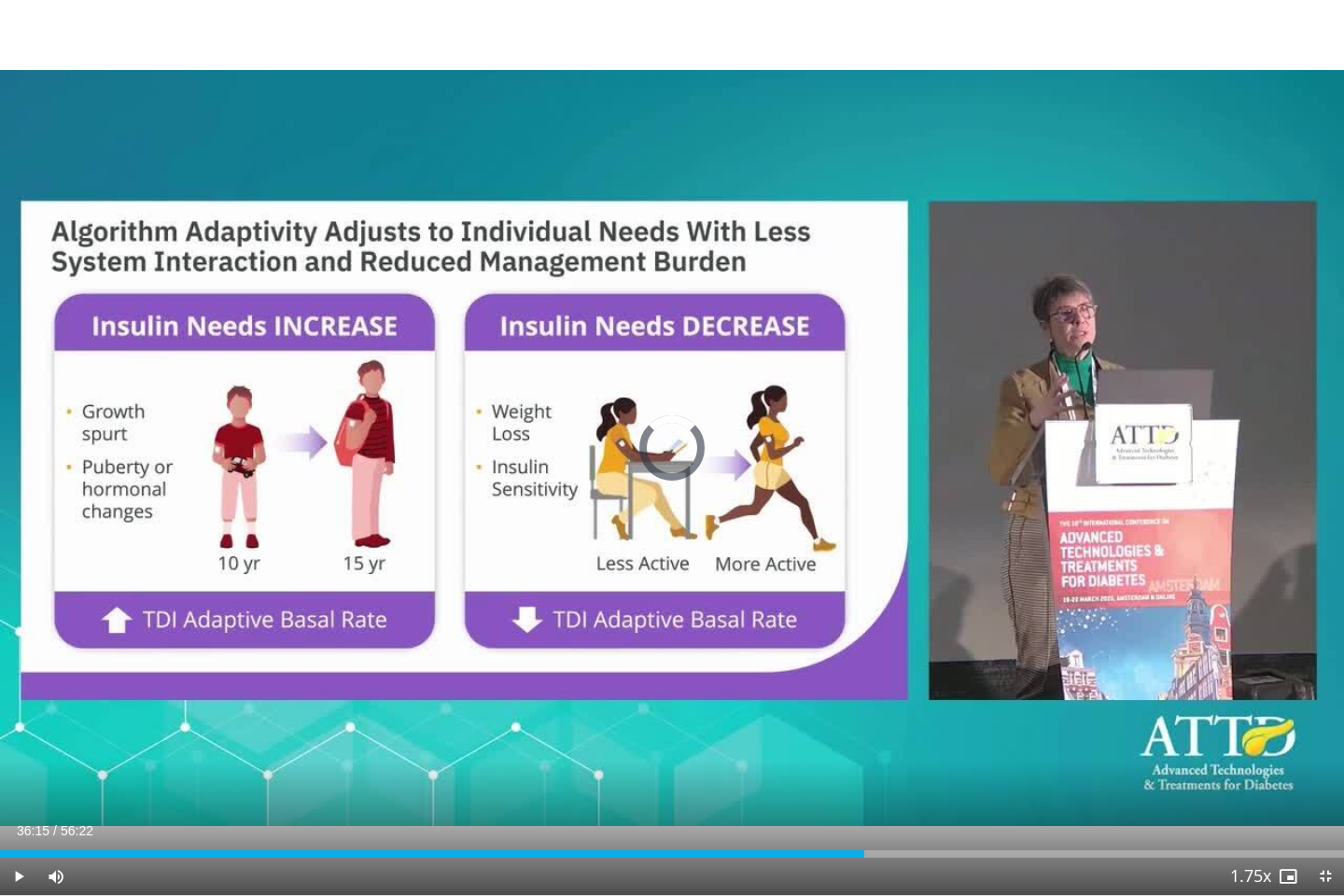 click on "Loaded :  59.72% 36:15 36:15" at bounding box center [672, 848] 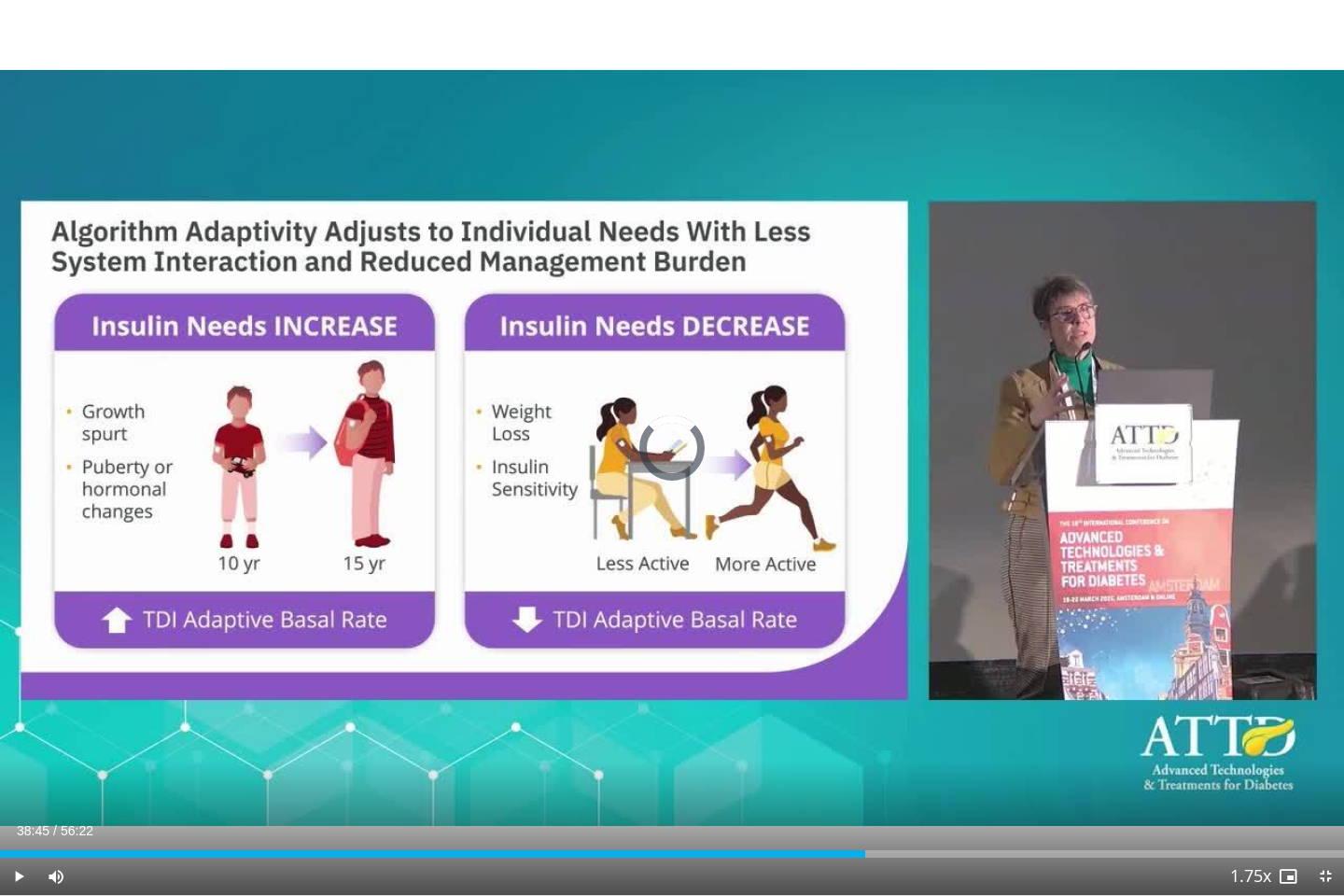 click on "Loaded :  0.00% 38:45 38:45" at bounding box center (672, 848) 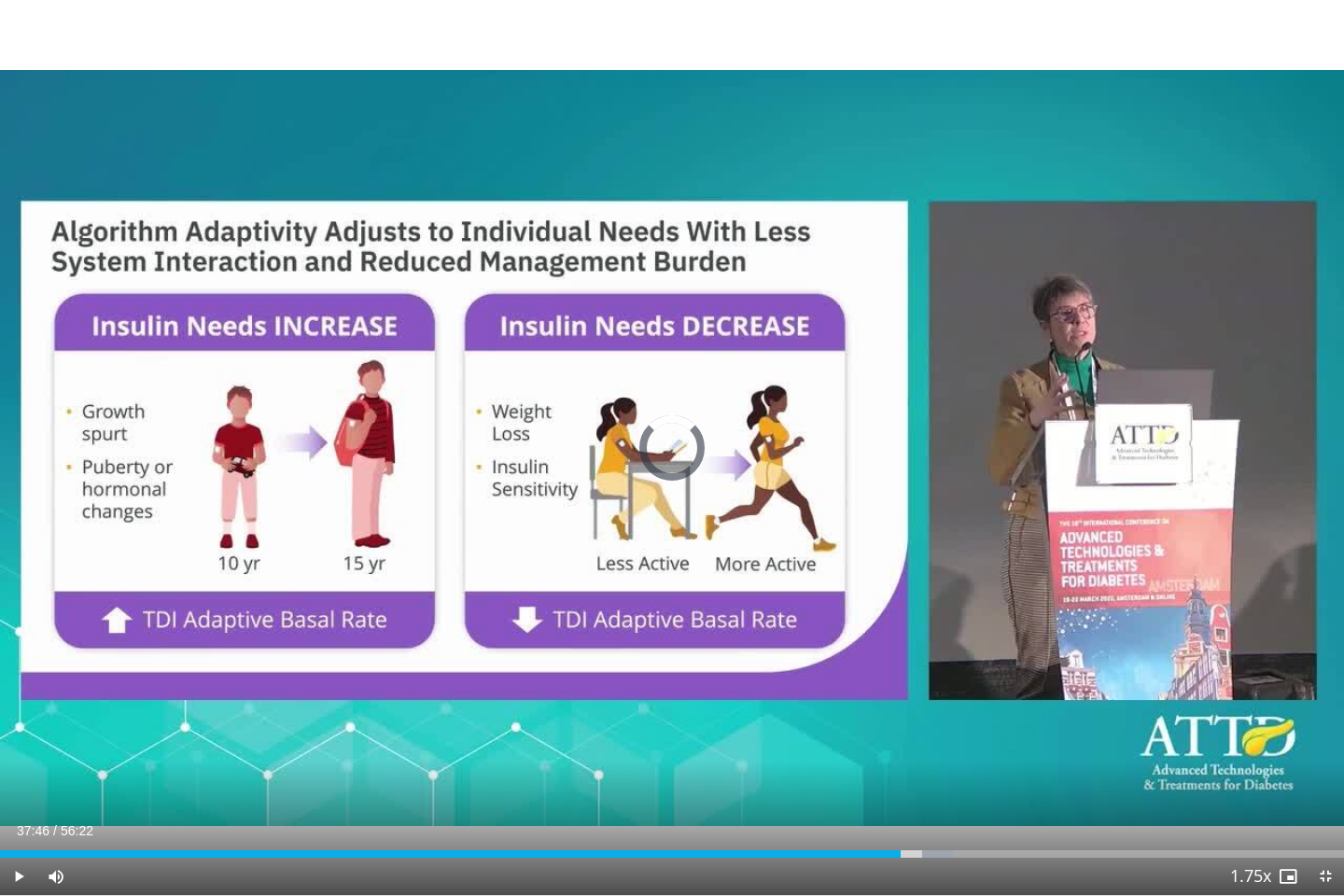 click on "Loaded :  70.95% 37:46 37:46" at bounding box center (672, 848) 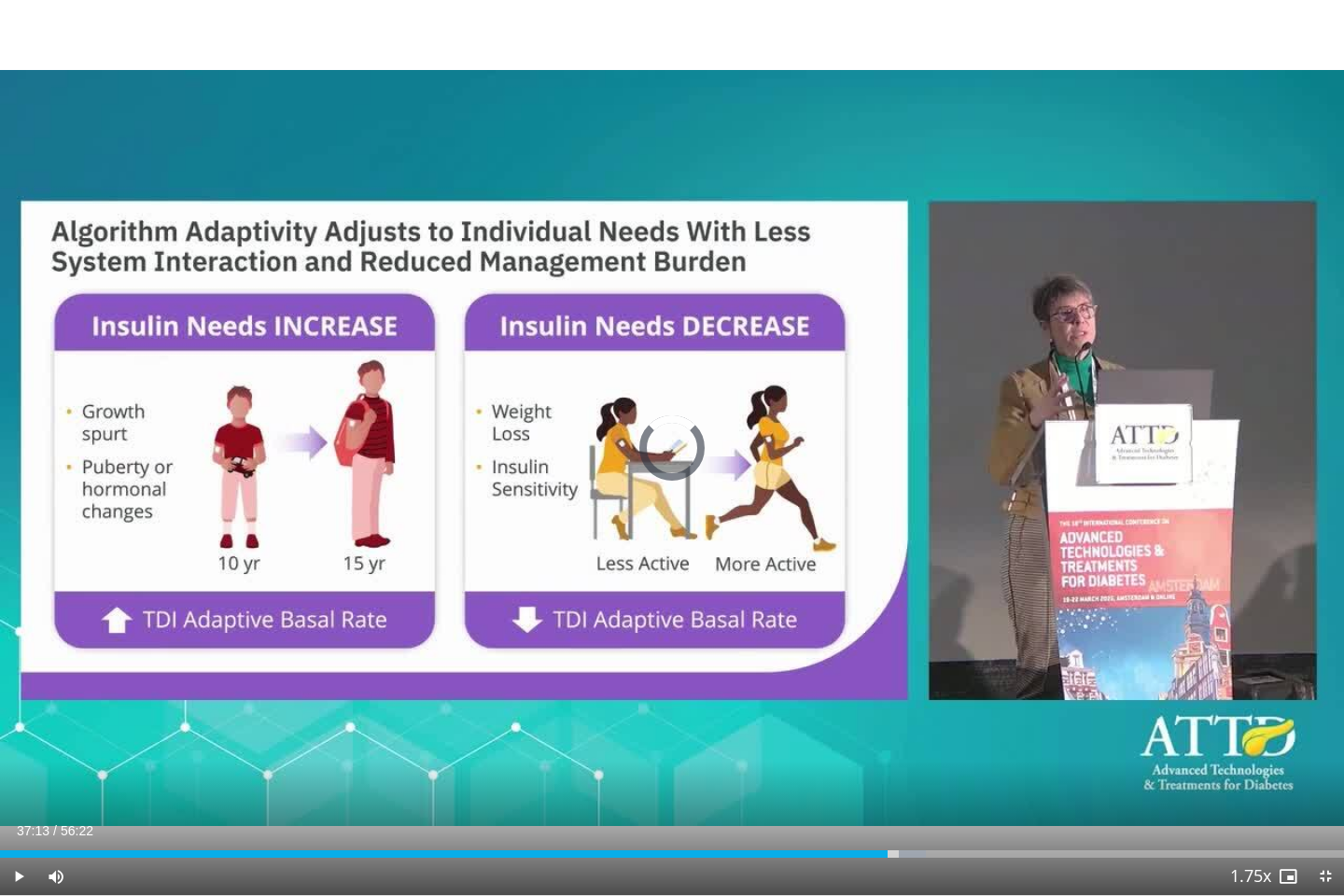 click on "Loaded :  68.92% 37:13 37:11" at bounding box center (672, 848) 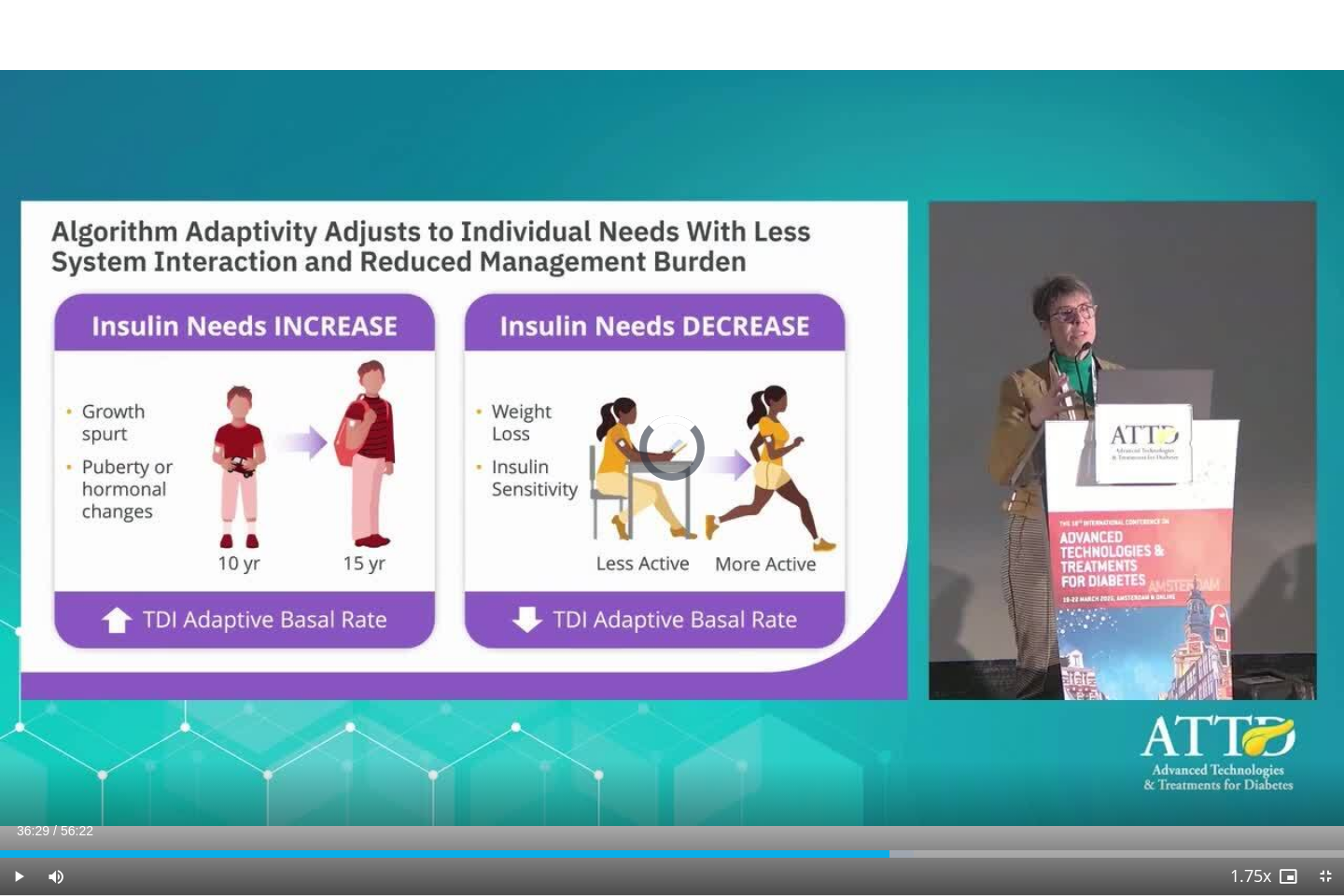 click on "37:18" at bounding box center [444, 854] 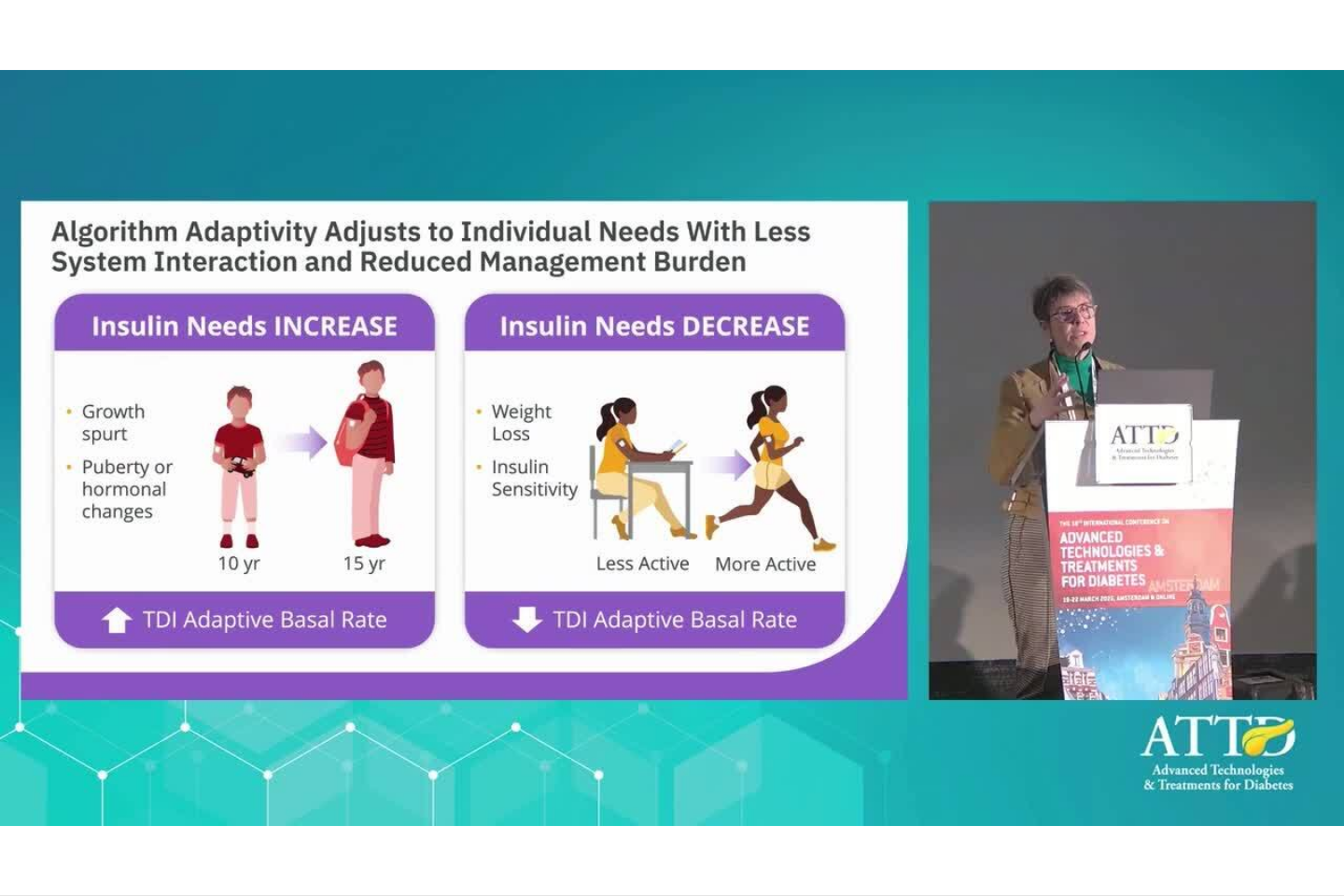 click on "**********" at bounding box center [672, 448] 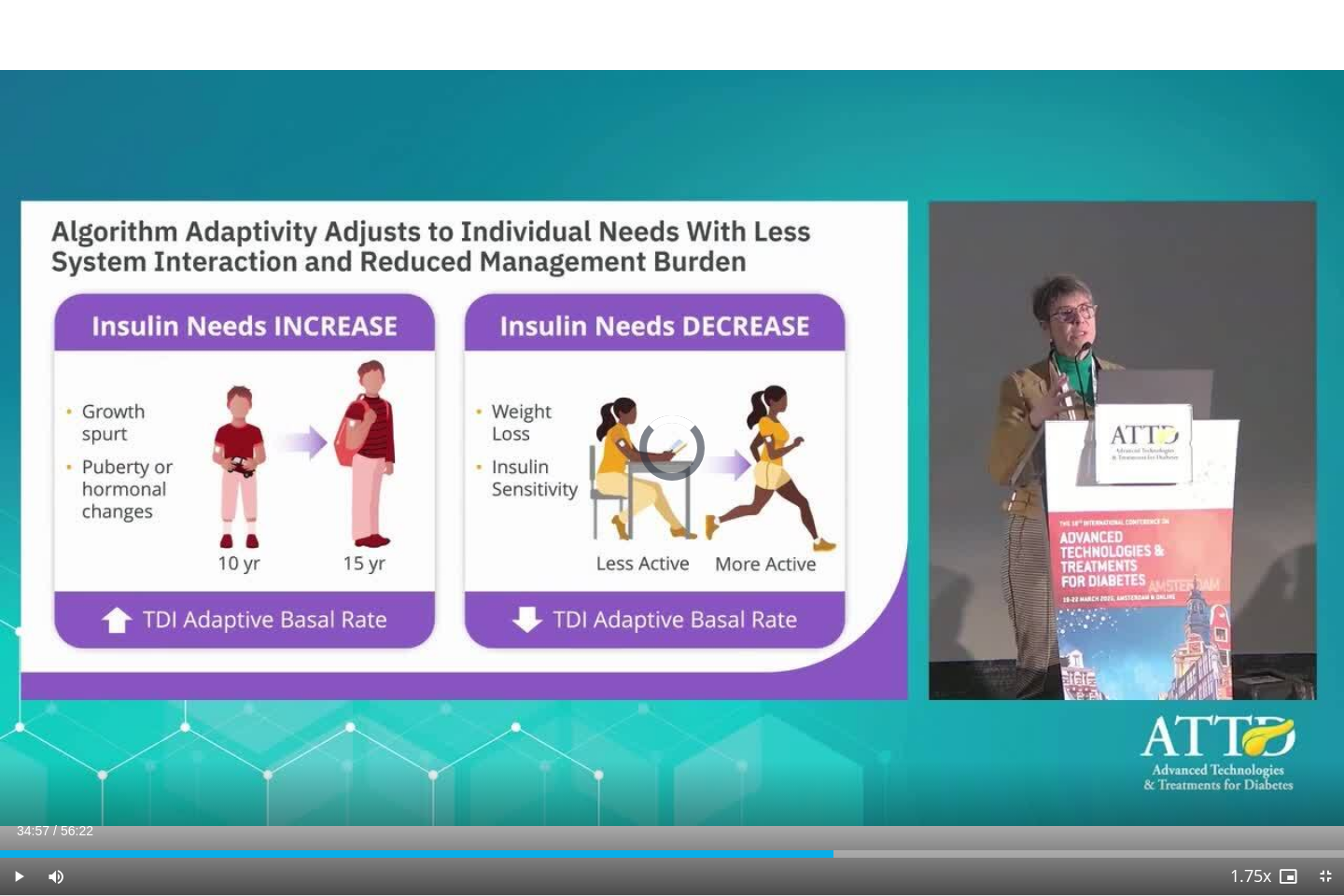 click on "Loaded :  0.00% 34:57 34:52" at bounding box center (672, 848) 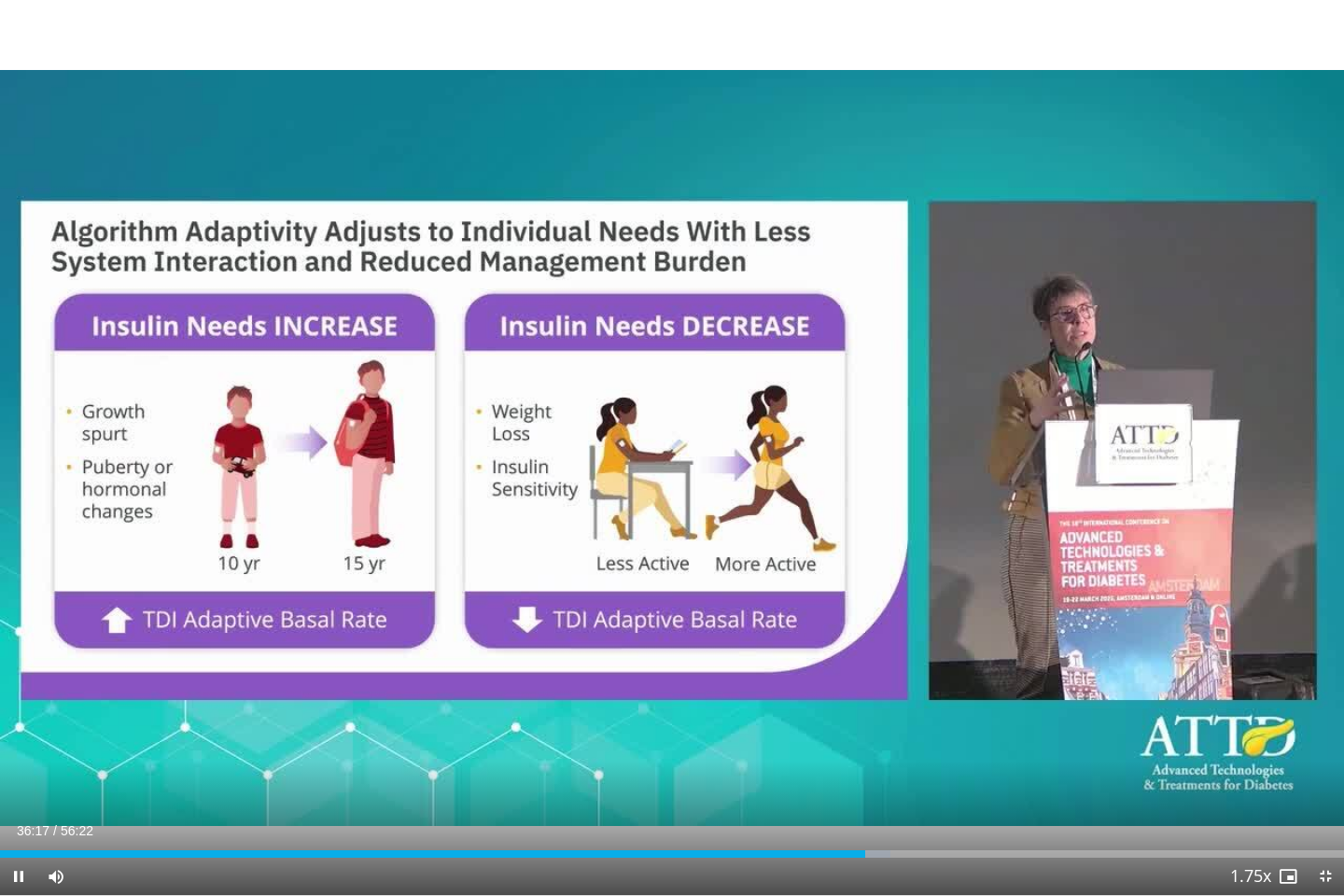 click at bounding box center [1057, 448] 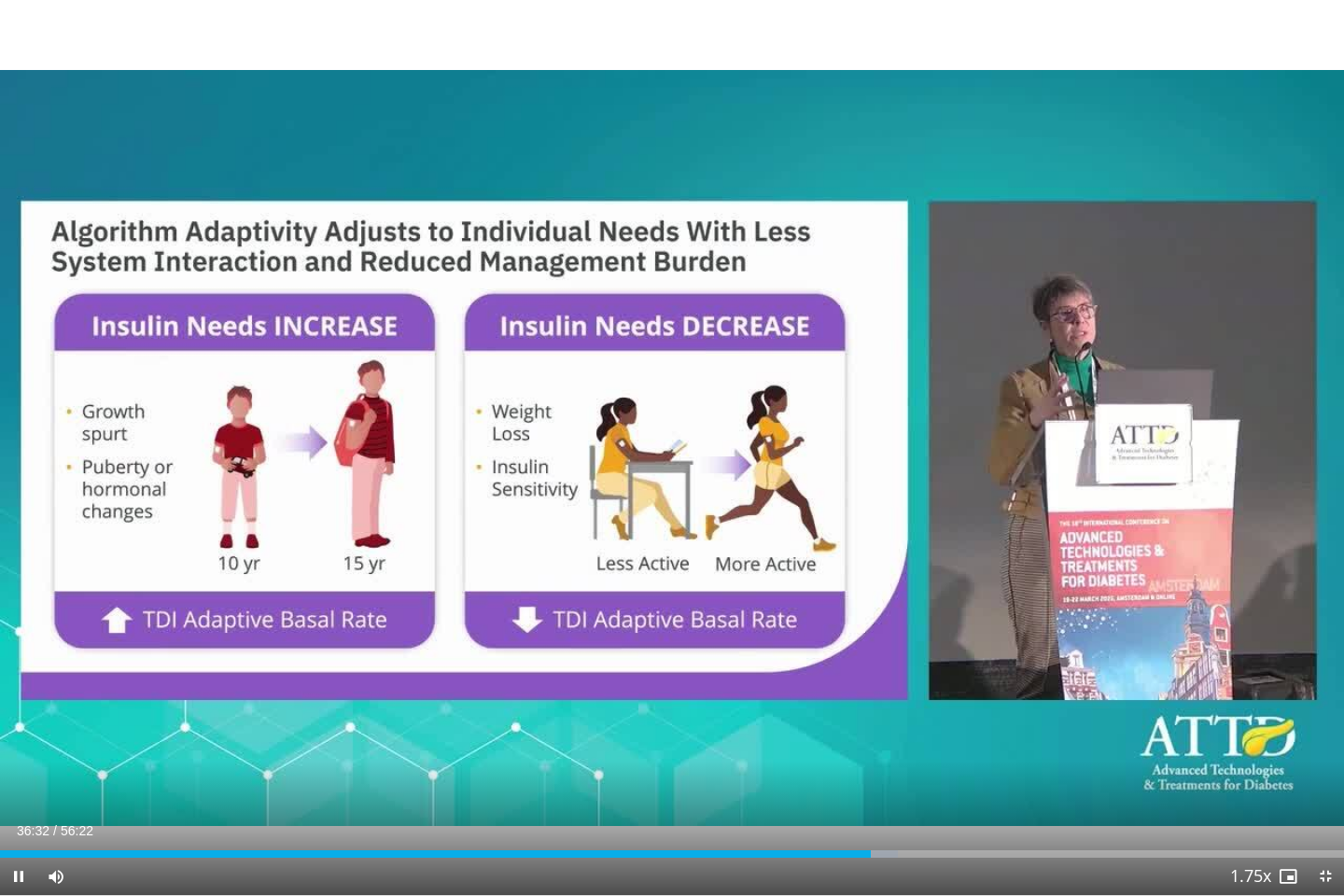 click at bounding box center [1057, 448] 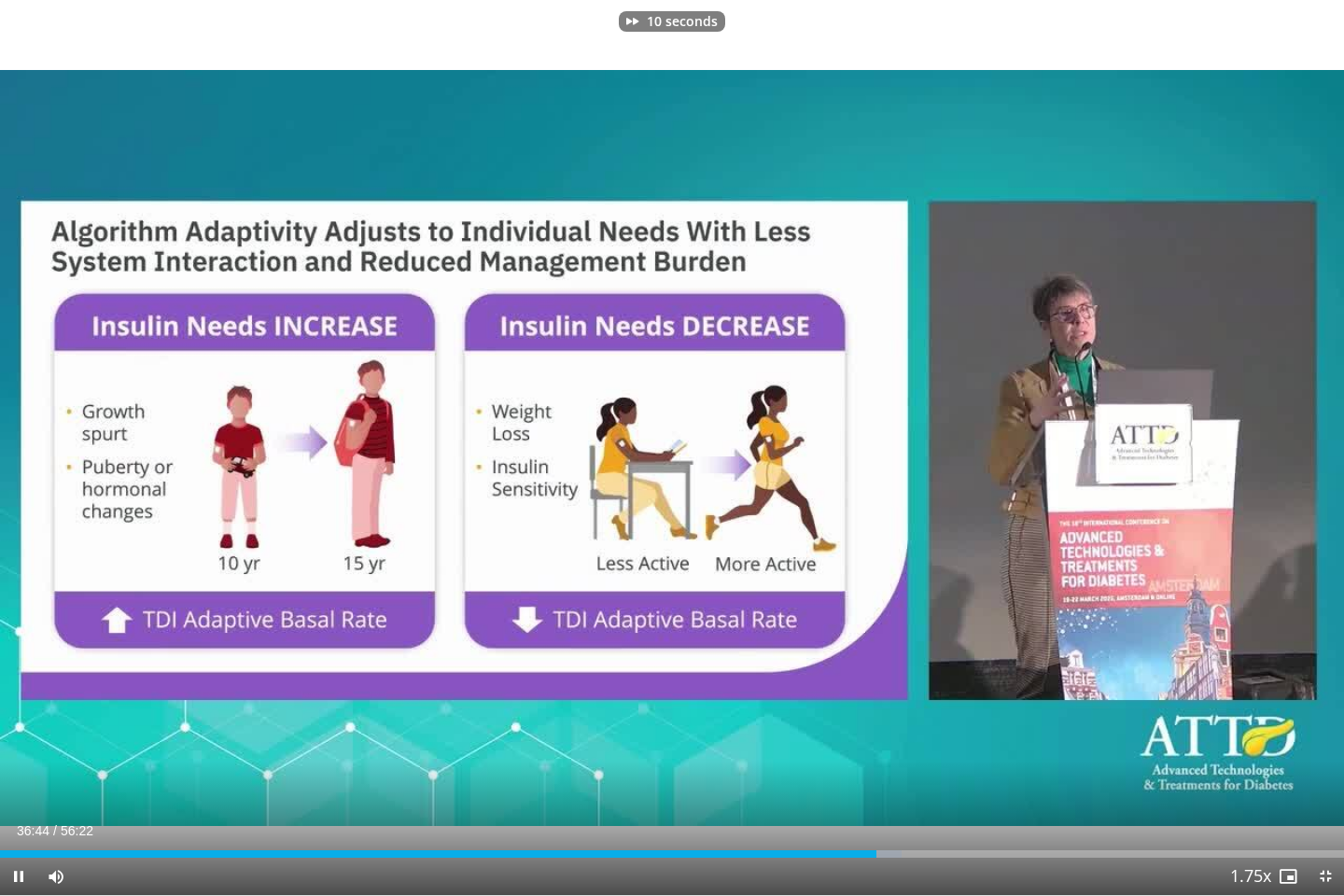 click at bounding box center [1057, 448] 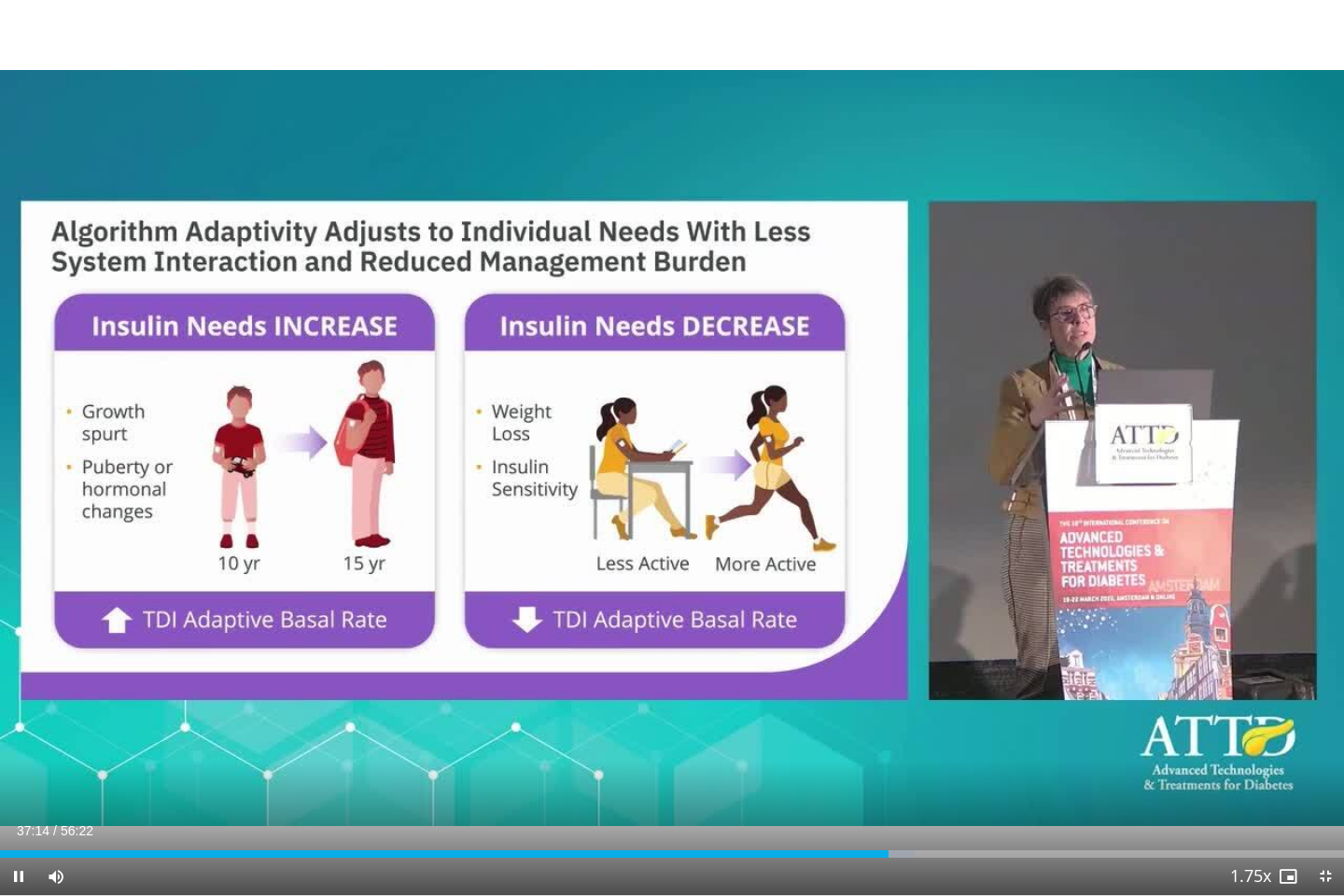click at bounding box center [1057, 448] 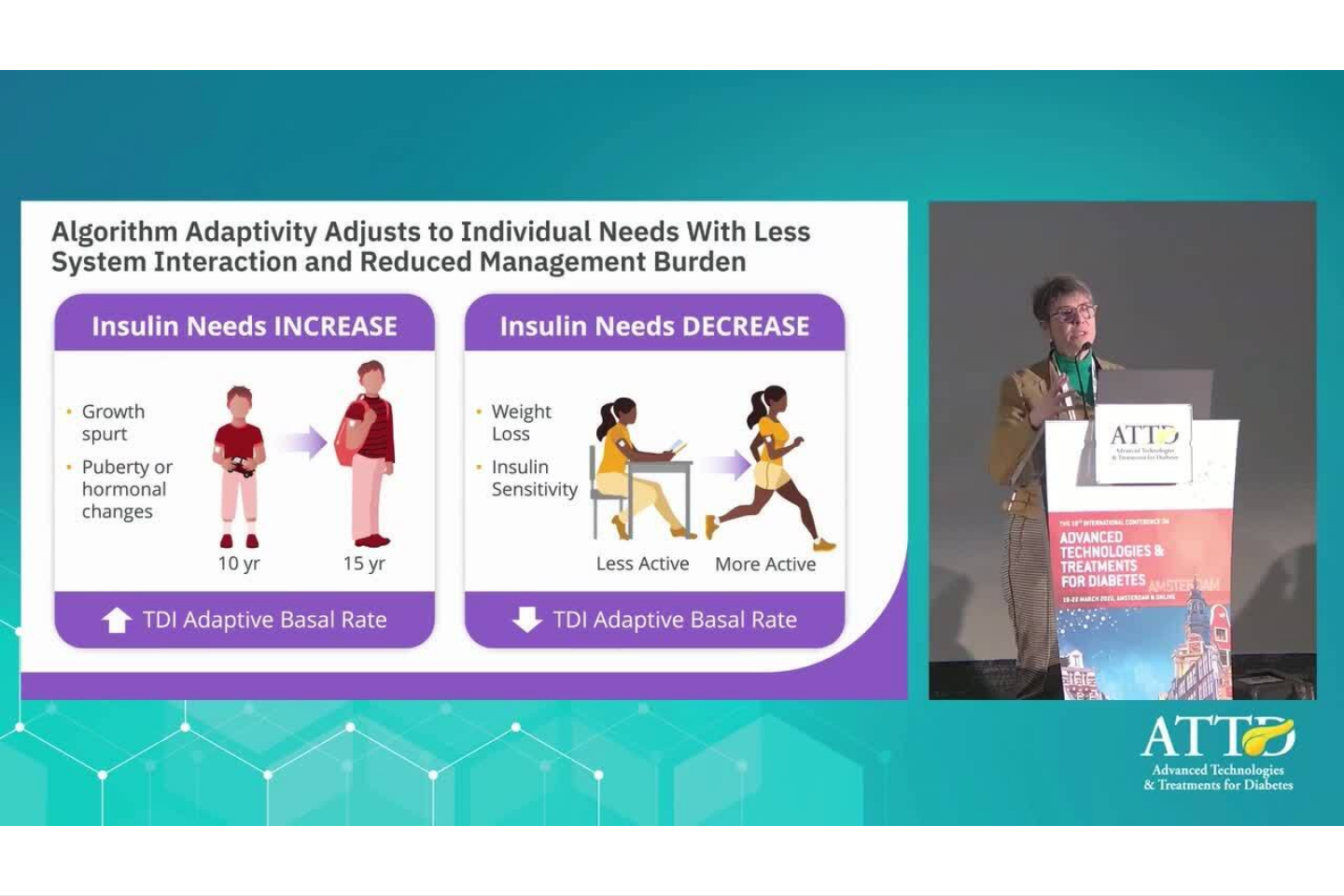 click on "10 seconds
Tap to unmute" at bounding box center [672, 447] 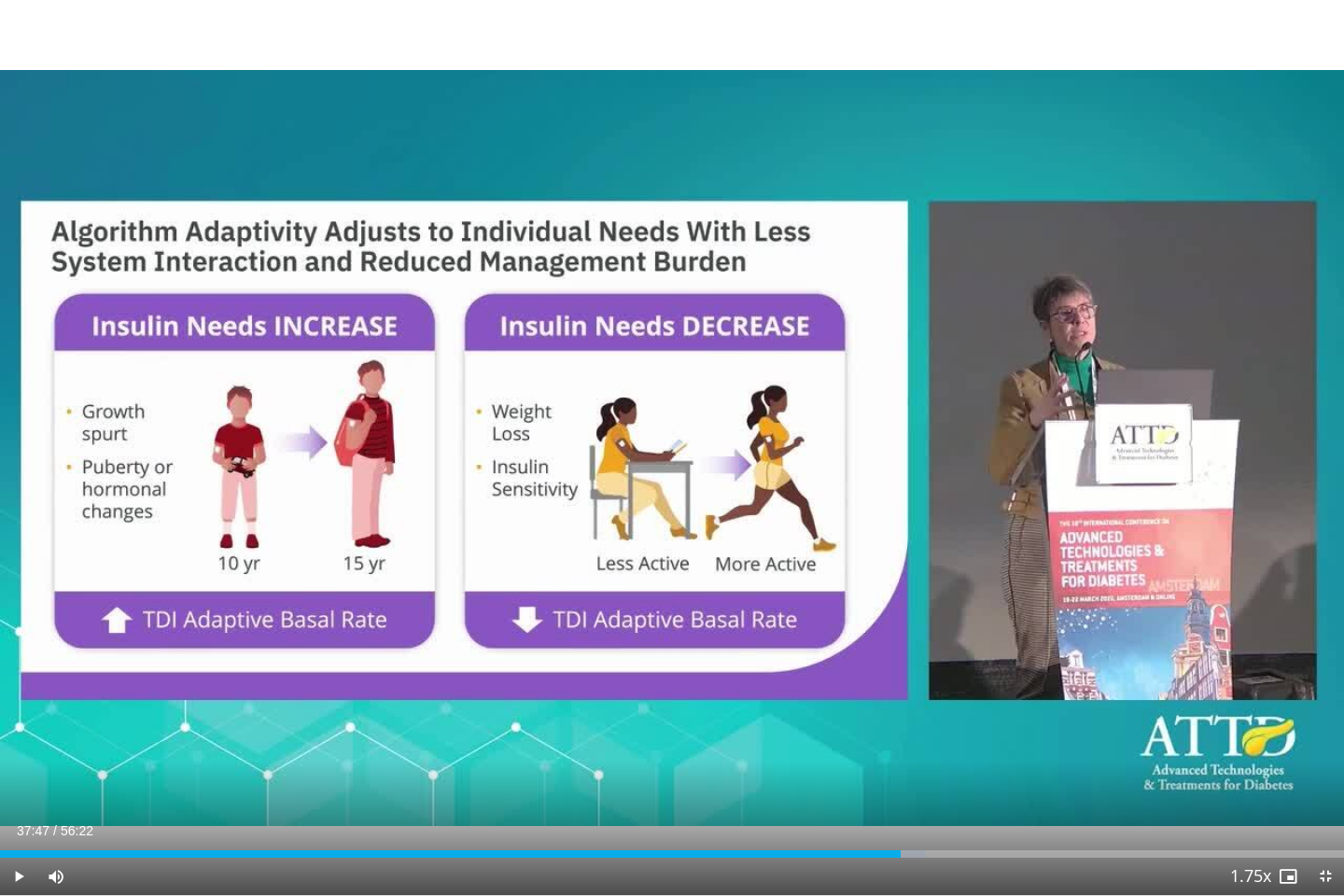 click at bounding box center [672, 448] 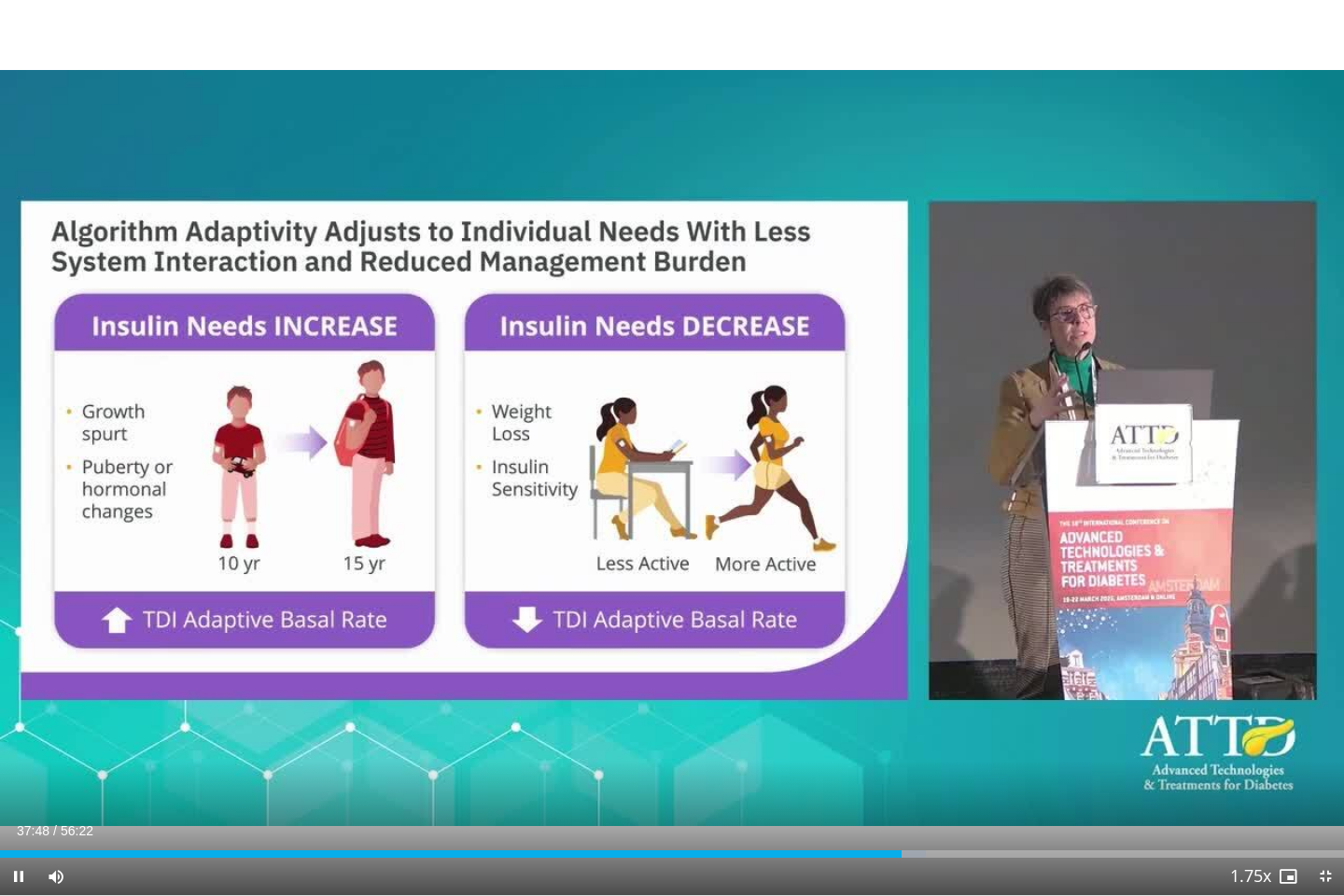 click at bounding box center (1057, 448) 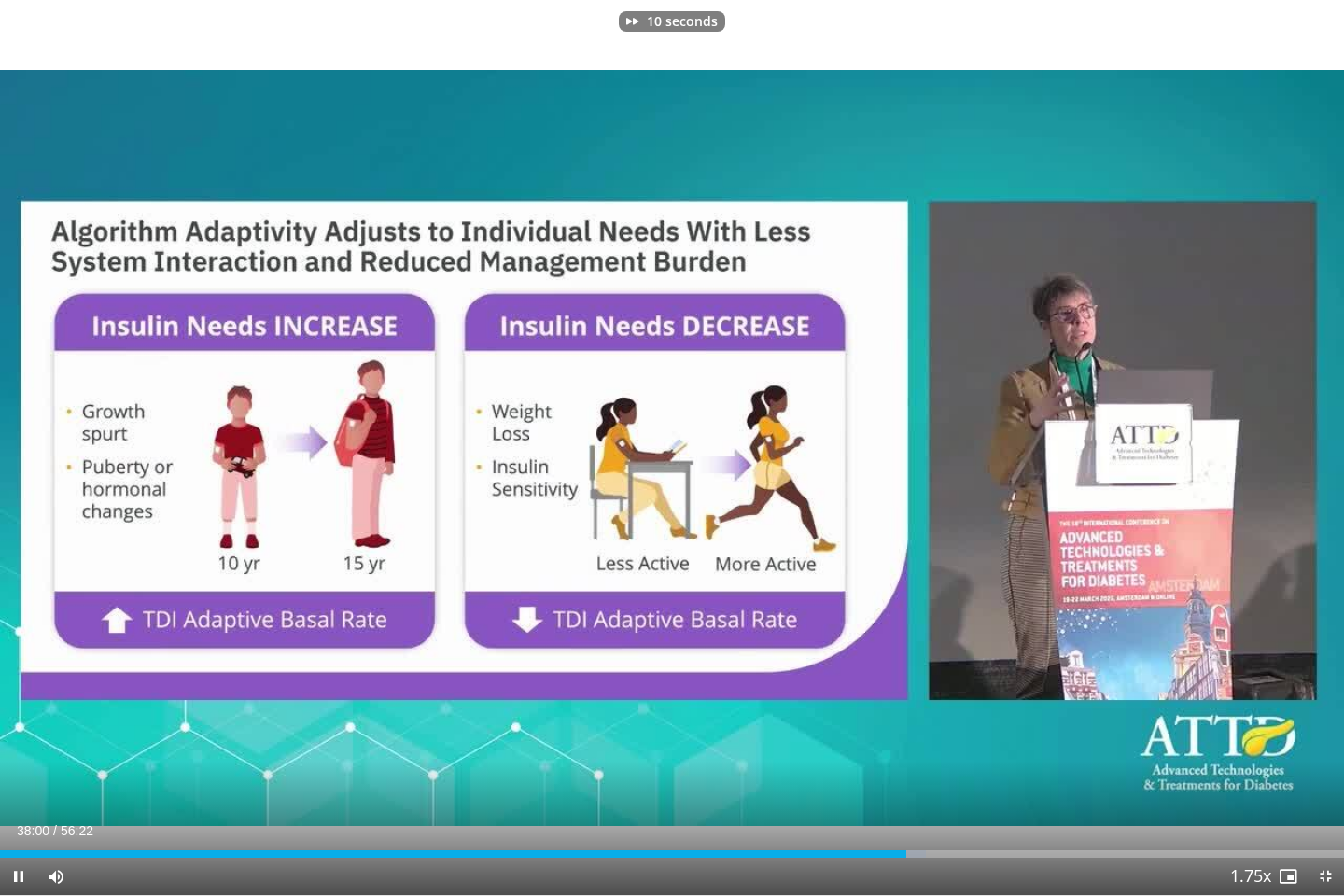 click at bounding box center (1057, 448) 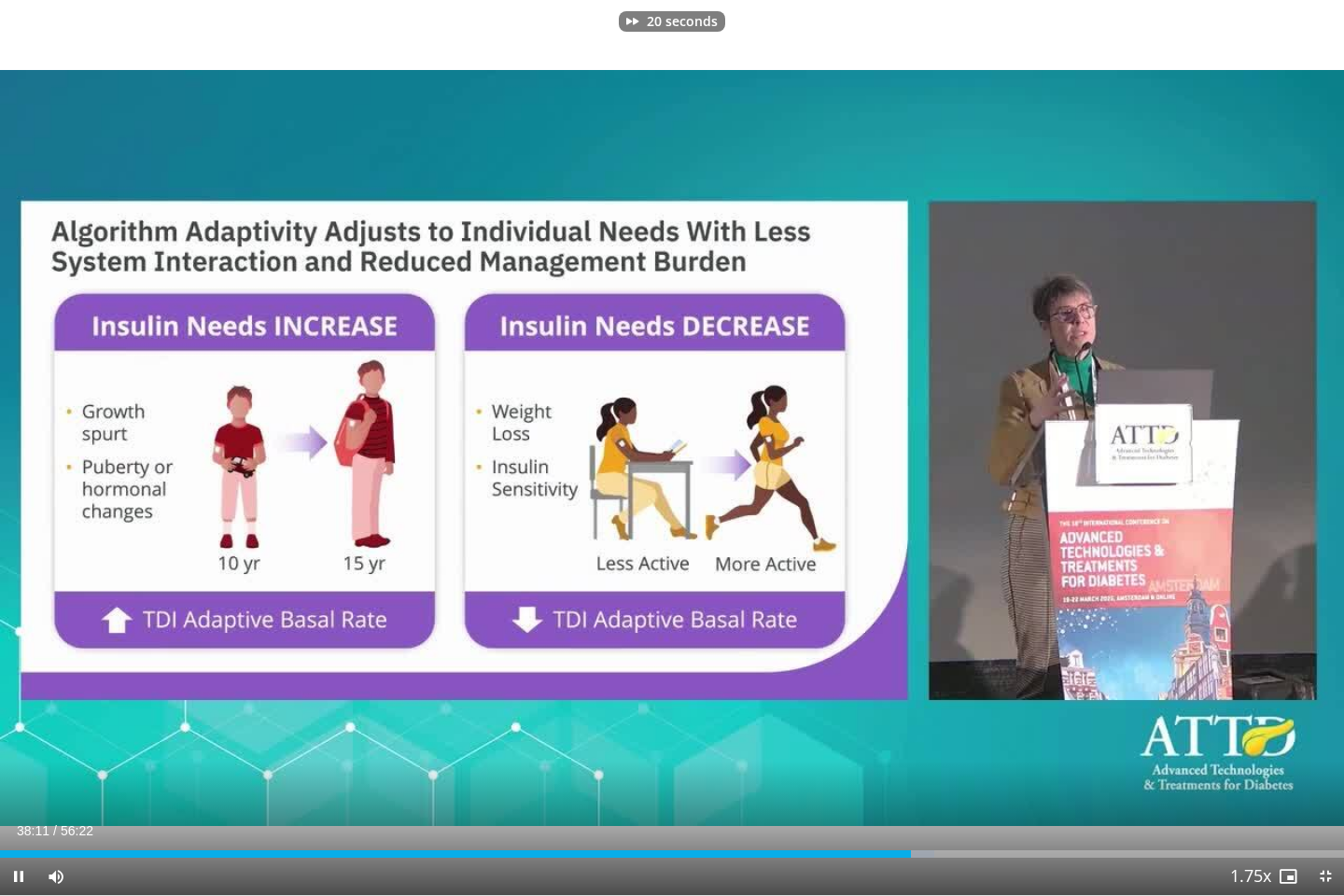 click at bounding box center (1057, 448) 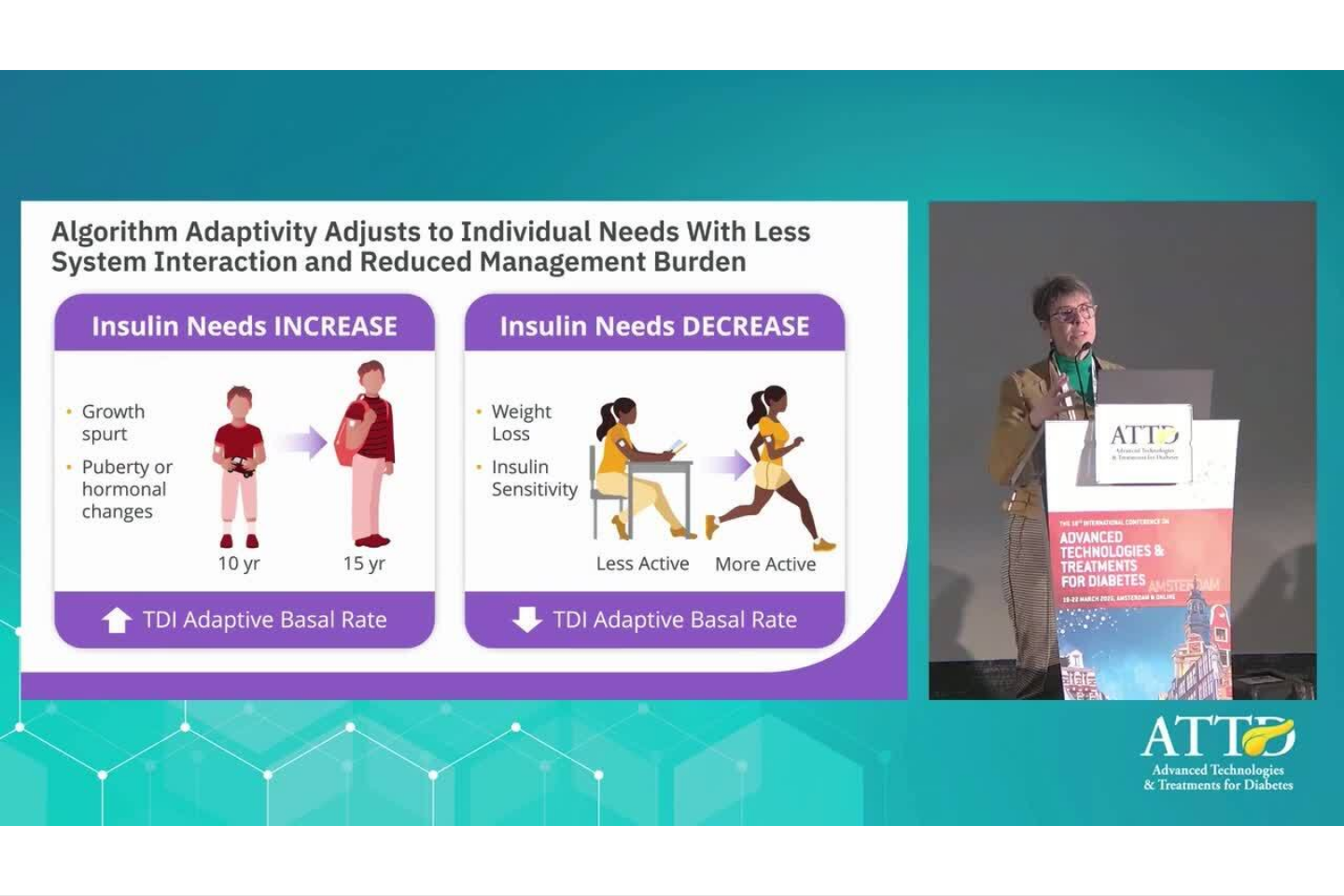 click on "30 seconds
Tap to unmute" at bounding box center [672, 447] 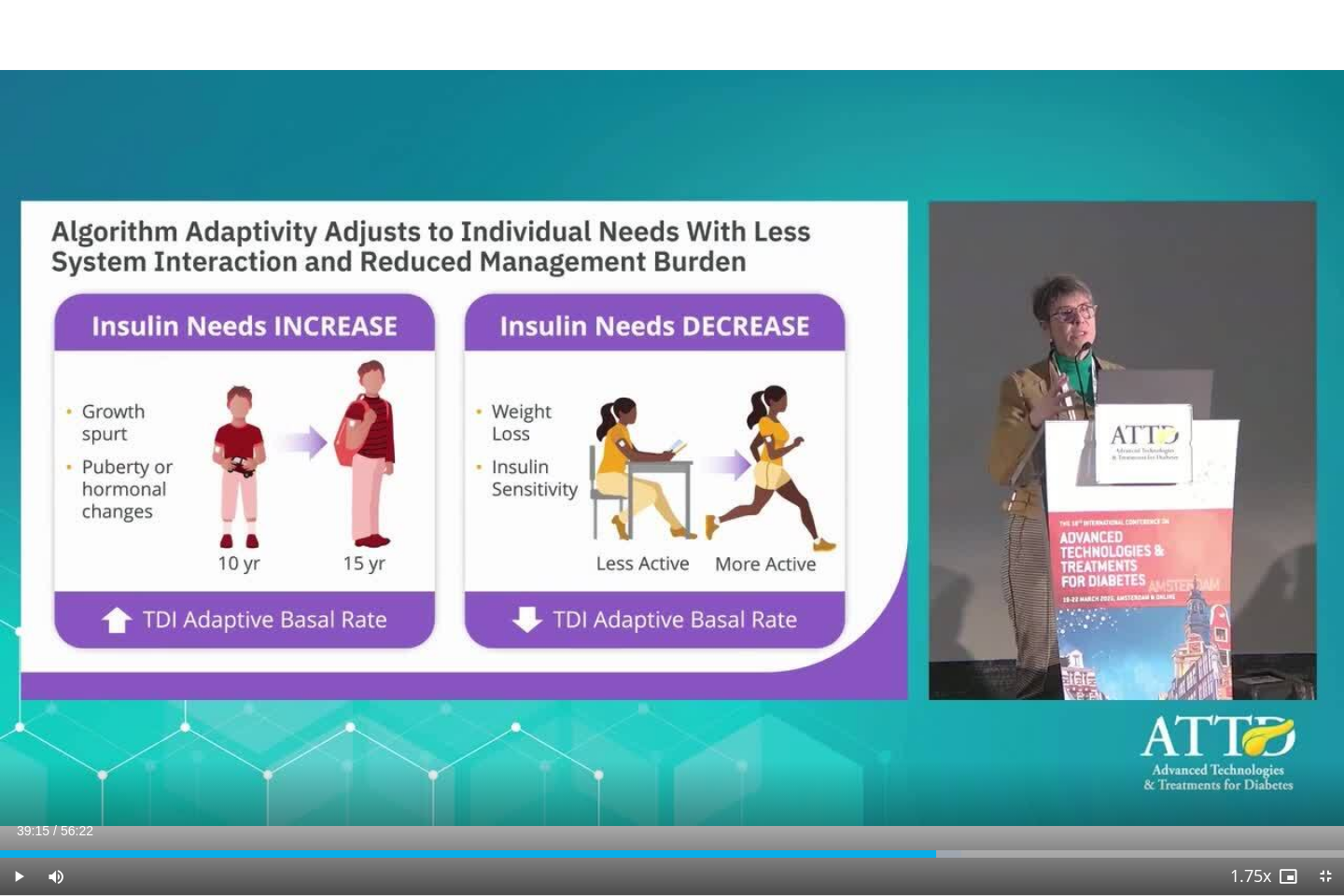 click at bounding box center [1057, 448] 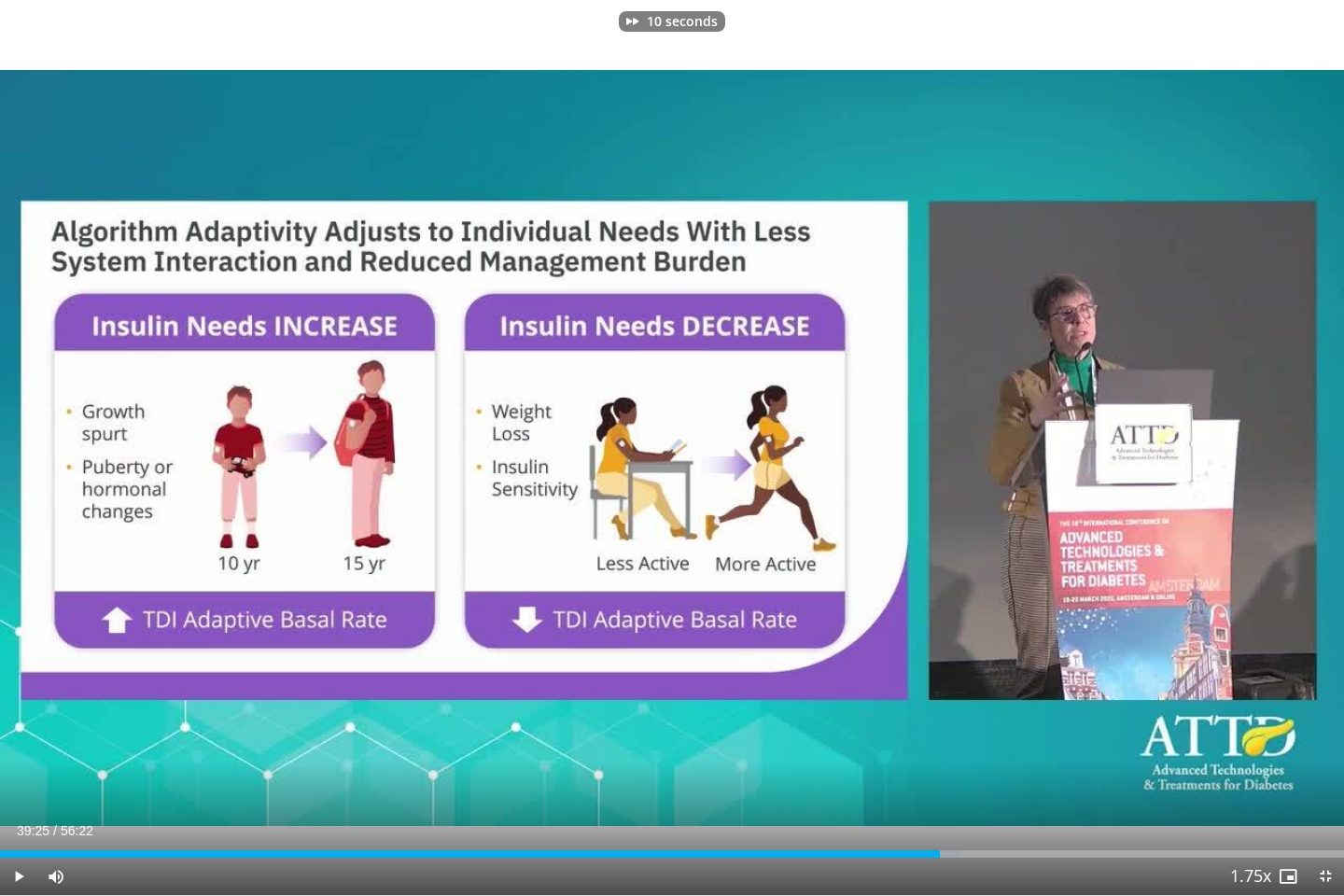 click at bounding box center (672, 448) 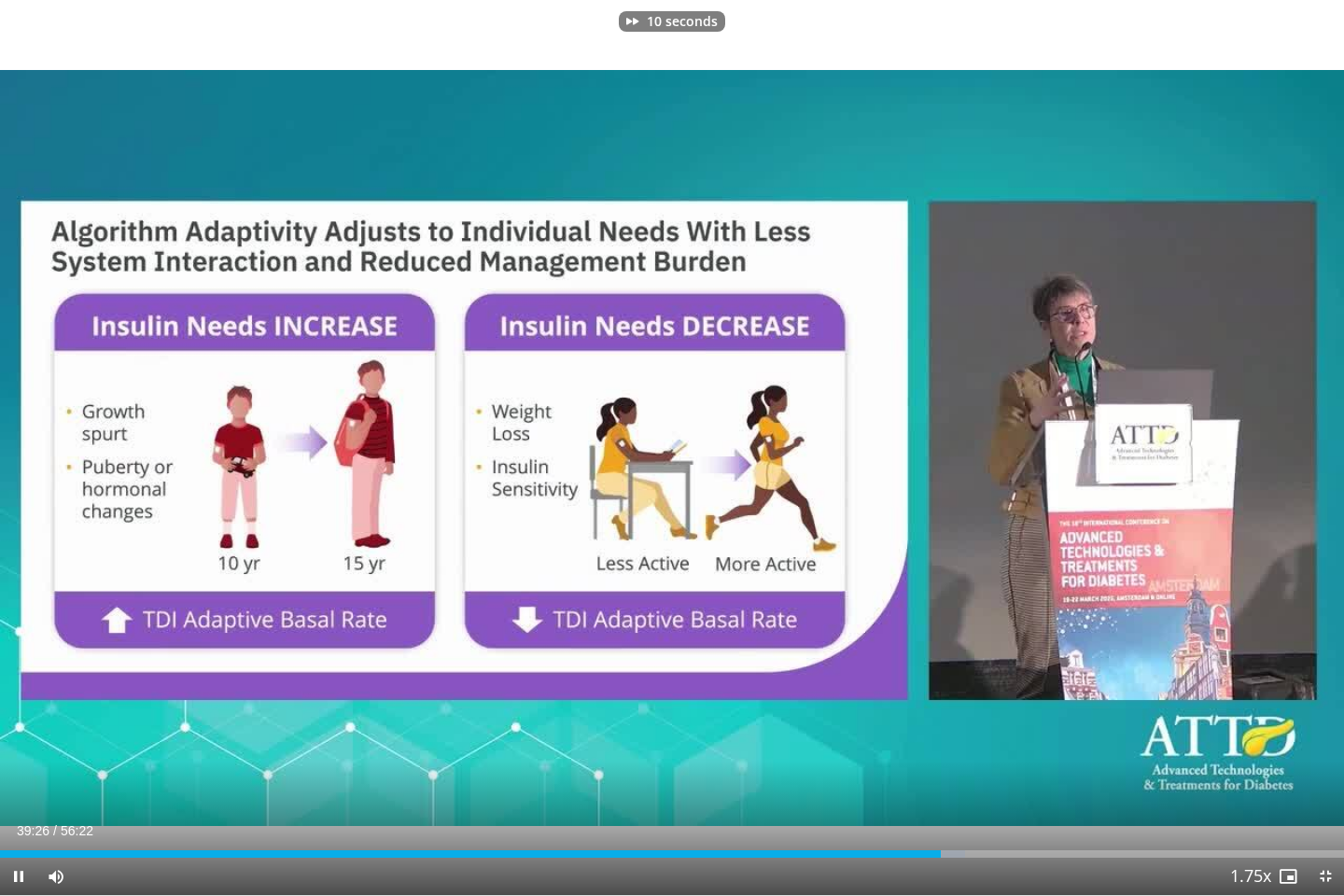 click at bounding box center (1057, 448) 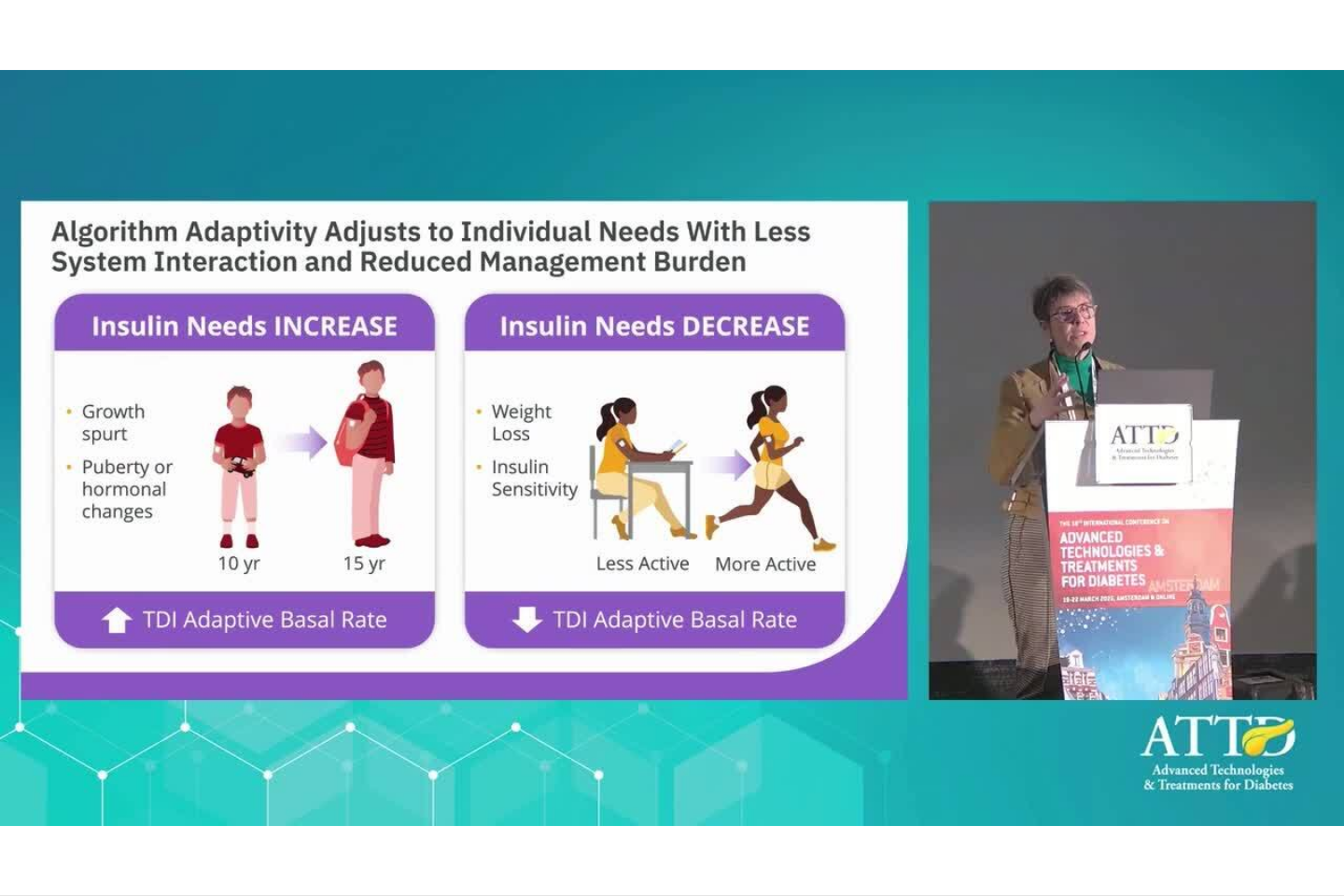 click on "20 seconds
Tap to unmute" at bounding box center (672, 447) 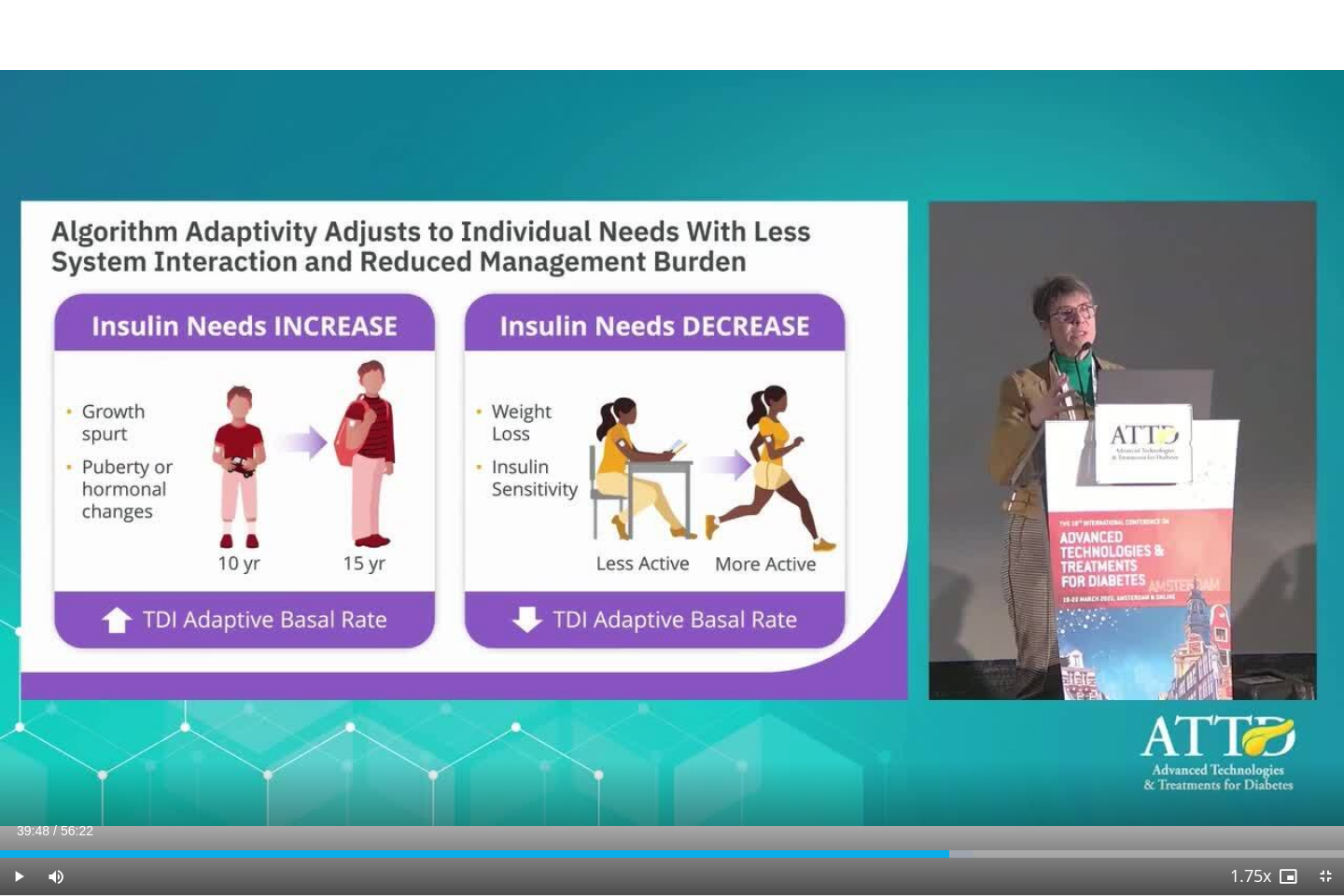click at bounding box center (1057, 448) 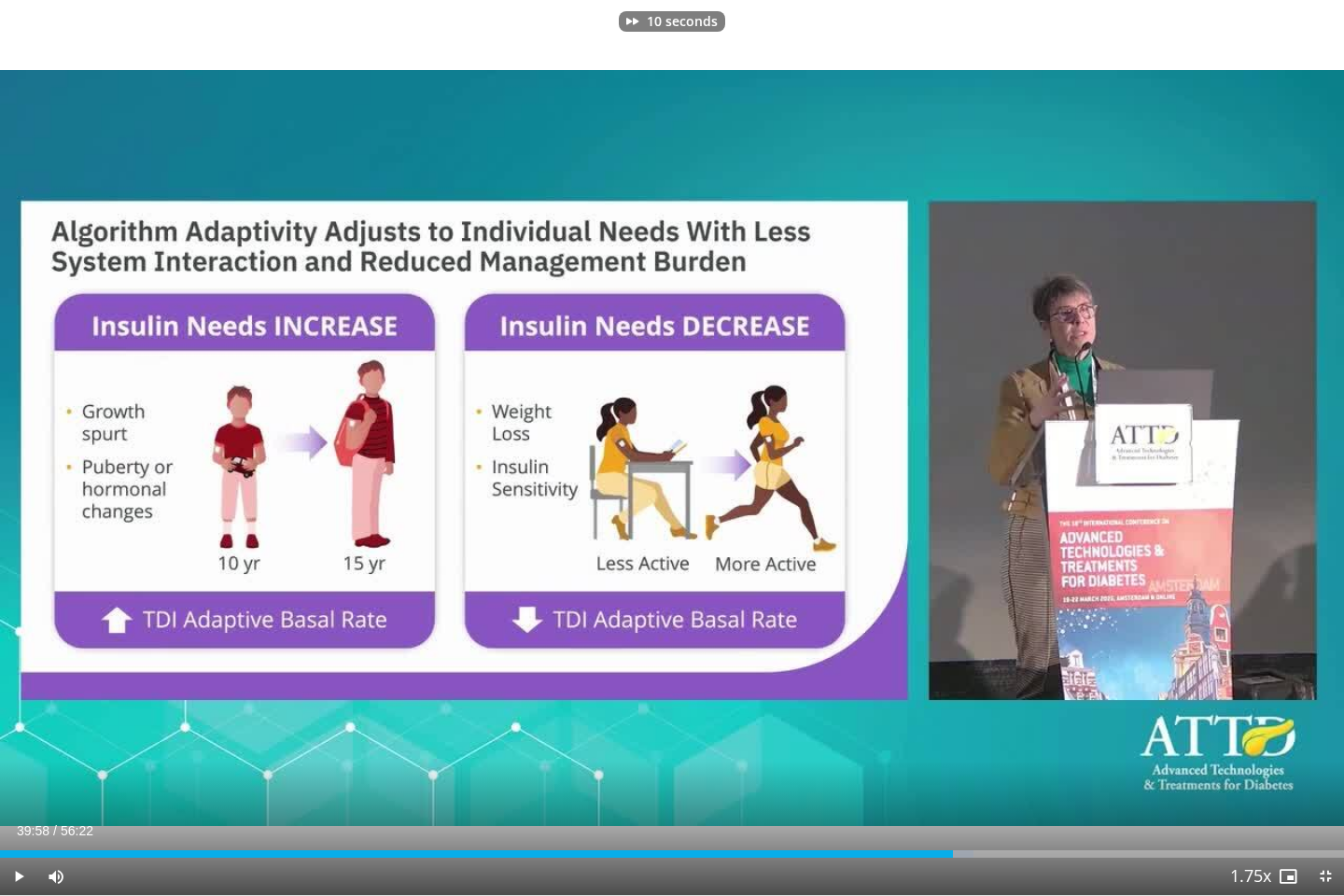 click at bounding box center [672, 448] 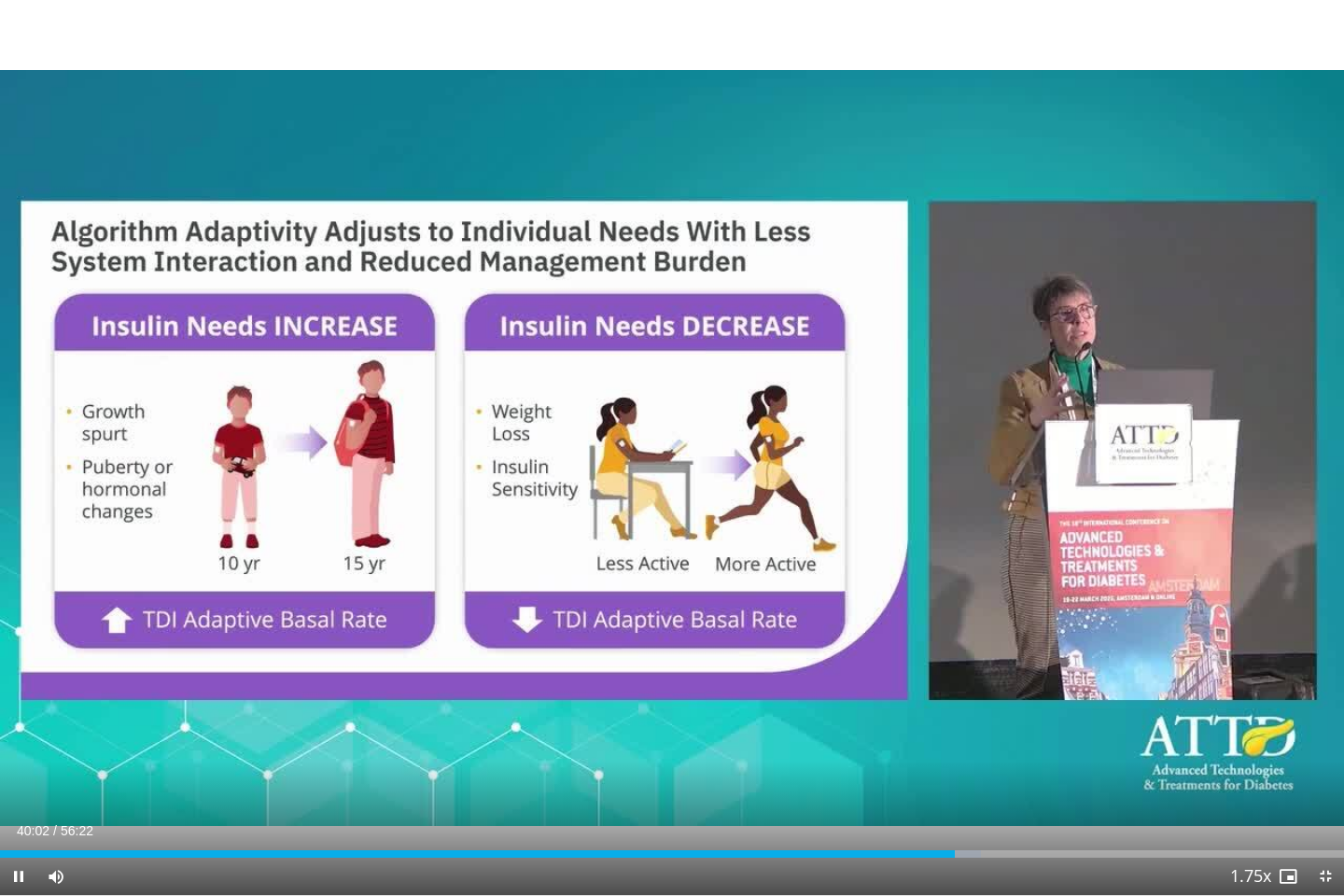 click at bounding box center [1057, 448] 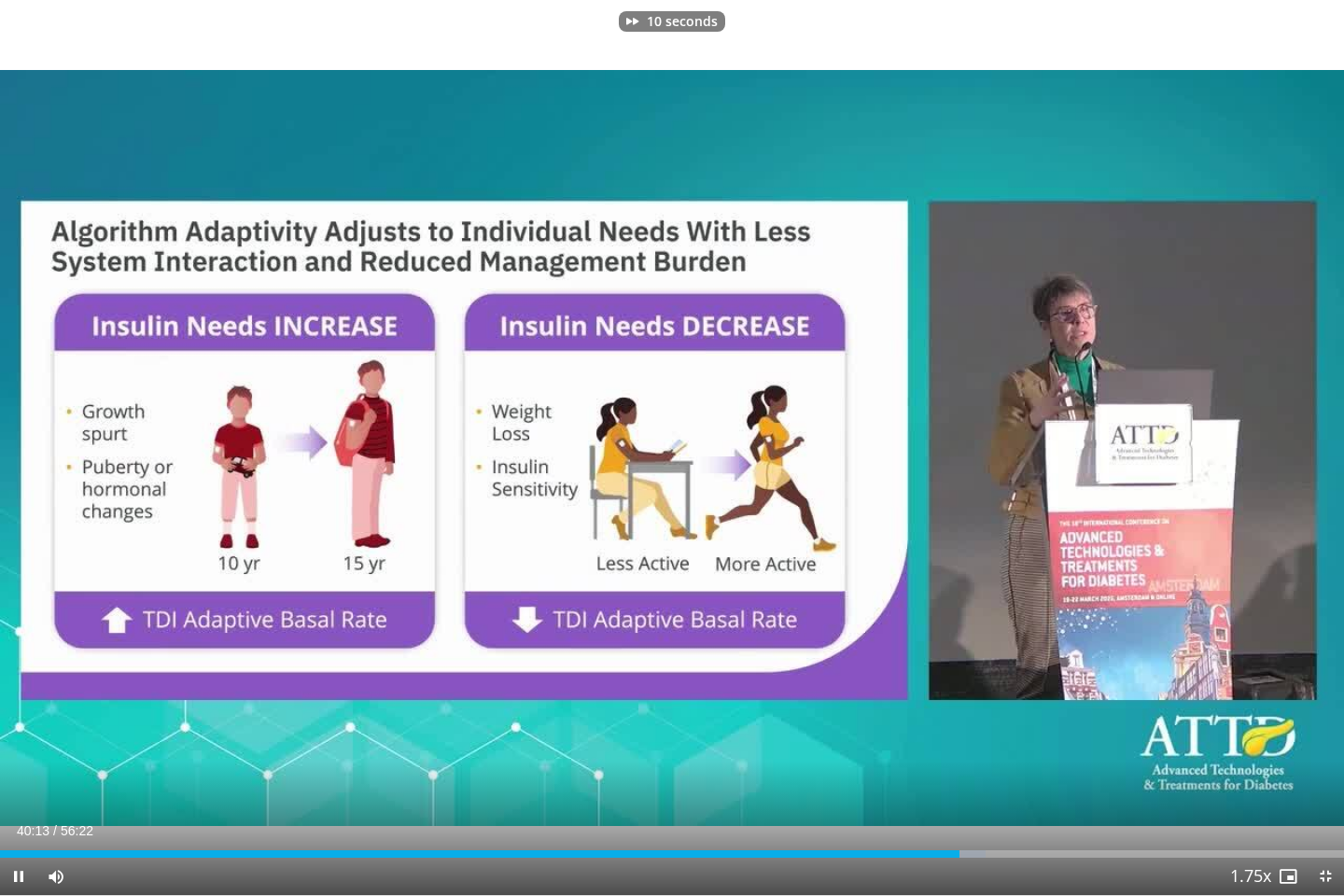 click at bounding box center (1057, 448) 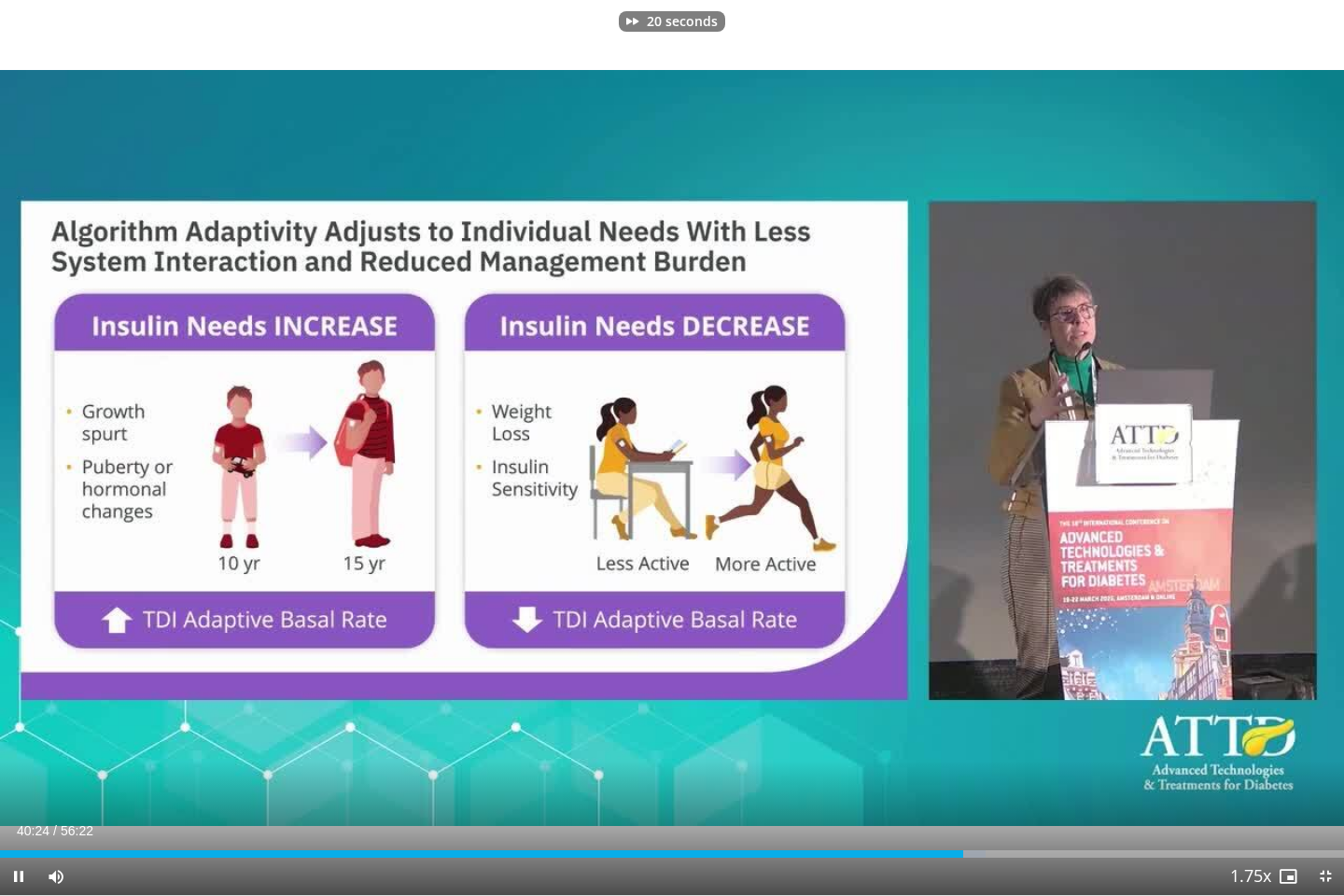 click at bounding box center (1057, 448) 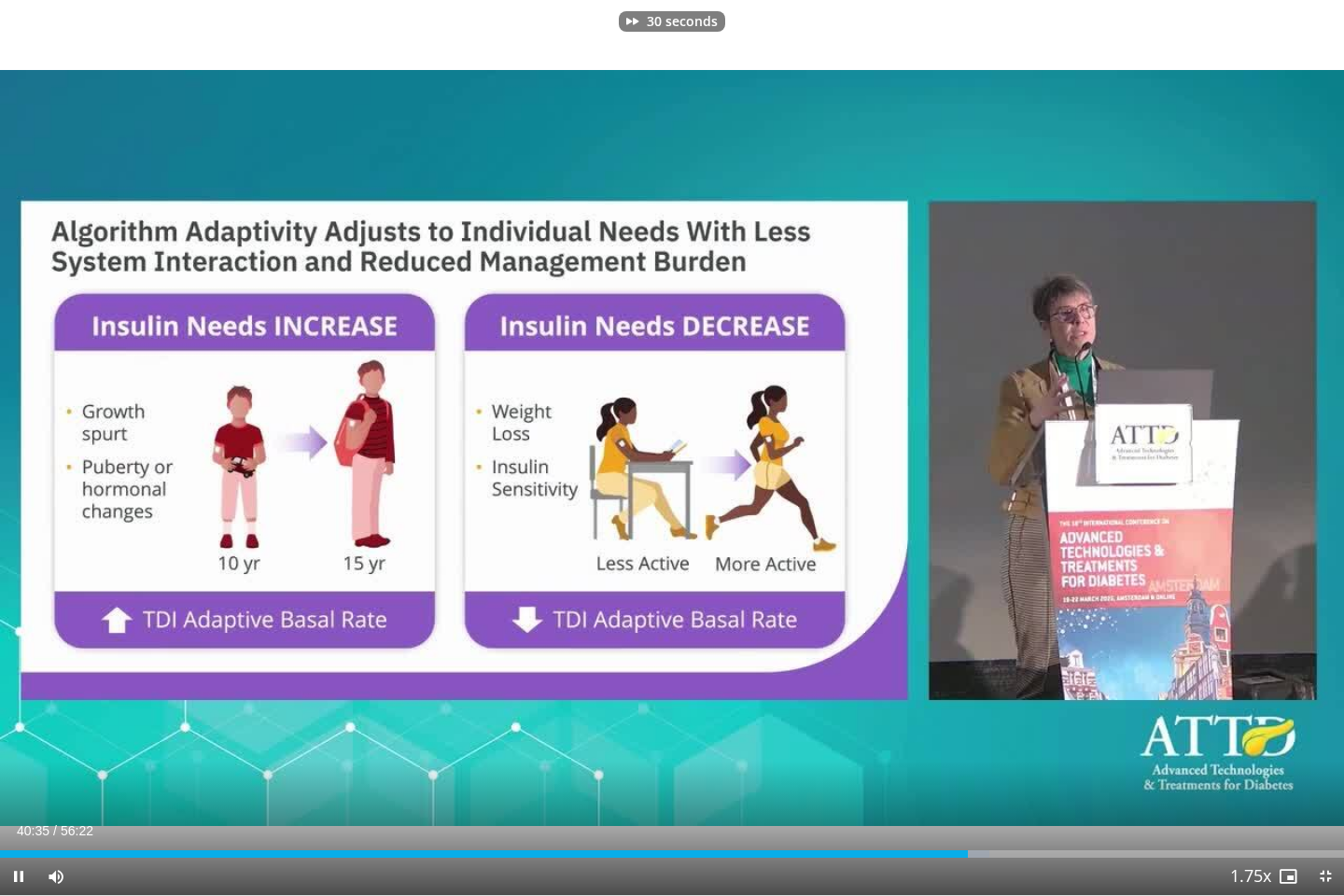 click at bounding box center [1057, 448] 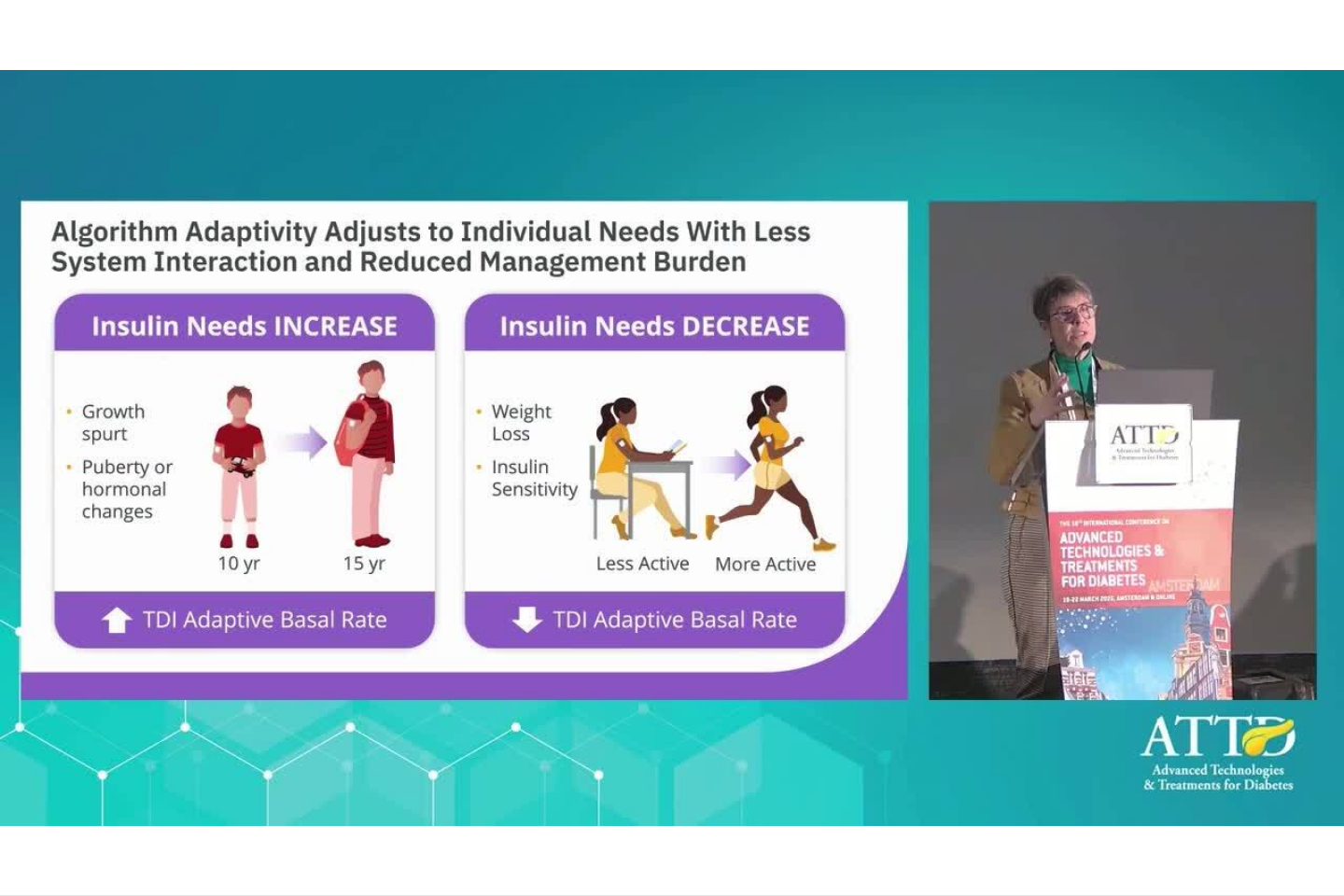 click at bounding box center (1057, 448) 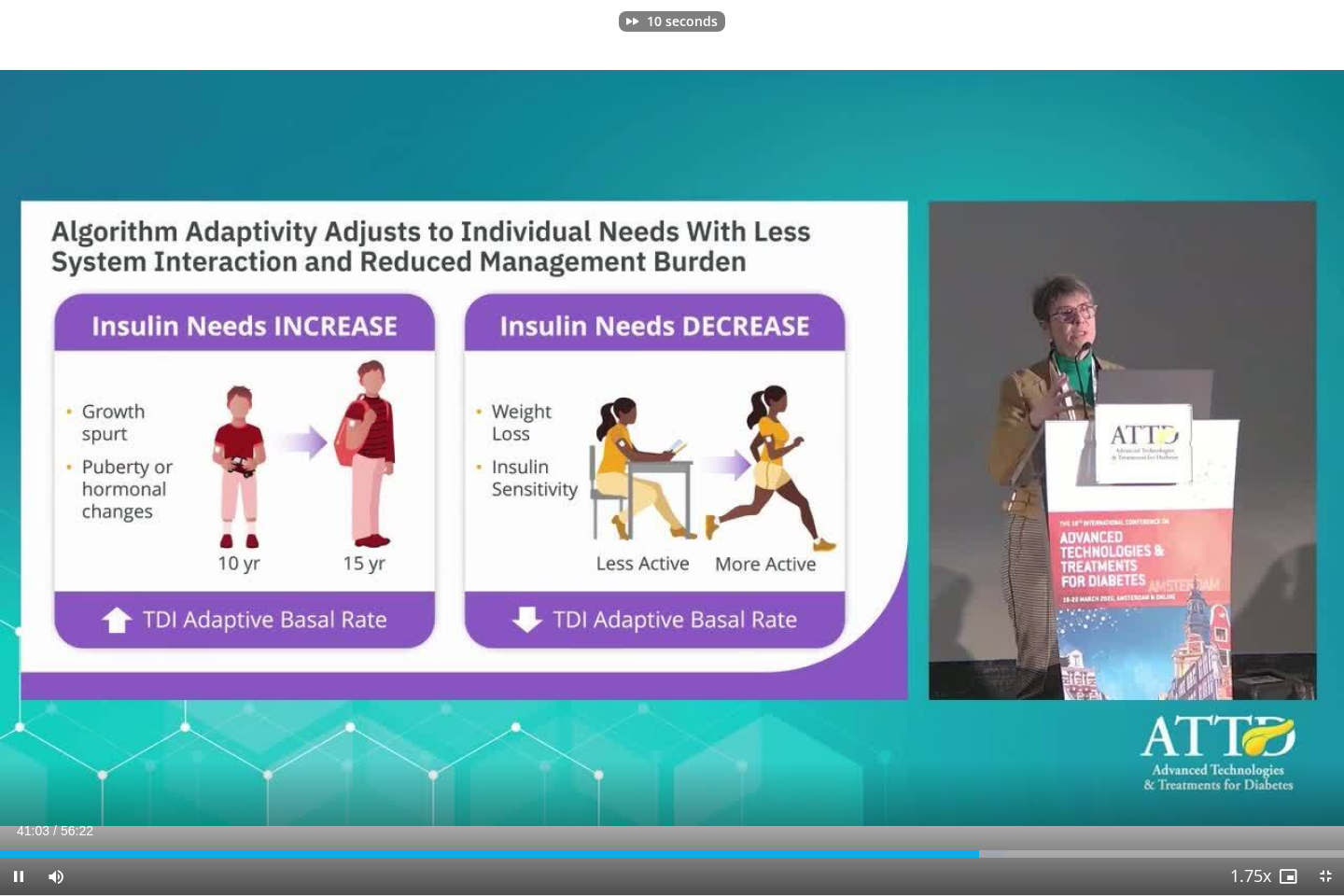 click at bounding box center [1057, 448] 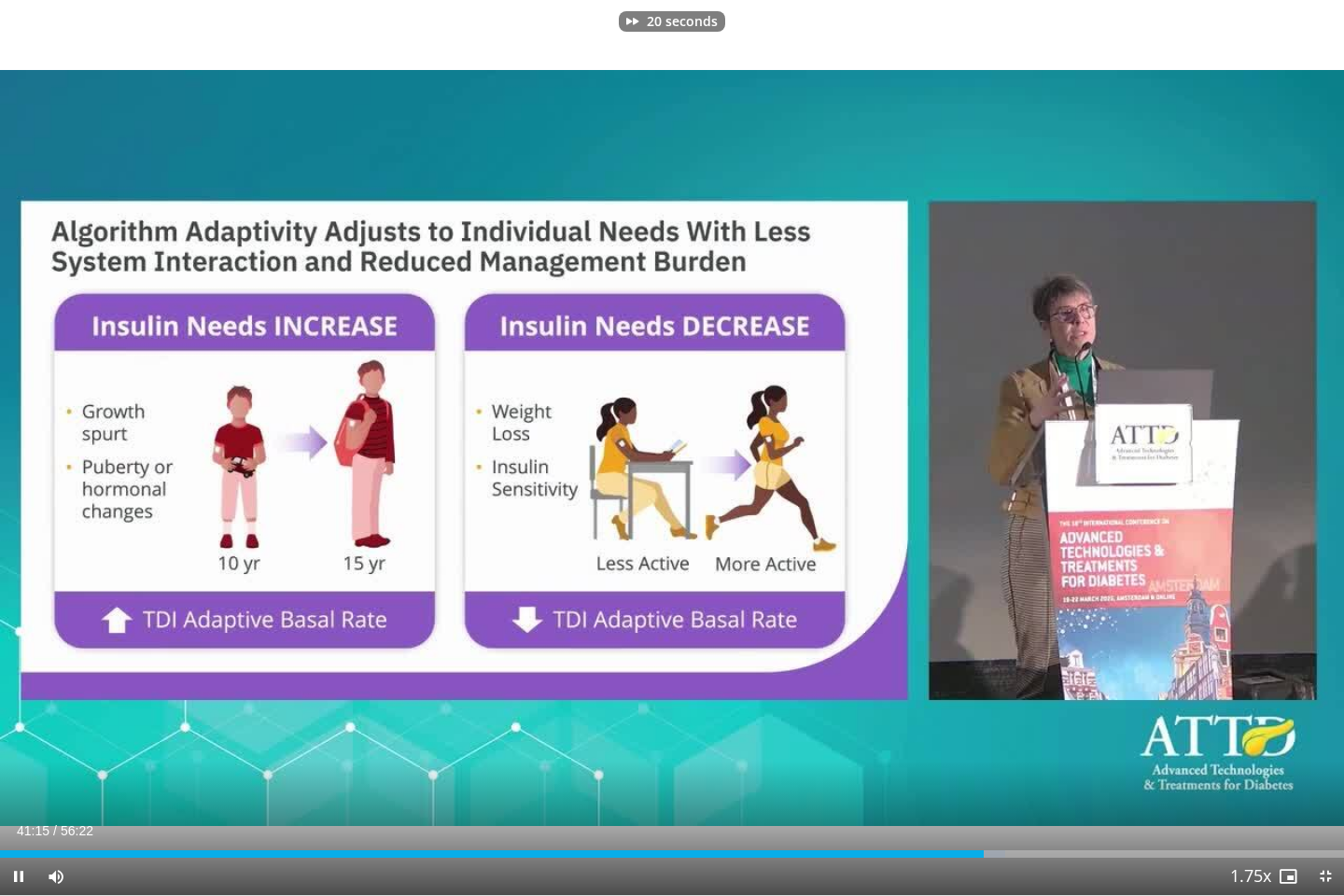 click at bounding box center [1057, 448] 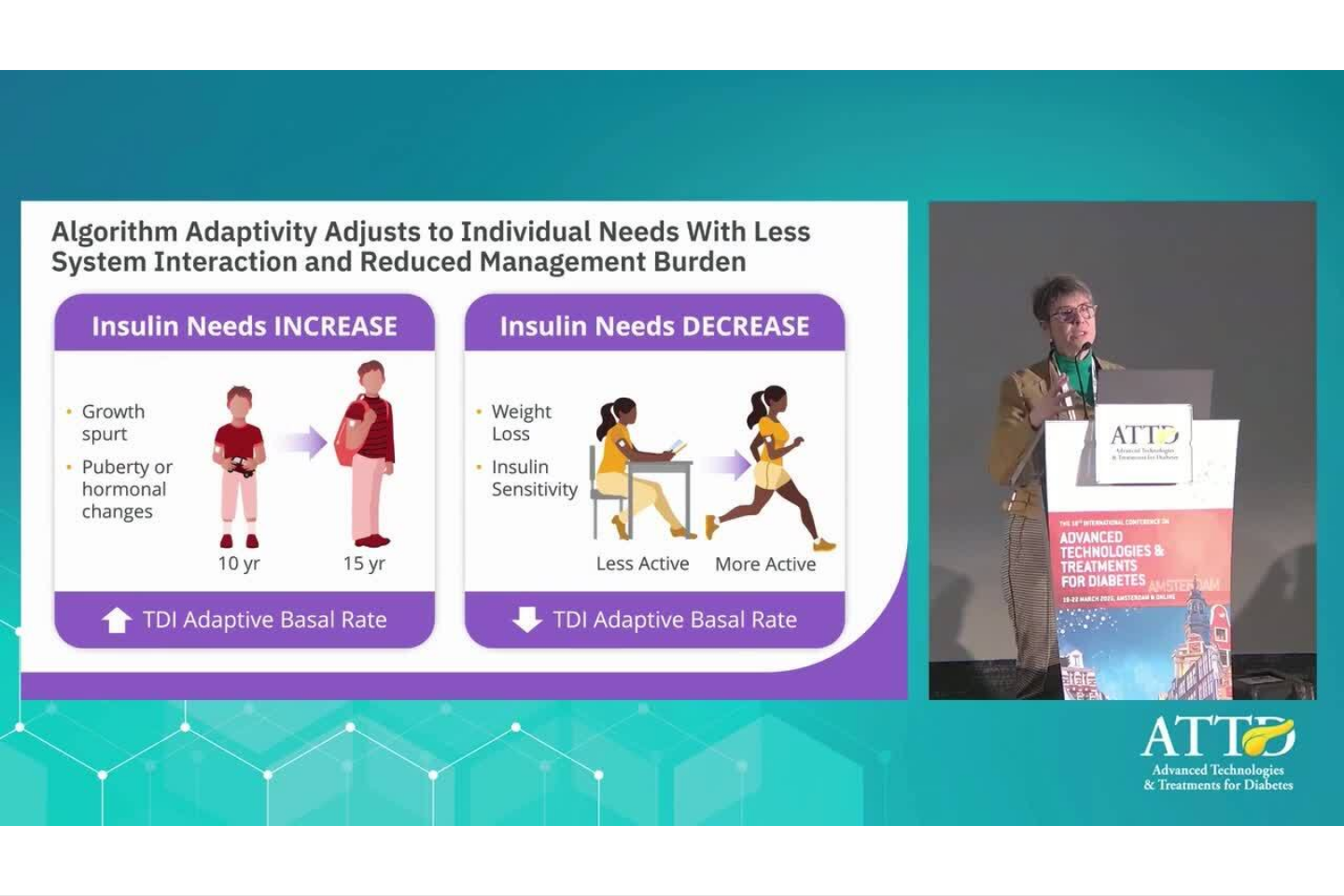 click on "30 seconds
Tap to unmute" at bounding box center (672, 447) 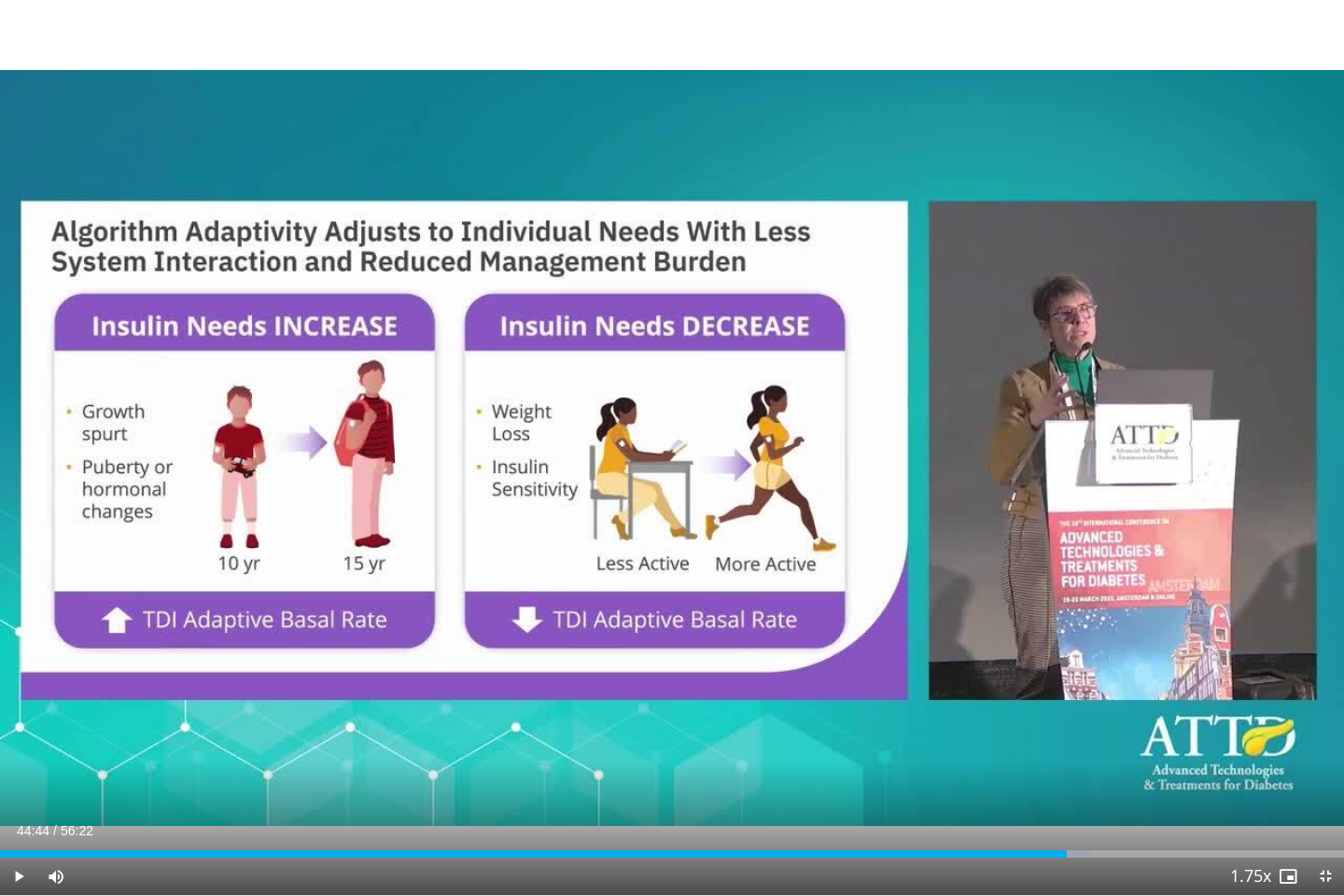 click at bounding box center [1057, 448] 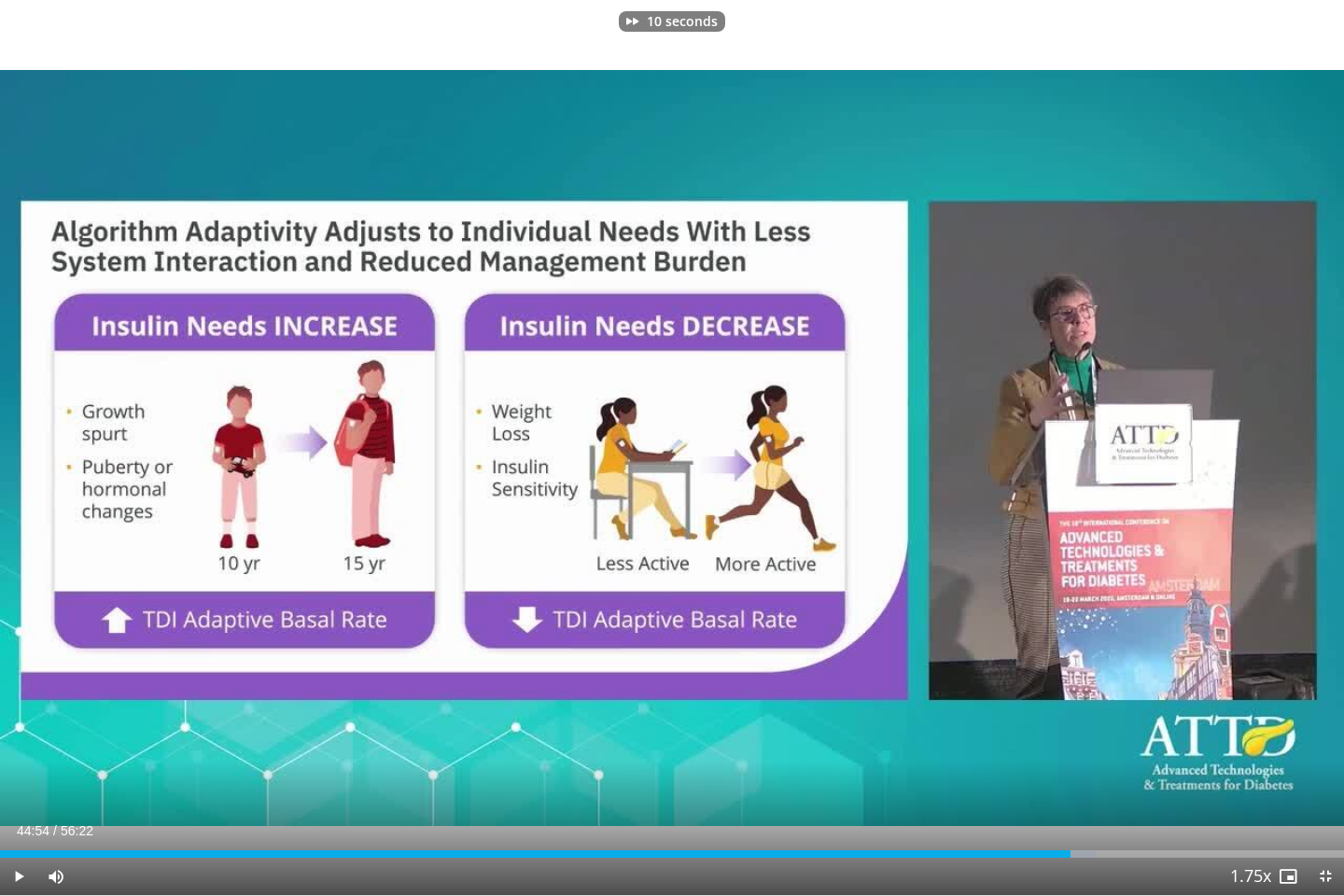 click at bounding box center [672, 448] 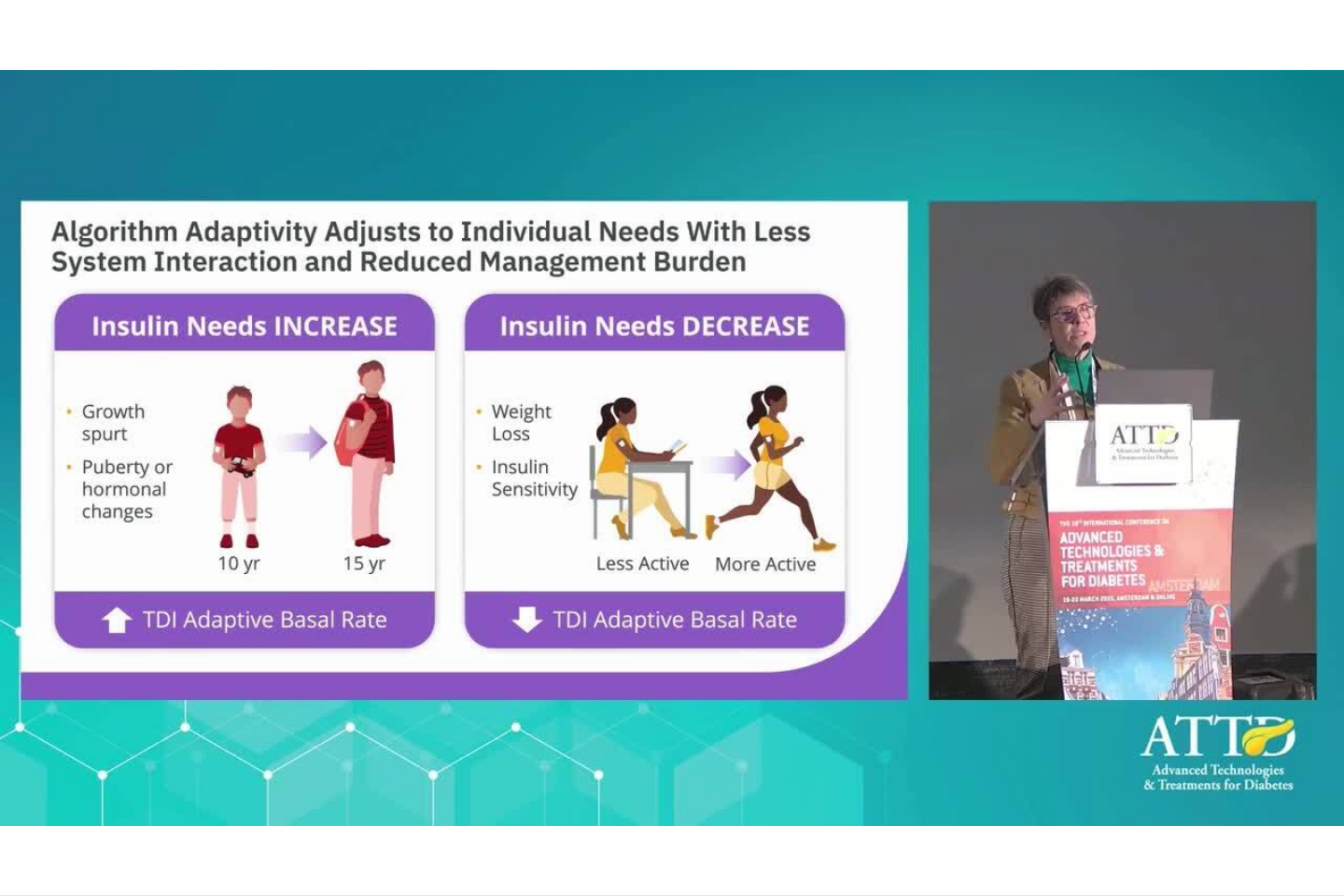 click at bounding box center [1057, 448] 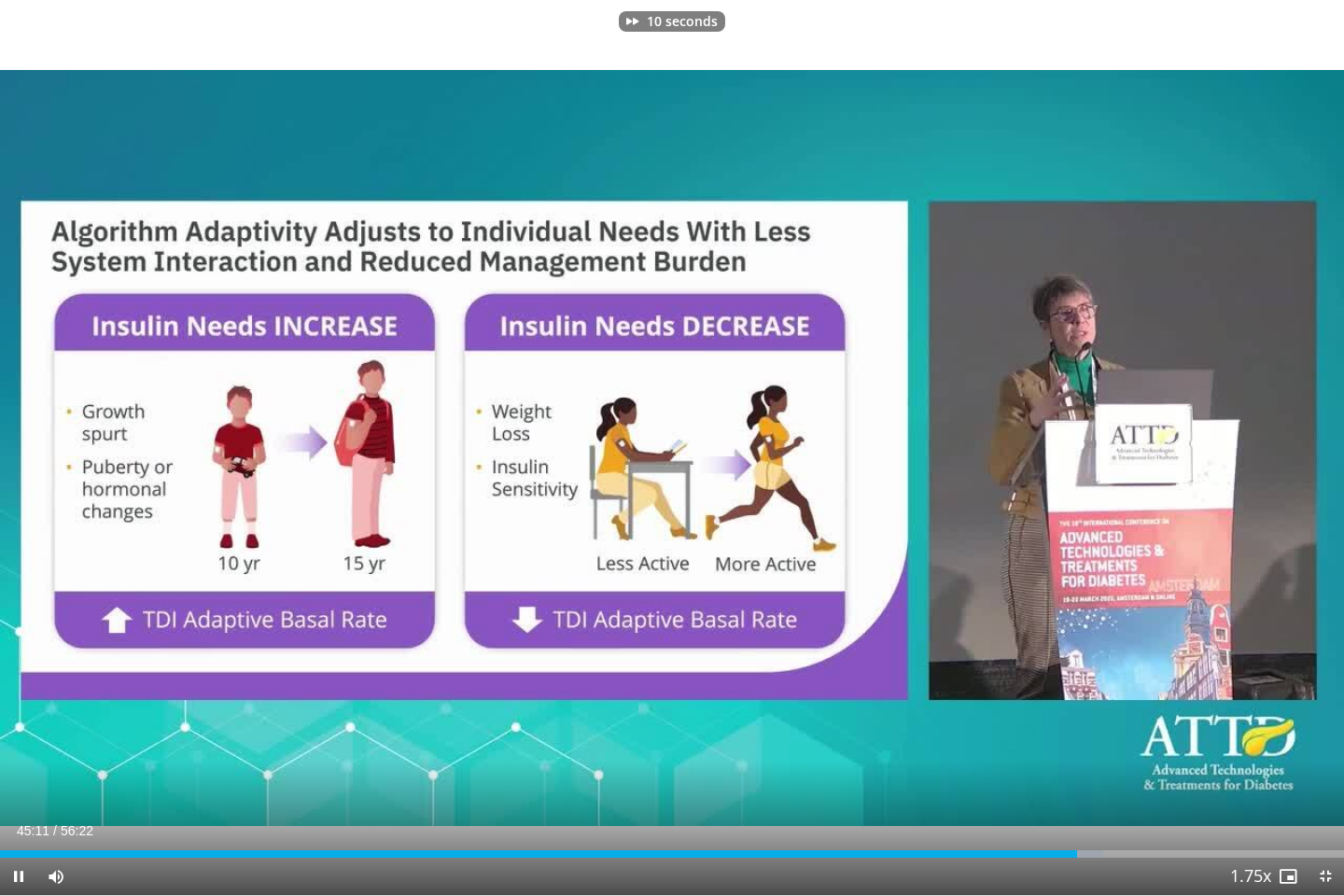 click at bounding box center (1057, 448) 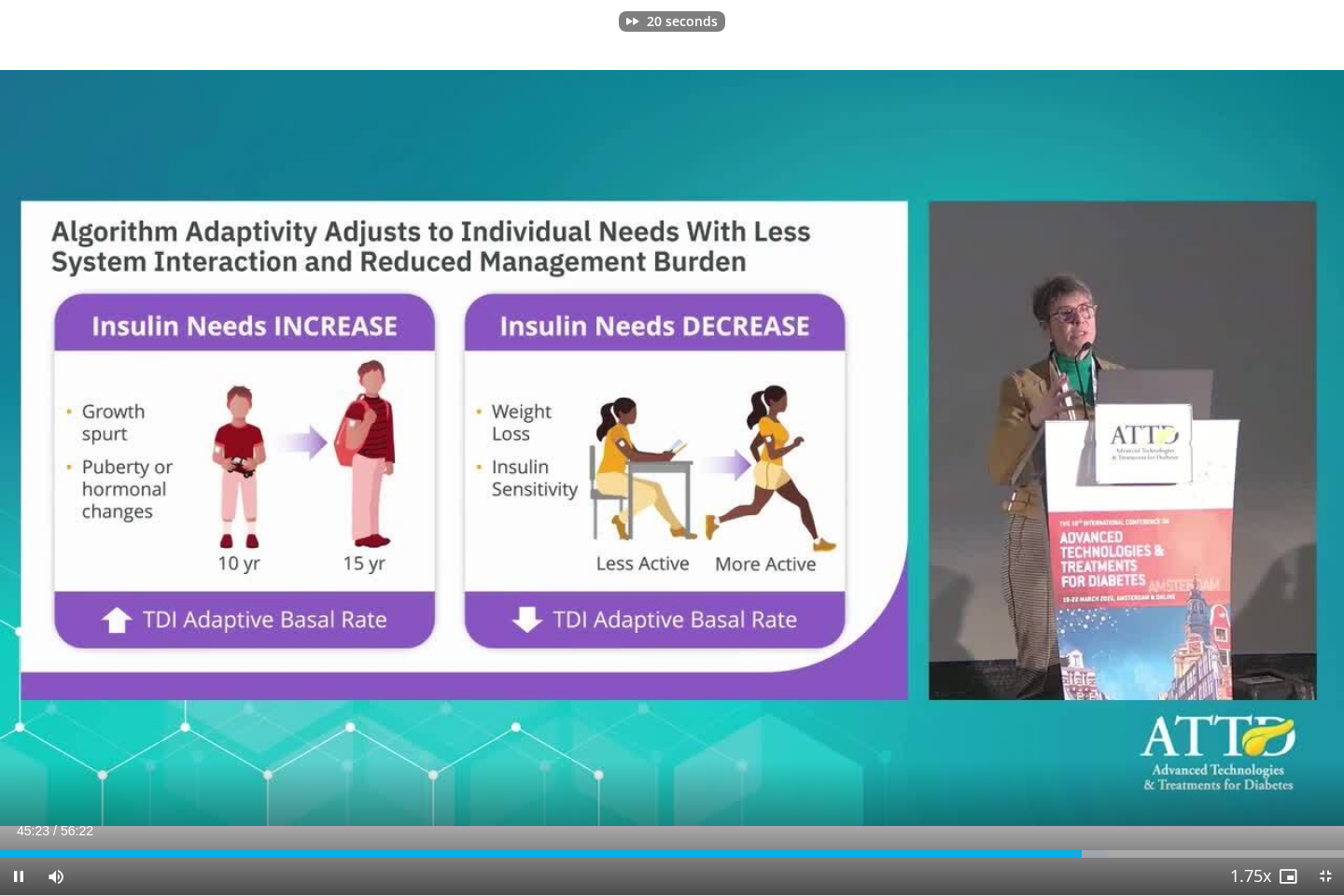 click at bounding box center [1057, 448] 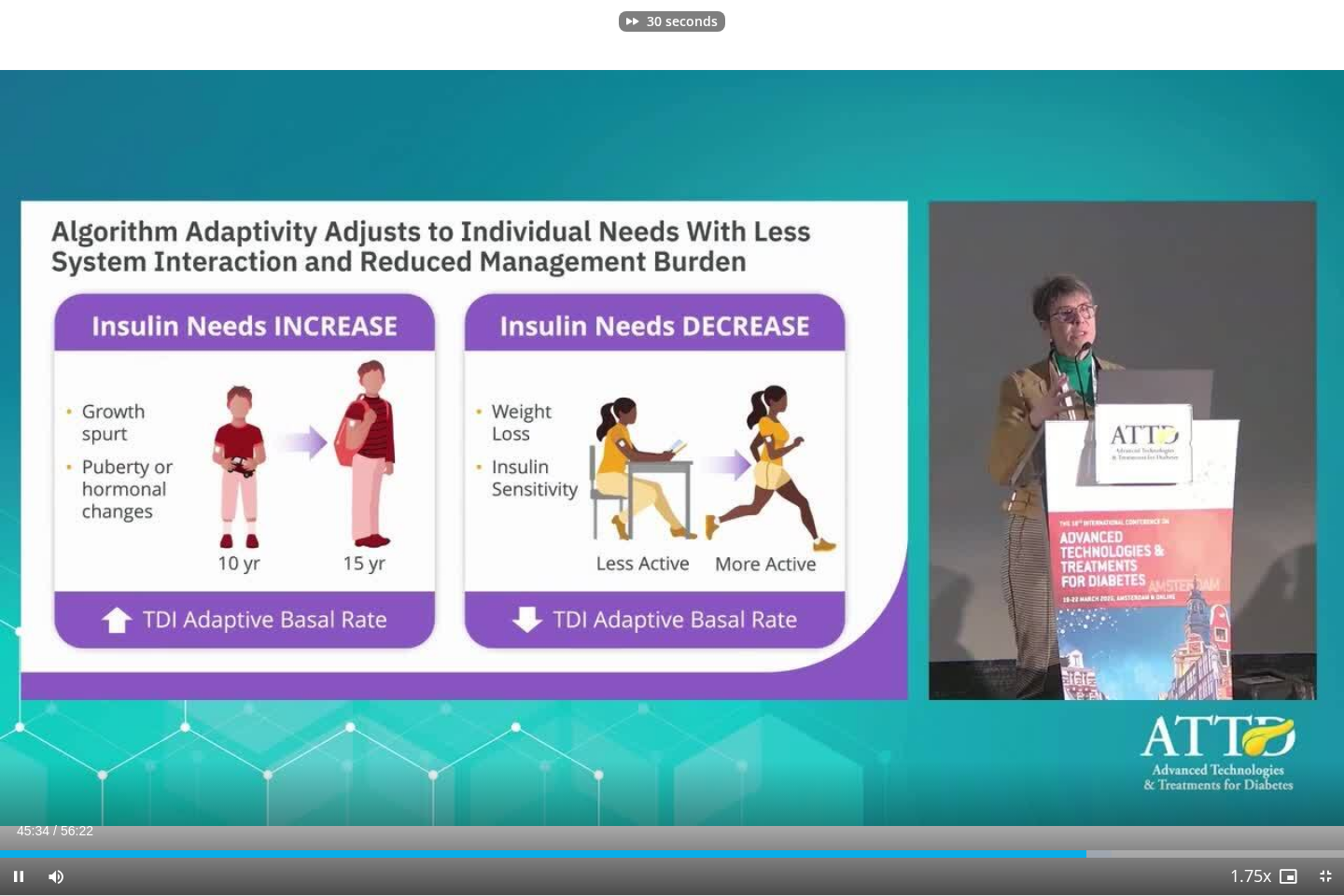 click at bounding box center (1057, 448) 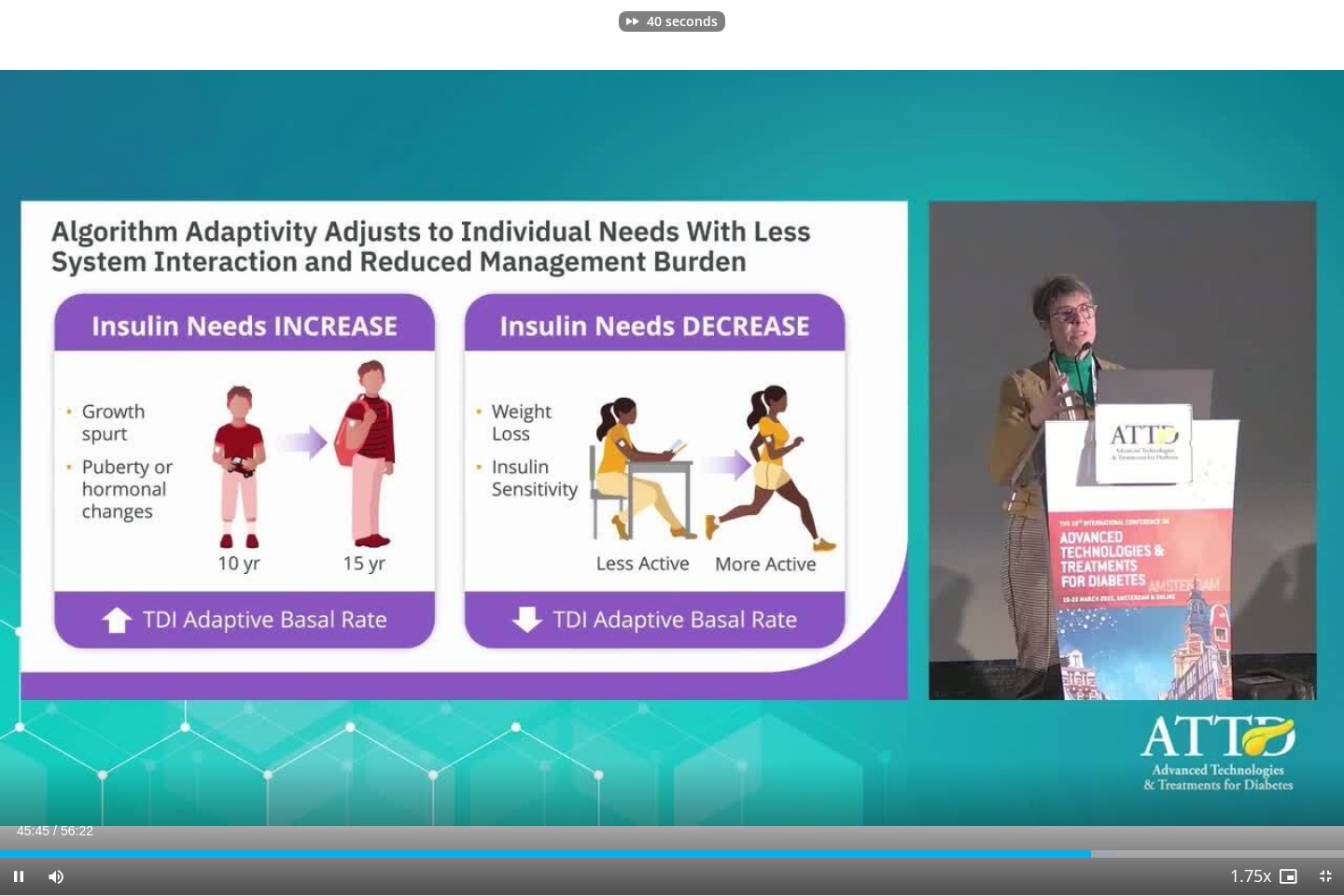 click at bounding box center (1057, 448) 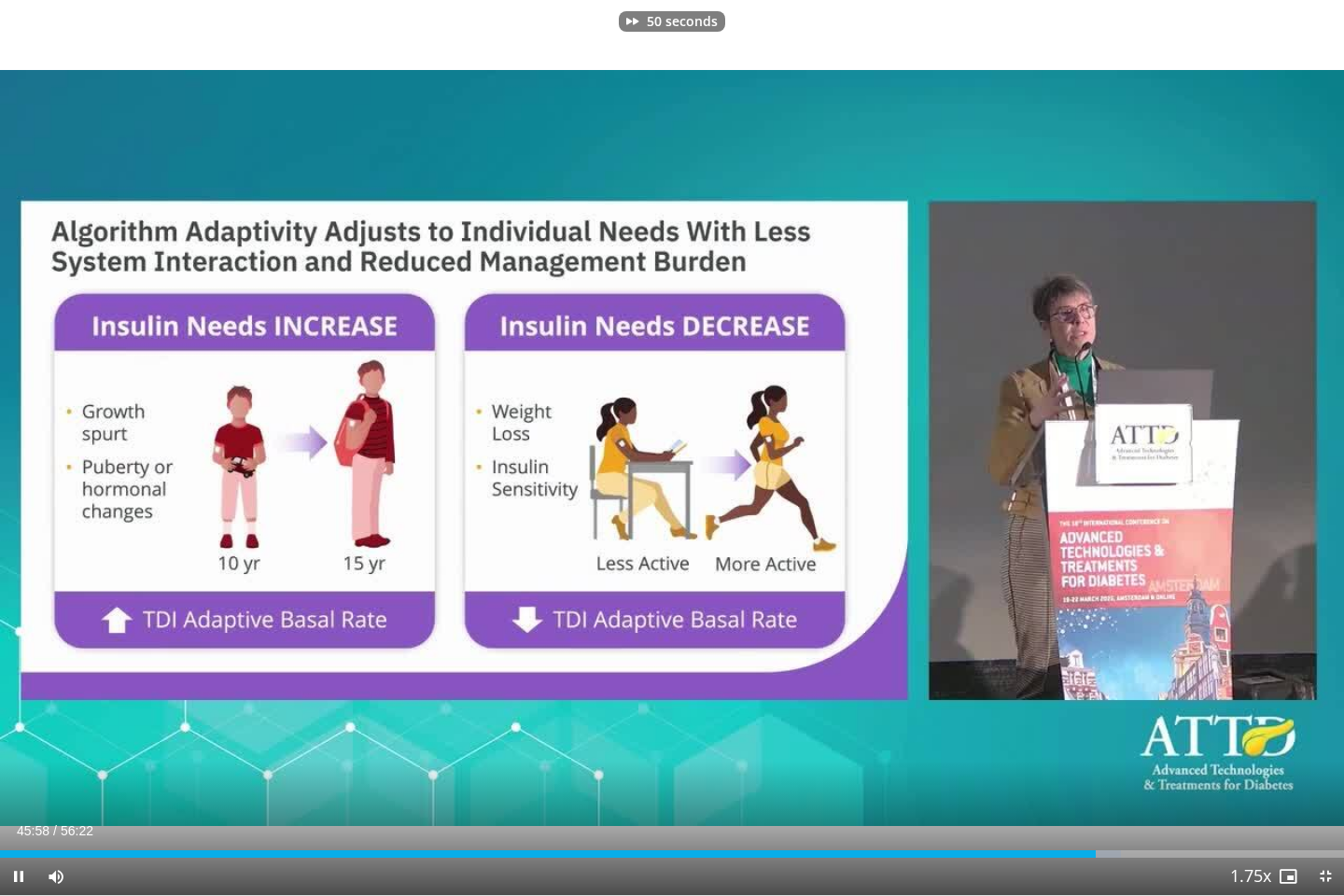 click at bounding box center (1057, 448) 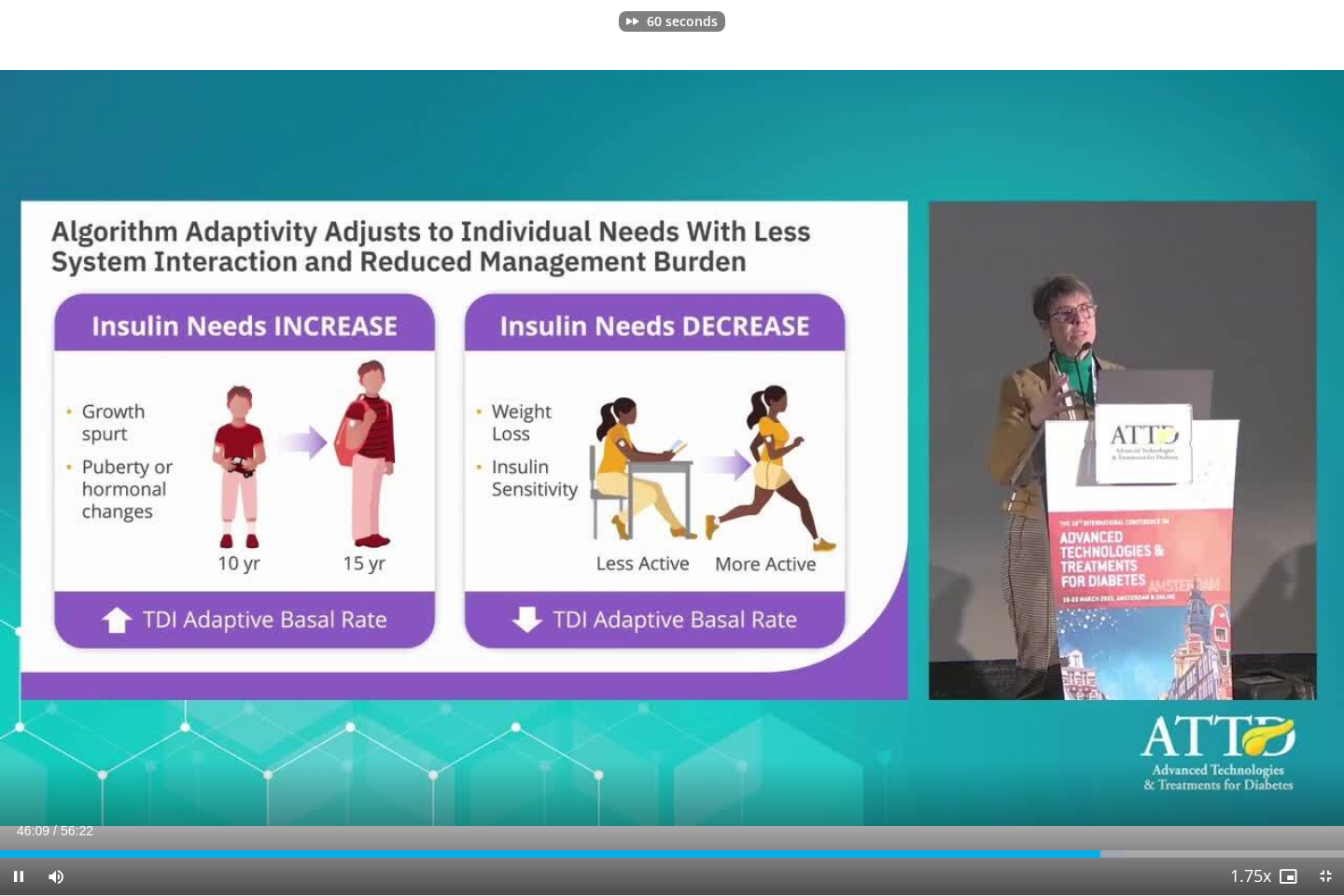 click at bounding box center (1057, 448) 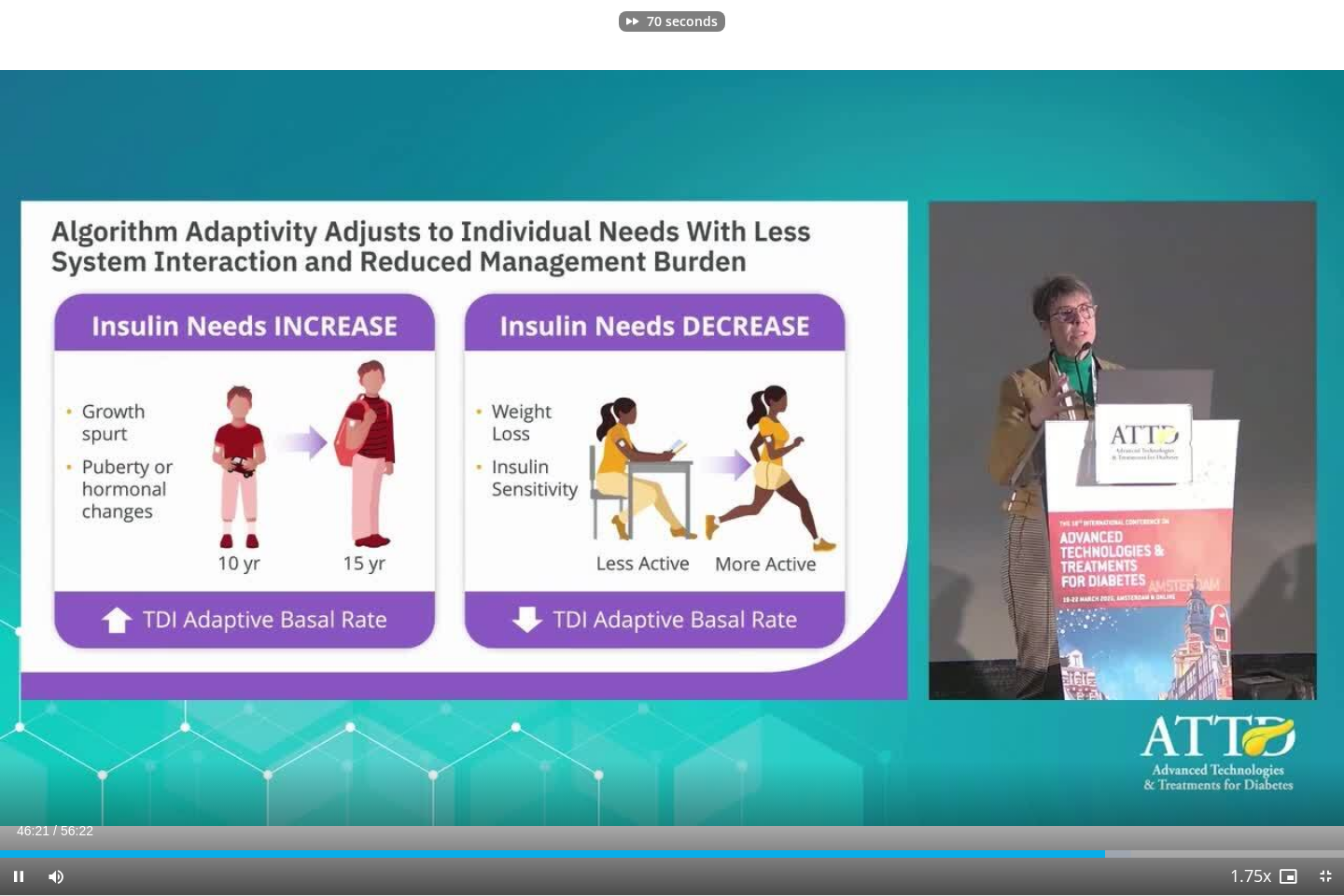 click at bounding box center (1057, 448) 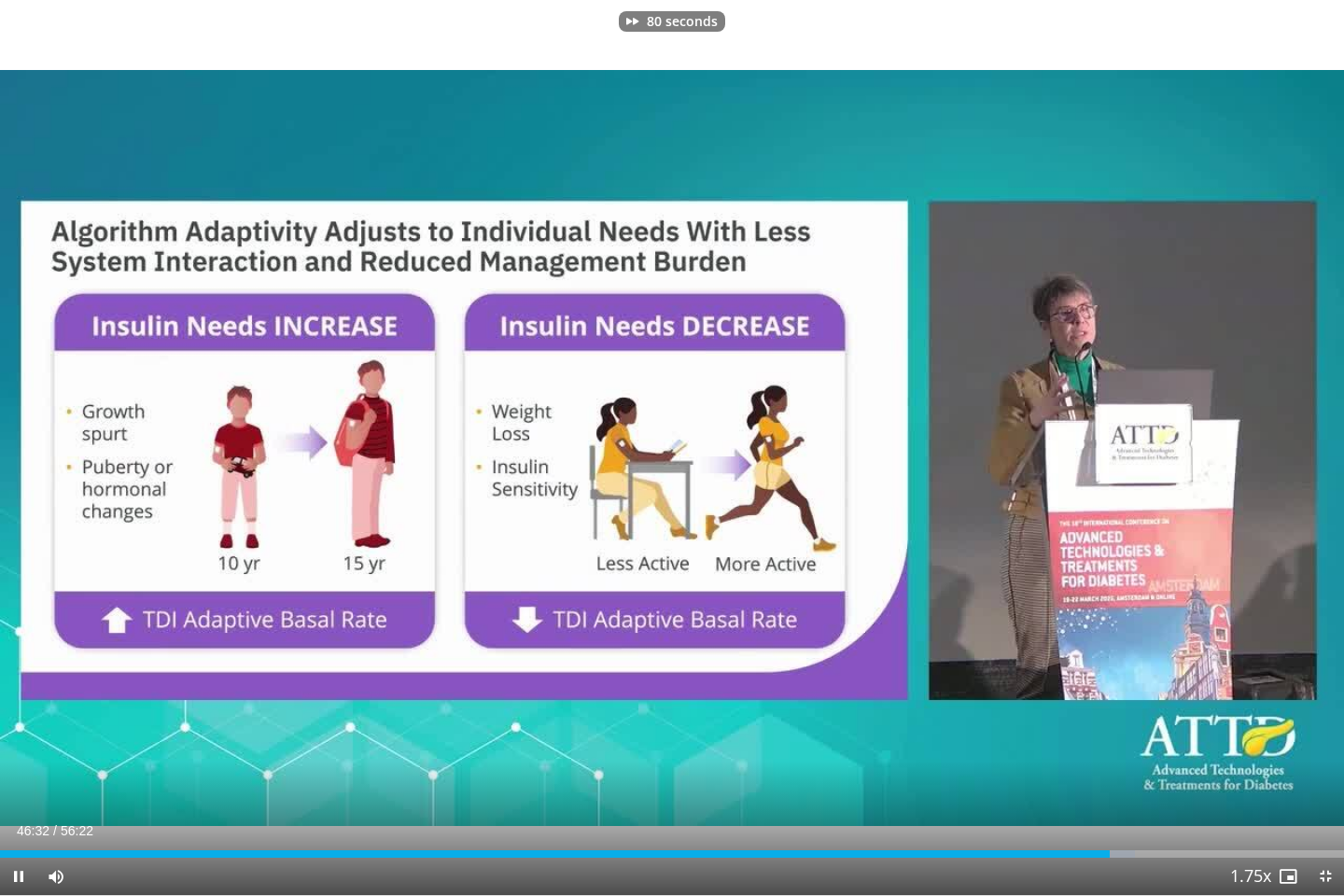 click at bounding box center [1057, 448] 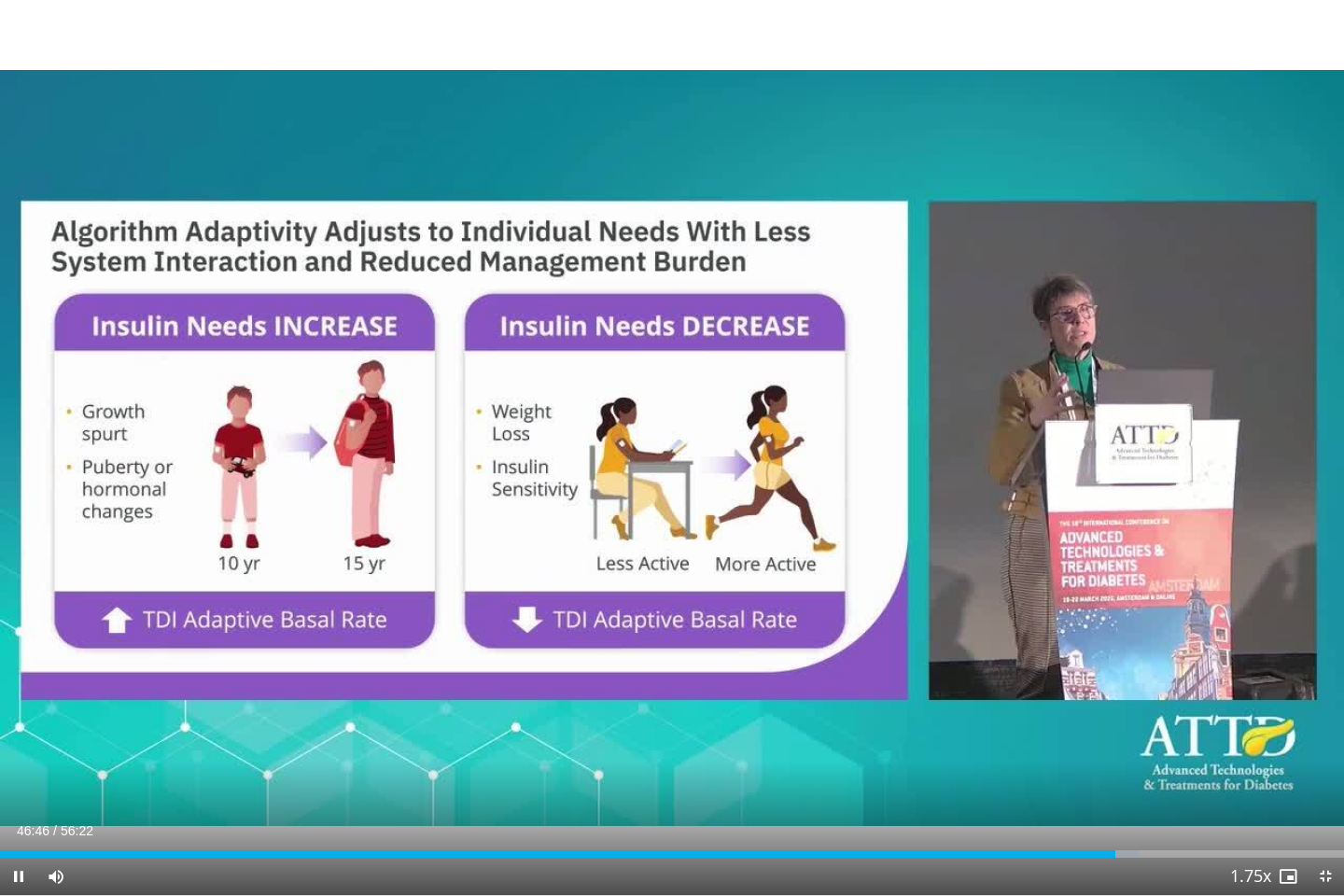 click at bounding box center [1057, 448] 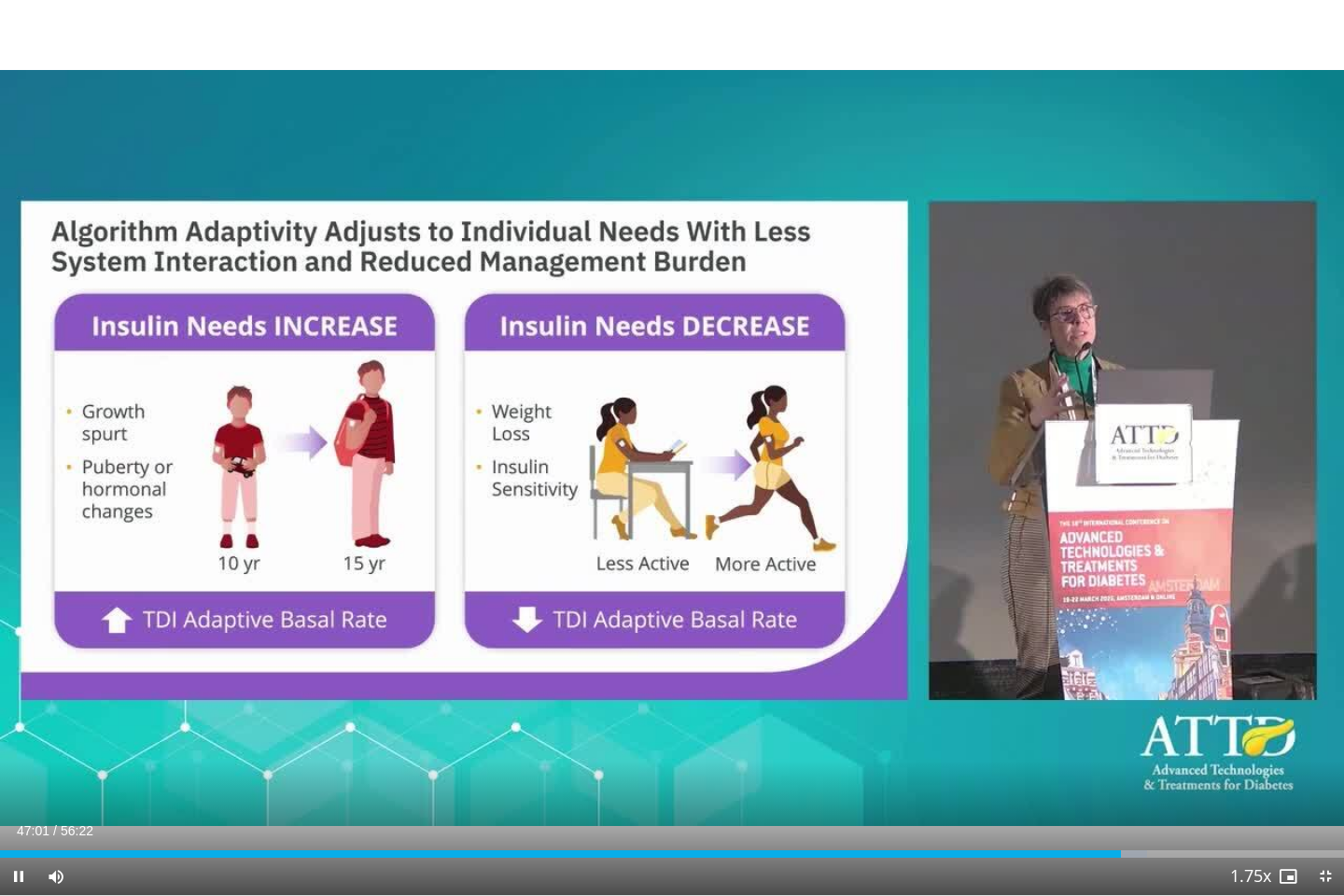click at bounding box center [1057, 448] 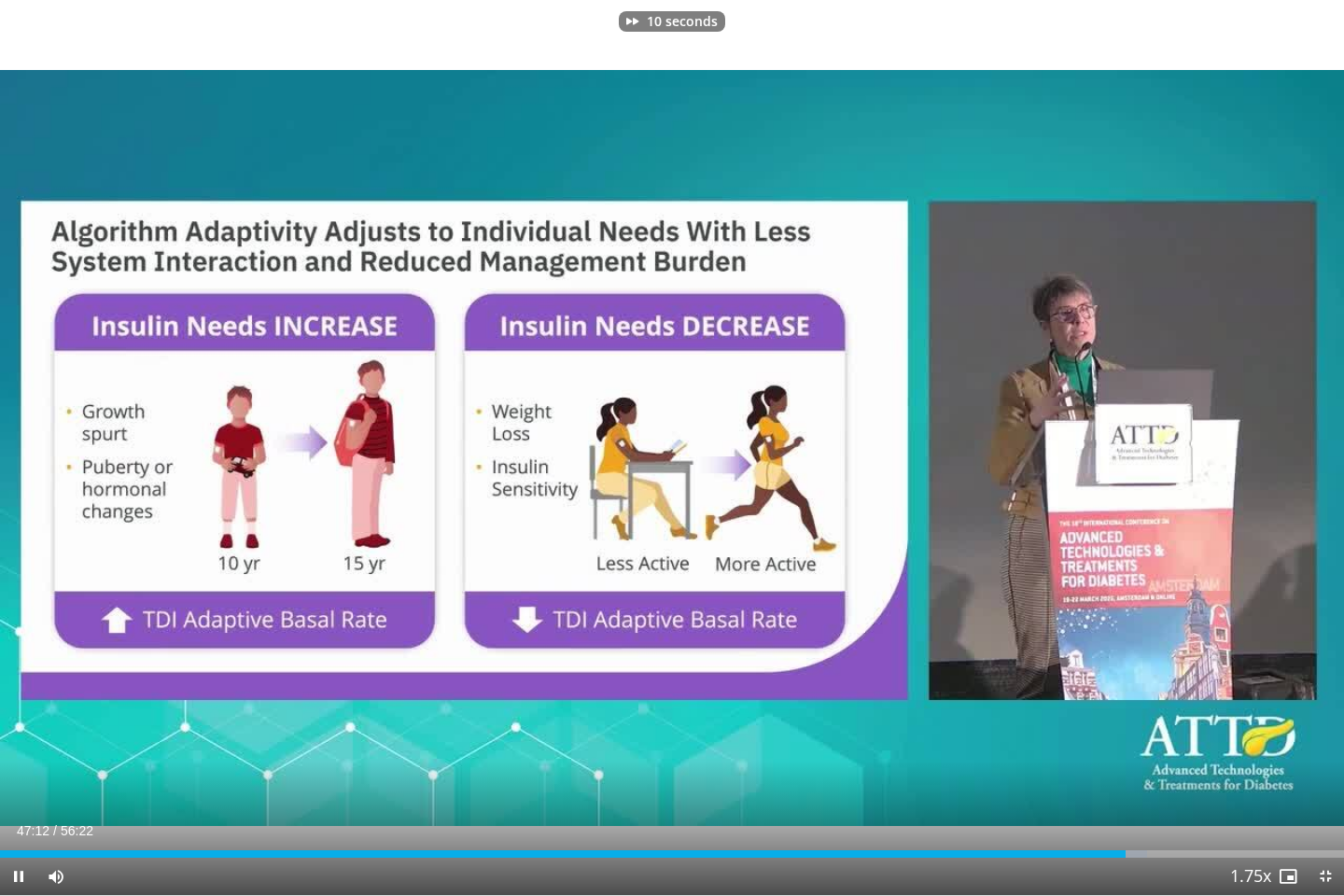 click at bounding box center (1057, 448) 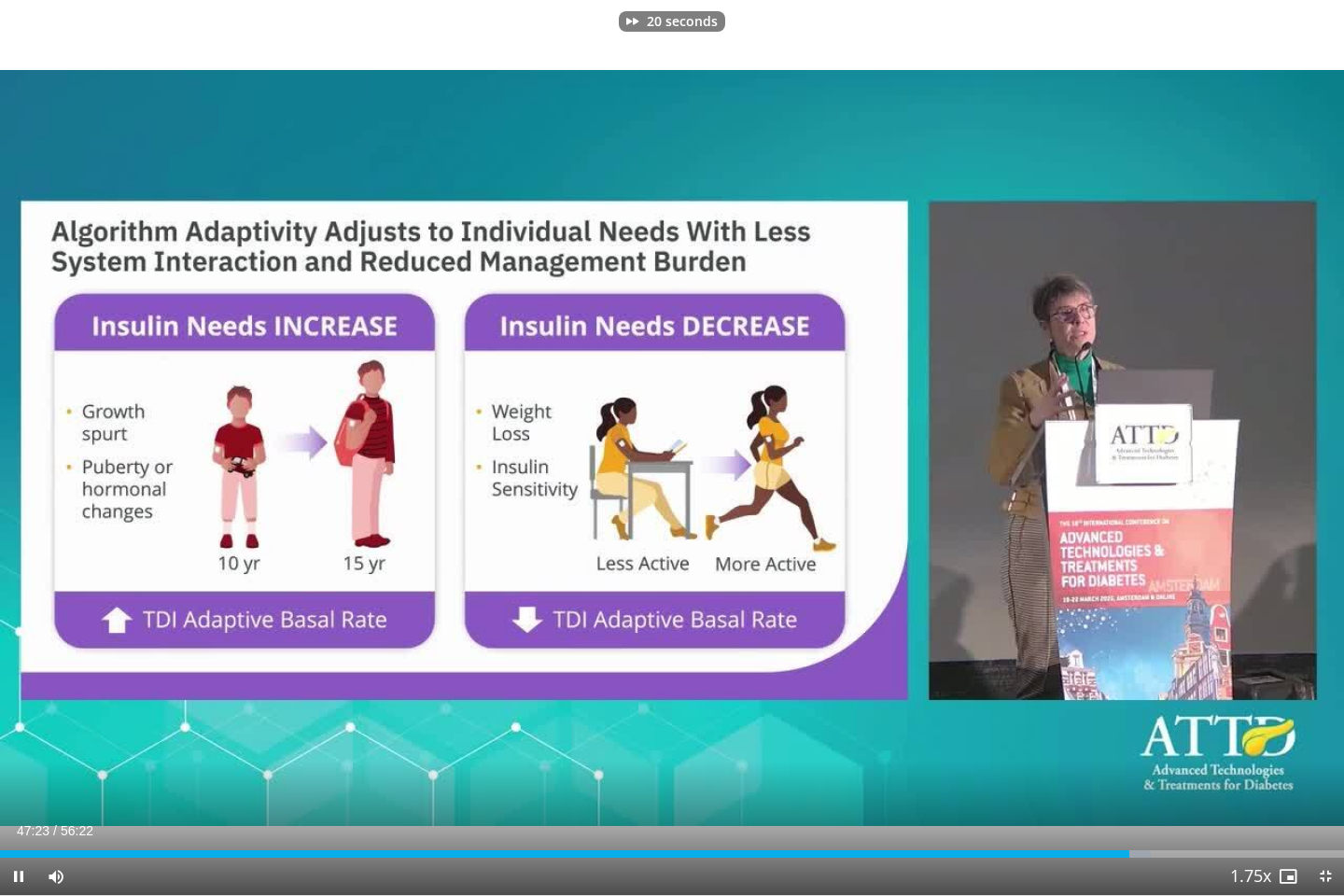 click at bounding box center [1057, 448] 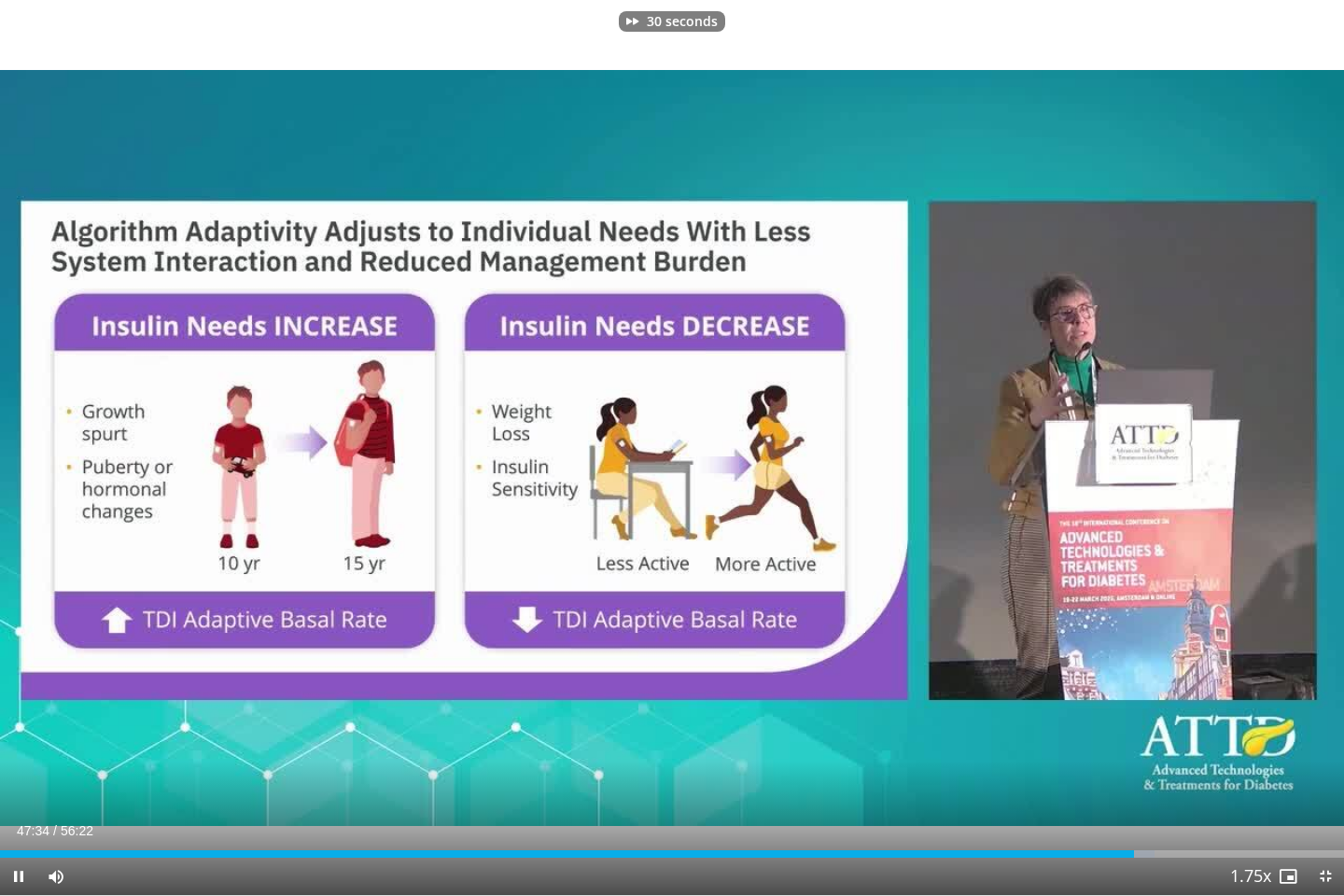 click at bounding box center (1057, 448) 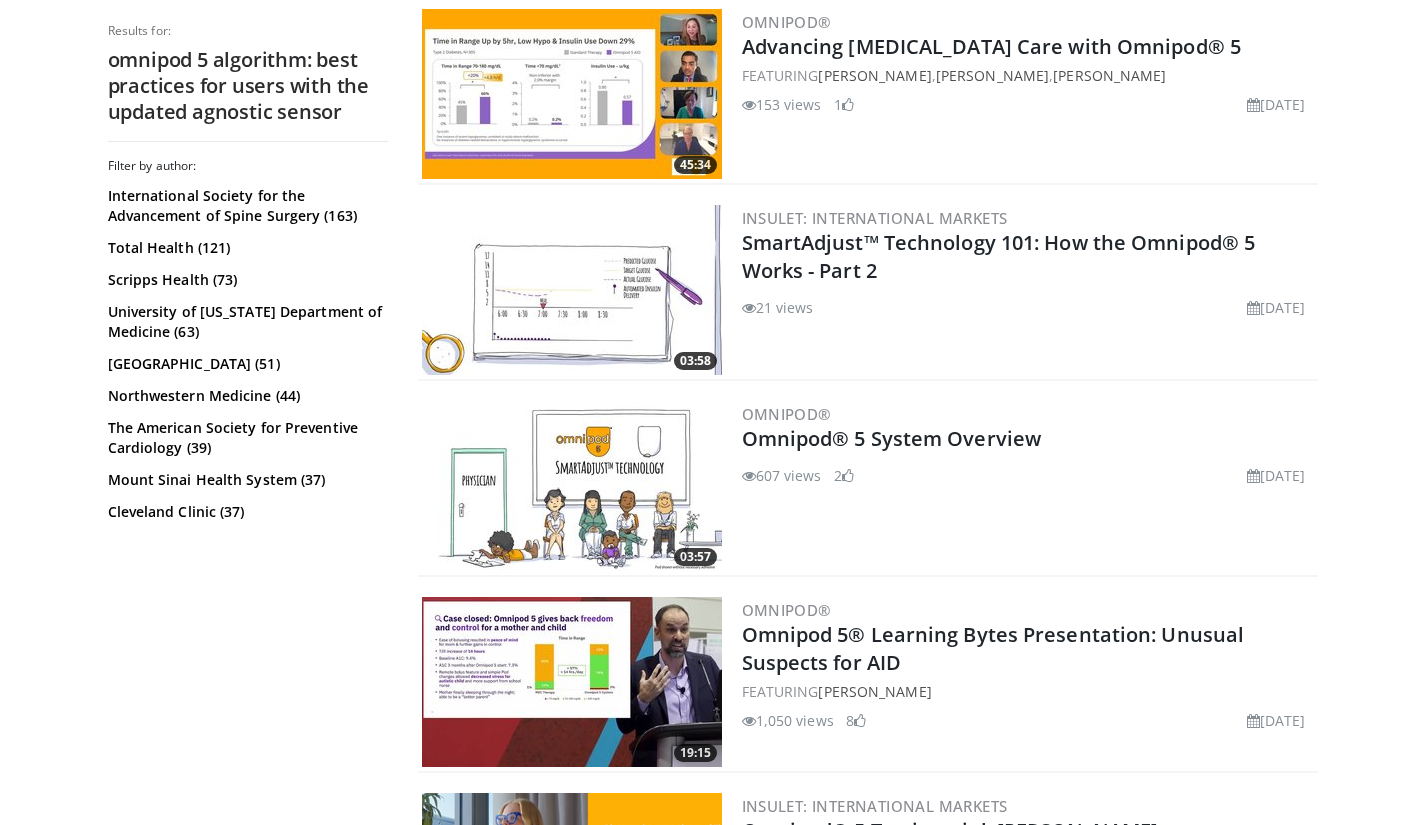scroll, scrollTop: 1460, scrollLeft: 0, axis: vertical 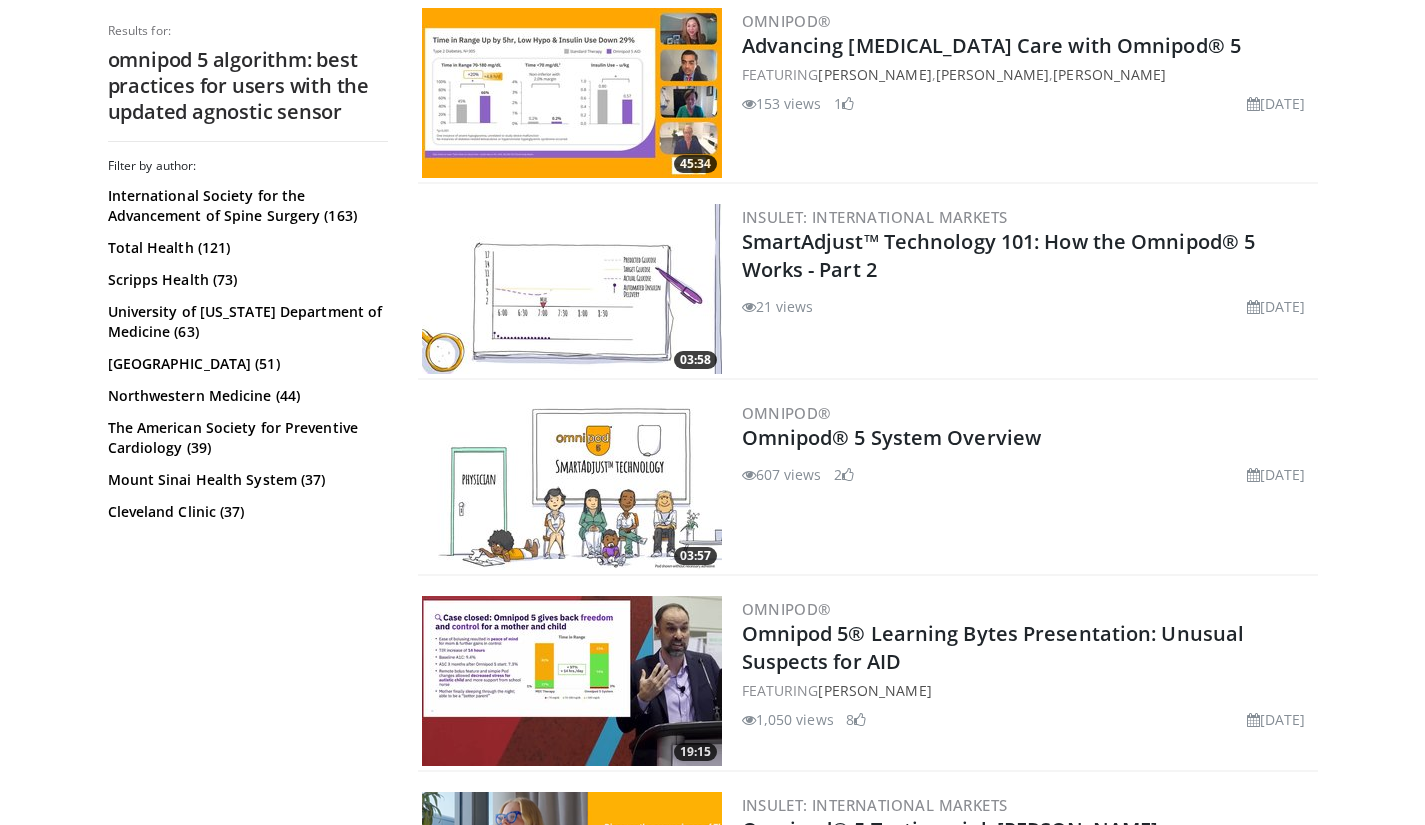 click on "Omnipod® 5 System Overview" at bounding box center [892, 437] 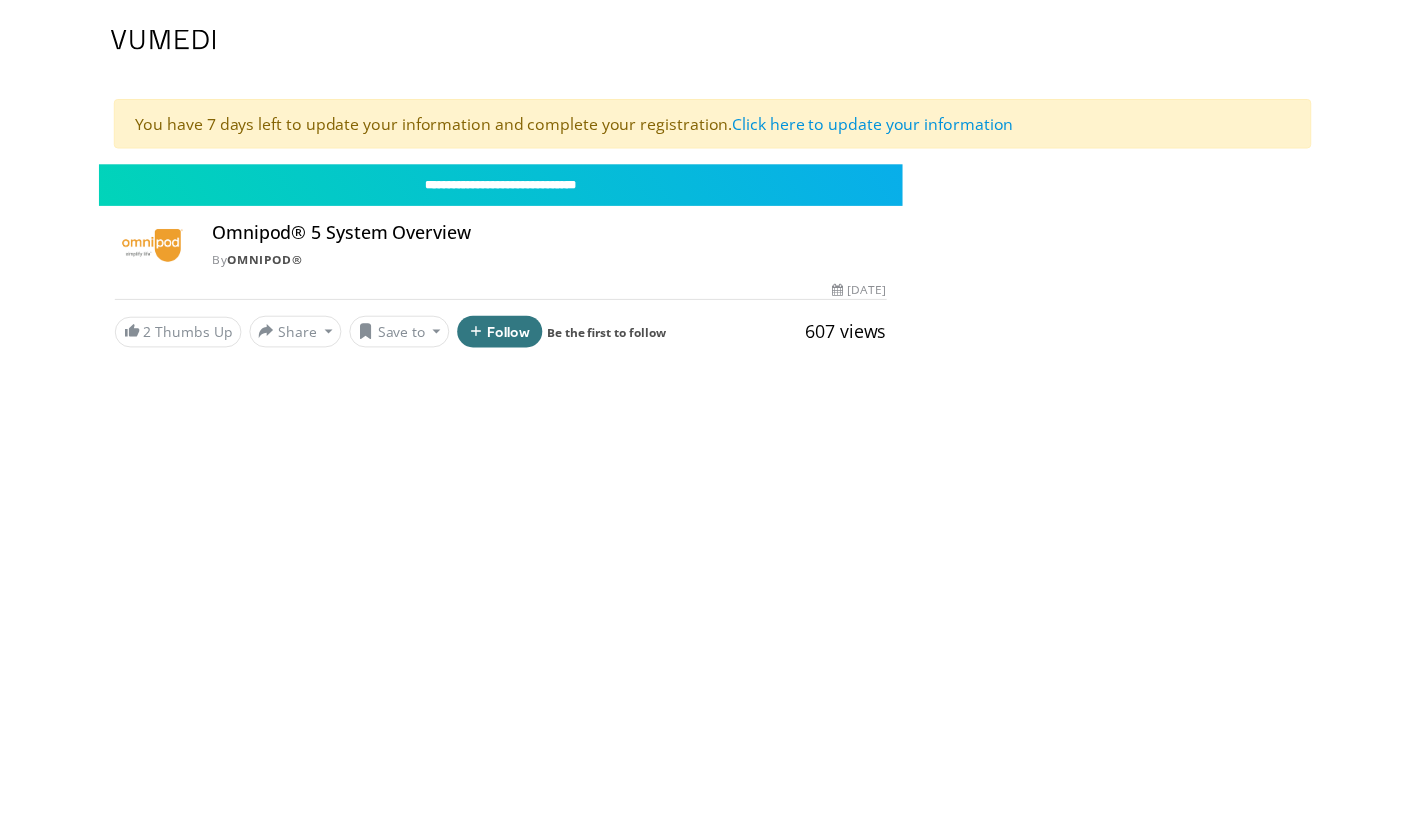 scroll, scrollTop: 0, scrollLeft: 0, axis: both 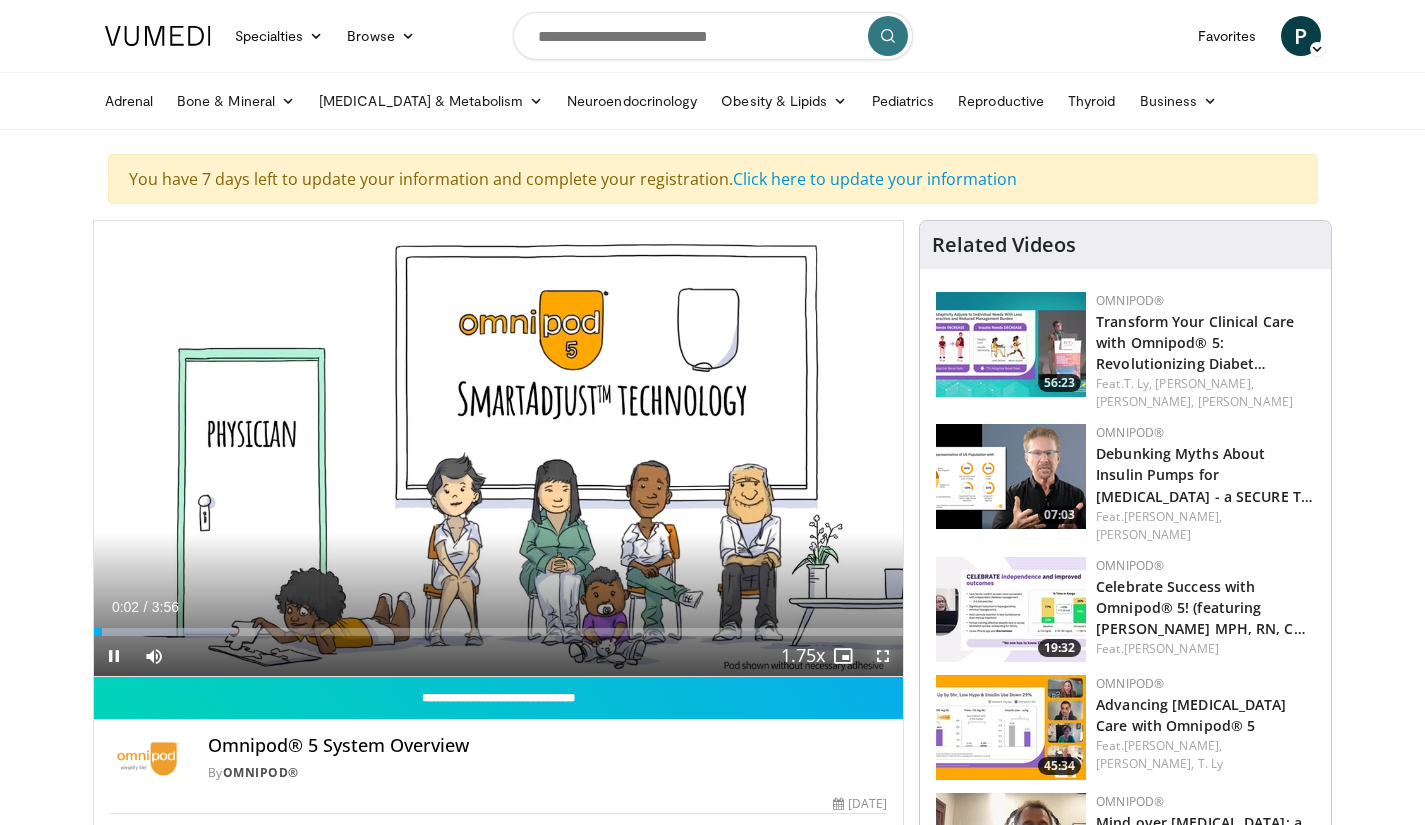 click at bounding box center (883, 656) 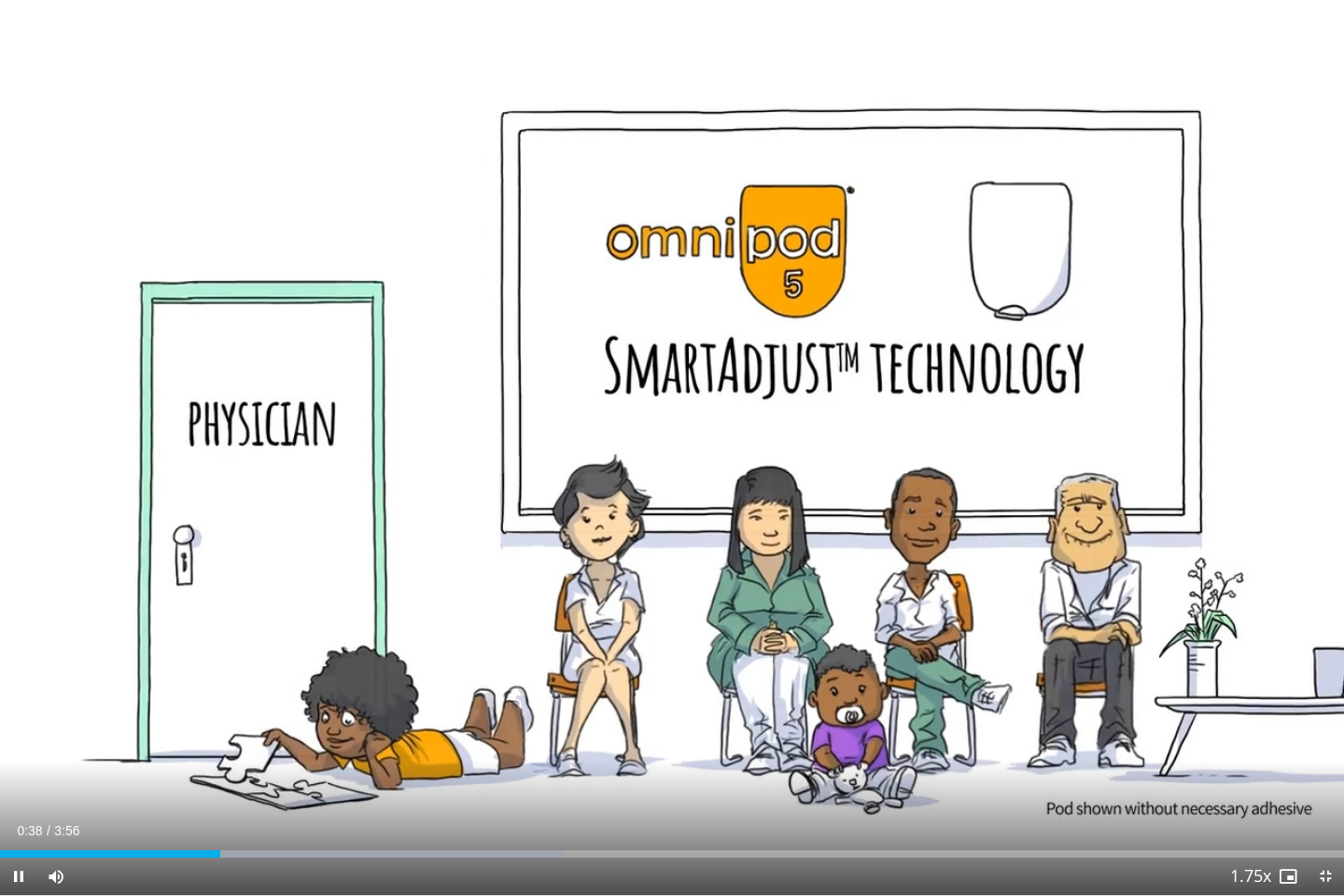 click at bounding box center [287, 448] 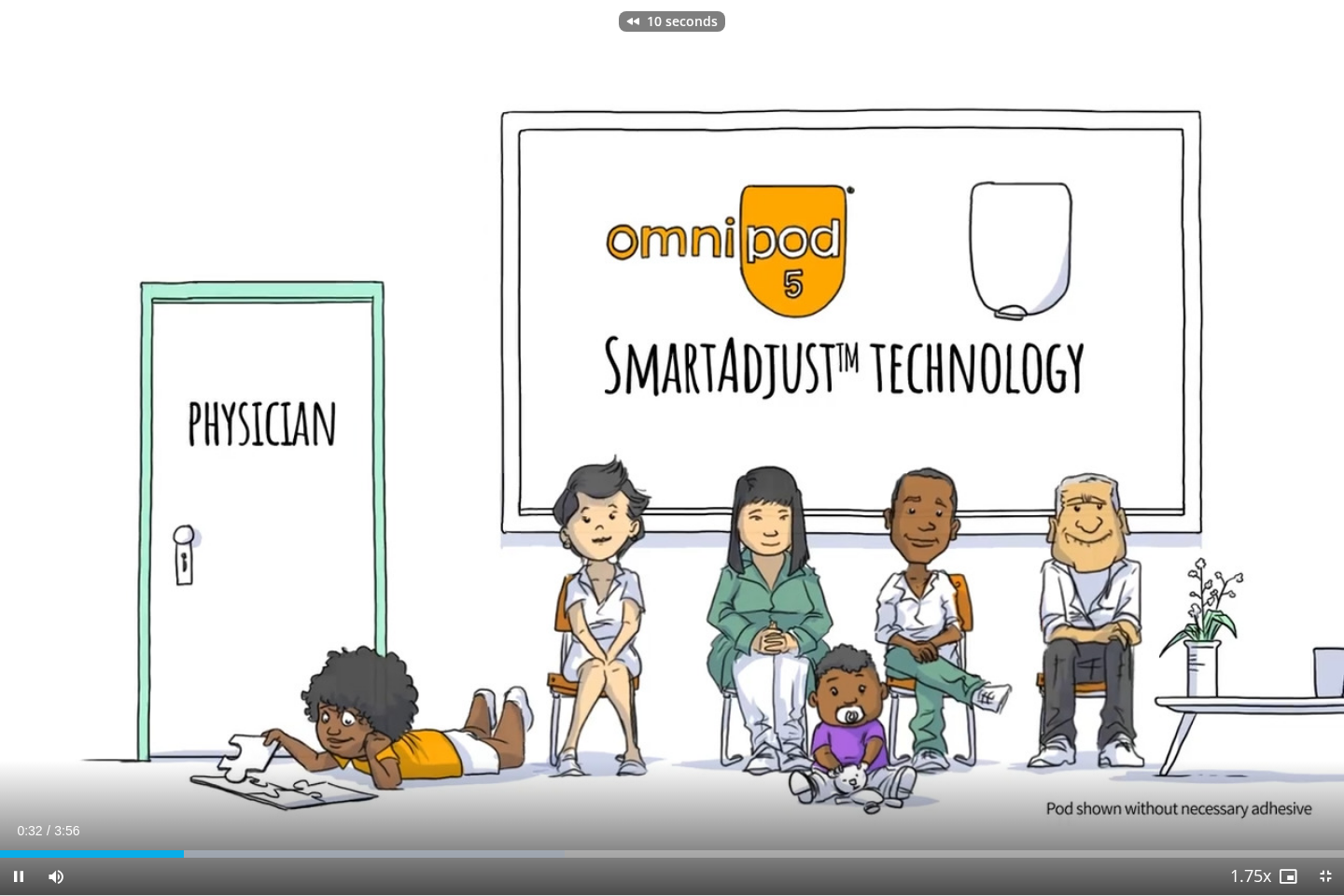 click at bounding box center [287, 448] 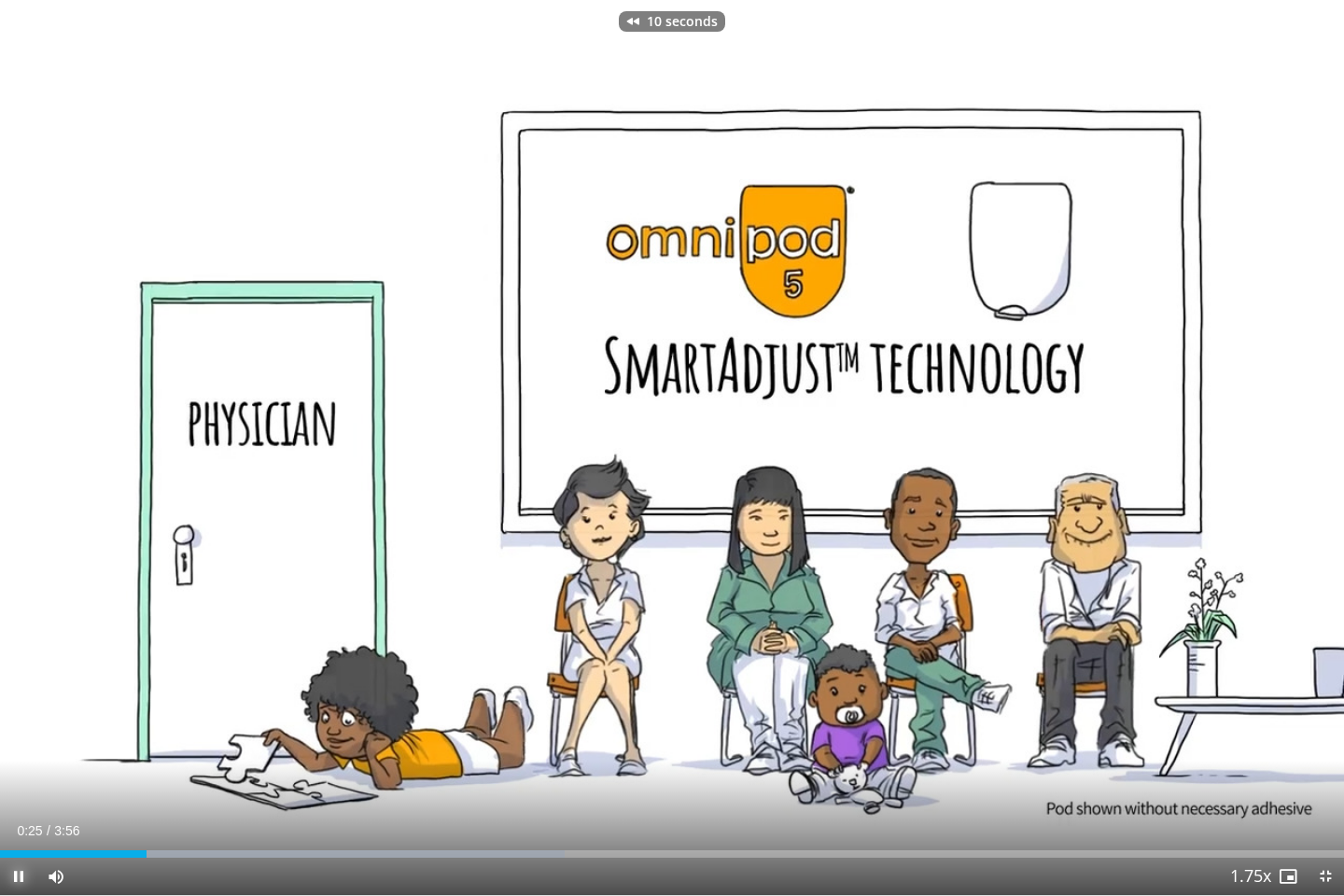 click at bounding box center [19, 876] 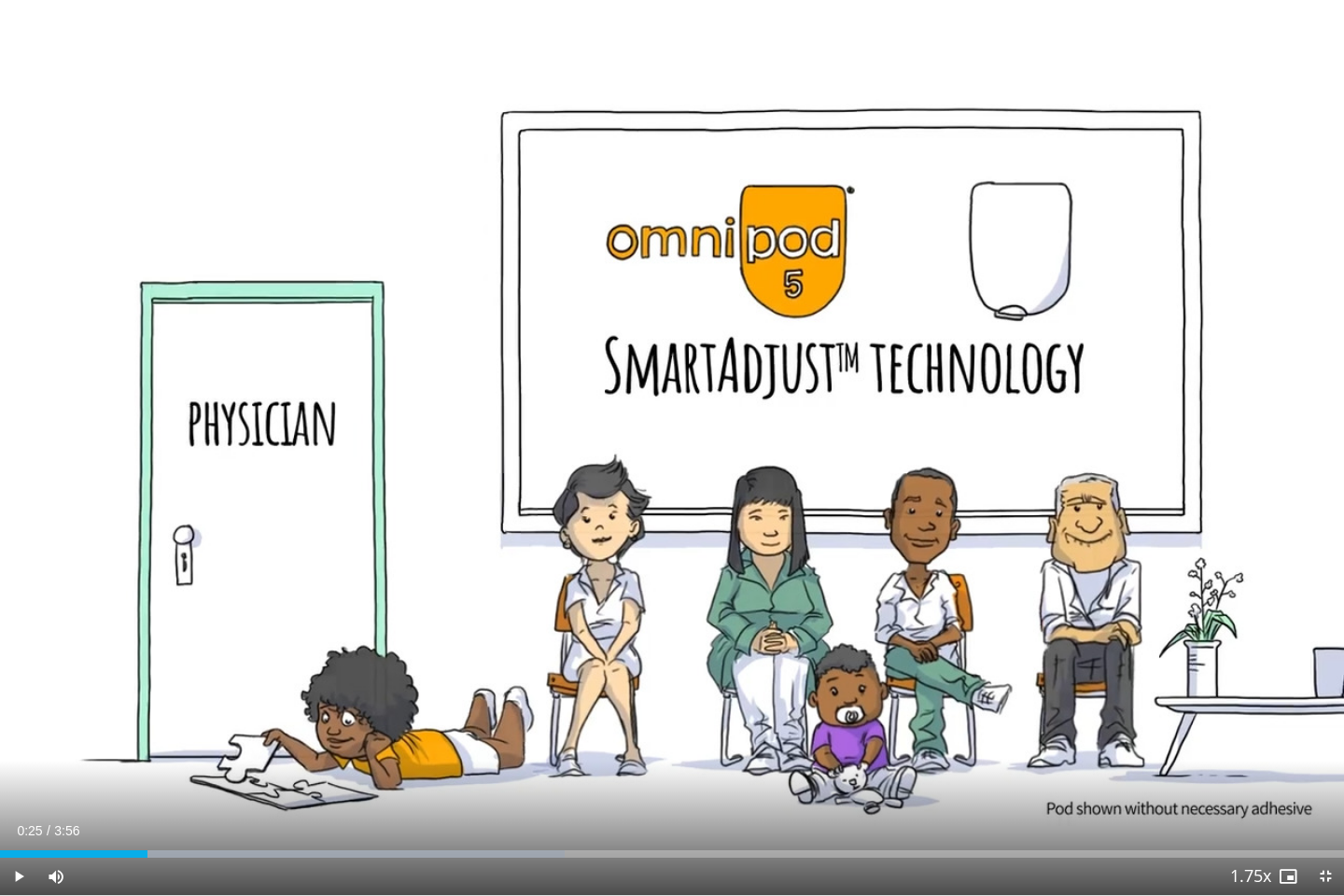 click at bounding box center (287, 448) 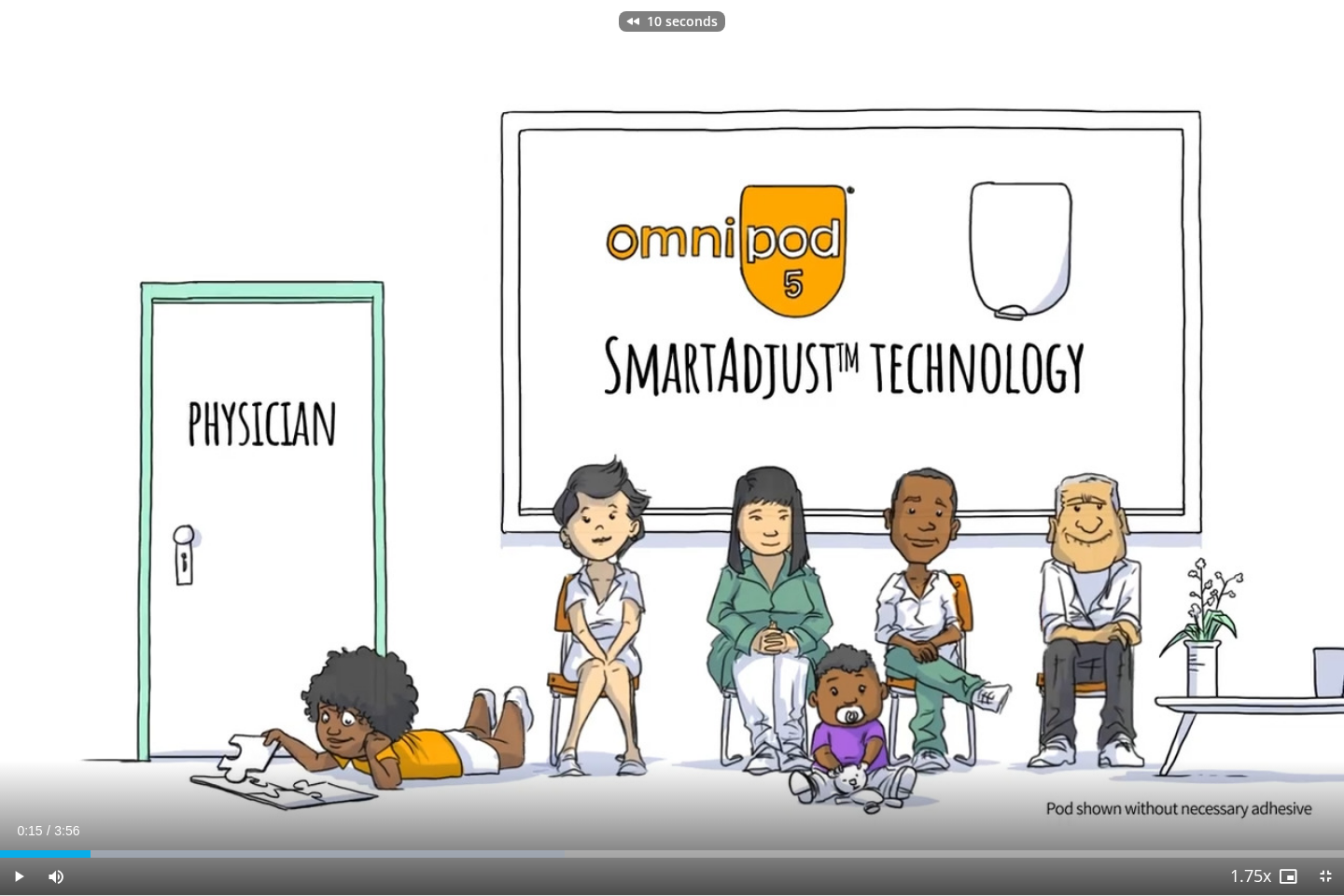 click at bounding box center [672, 448] 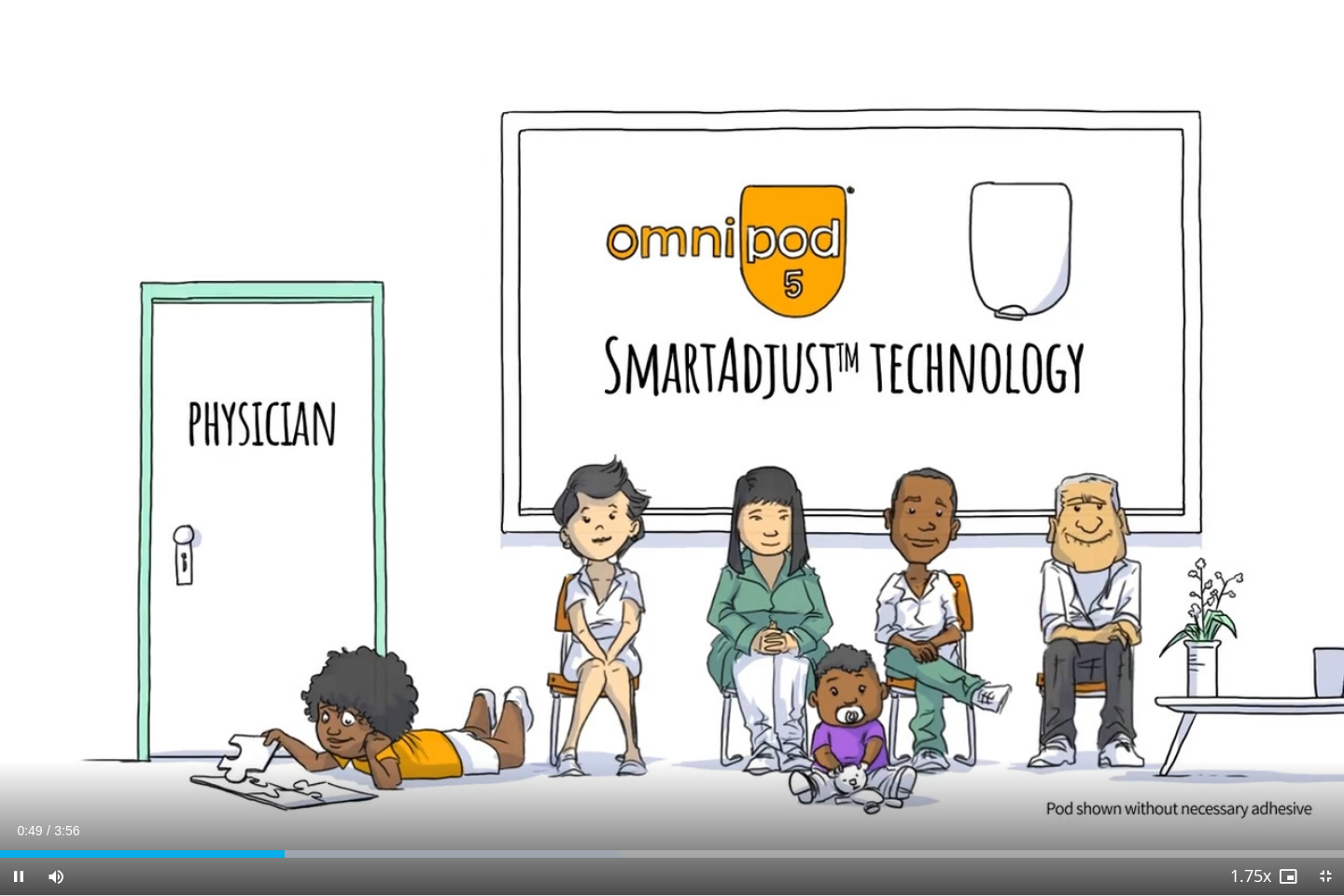 click at bounding box center (672, 448) 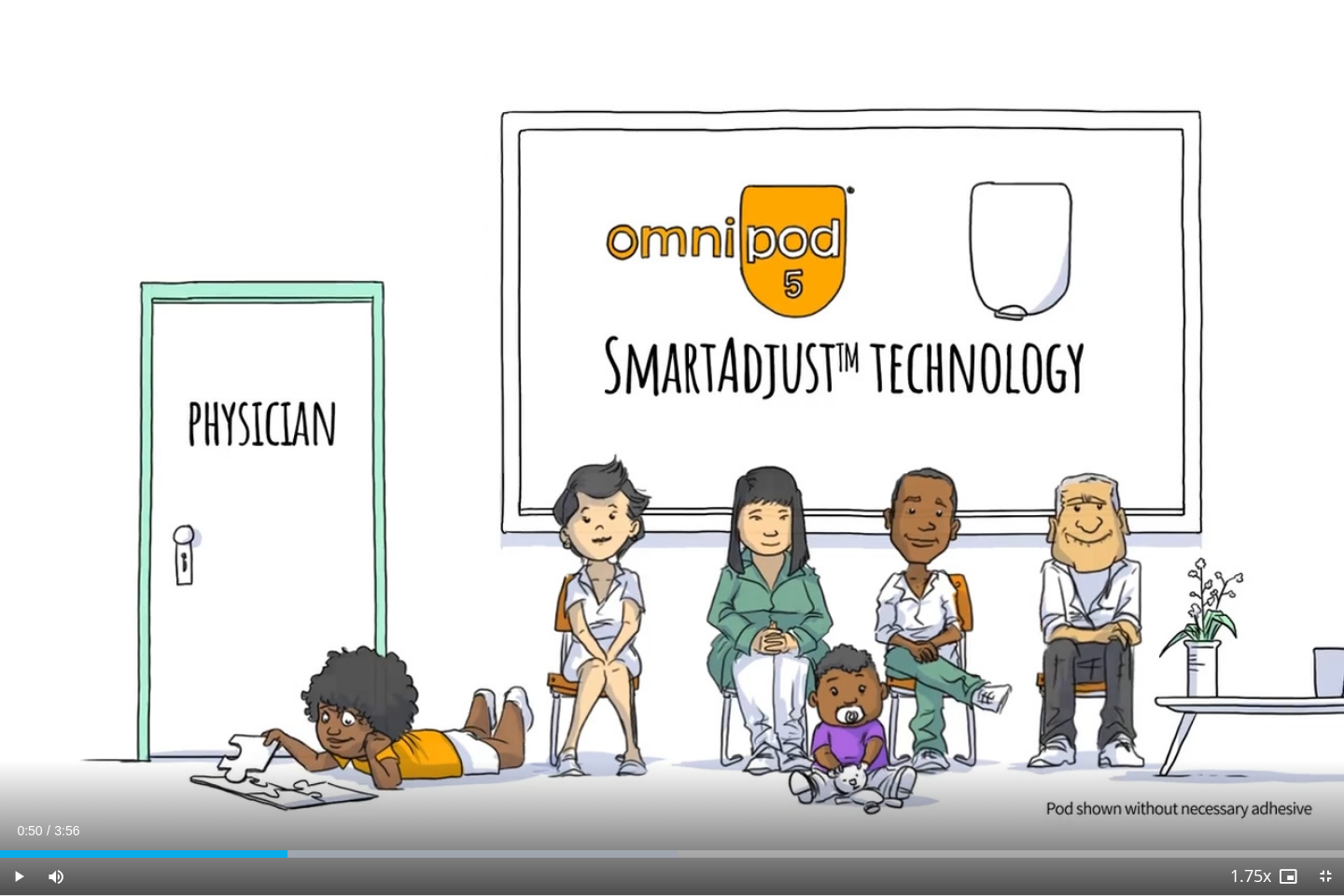 click at bounding box center [287, 448] 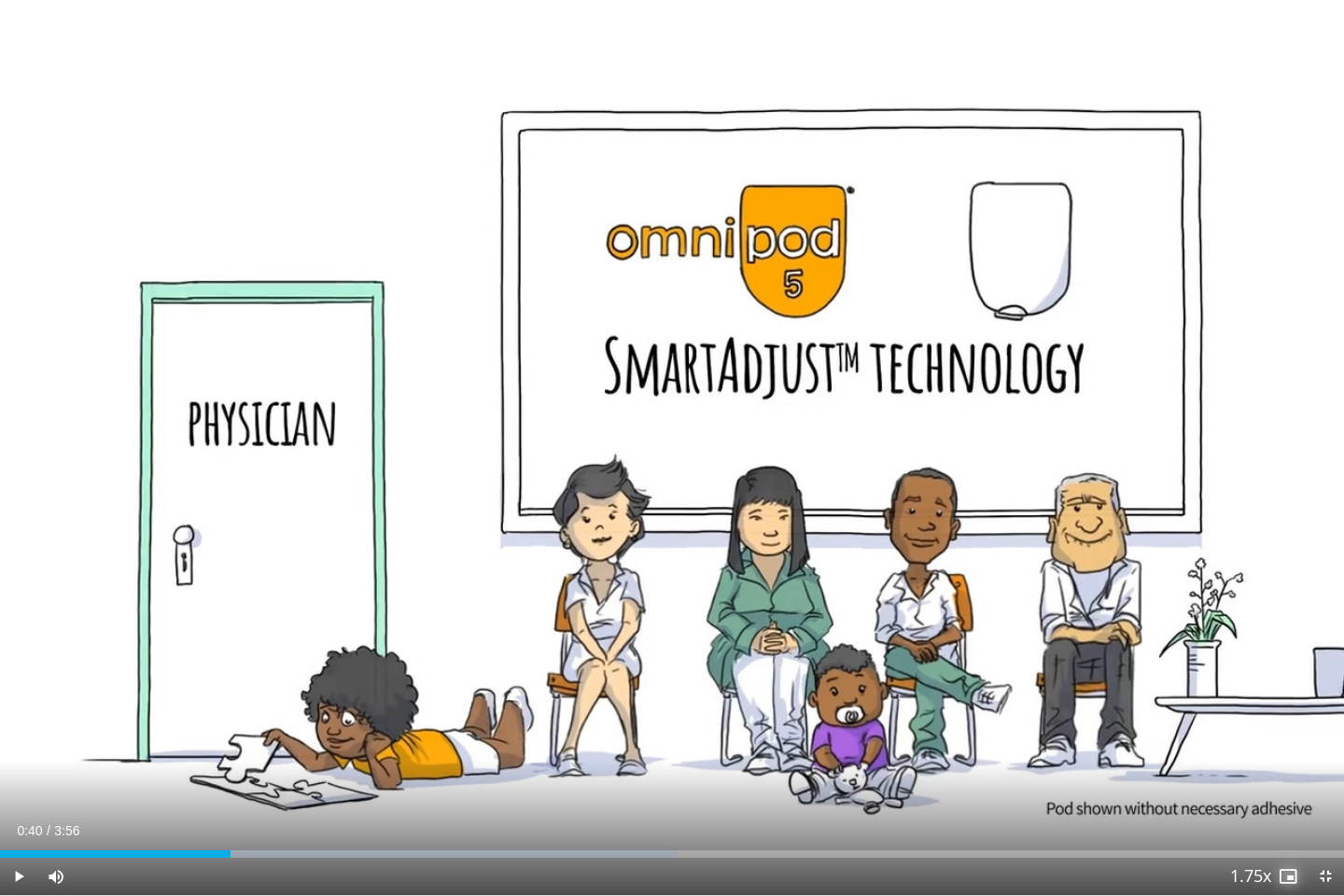click at bounding box center (1288, 876) 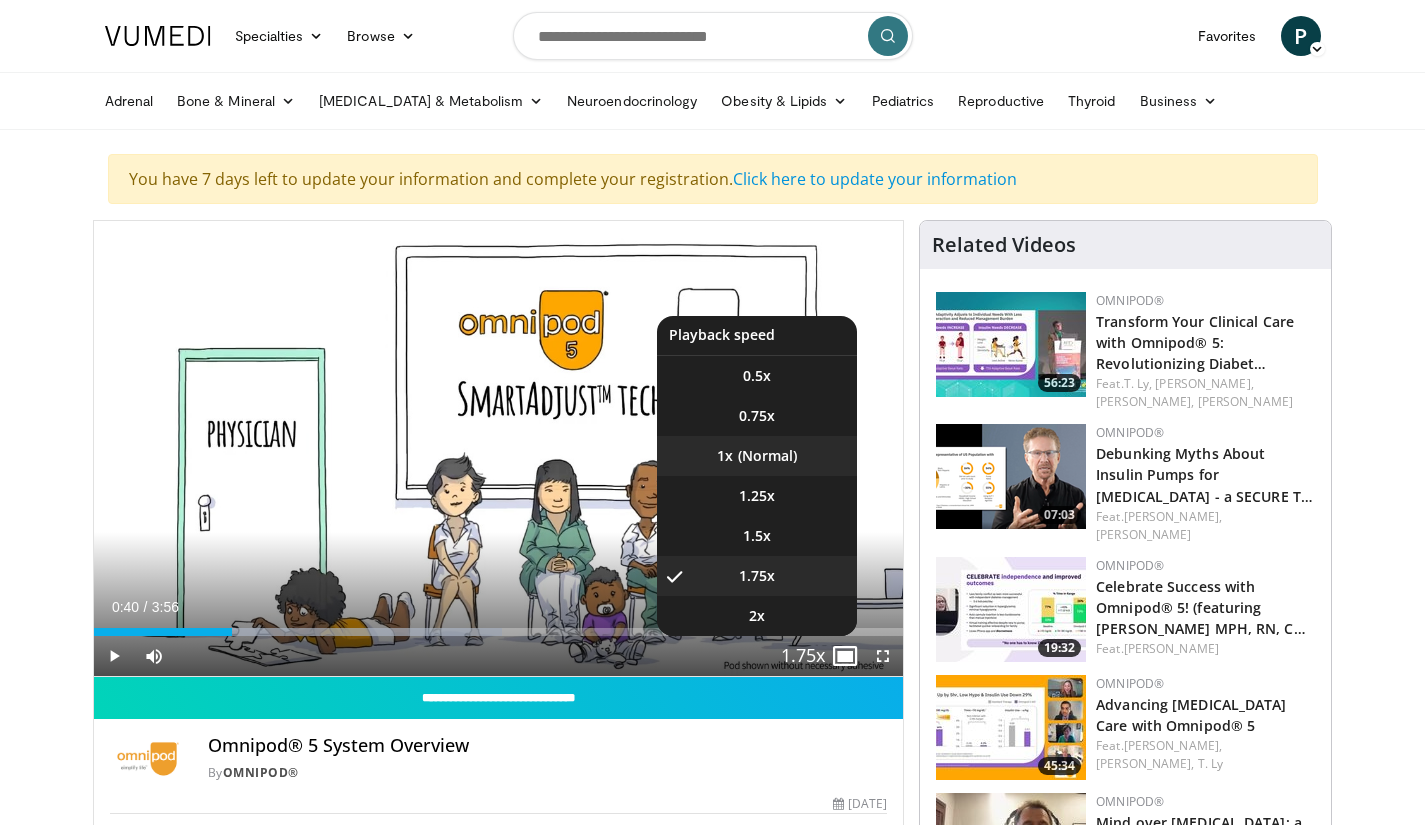 click on "1x" at bounding box center [757, 456] 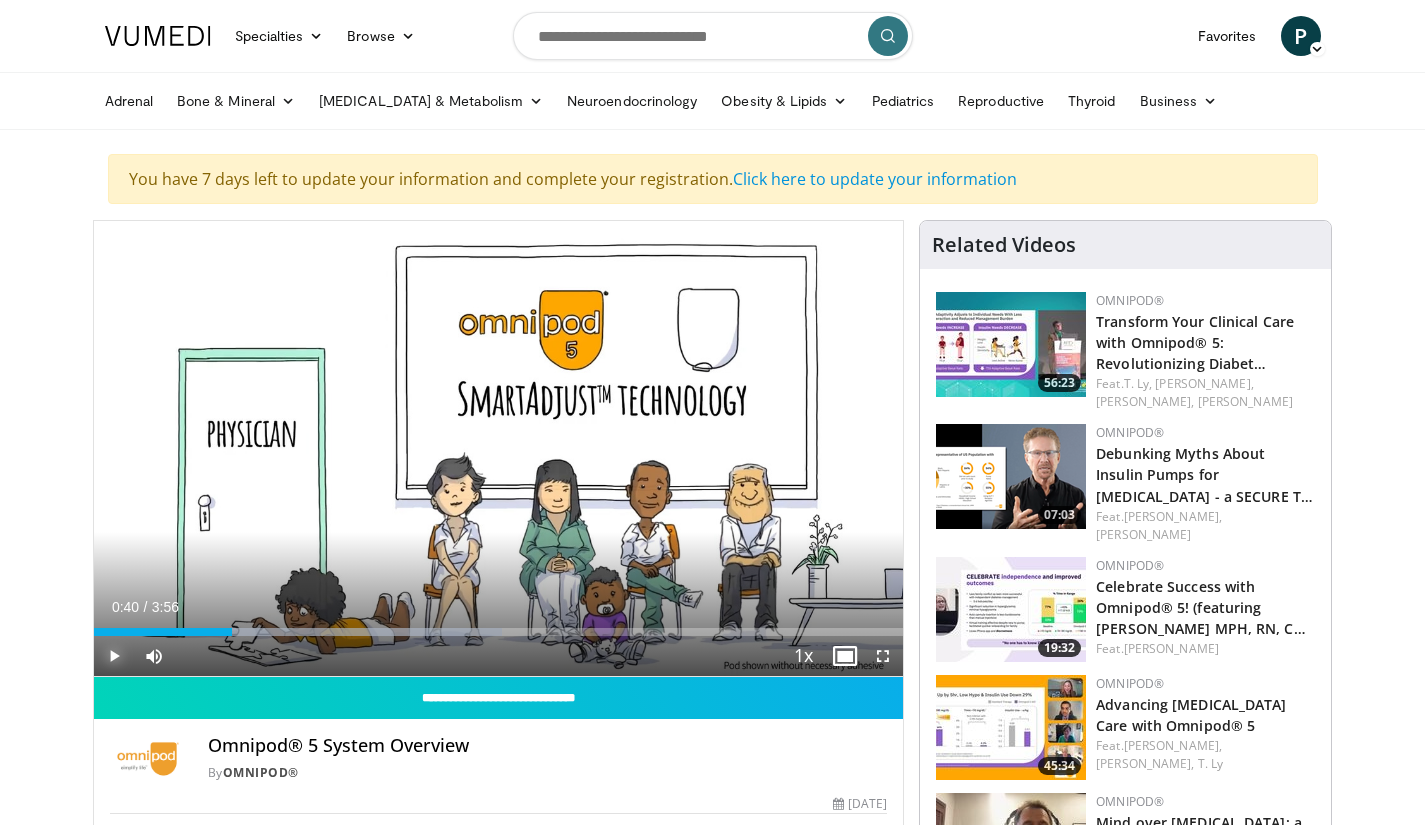 click at bounding box center [114, 656] 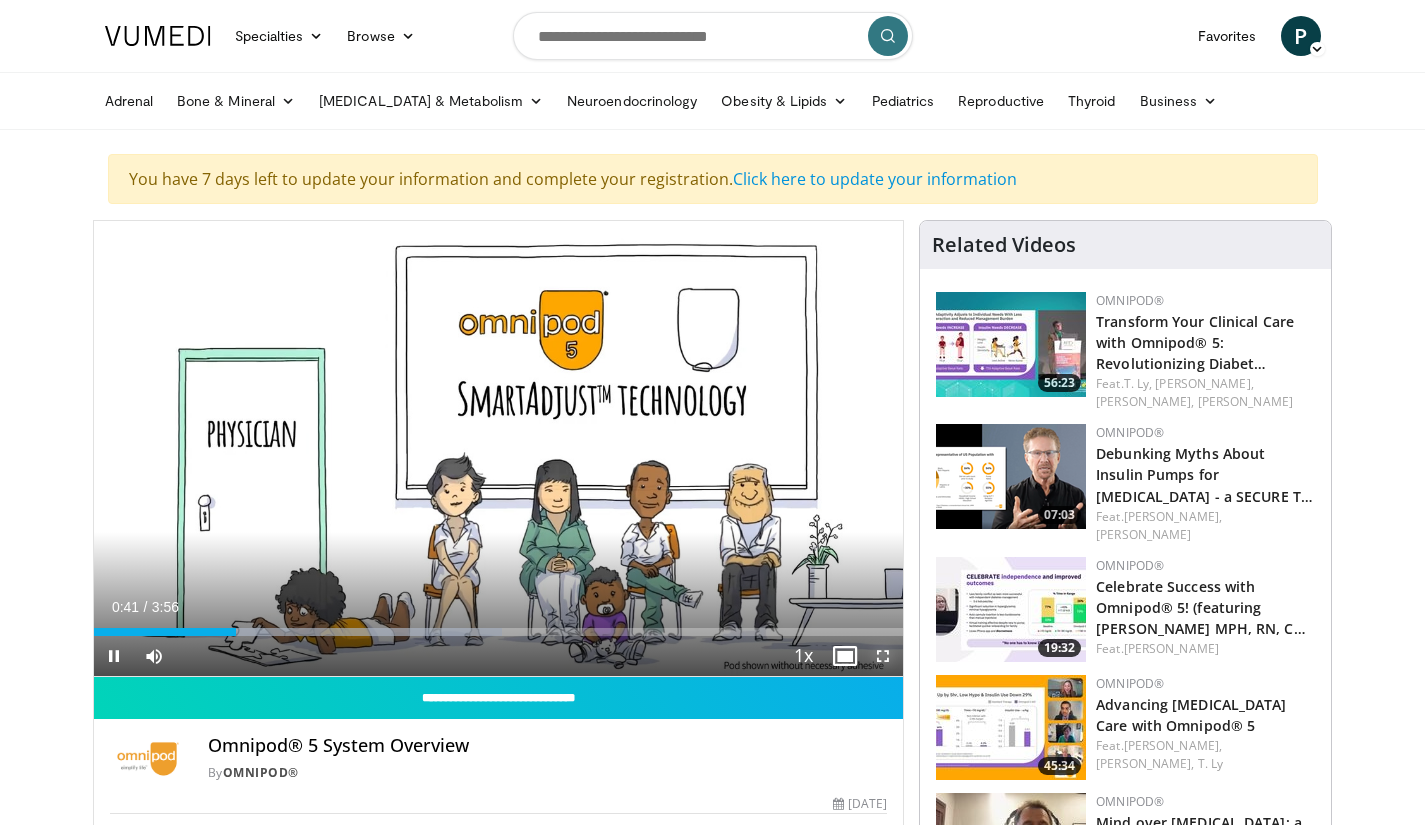 click at bounding box center (883, 656) 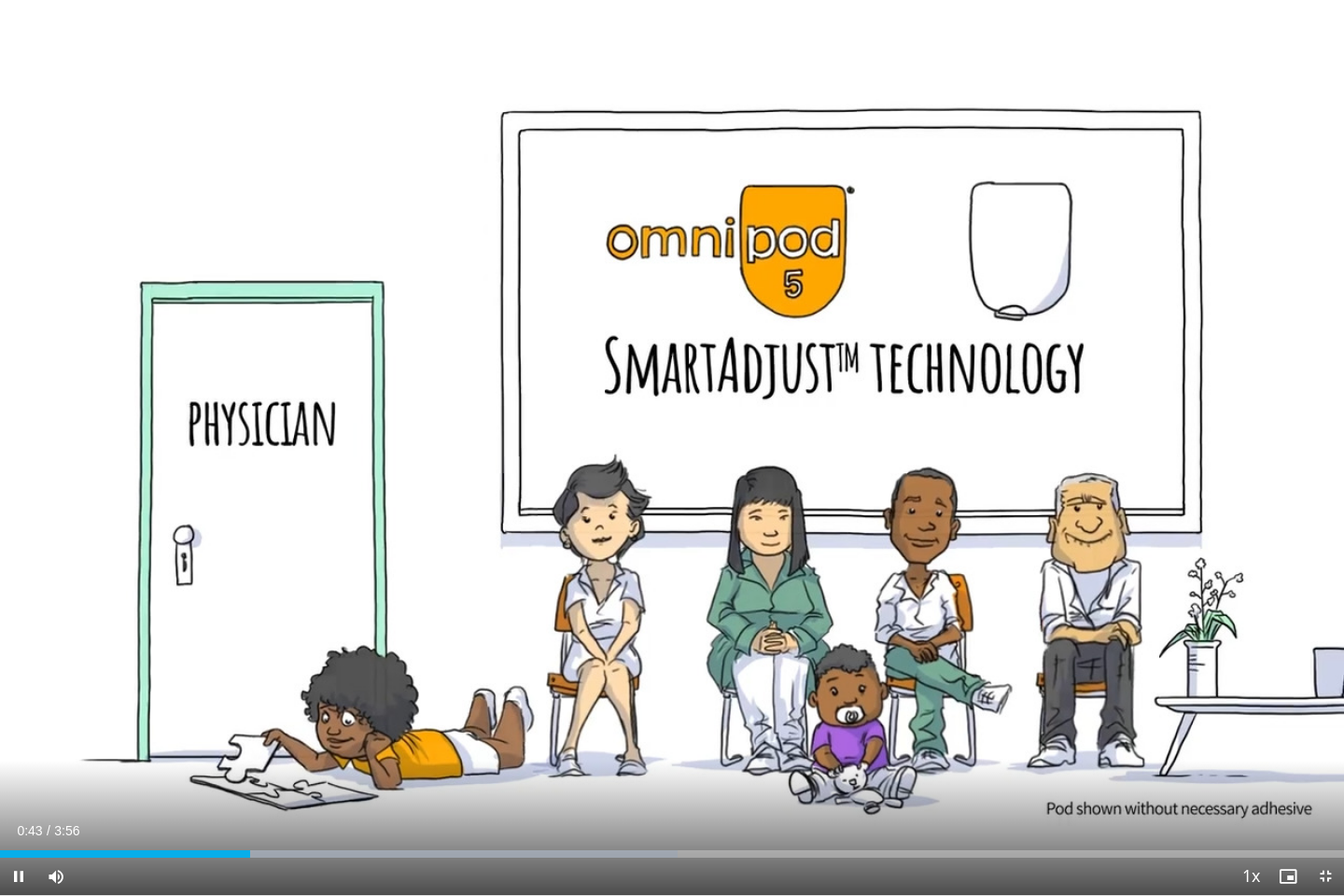 click at bounding box center (672, 448) 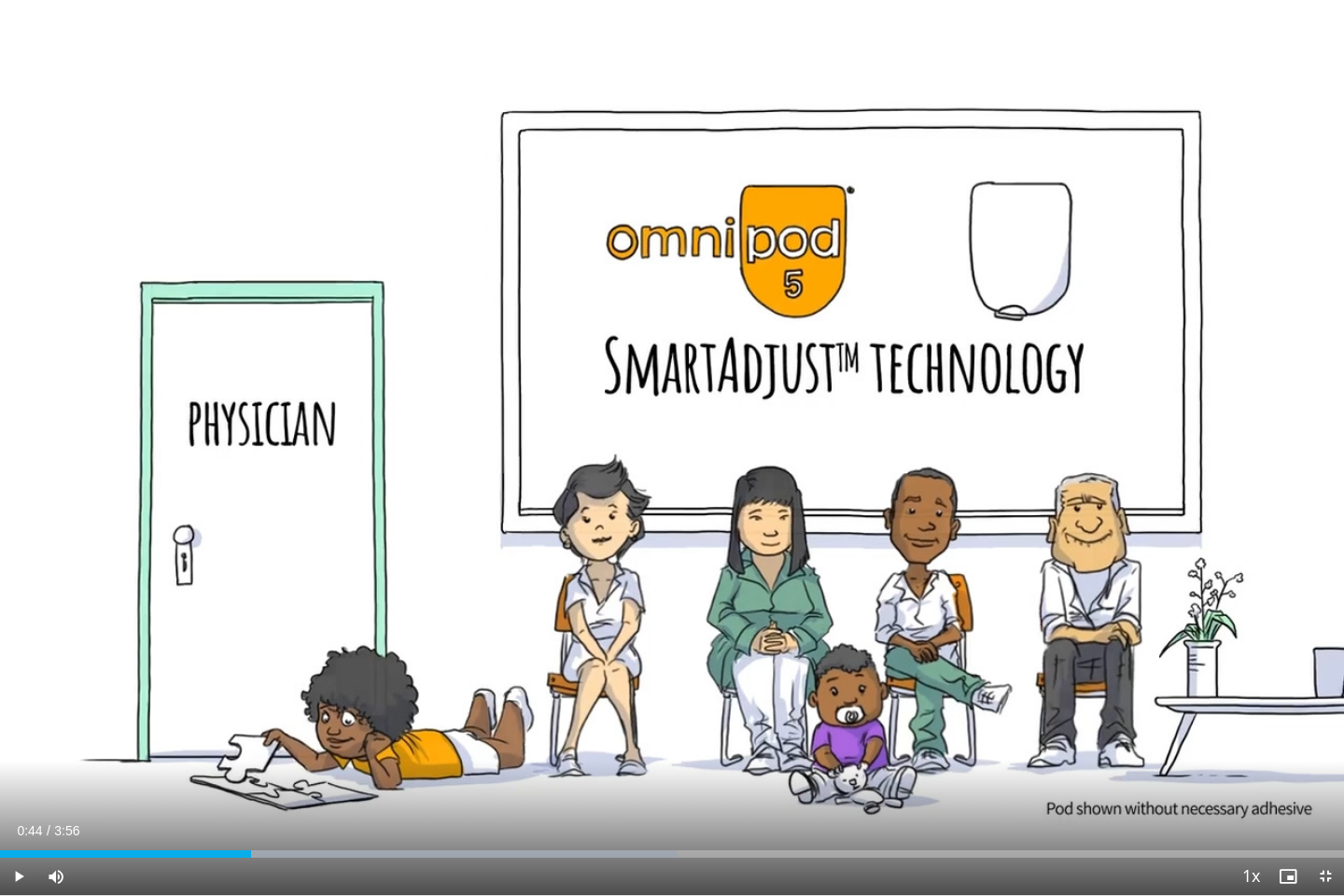 type 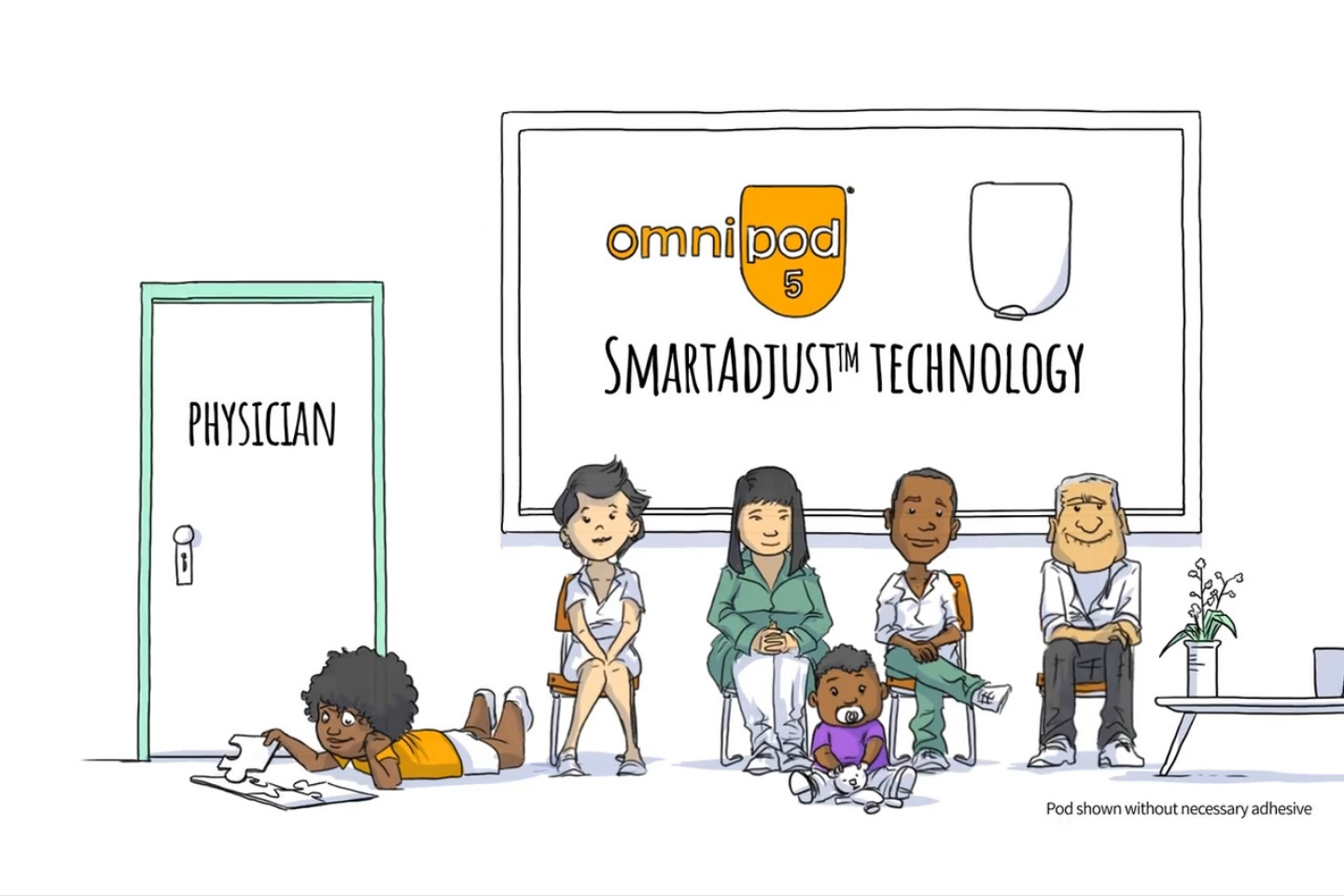 click on "10 seconds
Tap to unmute" at bounding box center (672, 447) 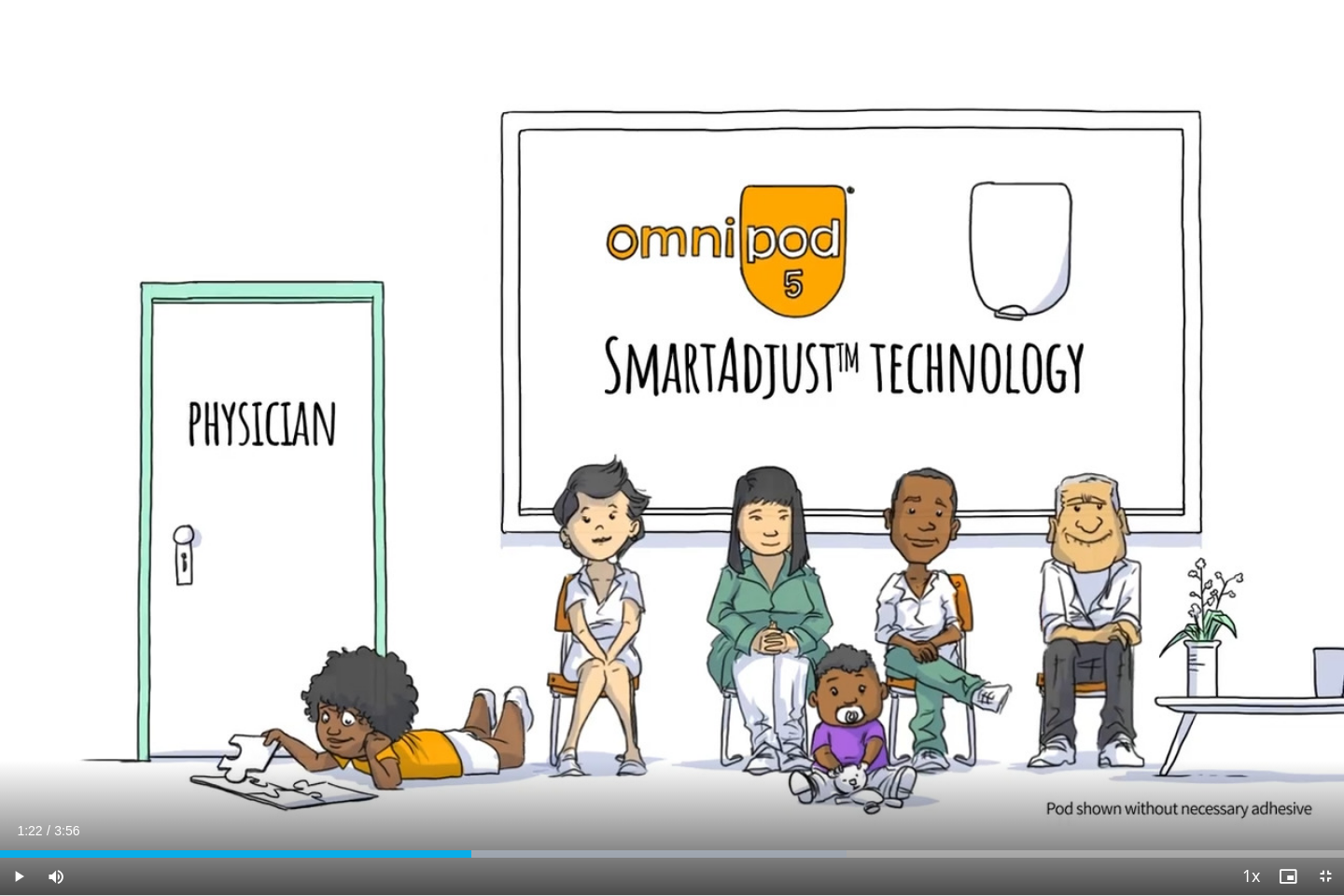 click on "10 seconds
Tap to unmute" at bounding box center (672, 447) 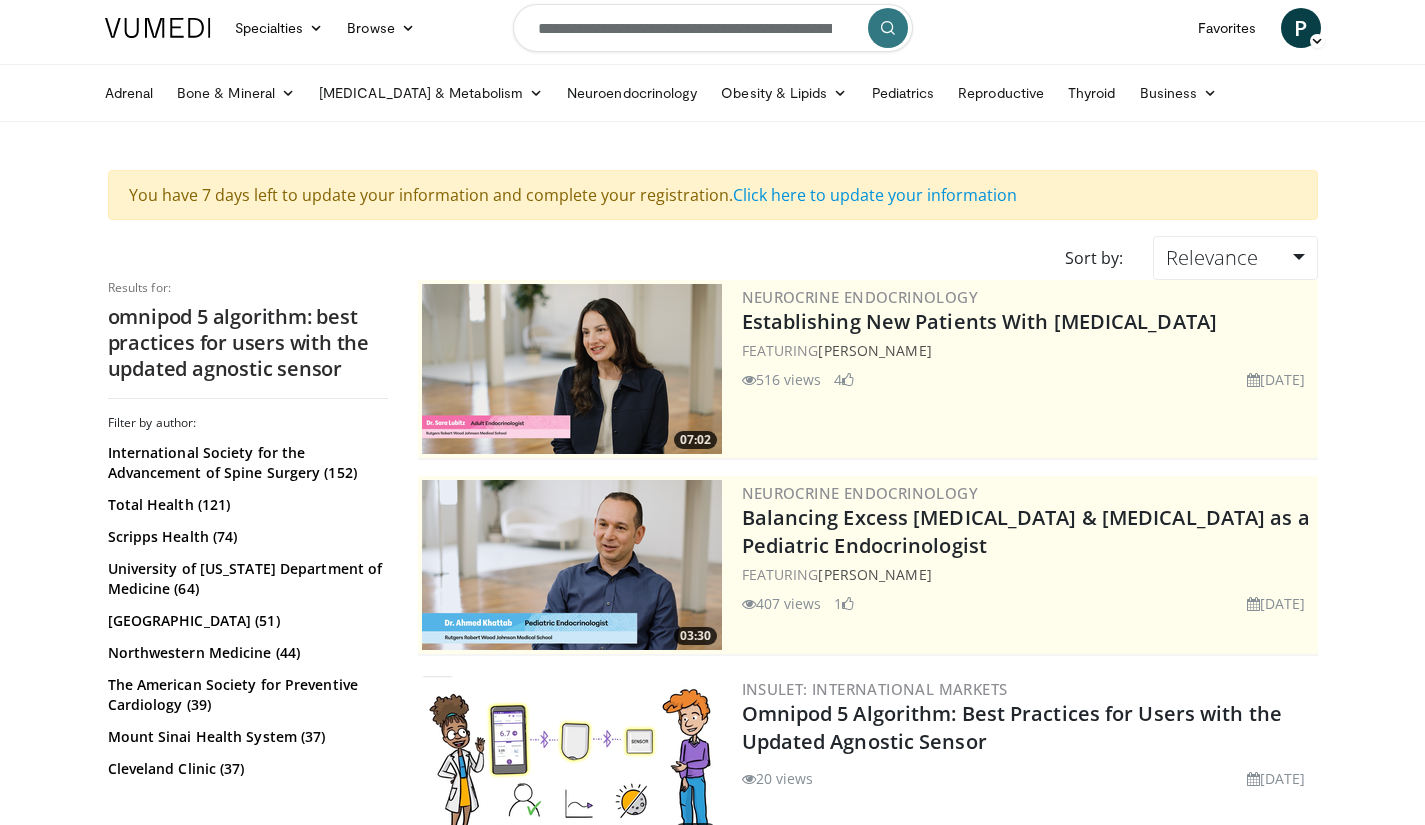 scroll, scrollTop: 0, scrollLeft: 0, axis: both 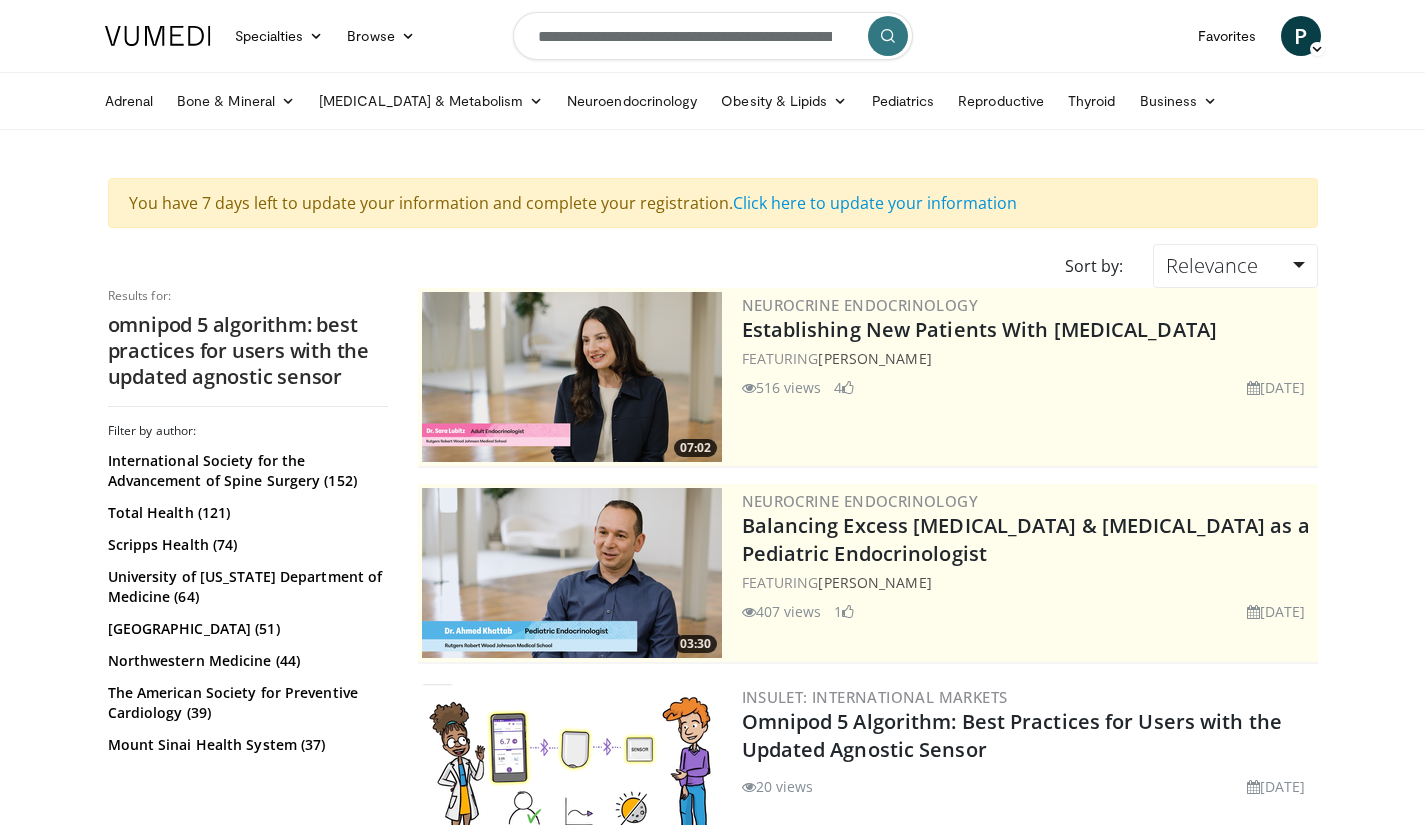click on "Specialties" at bounding box center (279, 36) 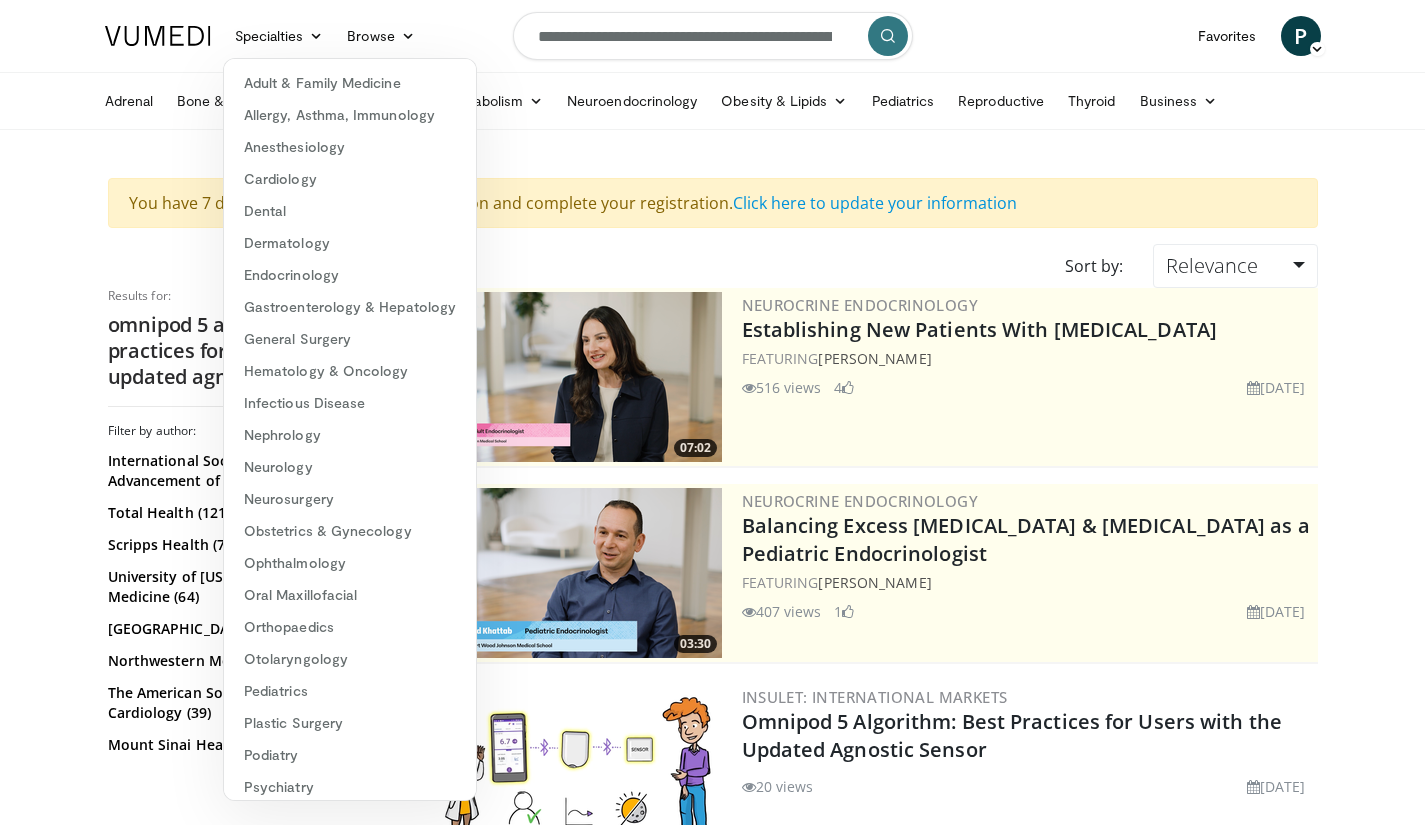 click on "Specialties
Adult & Family Medicine
Allergy, Asthma, Immunology
Anesthesiology
Cardiology
Dental
Dermatology
Endocrinology
Gastroenterology & Hepatology
General Surgery
Hematology & Oncology
Infectious Disease
Nephrology
Neurology
Neurosurgery
Obstetrics & Gynecology
Ophthalmology
Oral Maxillofacial
Orthopaedics
Otolaryngology
Pediatrics
Plastic Surgery
Podiatry
Psychiatry
Pulmonology
Radiation Oncology
Radiology
Rheumatology
Urology" at bounding box center [712, 2916] 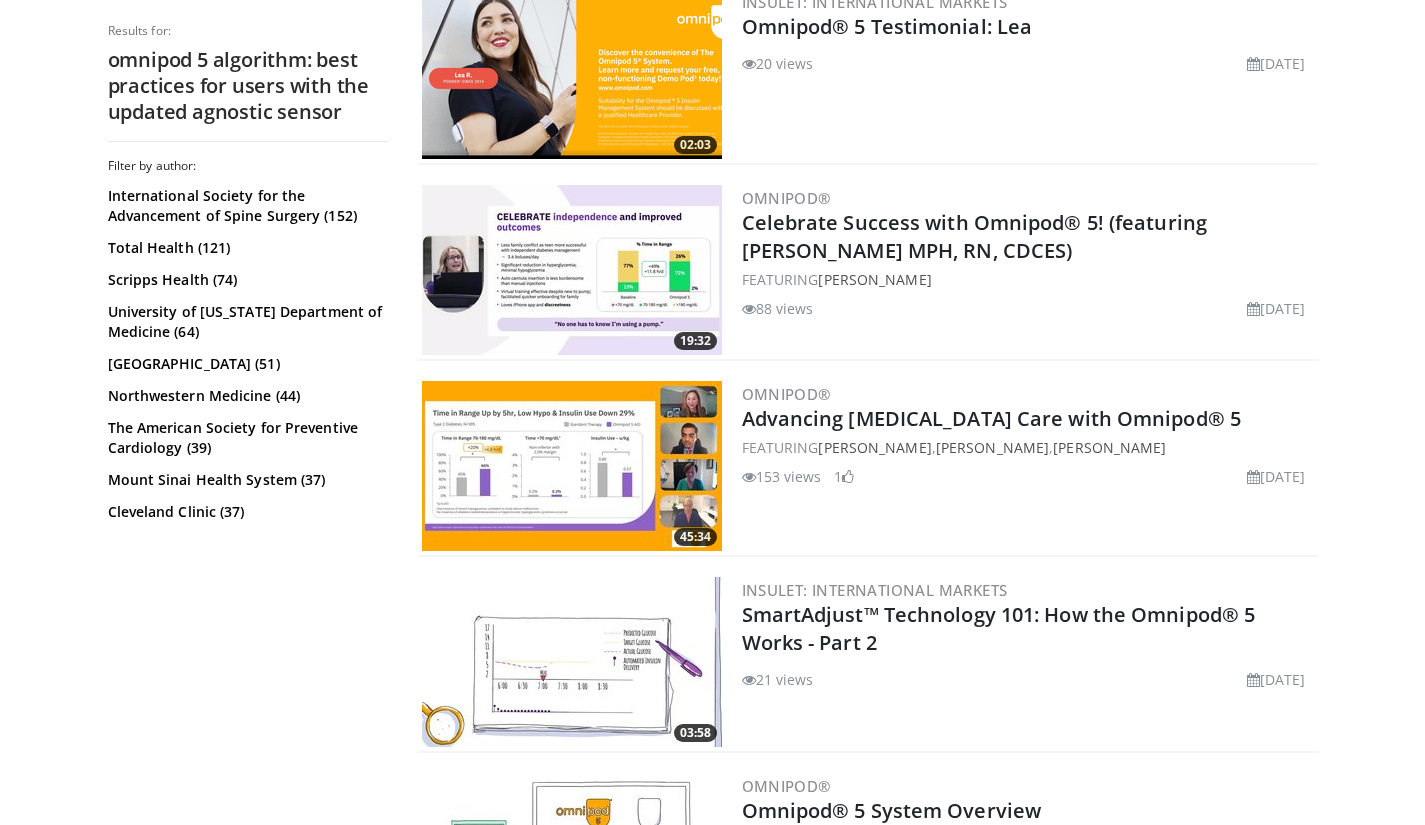 scroll, scrollTop: 1088, scrollLeft: 0, axis: vertical 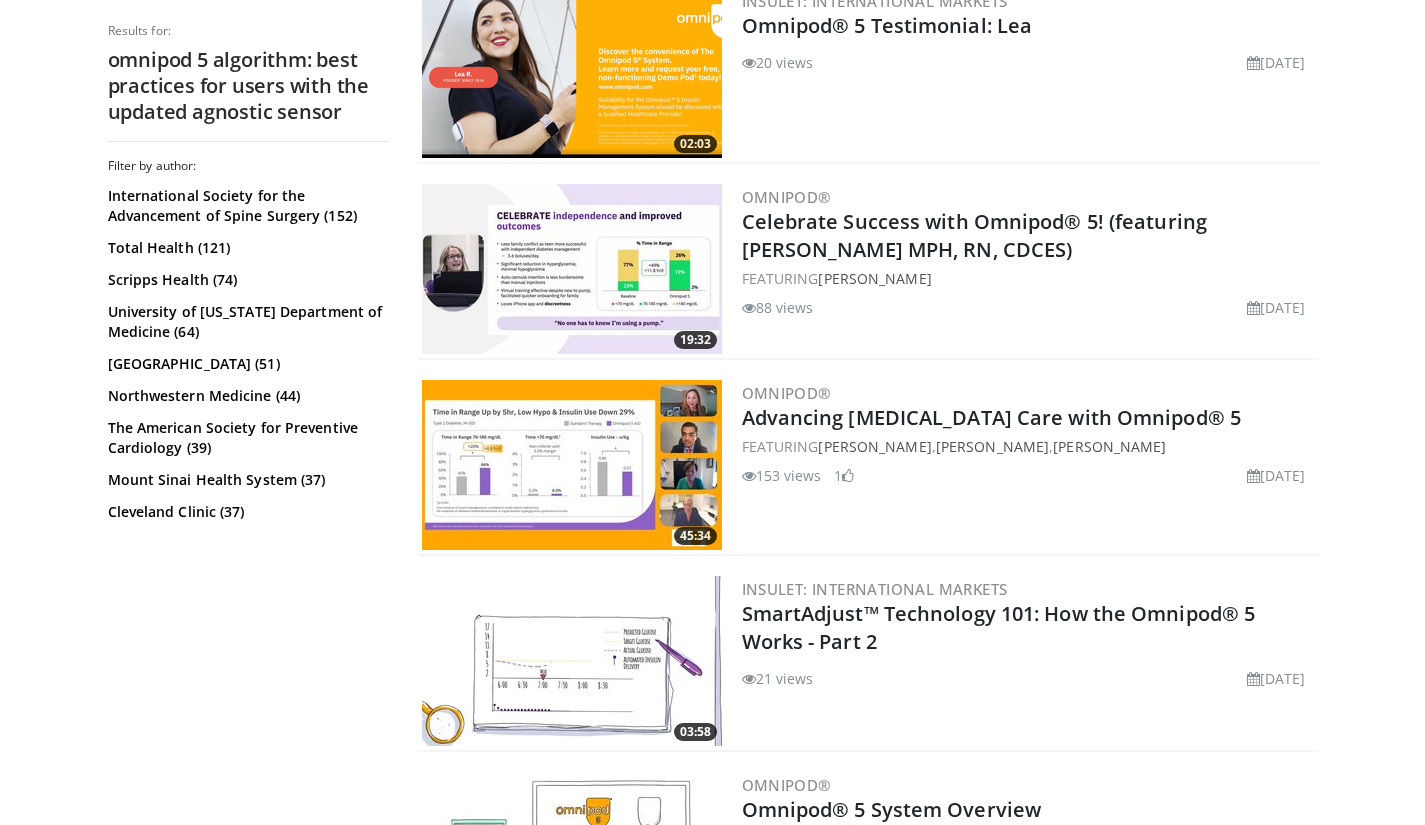 click at bounding box center [572, 661] 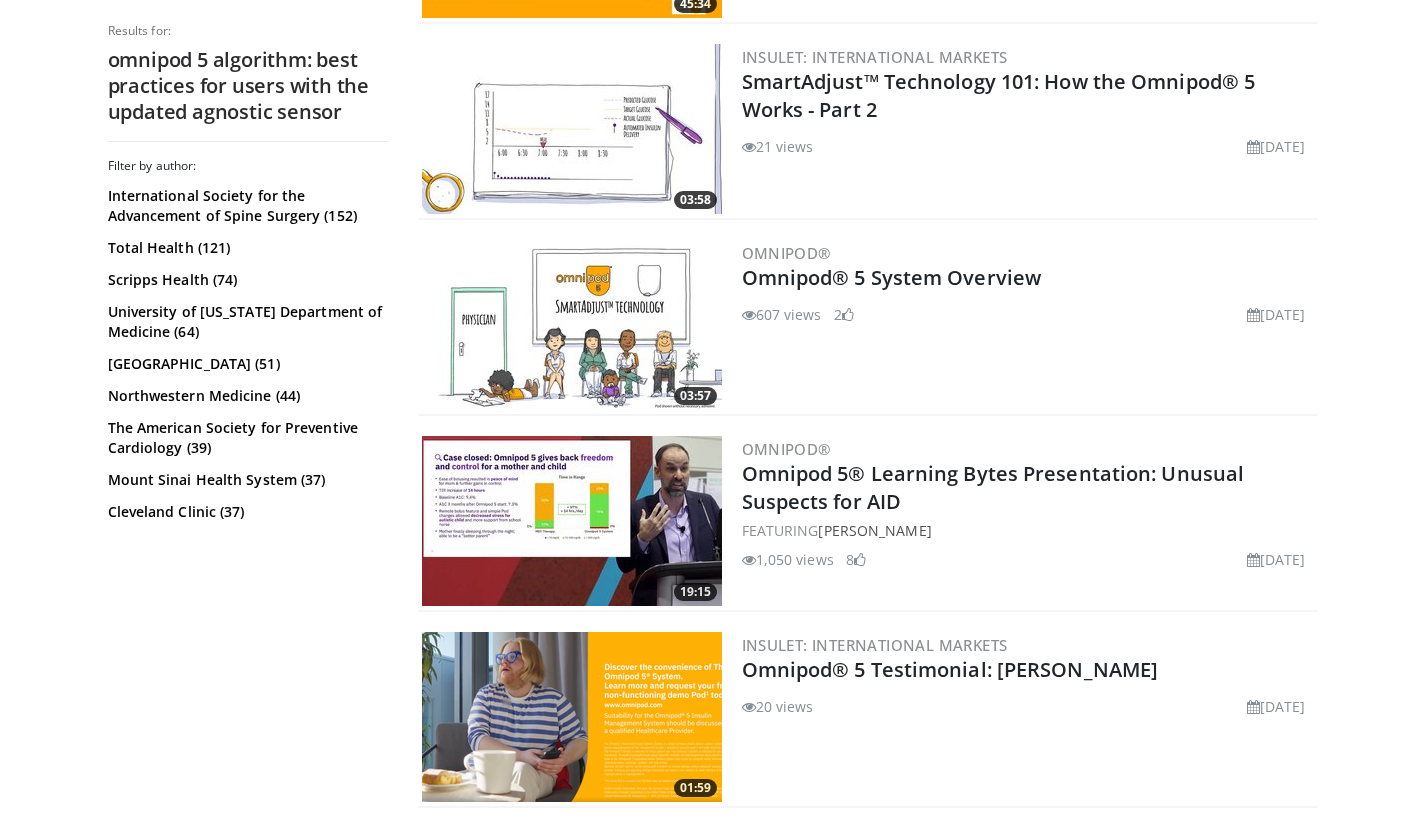 scroll, scrollTop: 1622, scrollLeft: 0, axis: vertical 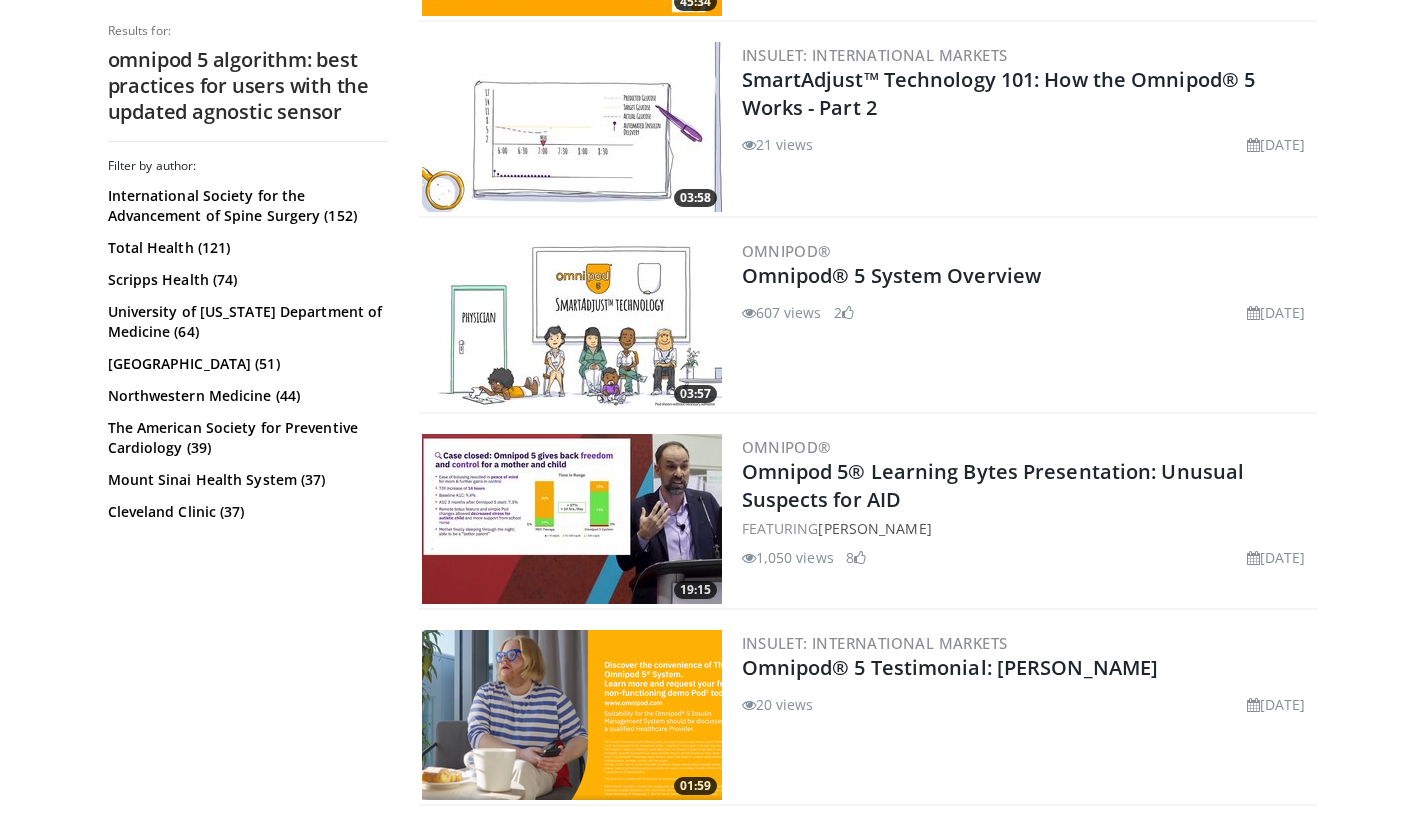 click on "June 3, 2025" at bounding box center (1276, 144) 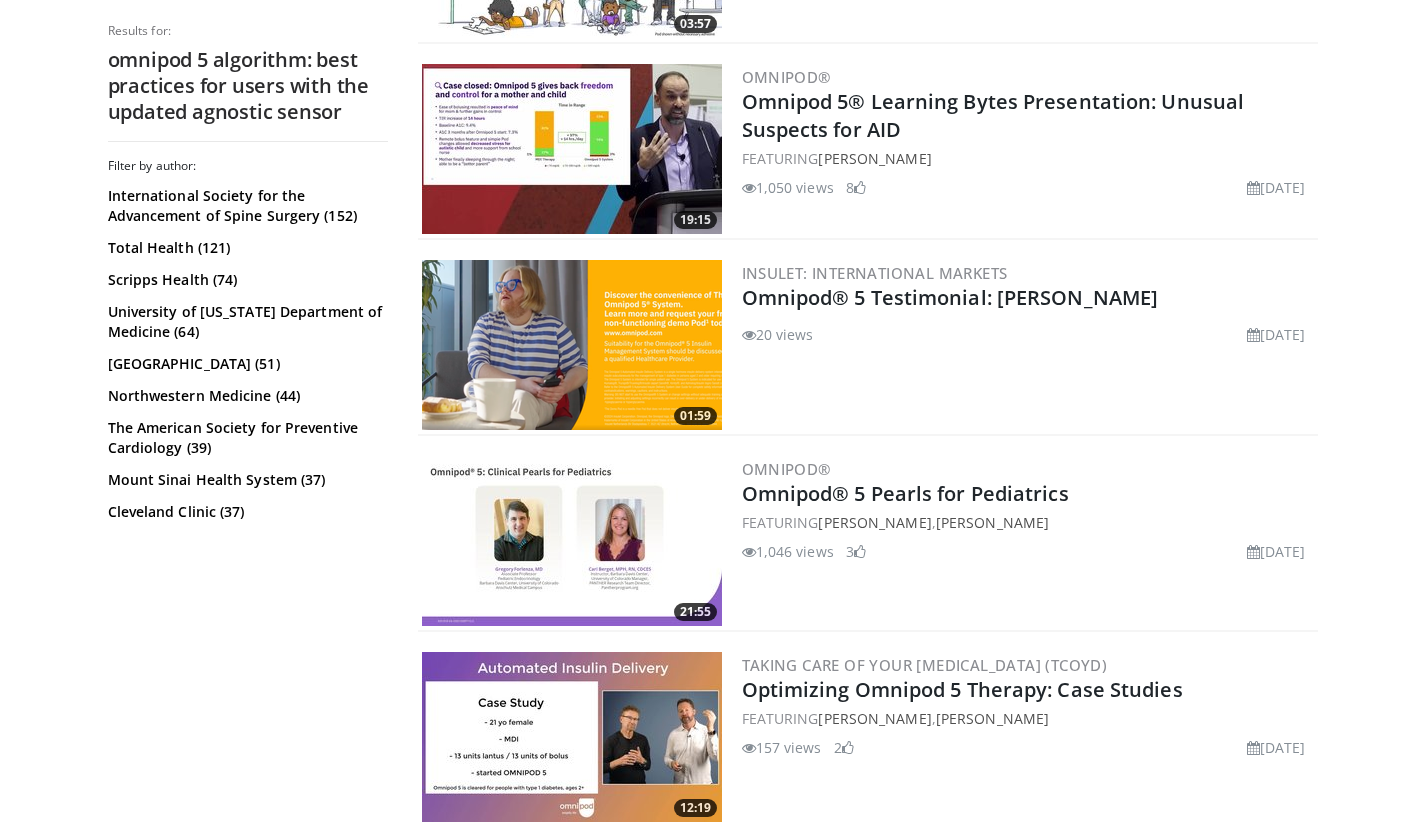 scroll, scrollTop: 1992, scrollLeft: 0, axis: vertical 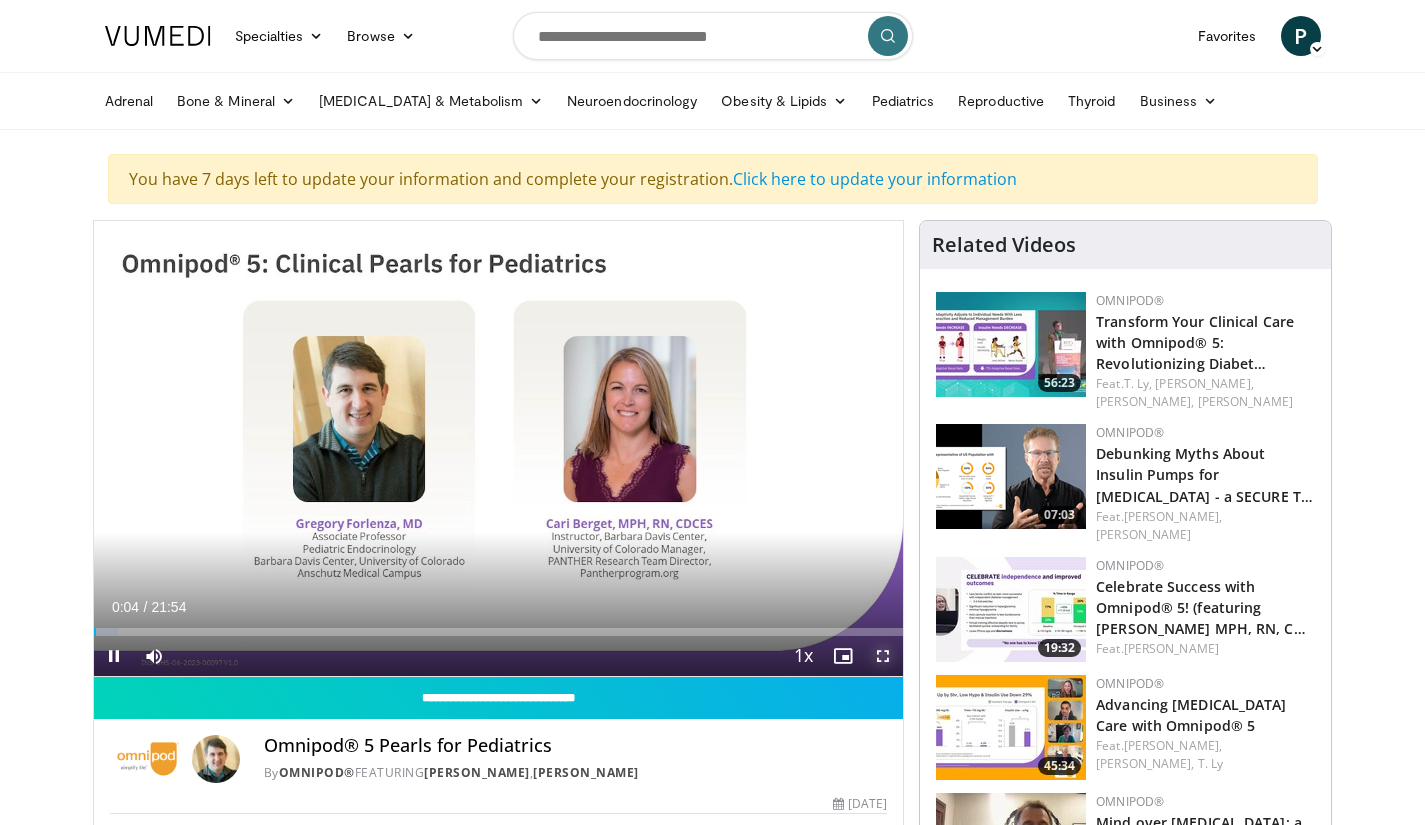 click at bounding box center (883, 656) 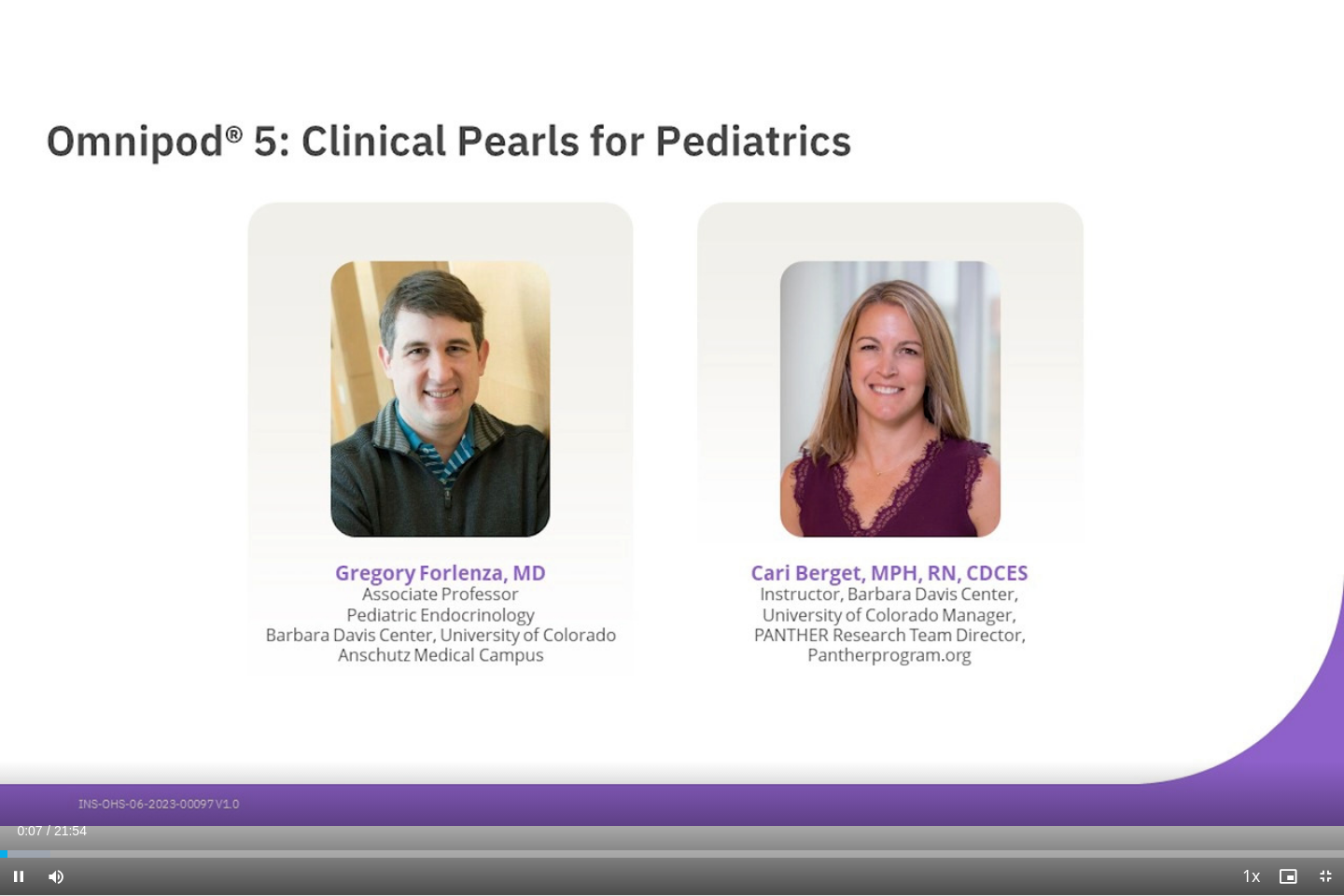 click at bounding box center (672, 448) 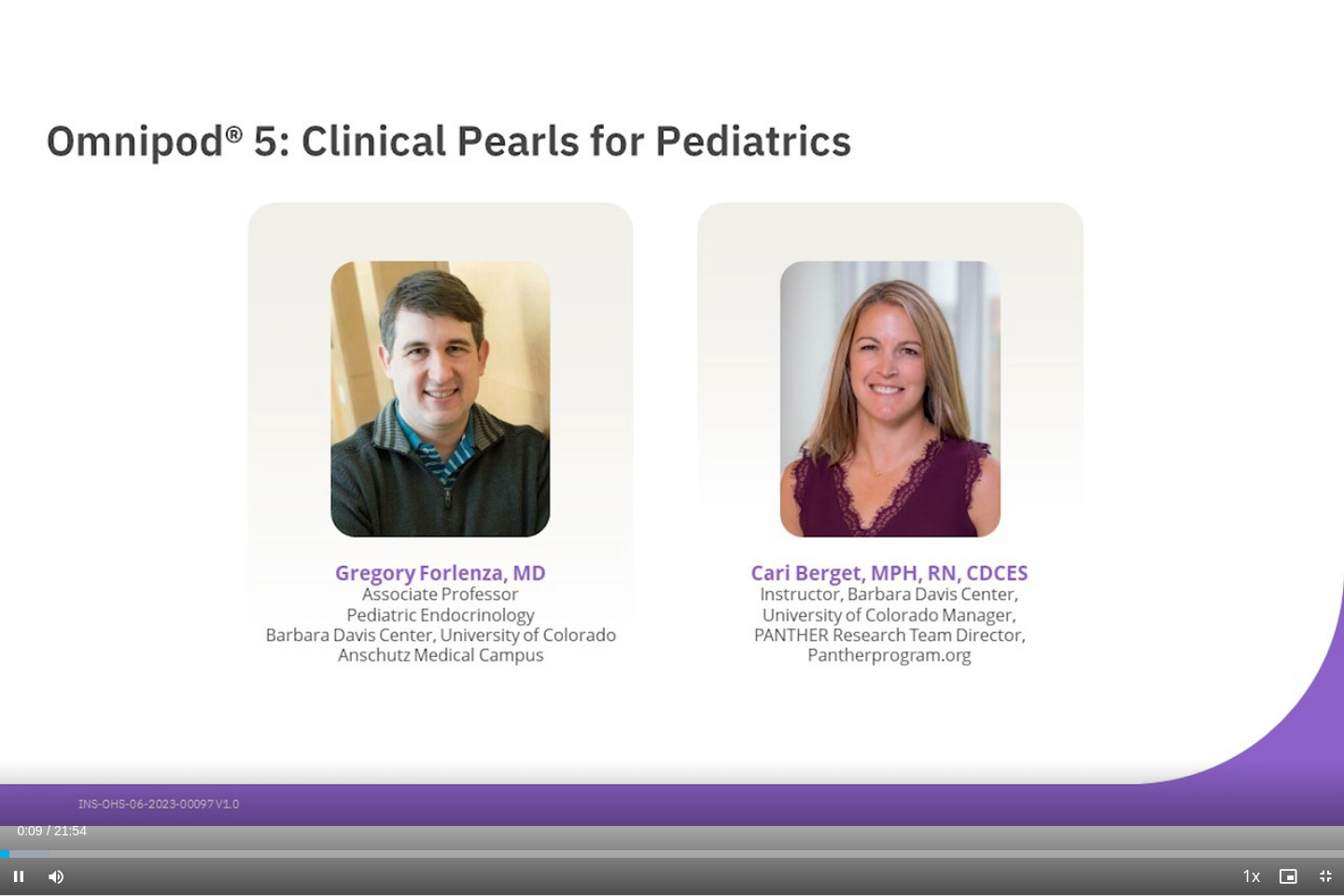click at bounding box center (1057, 448) 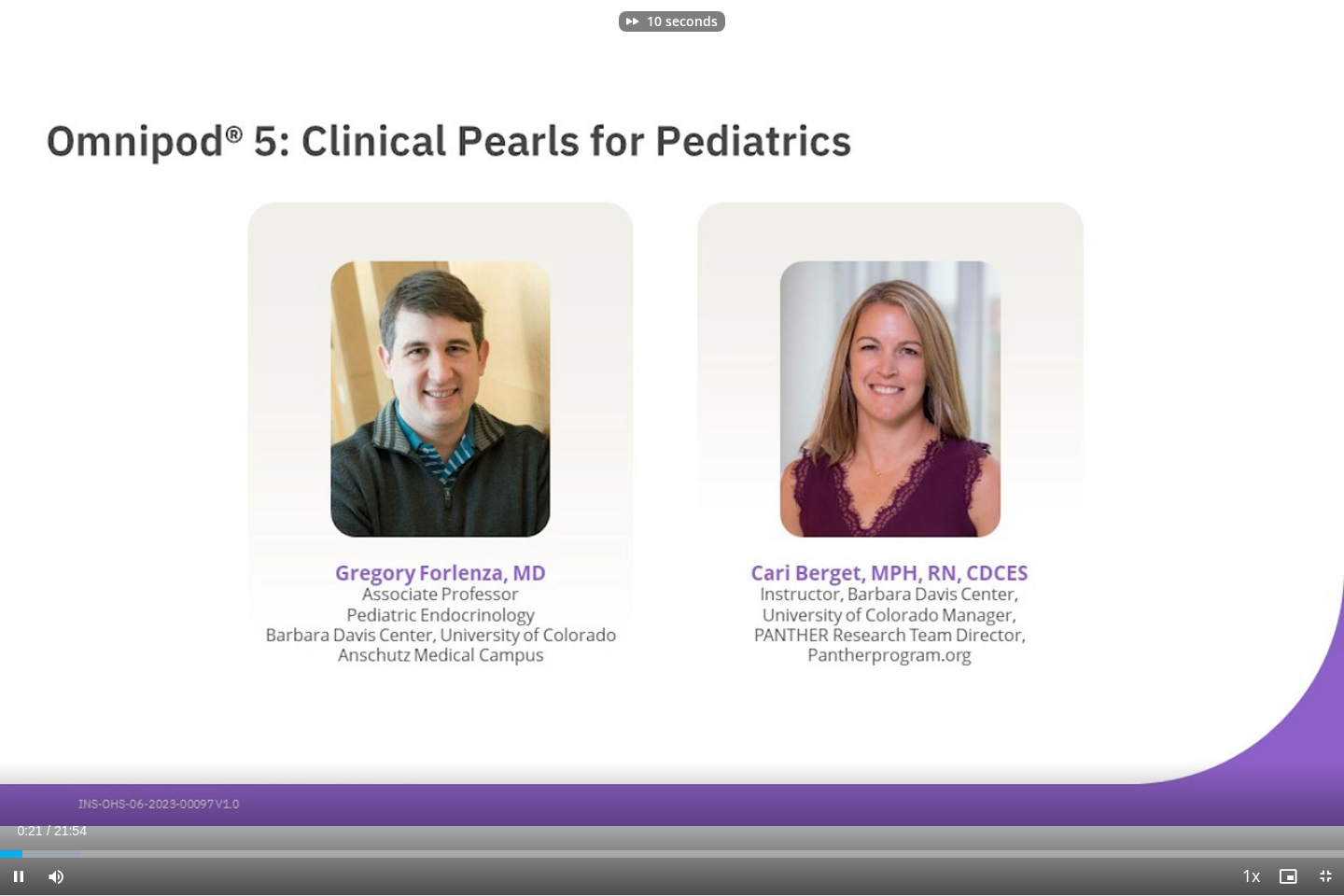 click at bounding box center (1057, 448) 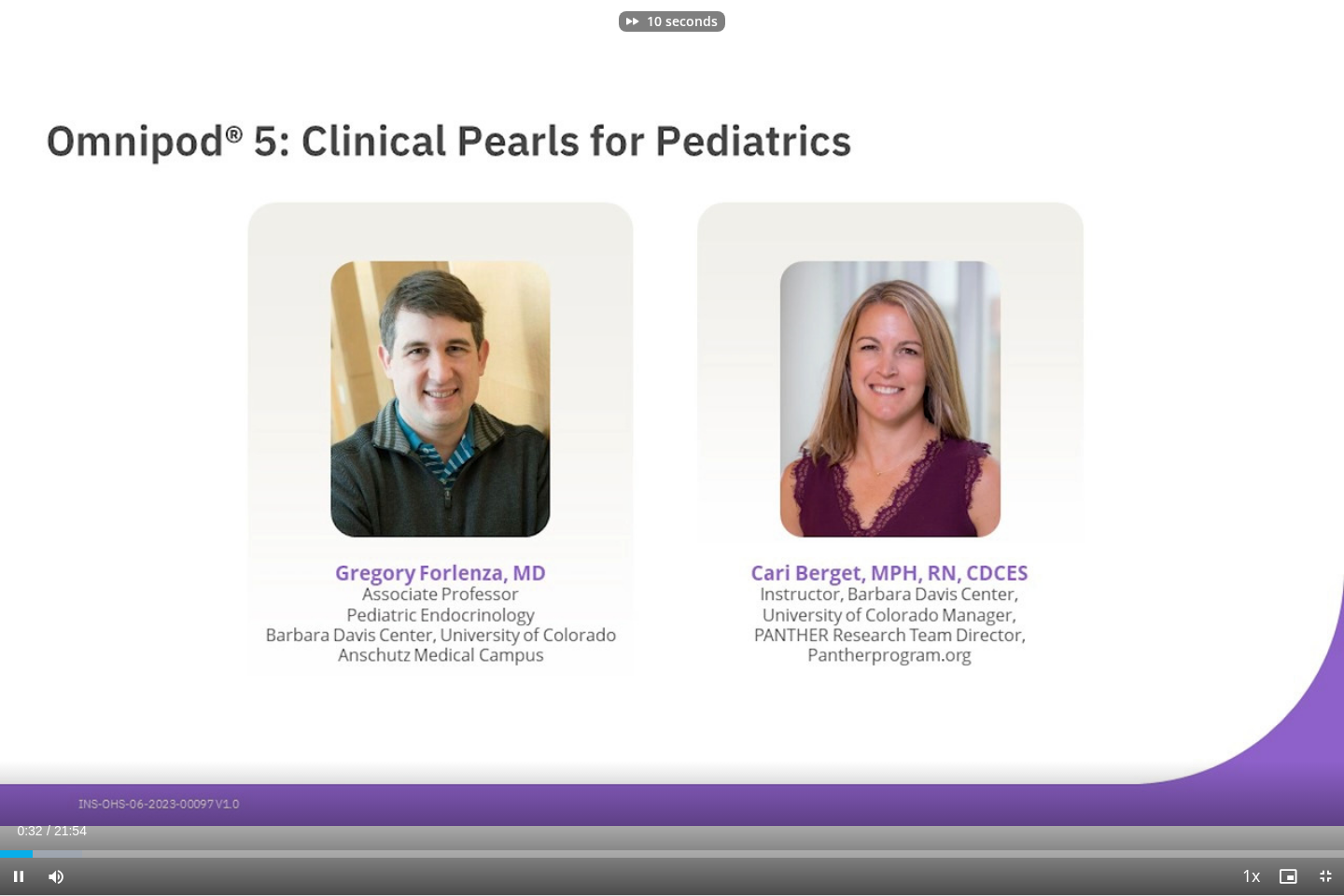 click at bounding box center [1057, 448] 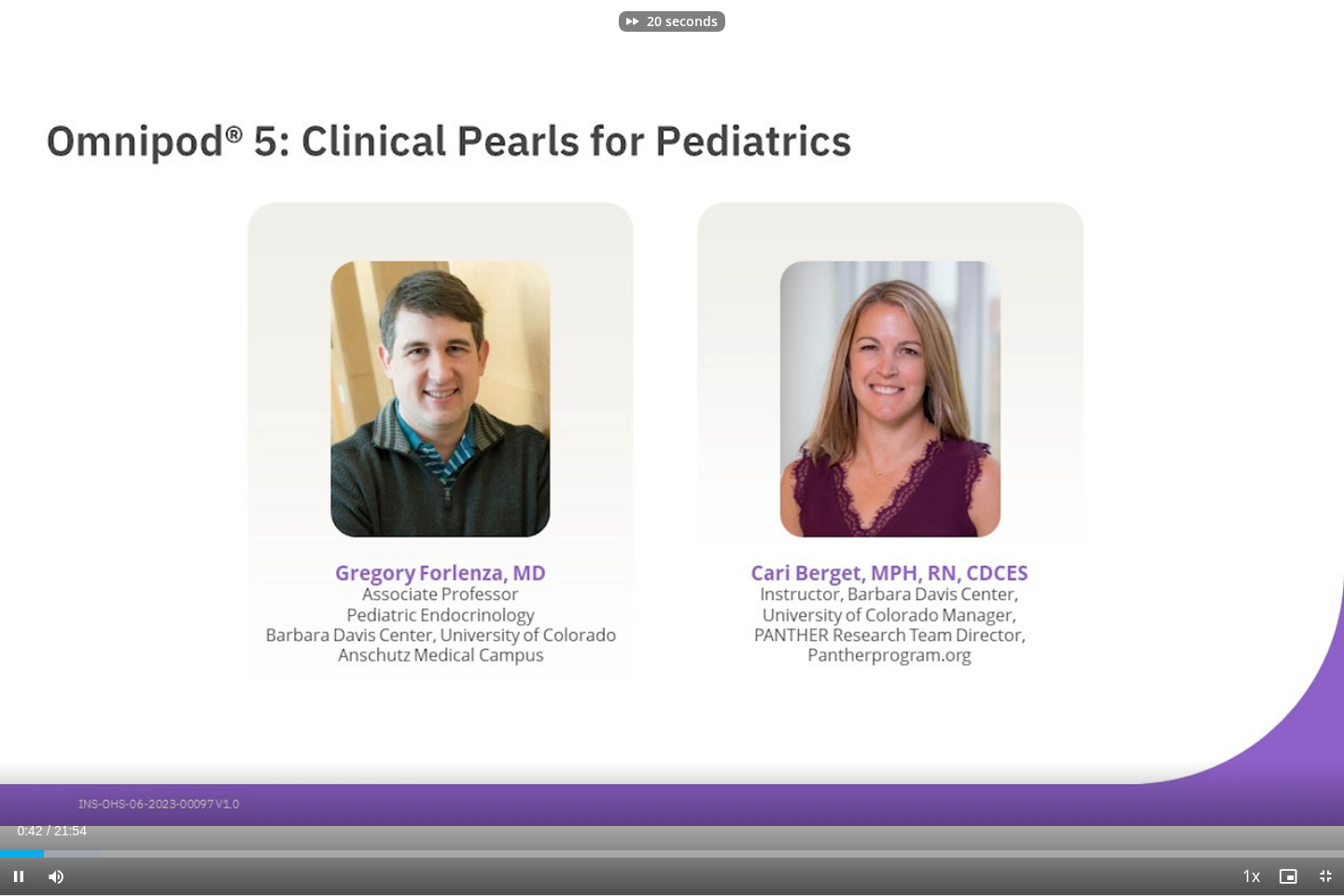 click at bounding box center [1057, 448] 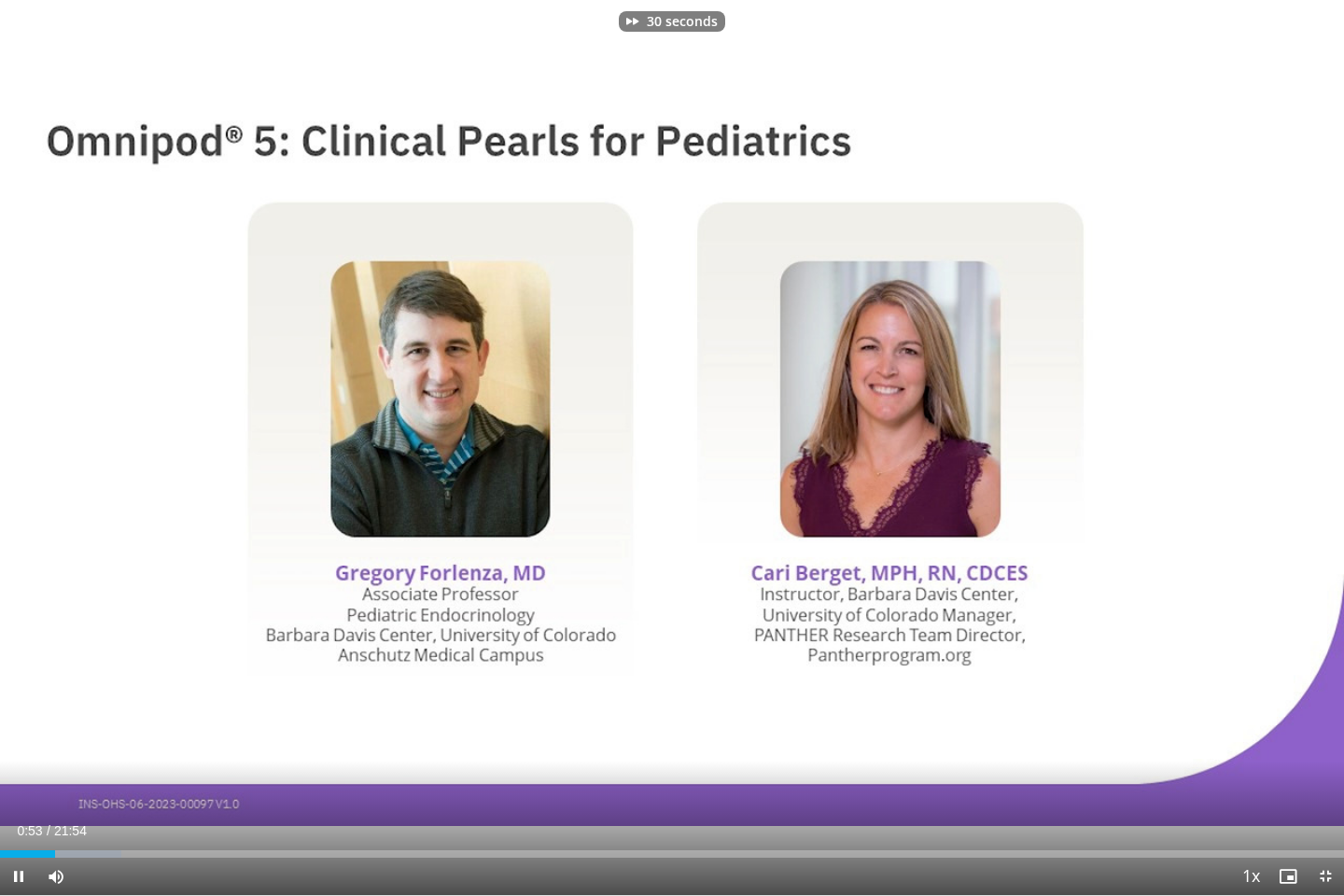 click at bounding box center (1057, 448) 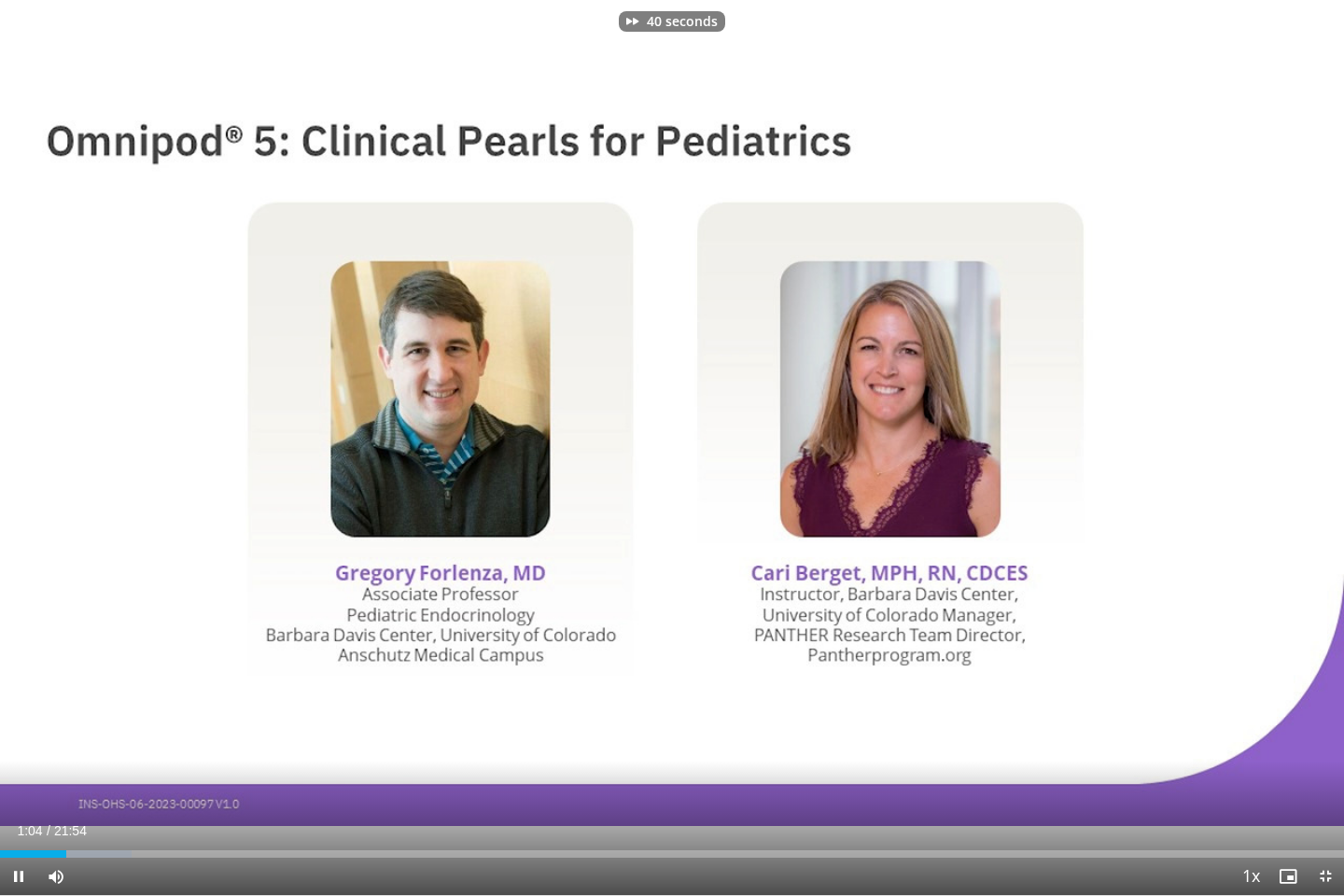 click at bounding box center [1057, 448] 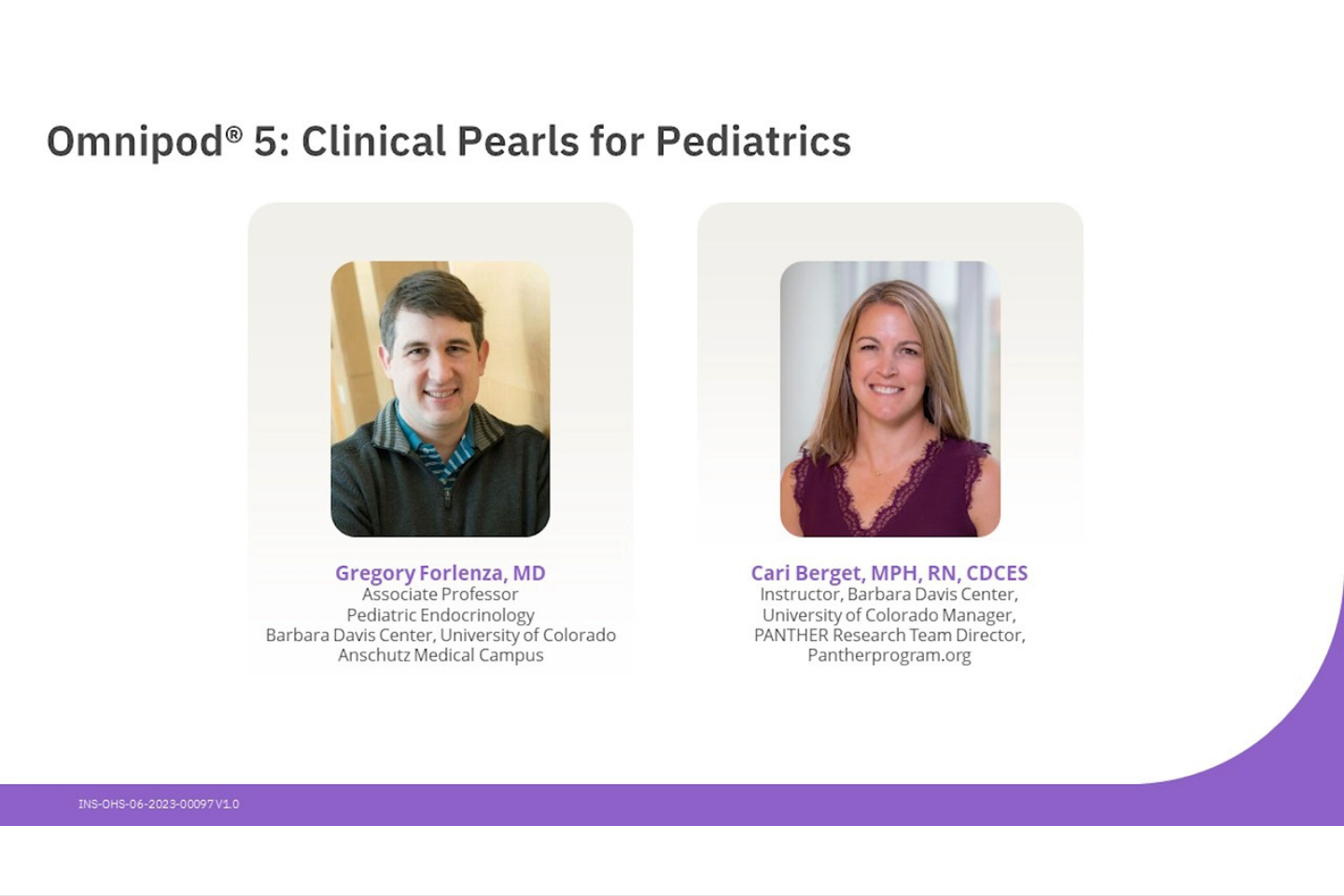 click on "50 seconds
Tap to unmute" at bounding box center (672, 447) 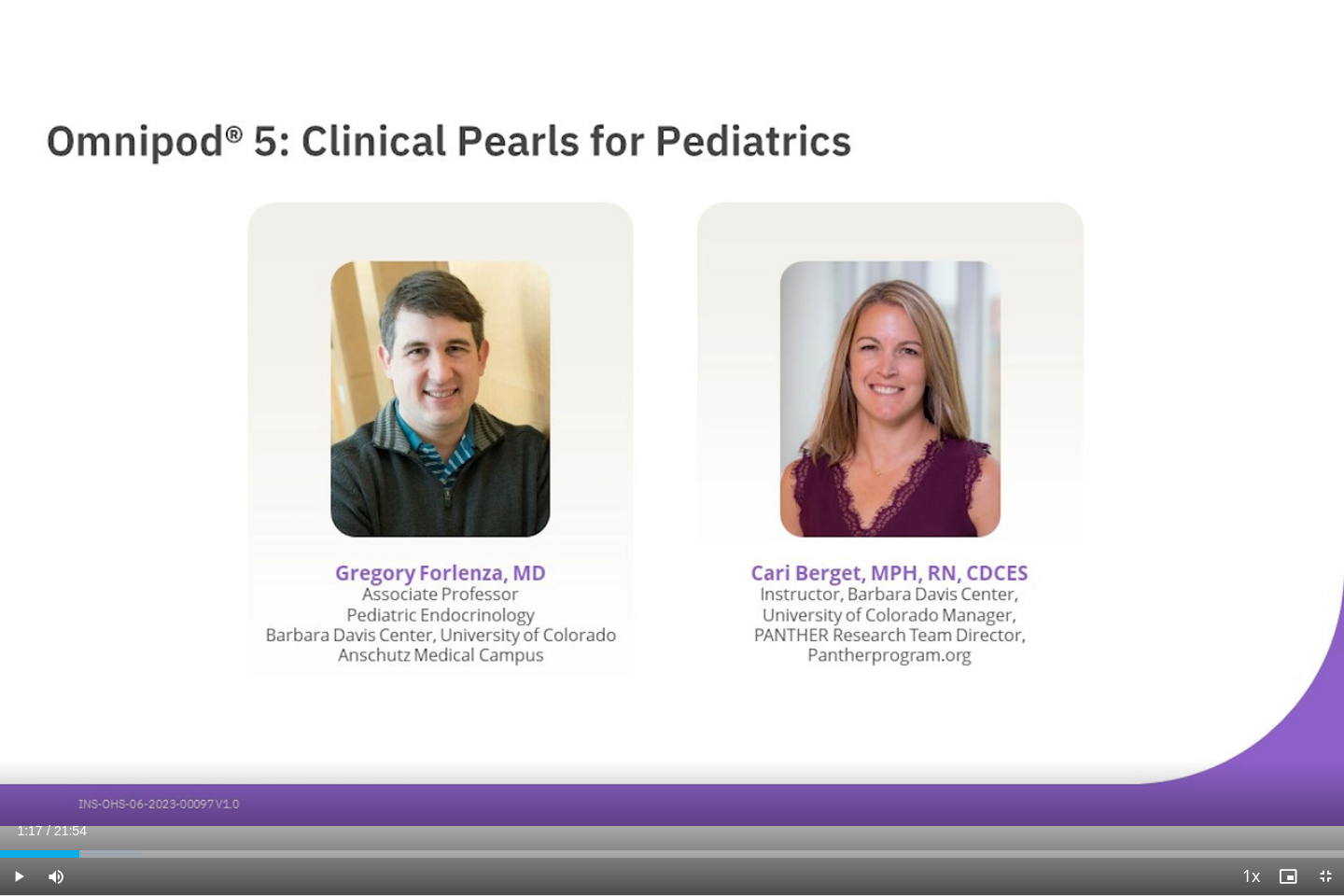 click on "50 seconds
Tap to unmute" at bounding box center [672, 447] 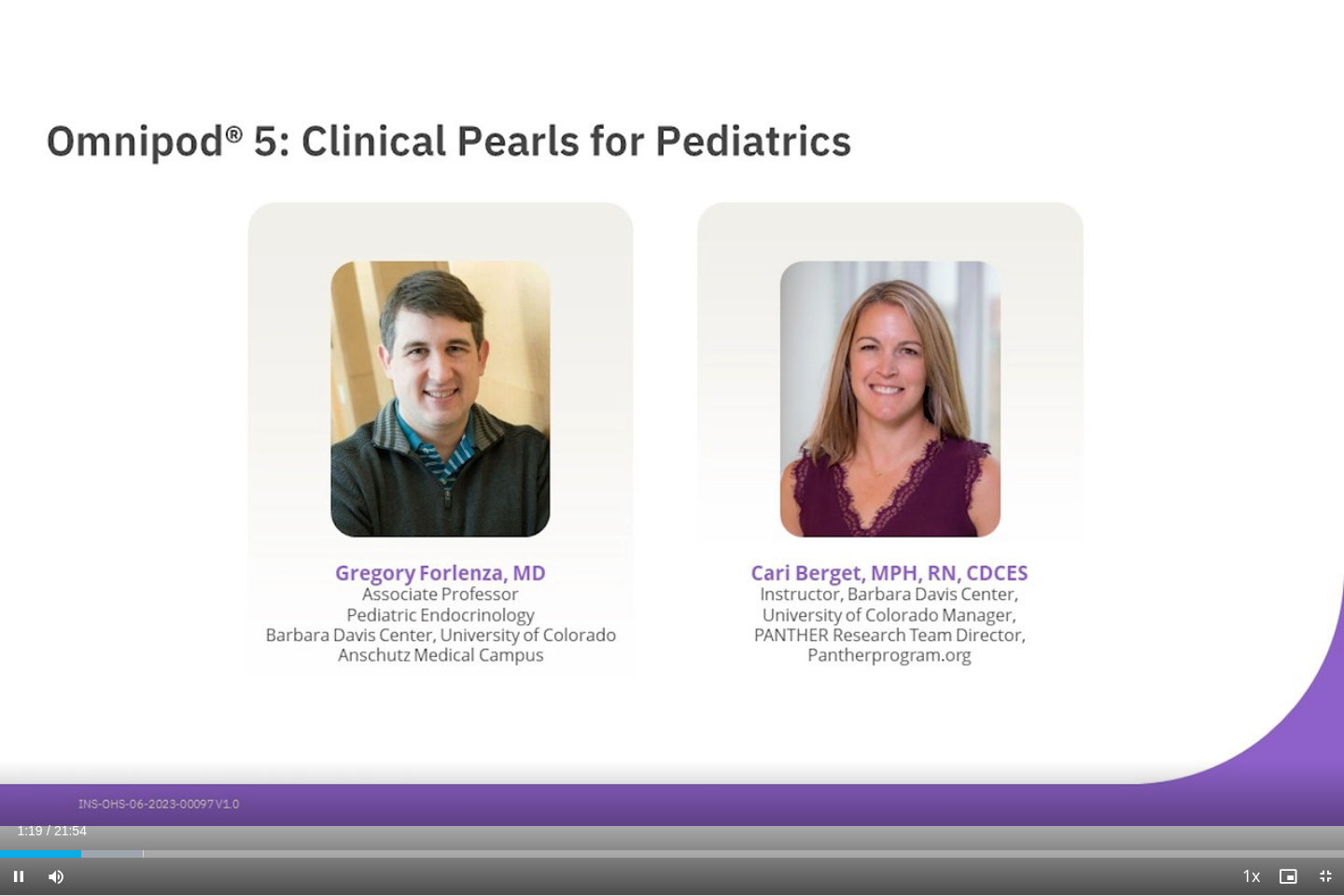 click at bounding box center [1057, 448] 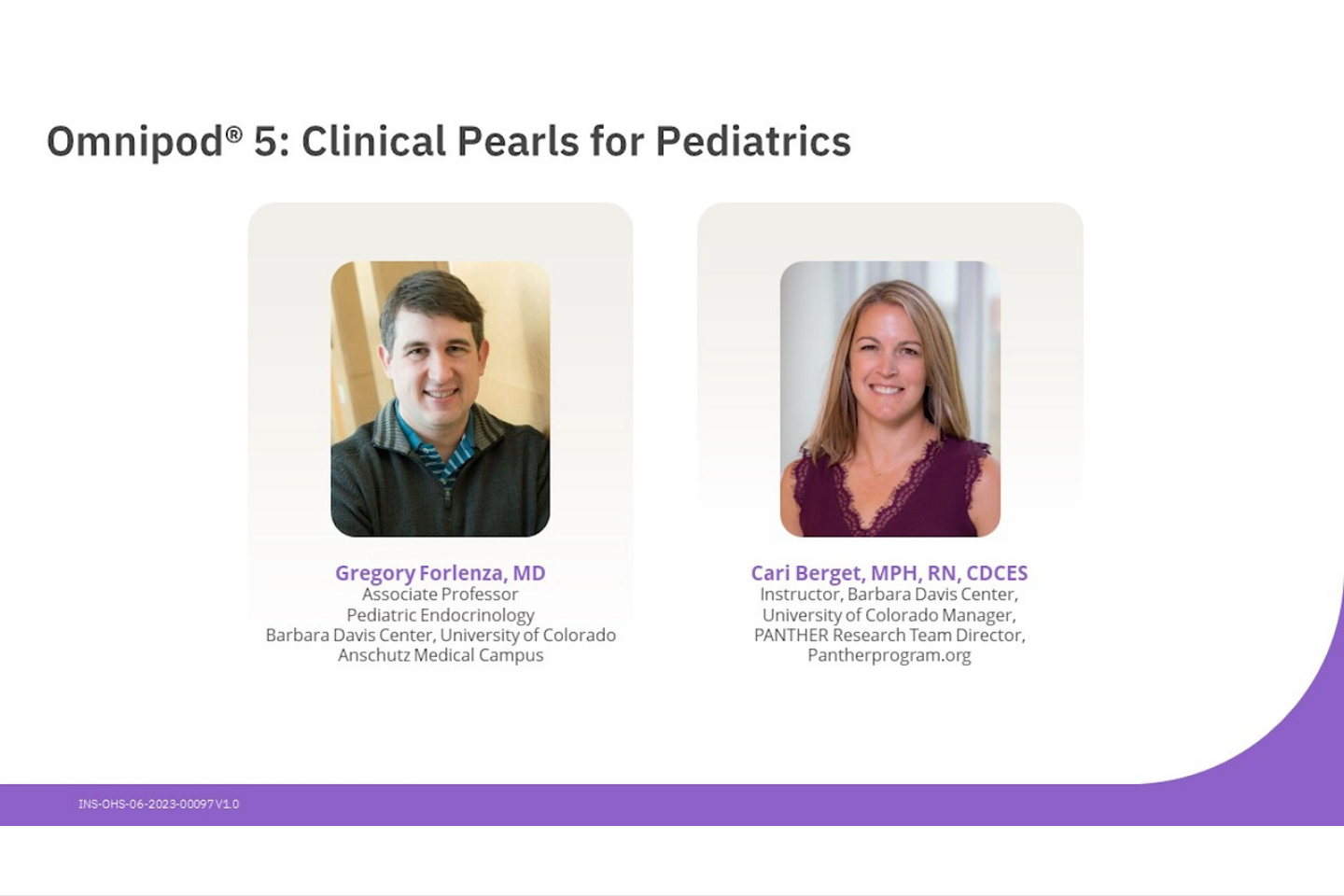 click on "10 seconds
Tap to unmute" at bounding box center (672, 447) 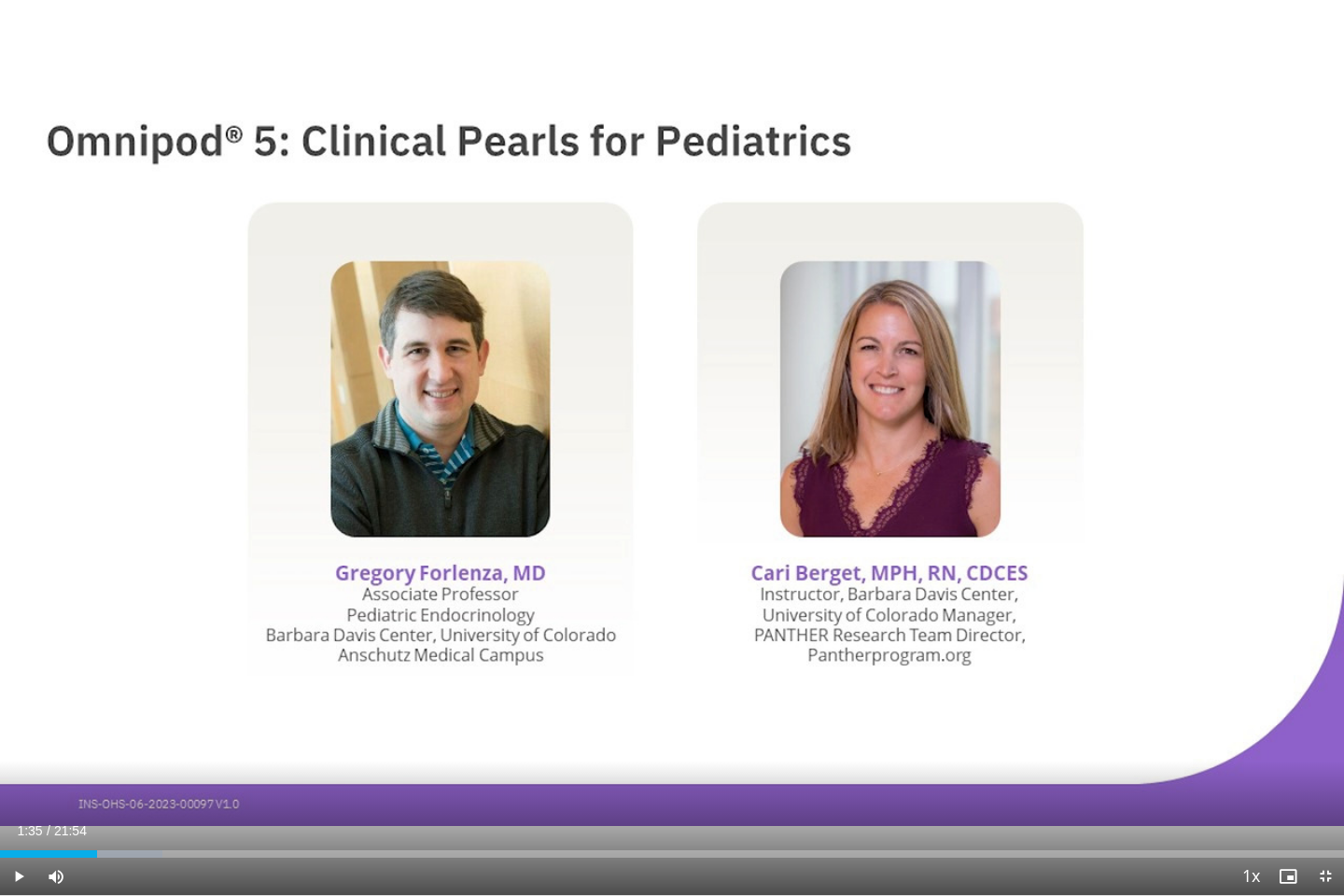 click on "10 seconds
Tap to unmute" at bounding box center [672, 447] 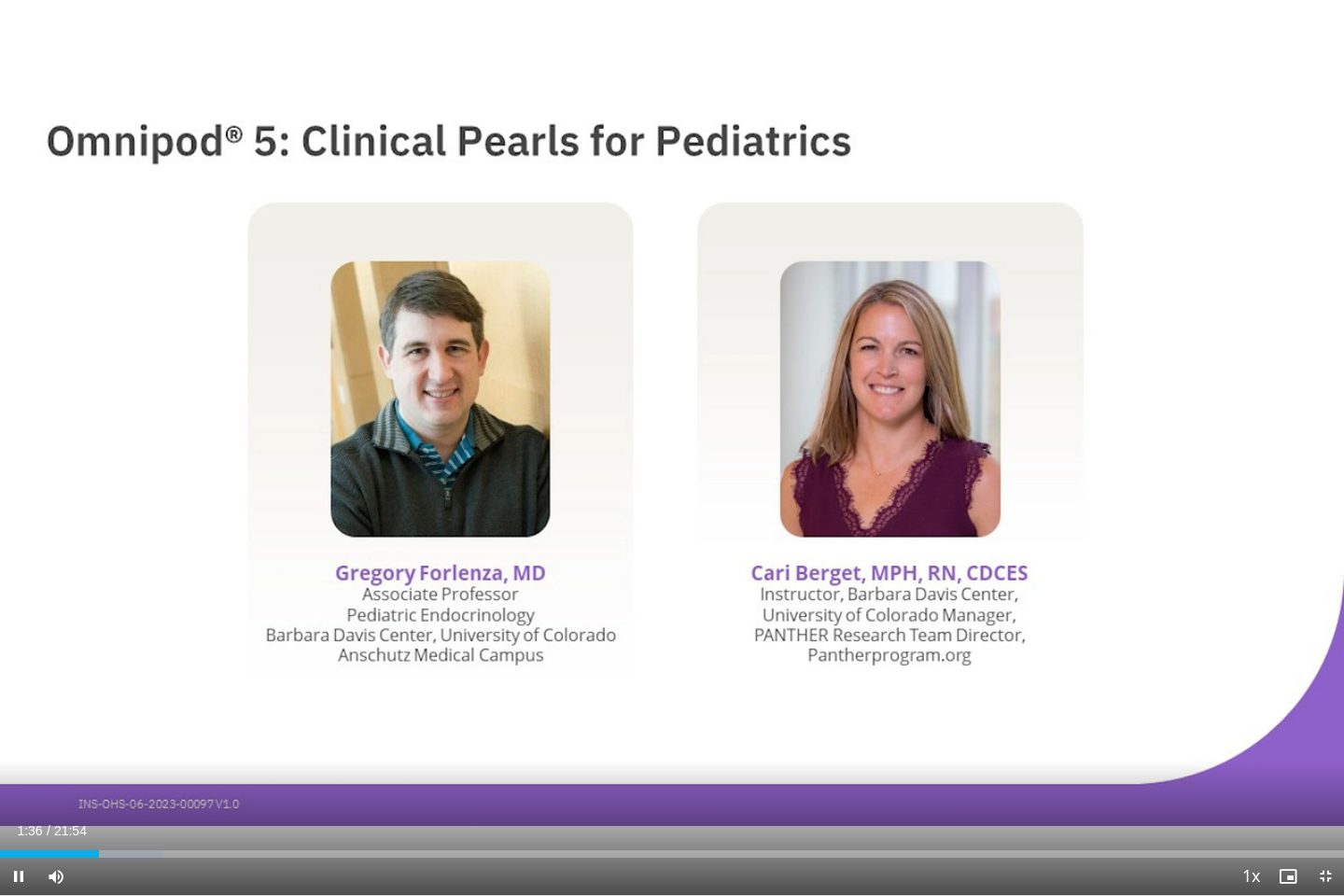click at bounding box center [1057, 448] 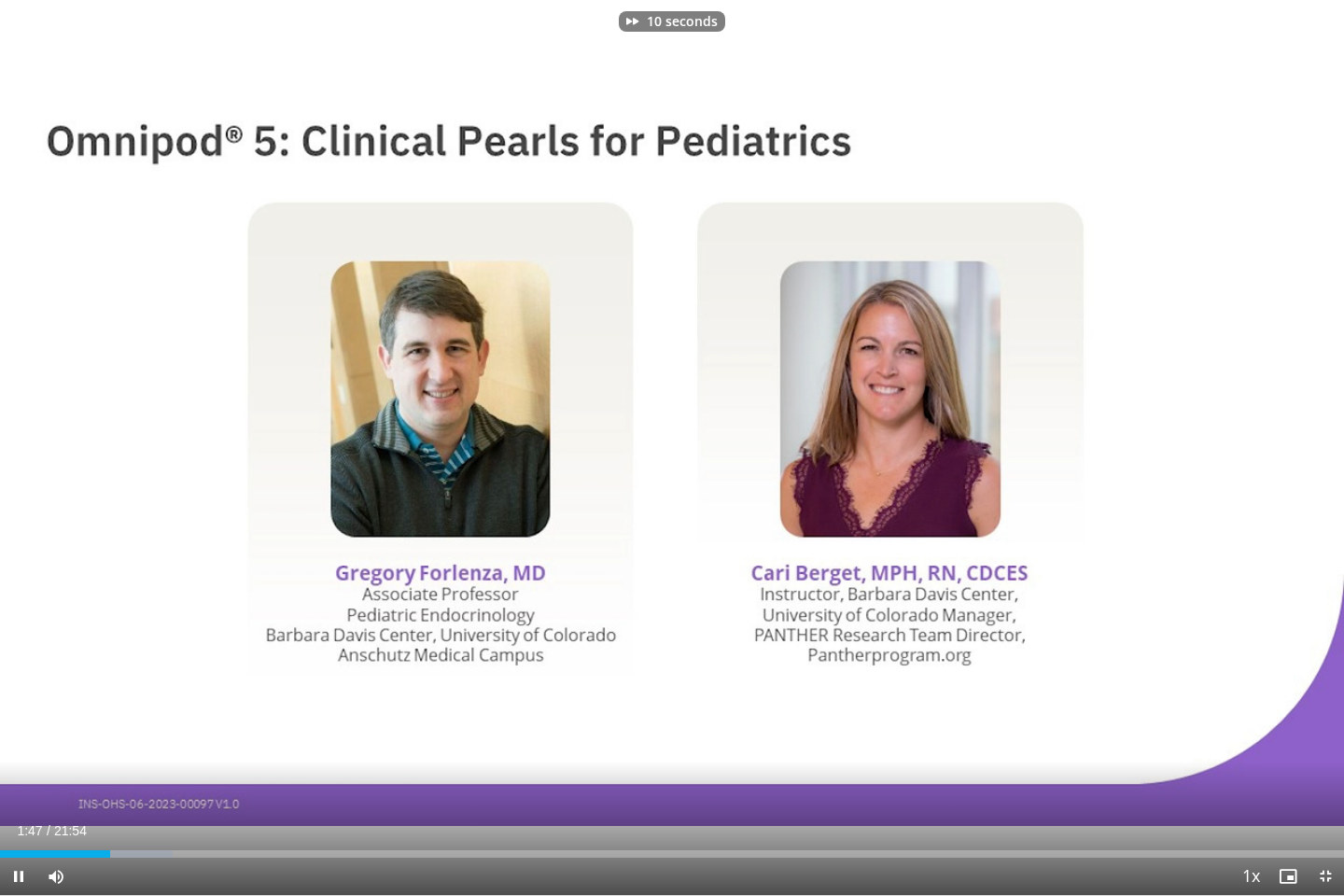 click at bounding box center [1057, 448] 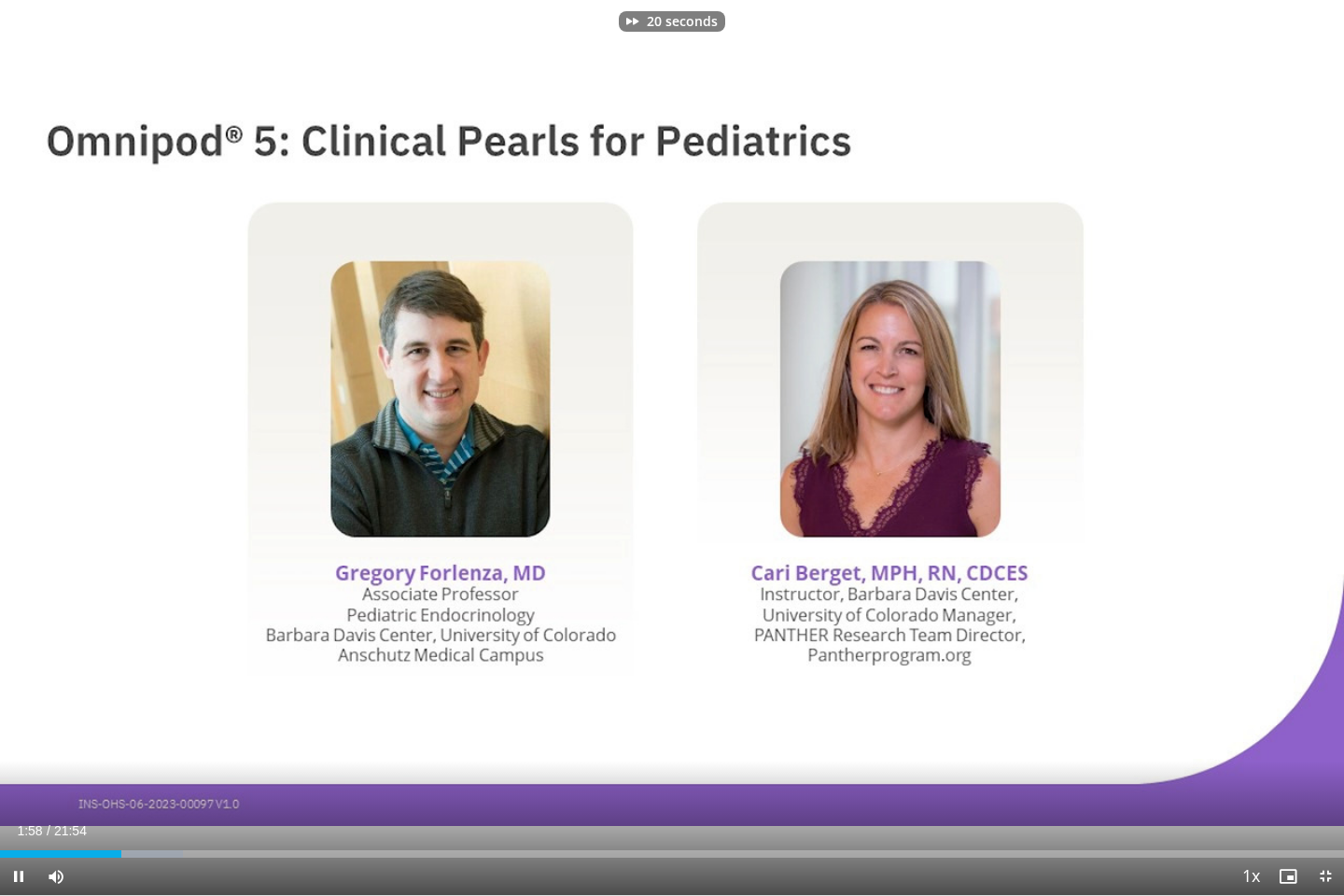 click at bounding box center (1057, 448) 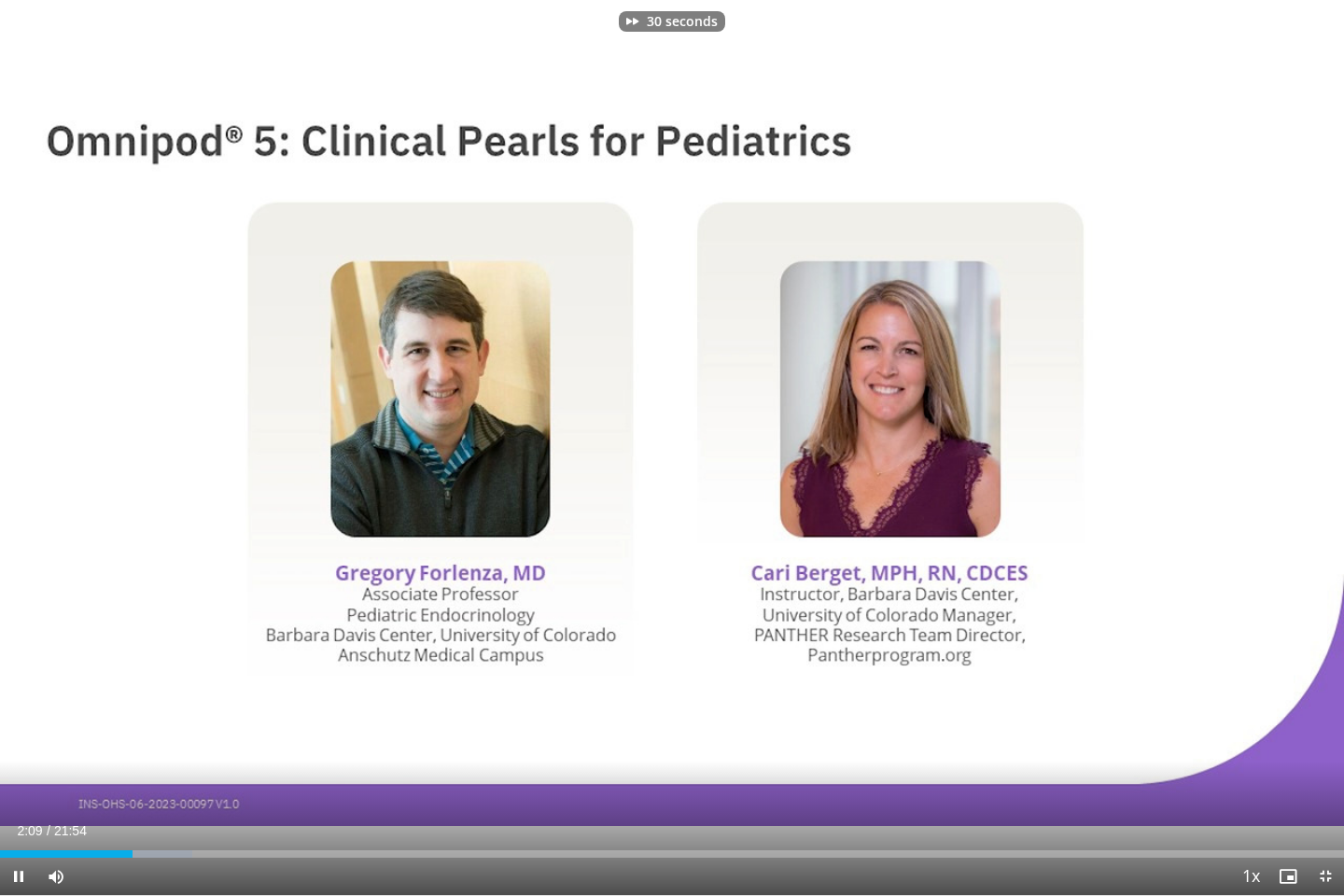 click at bounding box center [1057, 448] 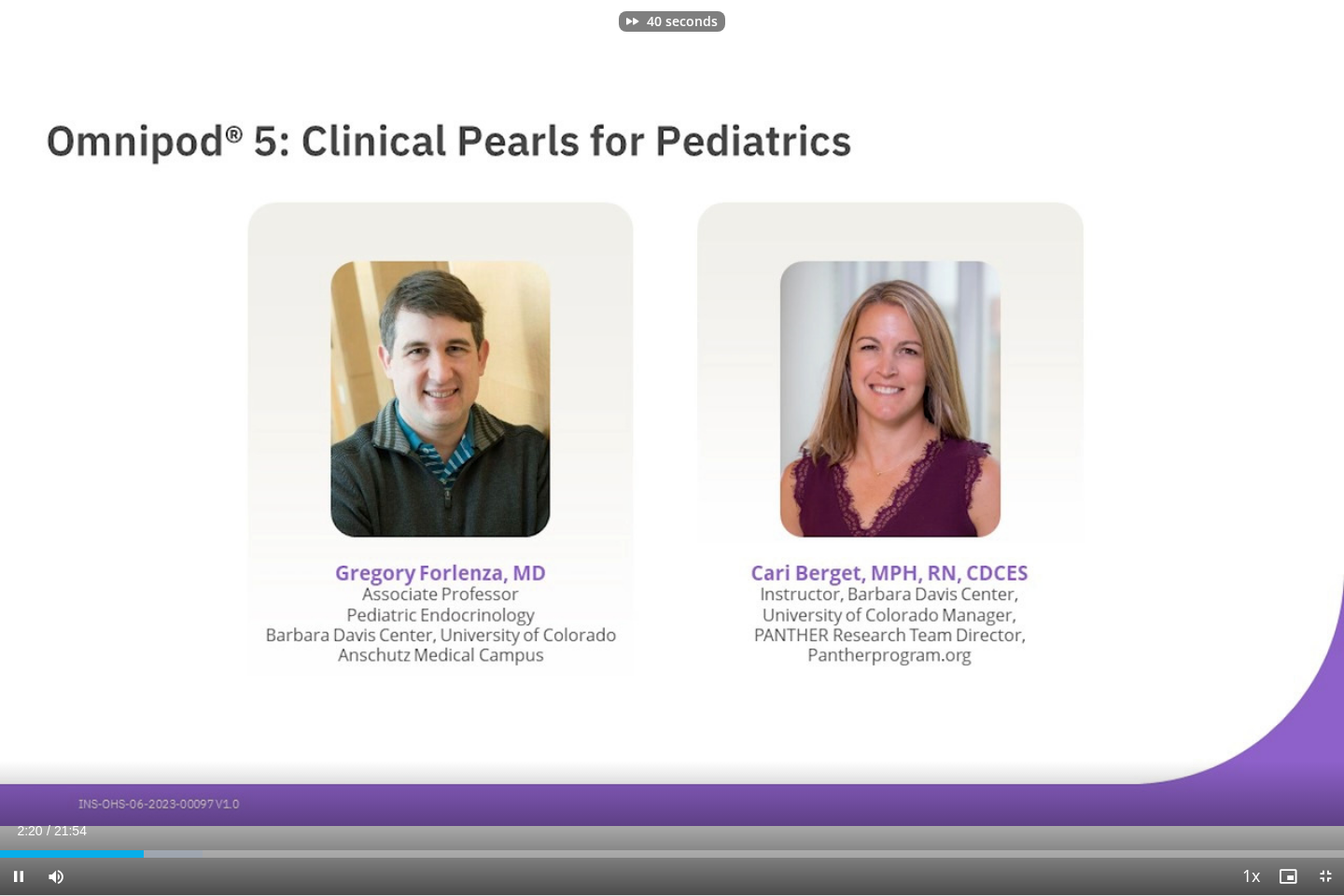 click at bounding box center [1057, 448] 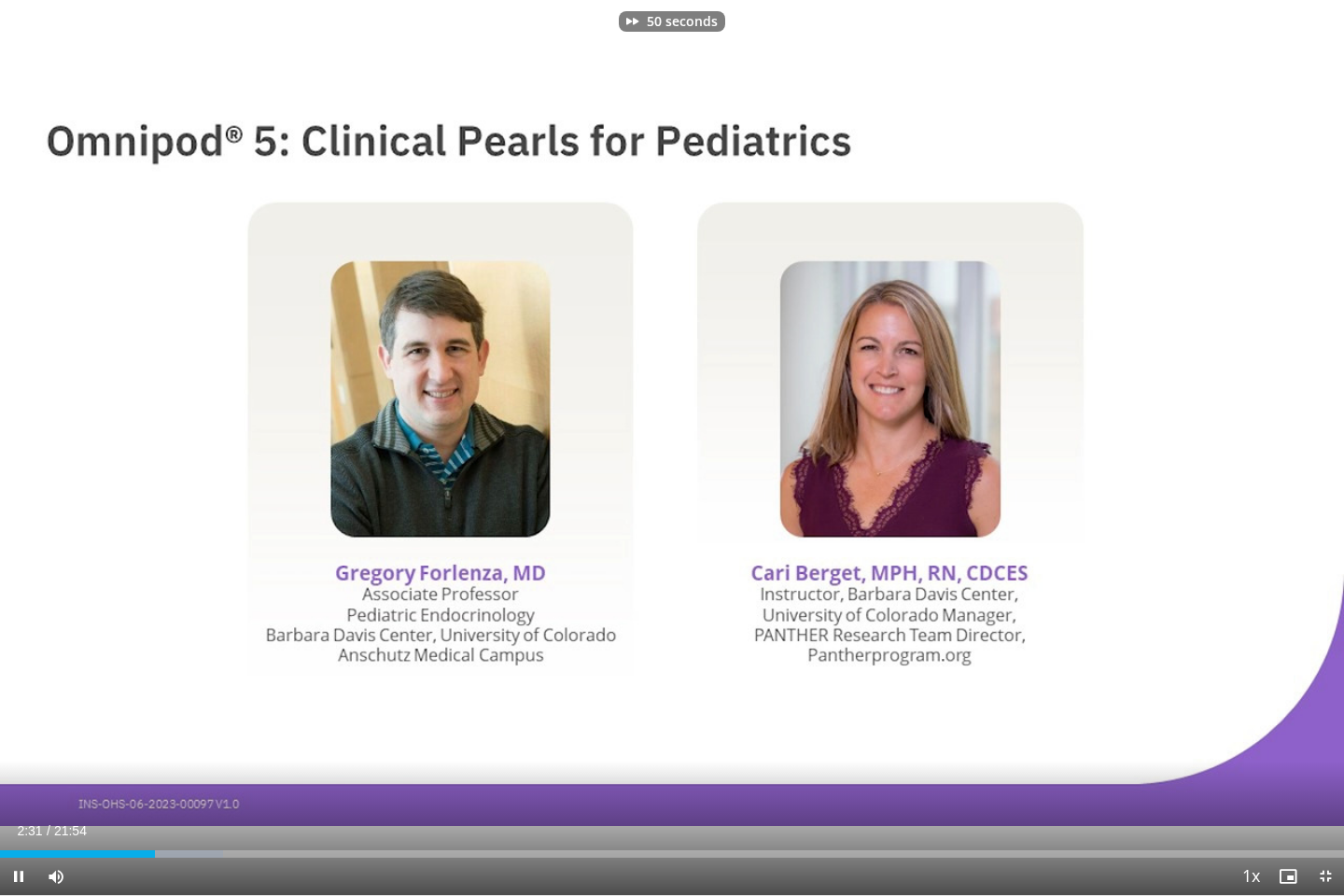 click at bounding box center (1057, 448) 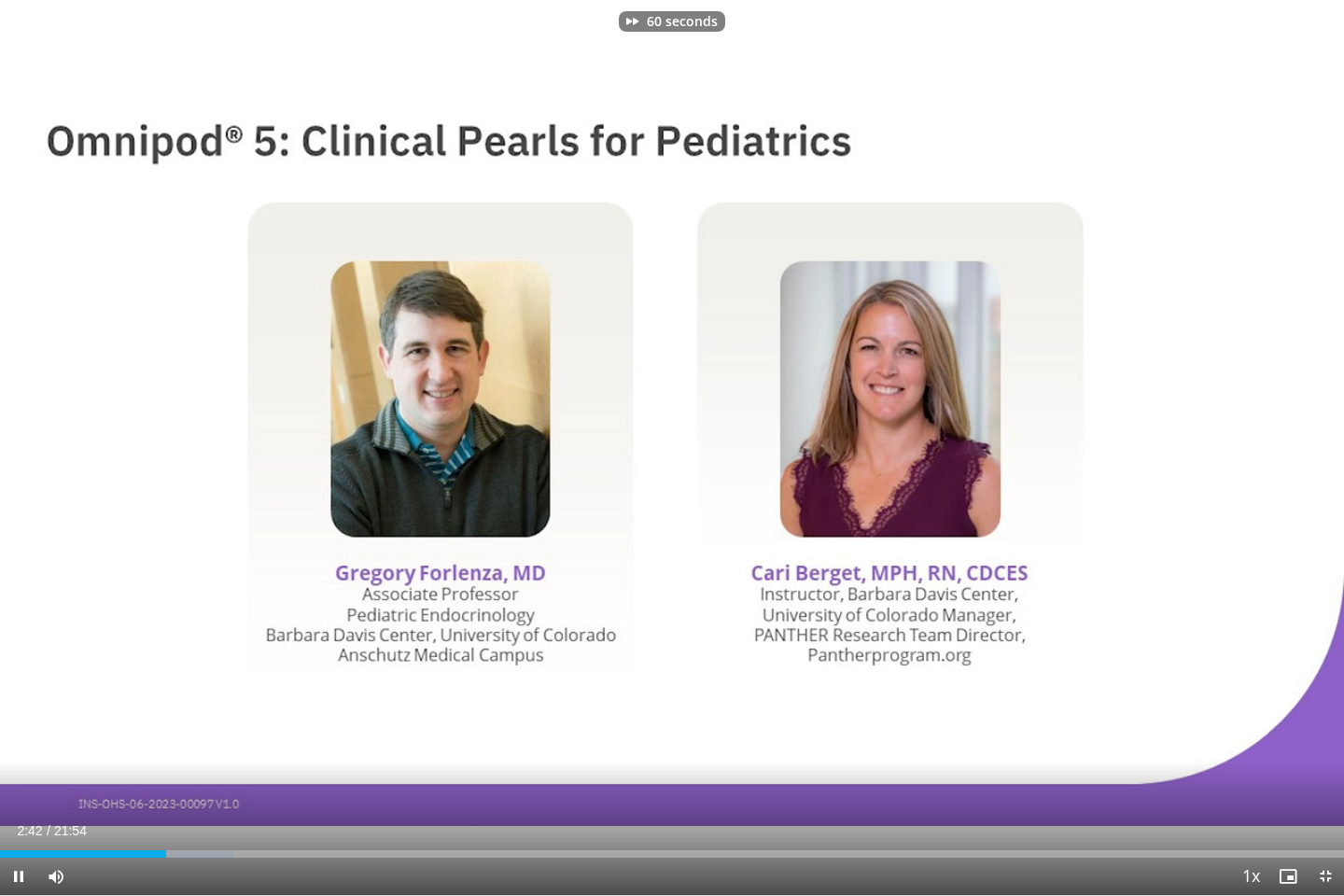 click at bounding box center [1057, 448] 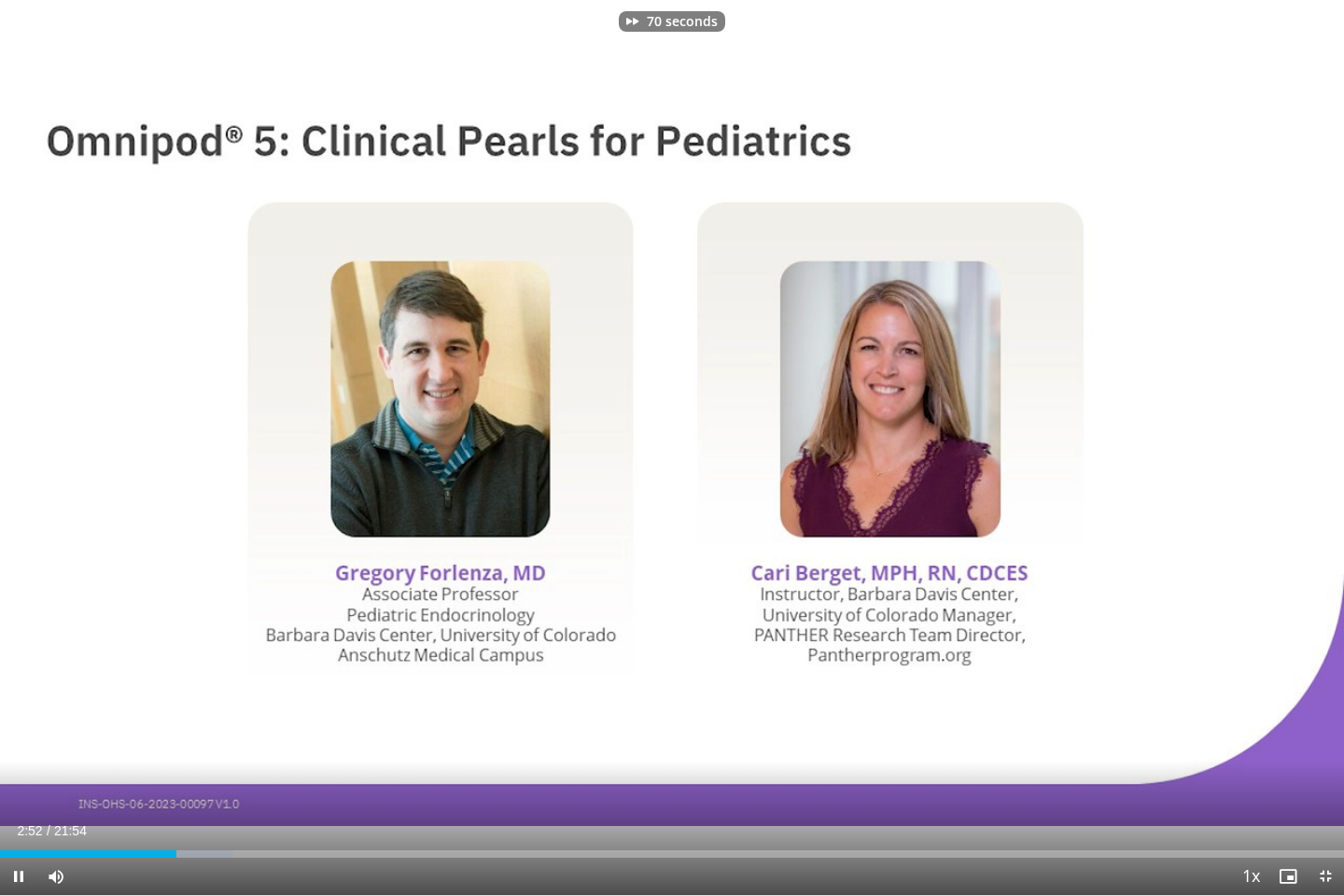 click at bounding box center (1057, 448) 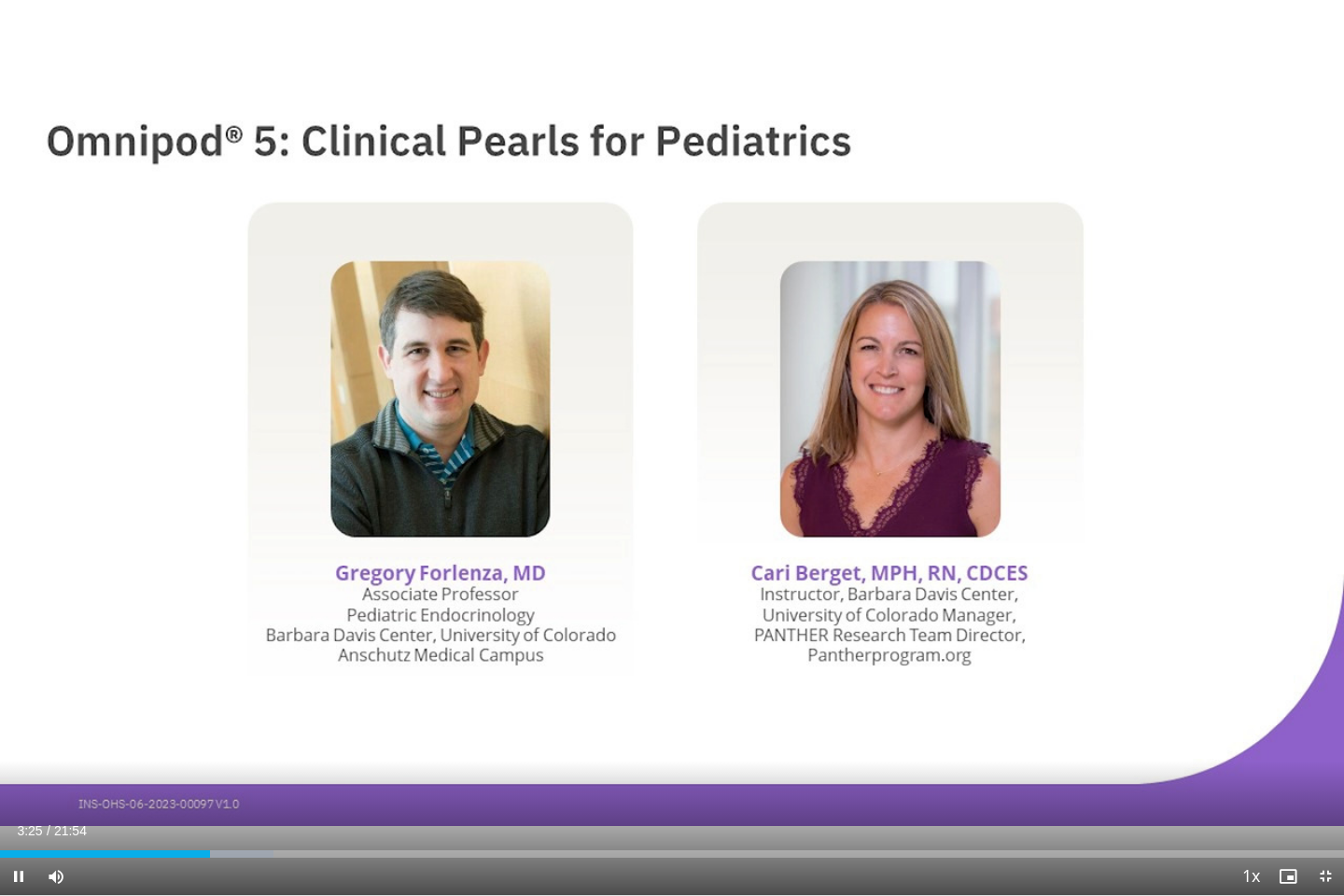click at bounding box center (1057, 448) 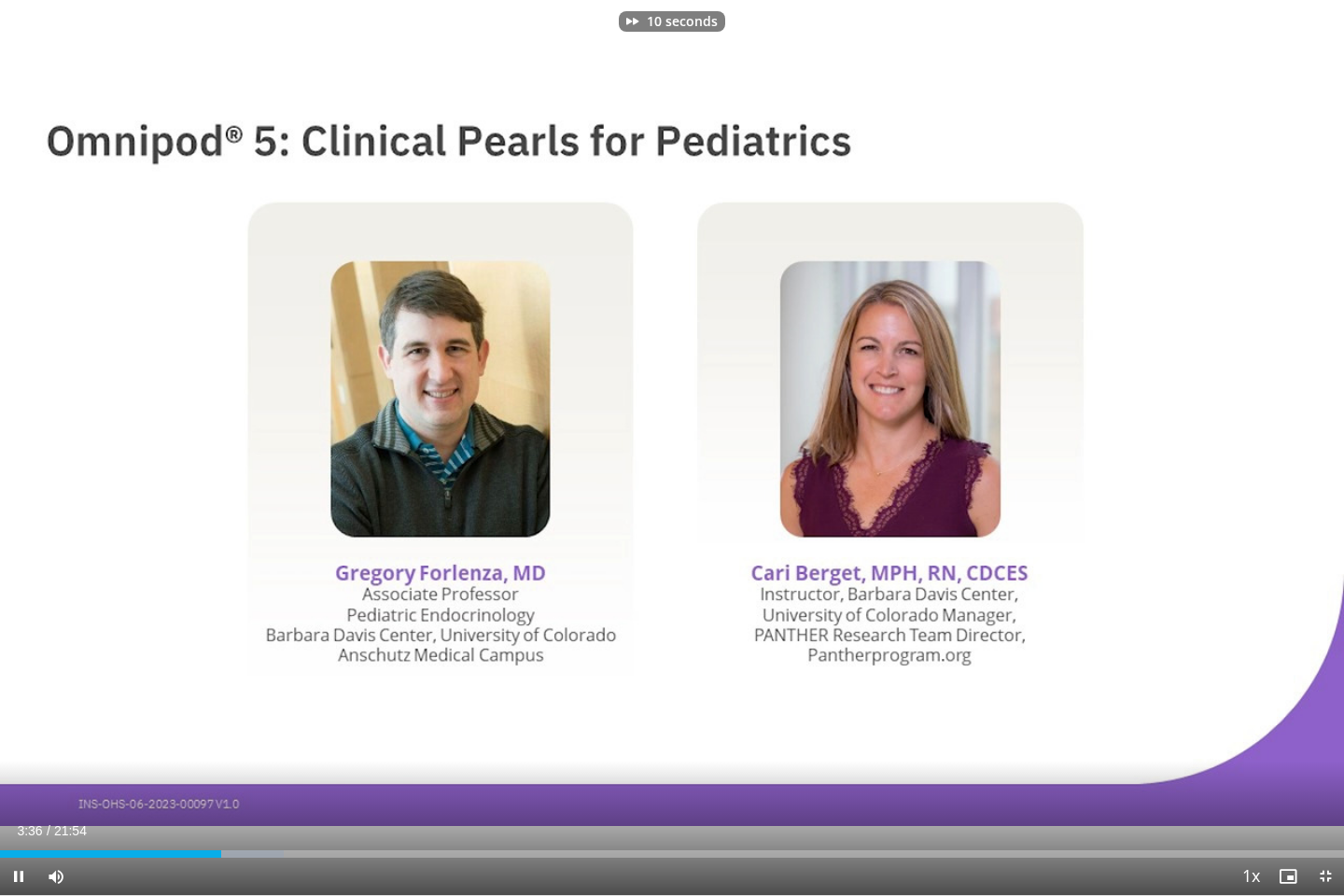 click at bounding box center [1057, 448] 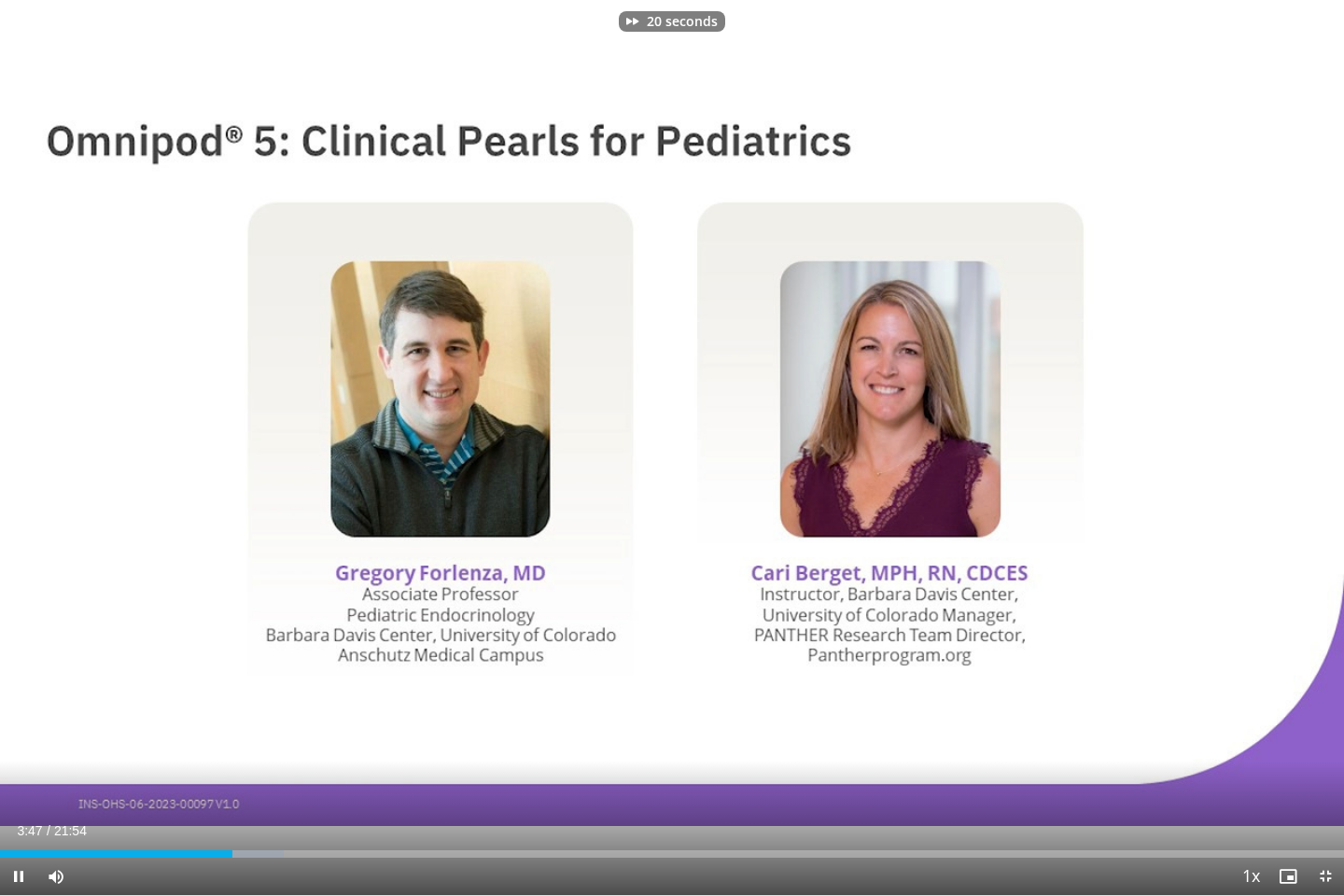 click at bounding box center [1057, 448] 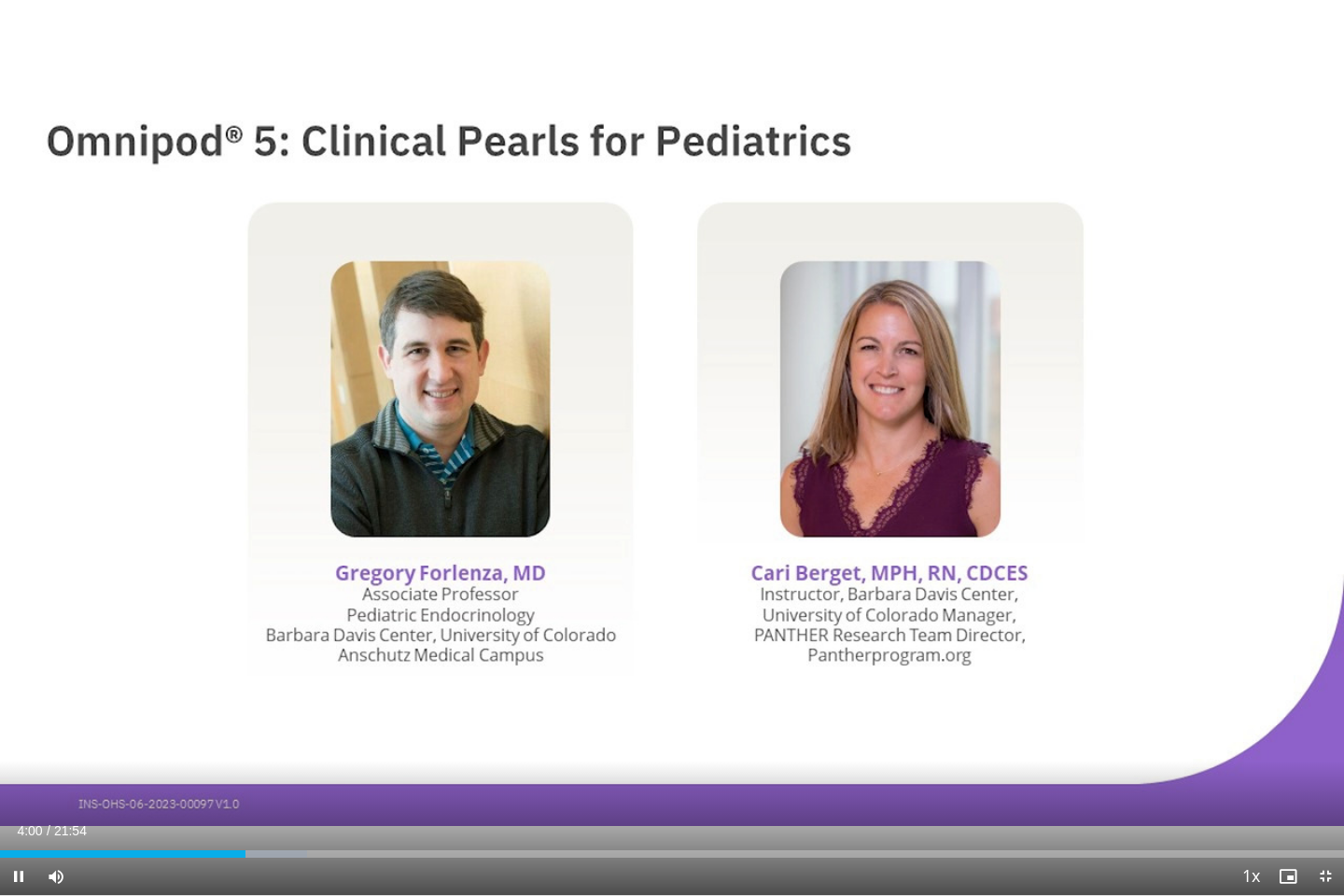 click at bounding box center [672, 448] 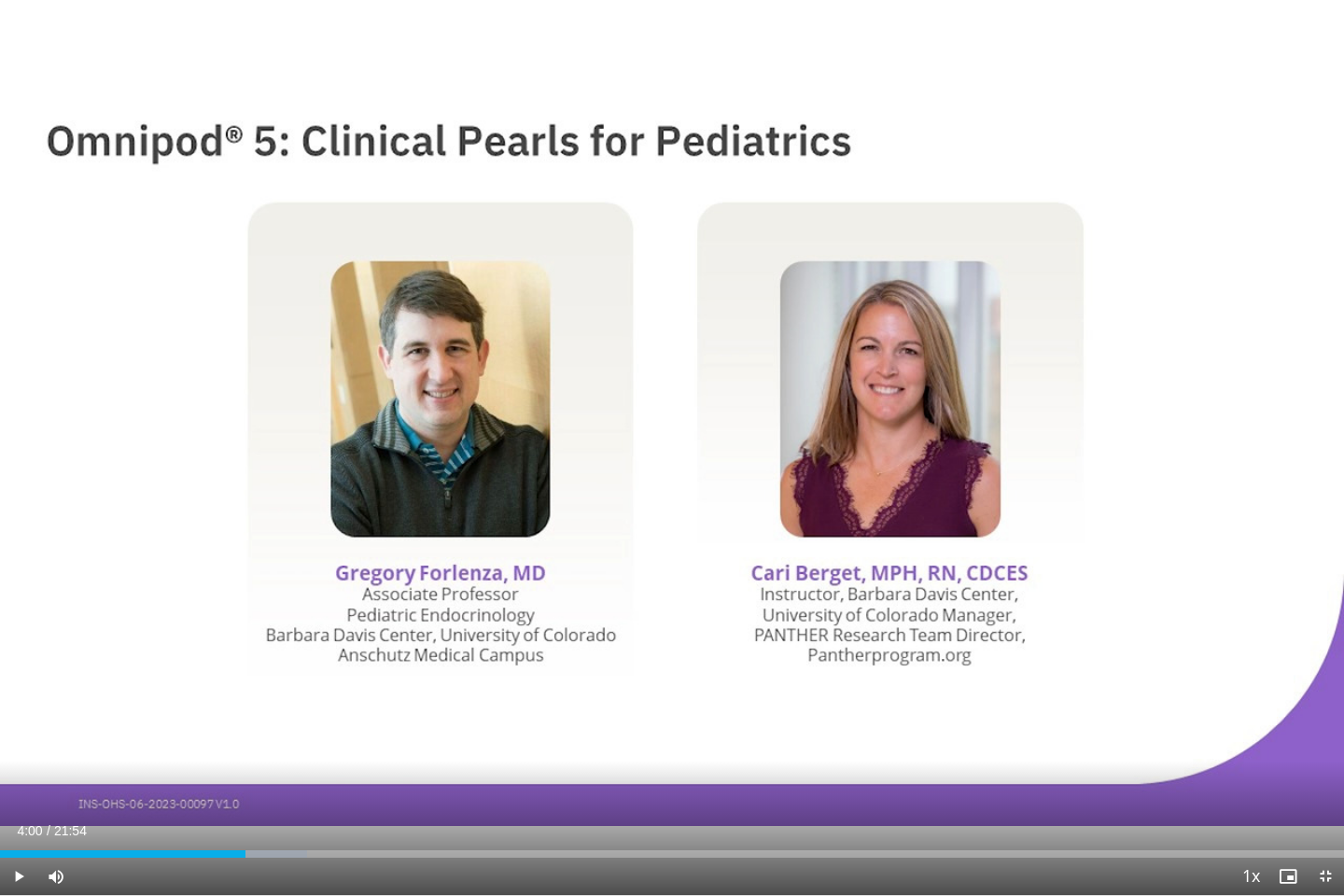 click on "30 seconds
Tap to unmute" at bounding box center [672, 447] 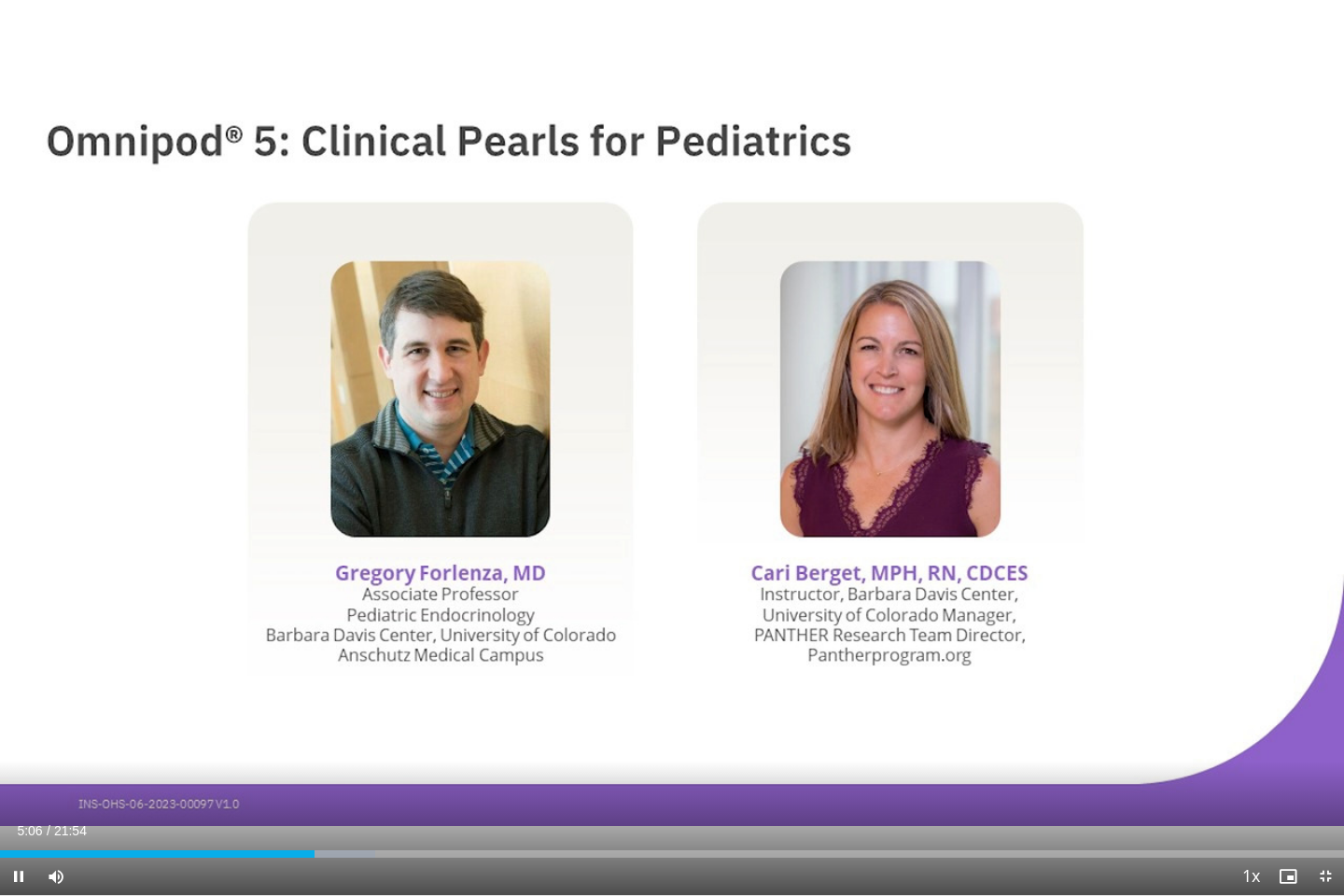 click at bounding box center [672, 448] 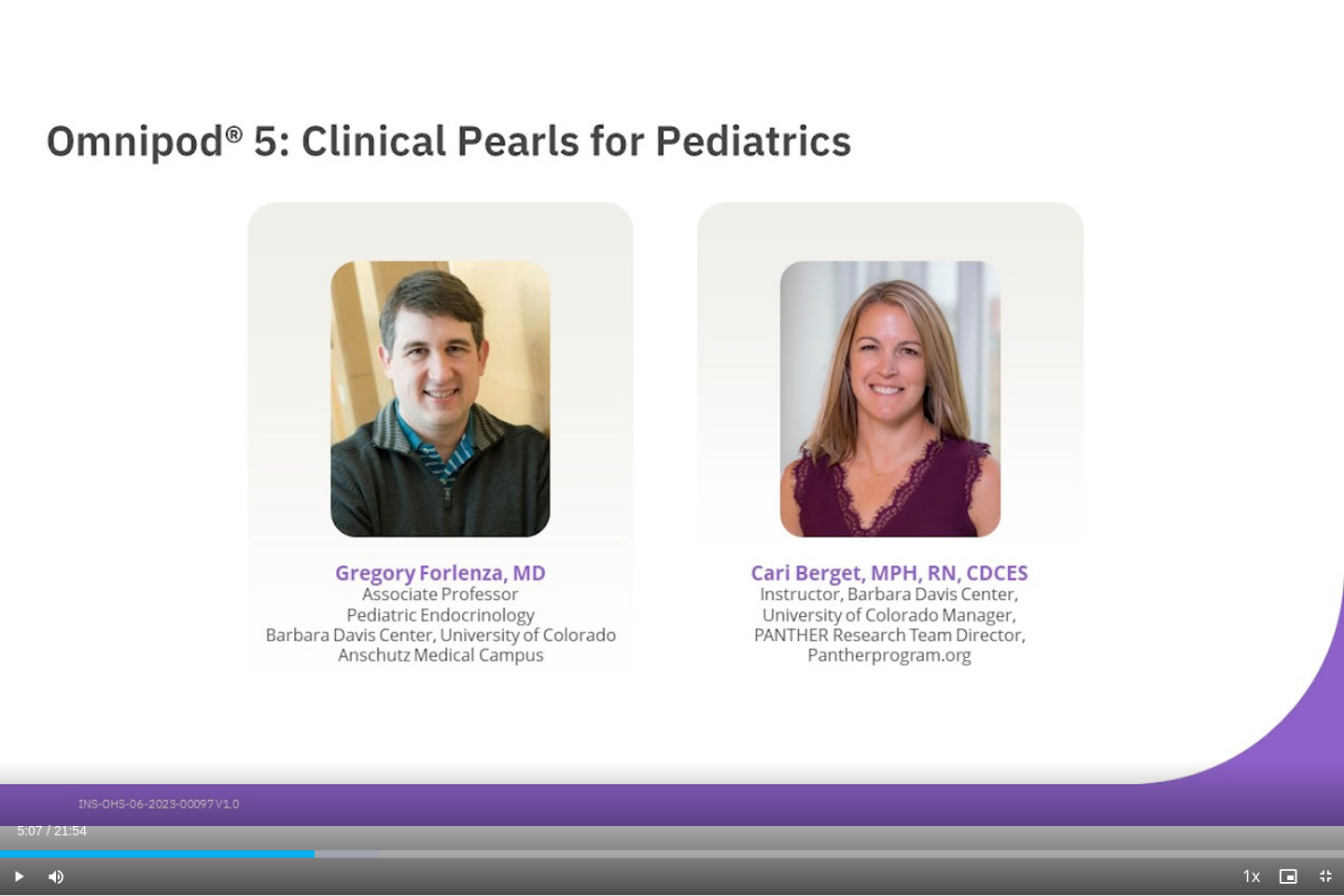 type 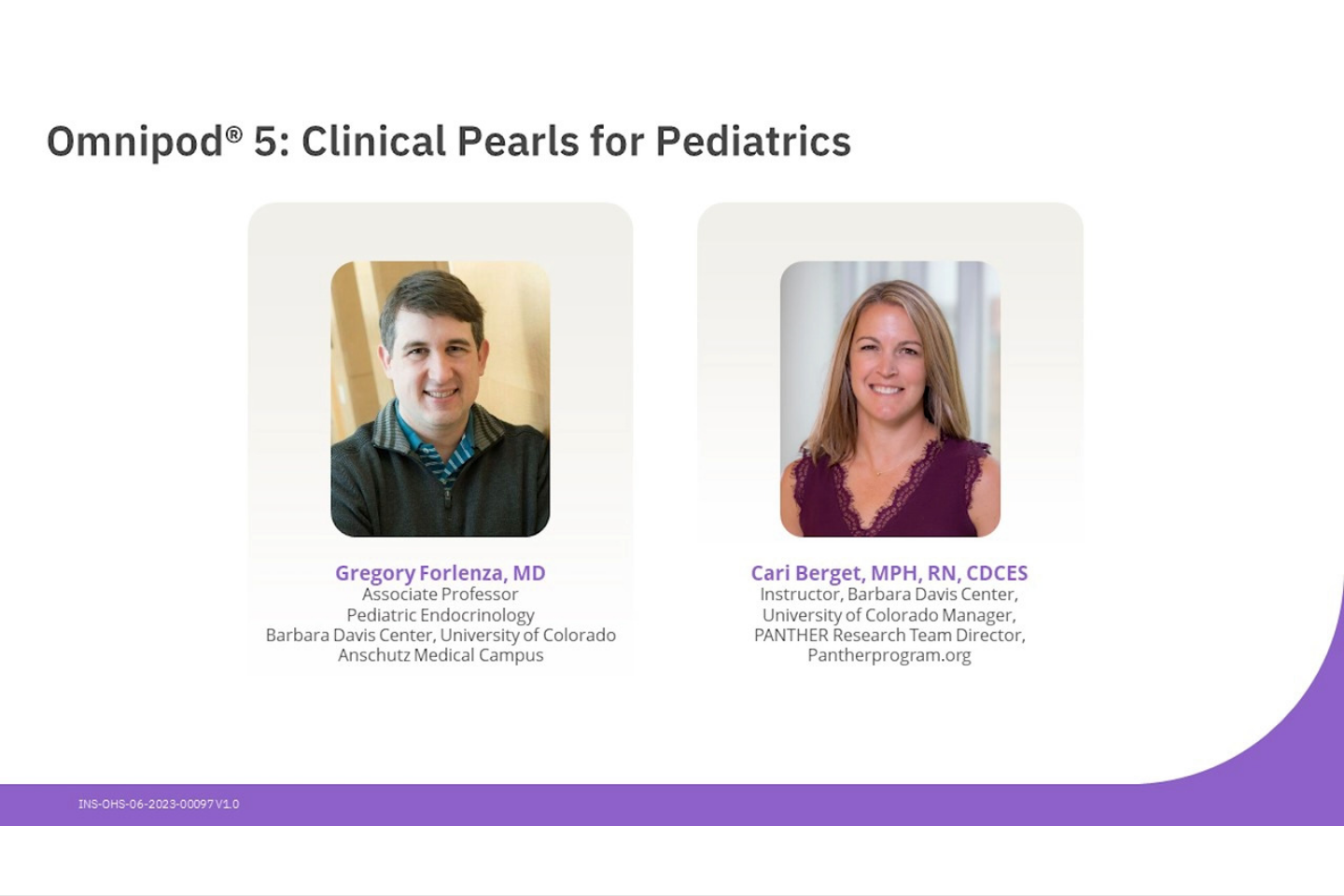 type 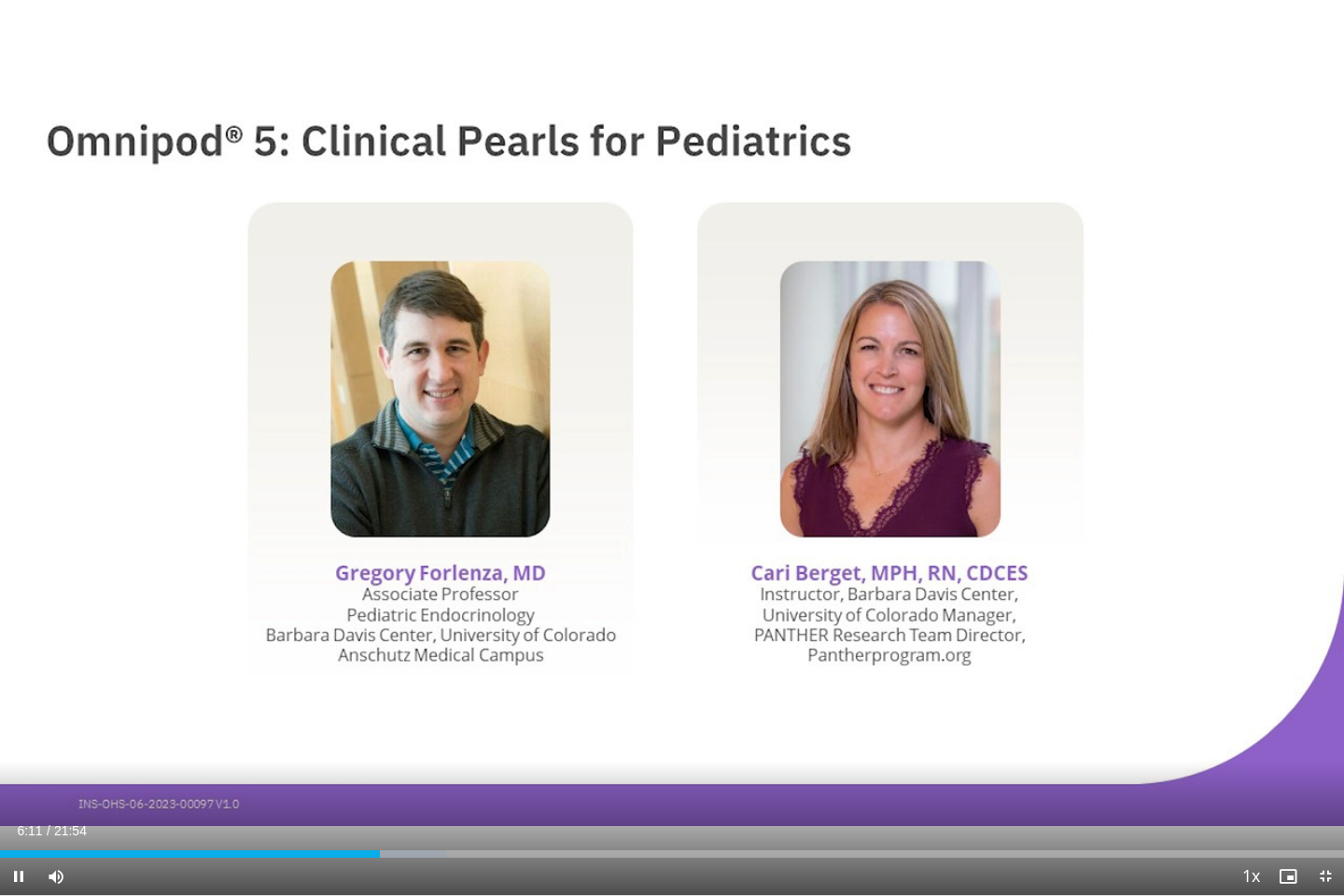 click at bounding box center (1057, 448) 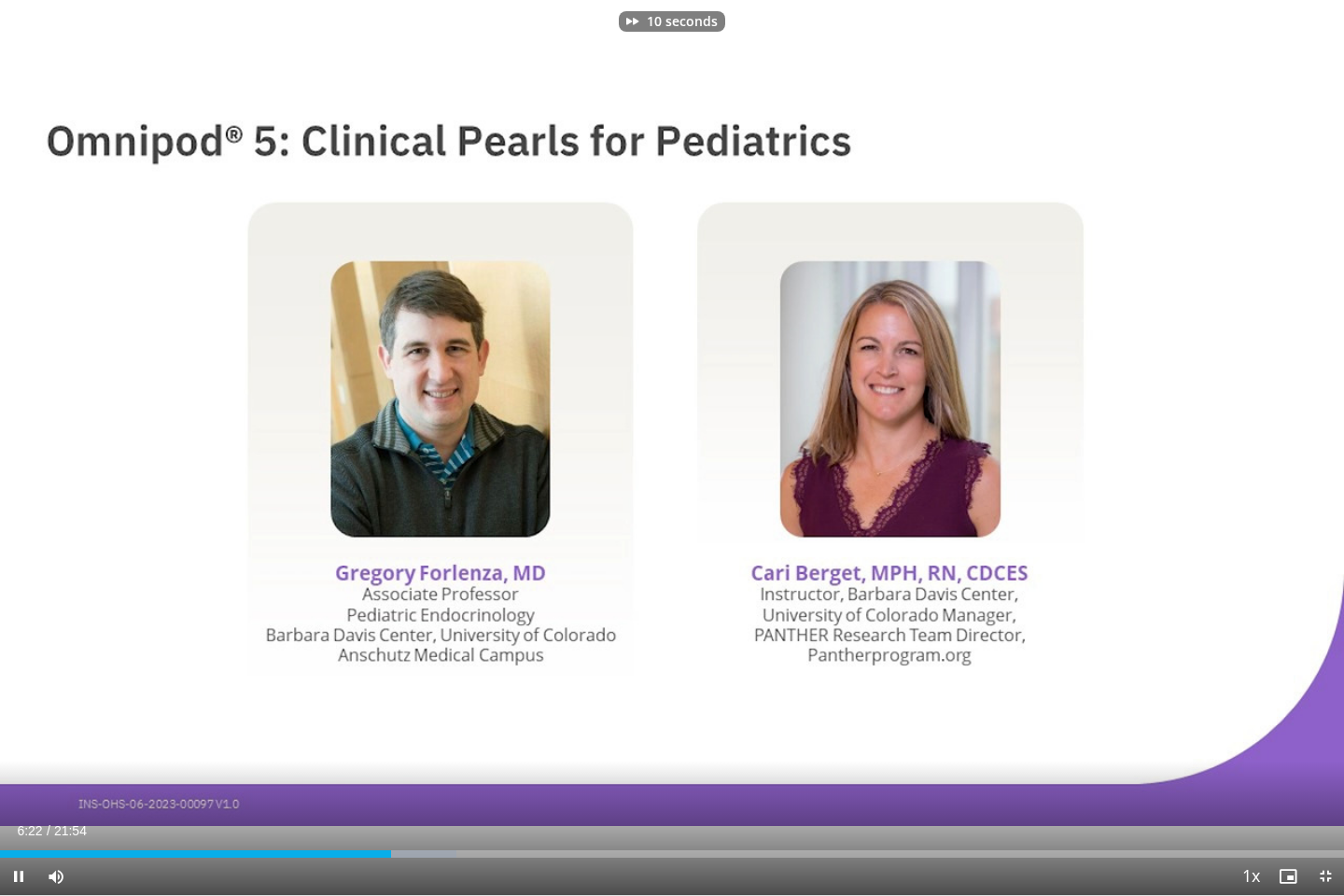 click at bounding box center [1057, 448] 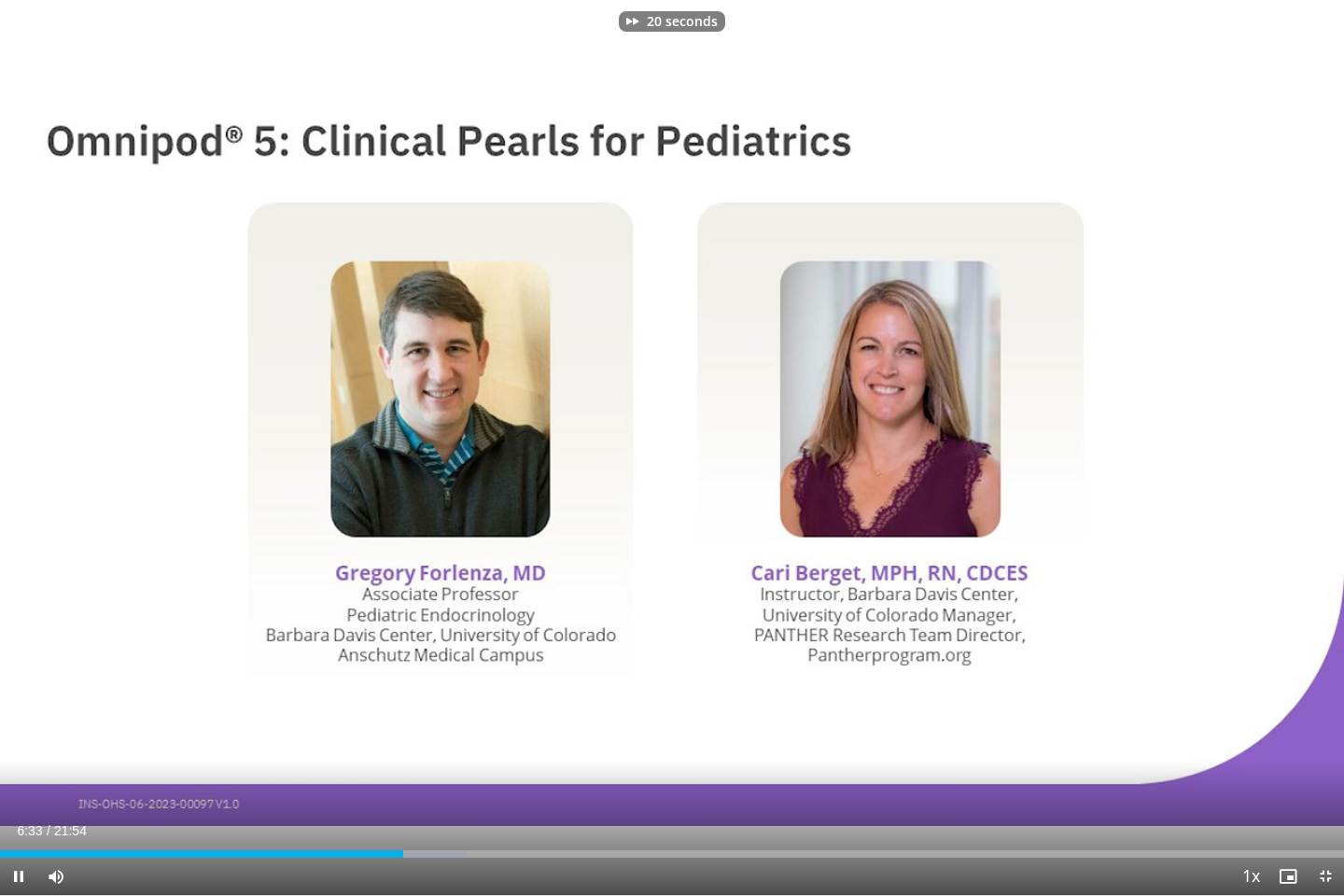 click at bounding box center (1057, 448) 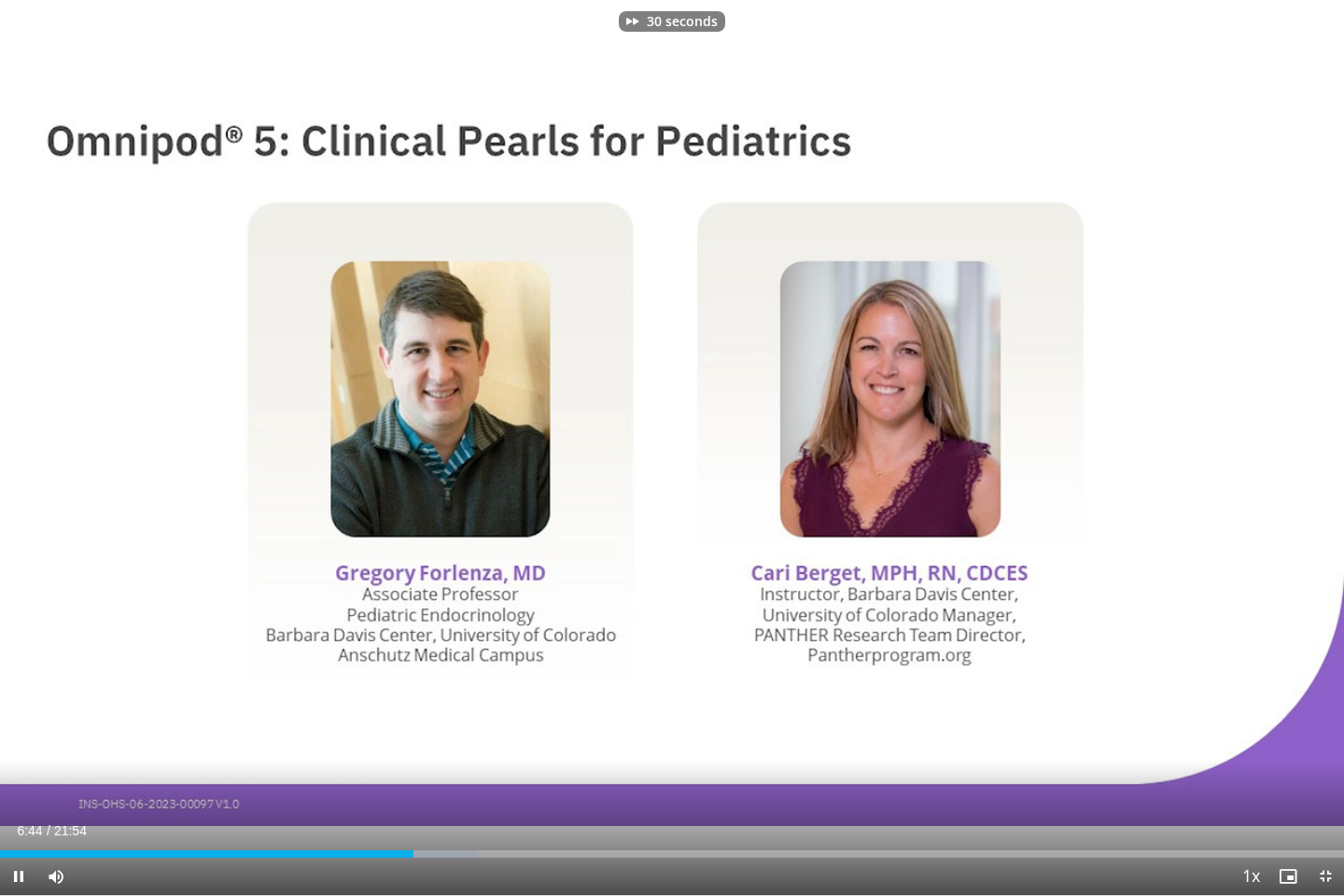 click at bounding box center [1057, 448] 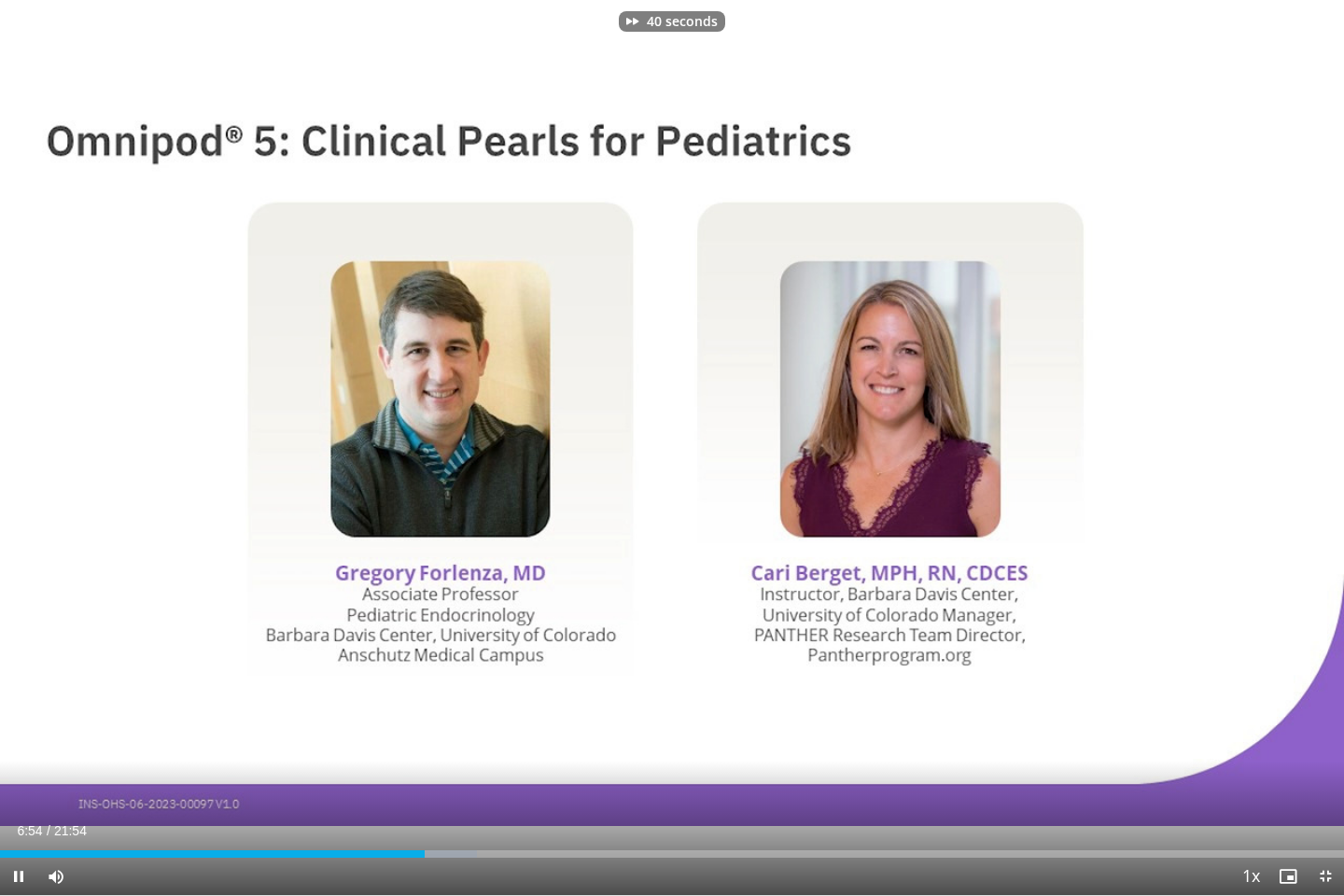 click at bounding box center [1057, 448] 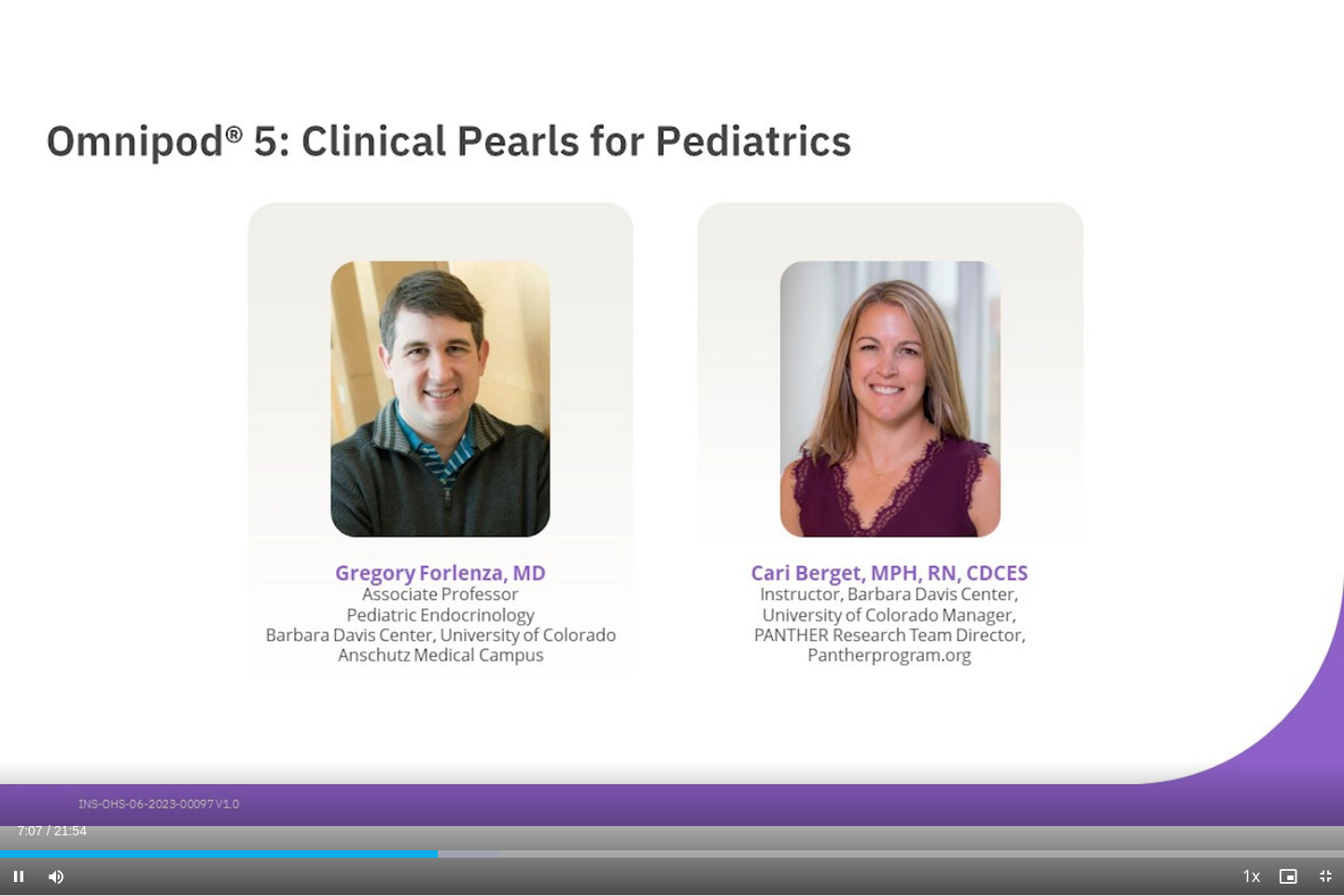 click at bounding box center [1057, 448] 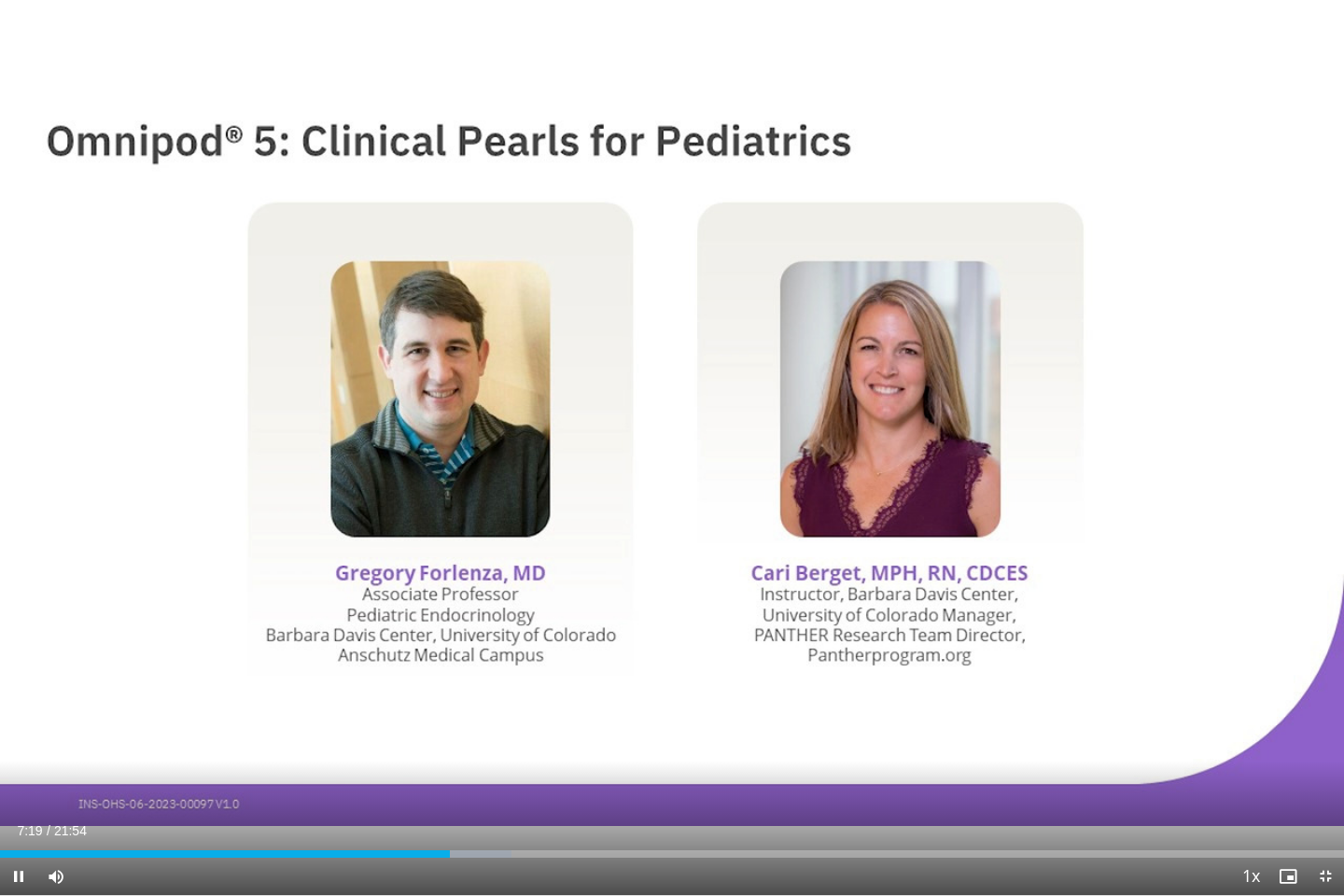 click at bounding box center [1057, 448] 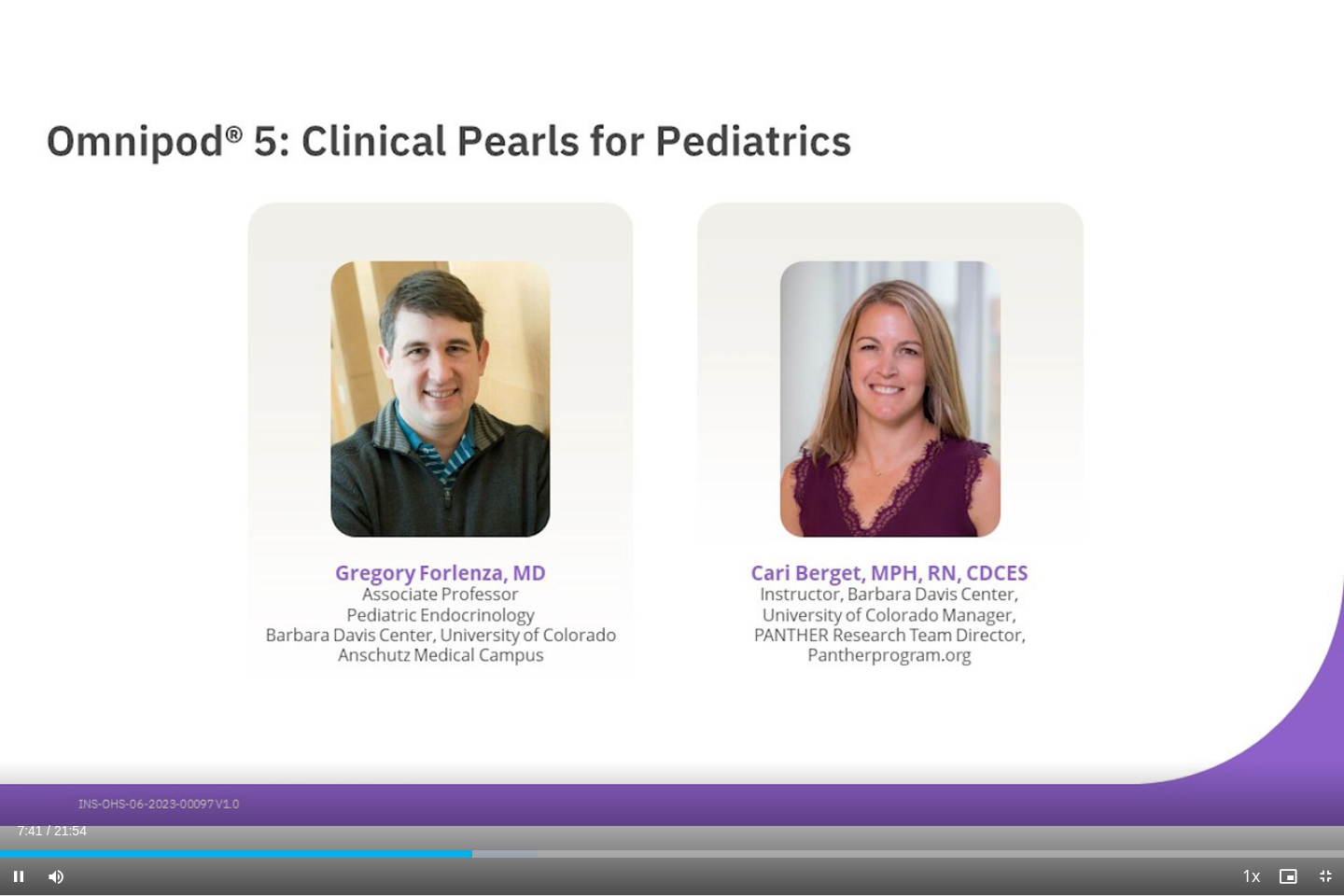 click at bounding box center [1057, 448] 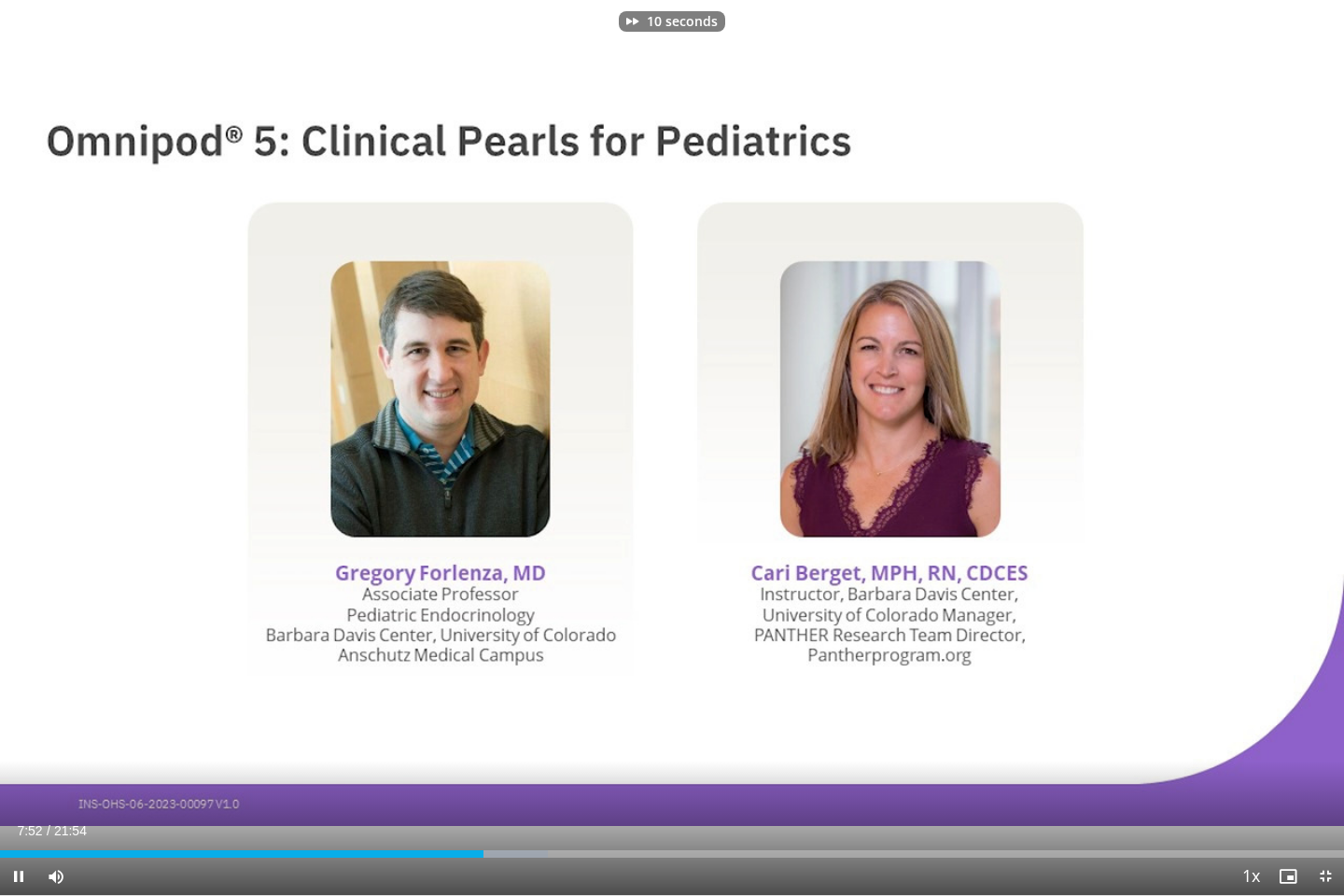 click at bounding box center (1057, 448) 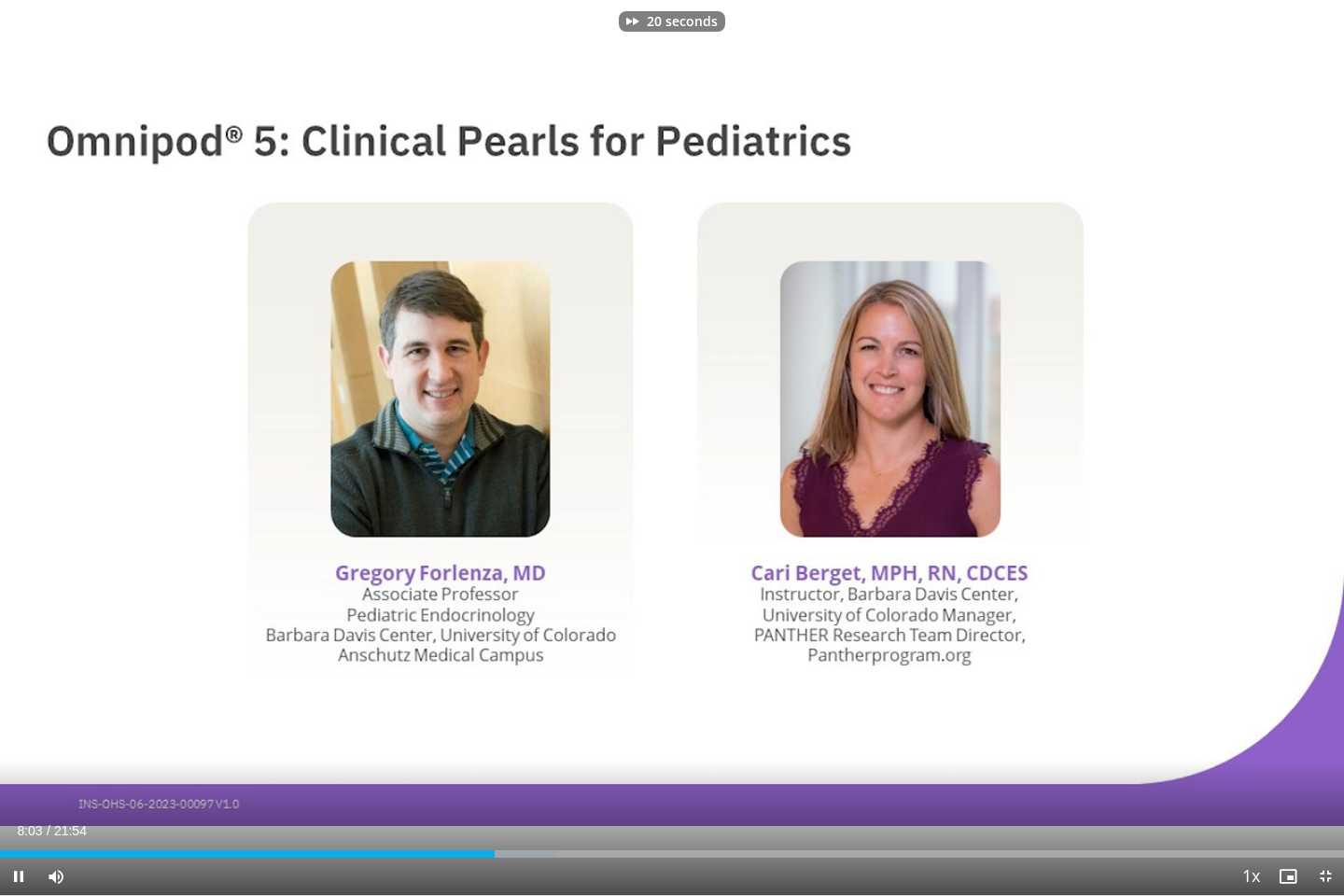 click at bounding box center [1057, 448] 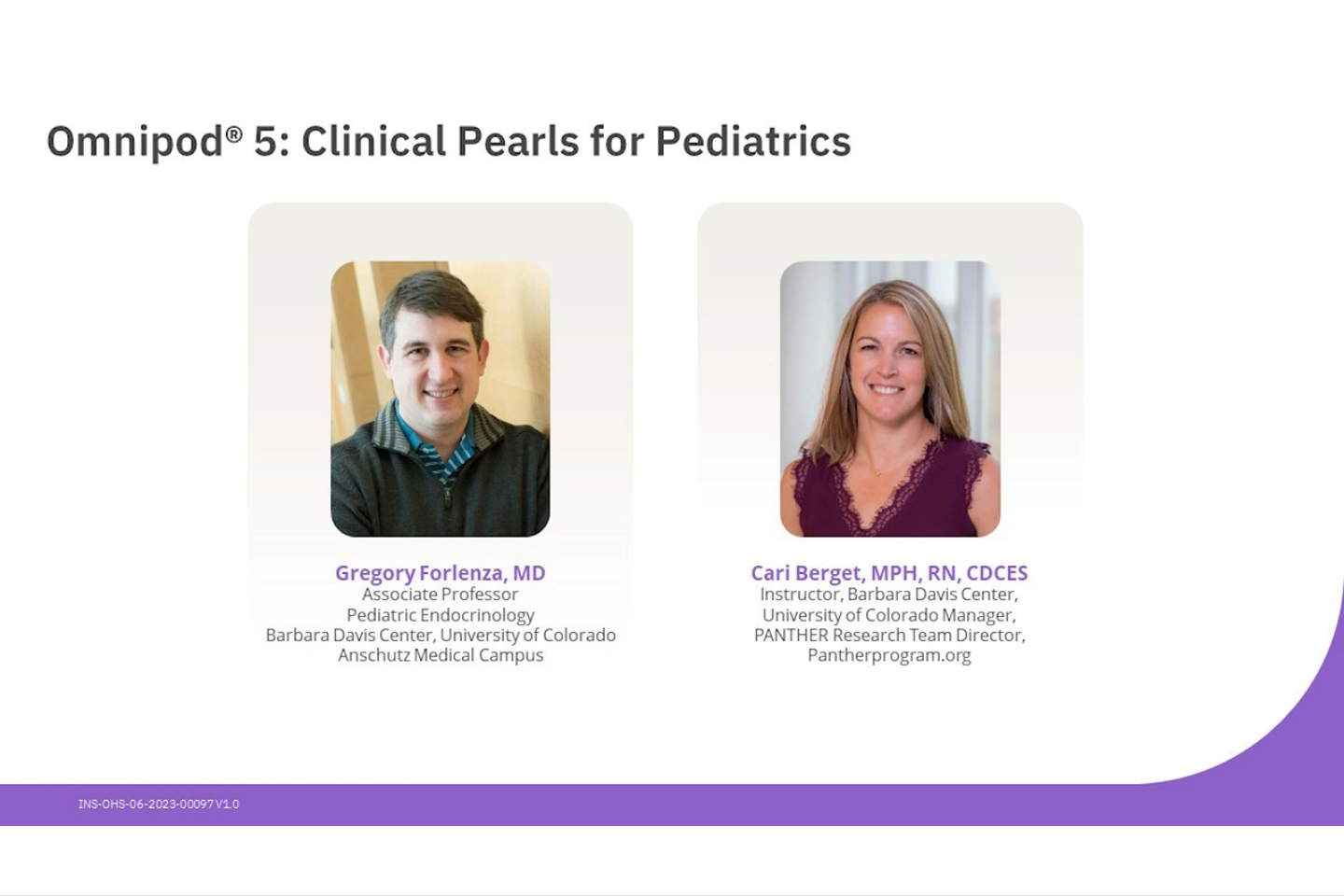click on "30 seconds
Tap to unmute" at bounding box center [672, 447] 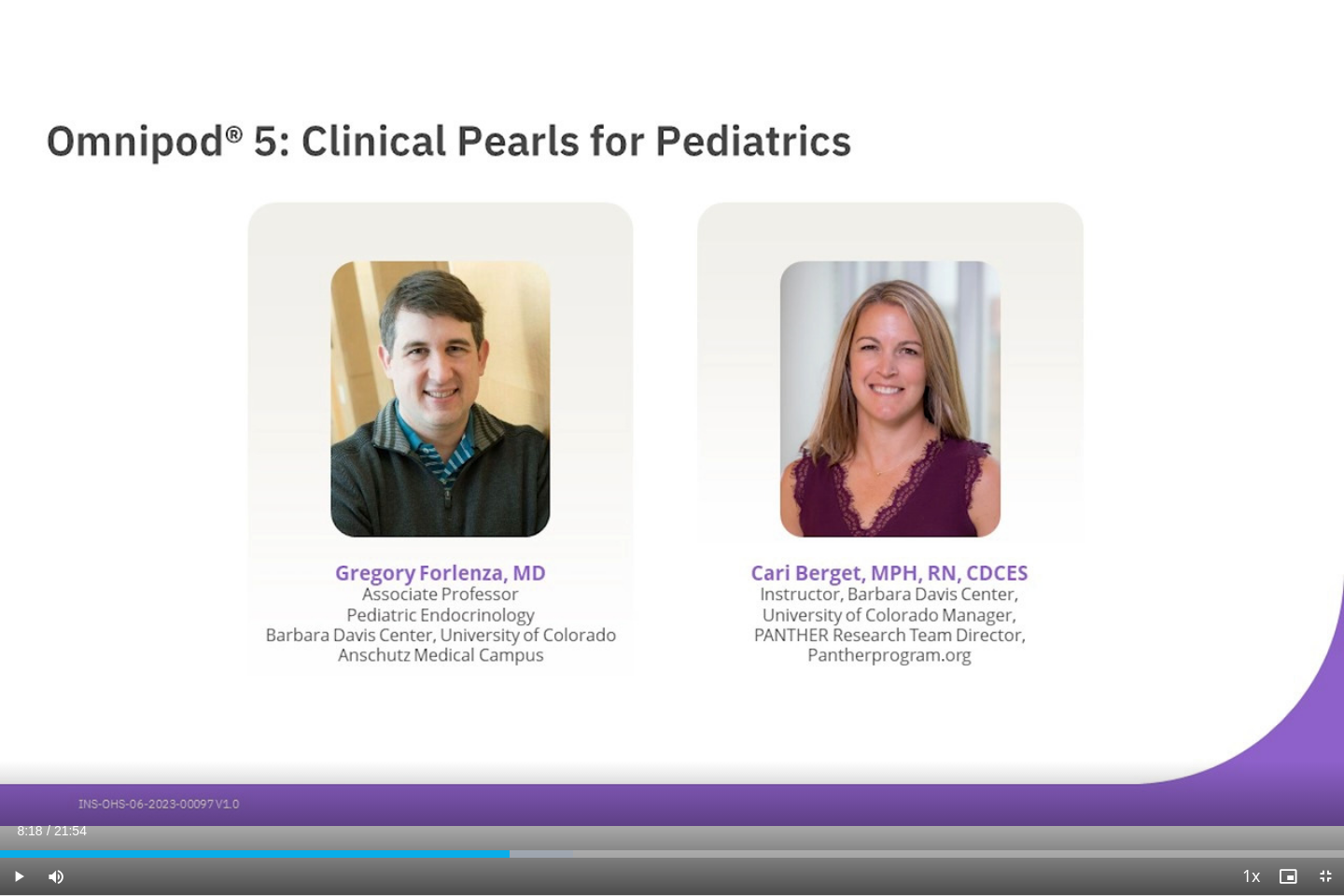 click at bounding box center [672, 448] 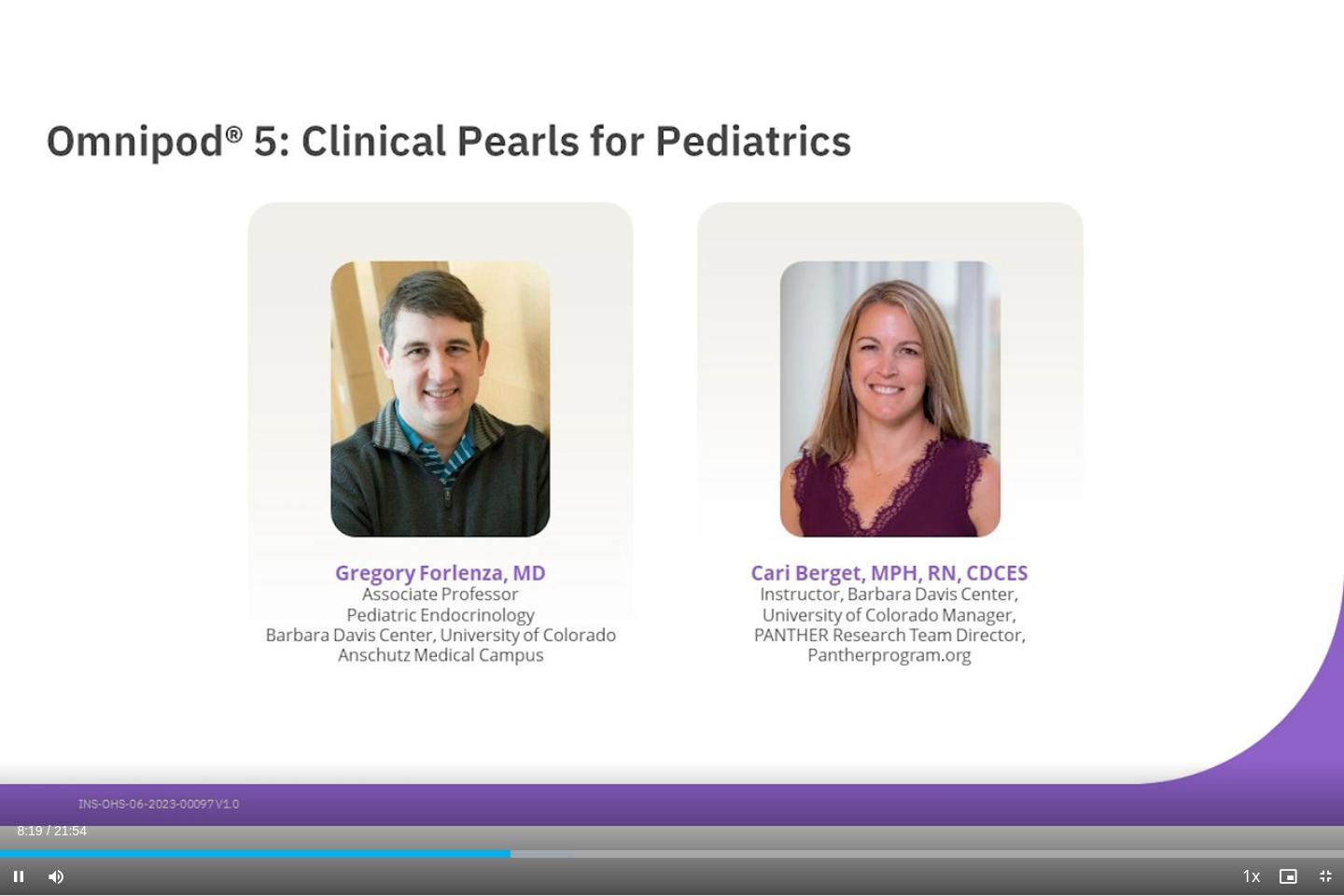 click at bounding box center [1057, 448] 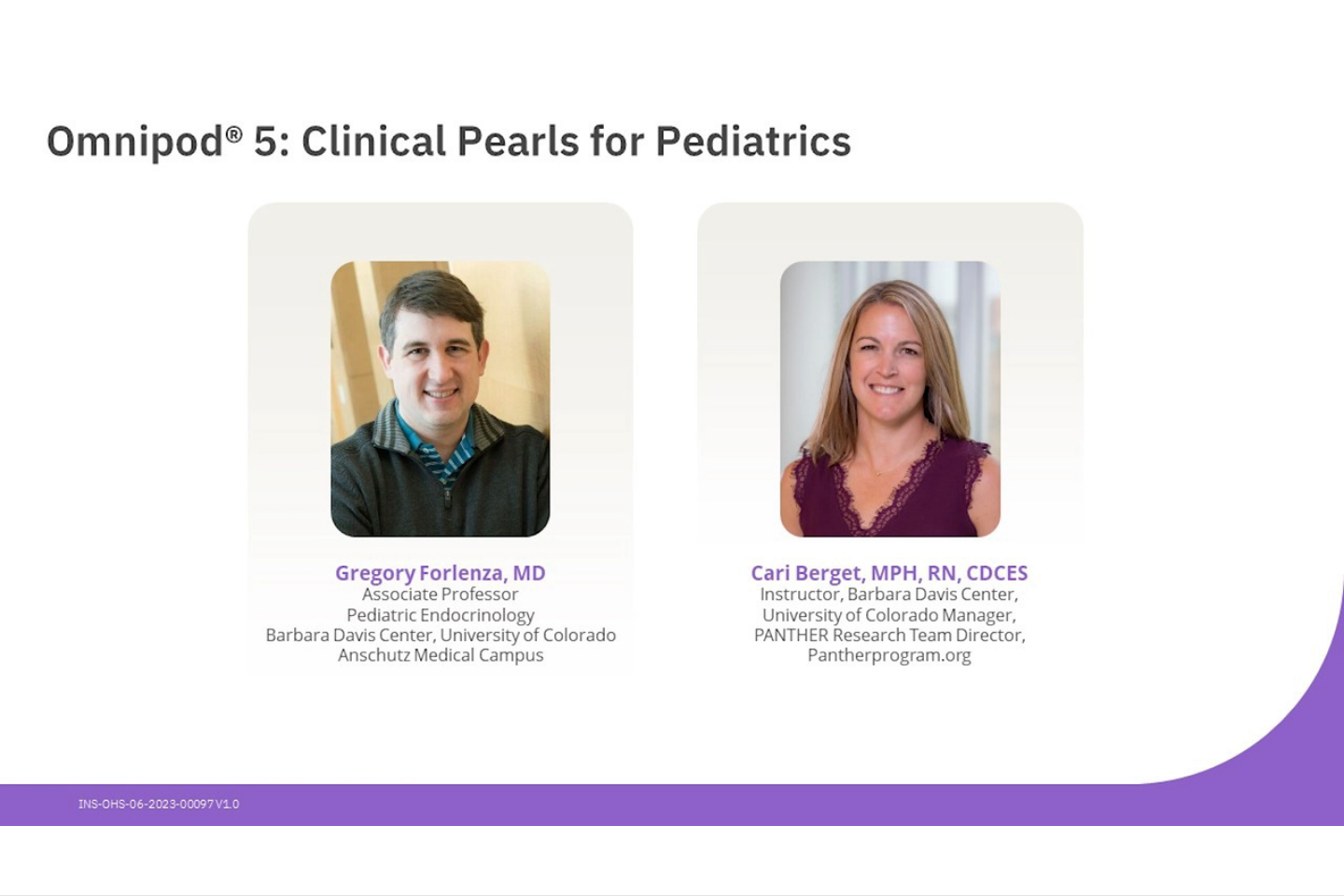 click on "10 seconds
Tap to unmute" at bounding box center [672, 447] 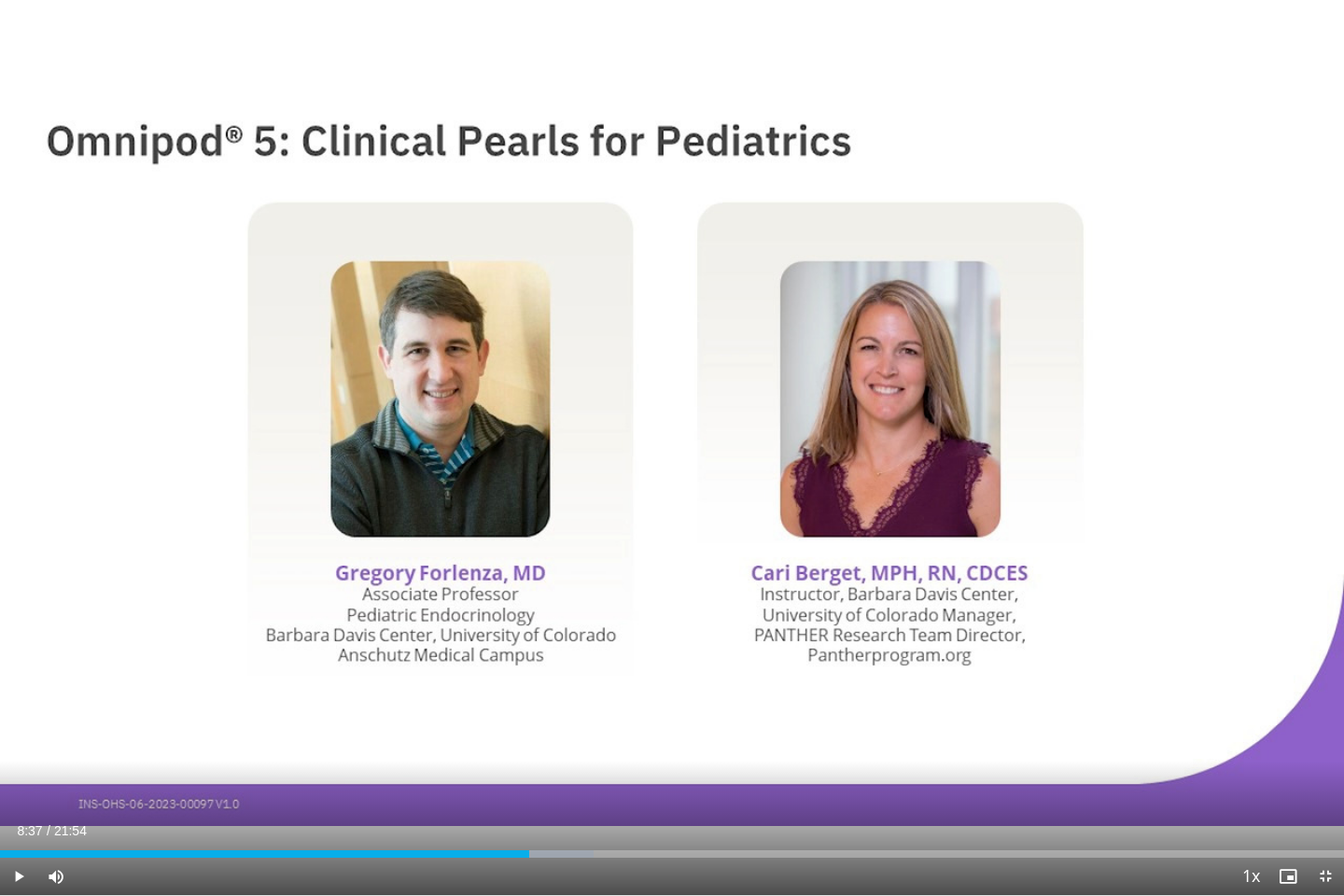click at bounding box center [1057, 448] 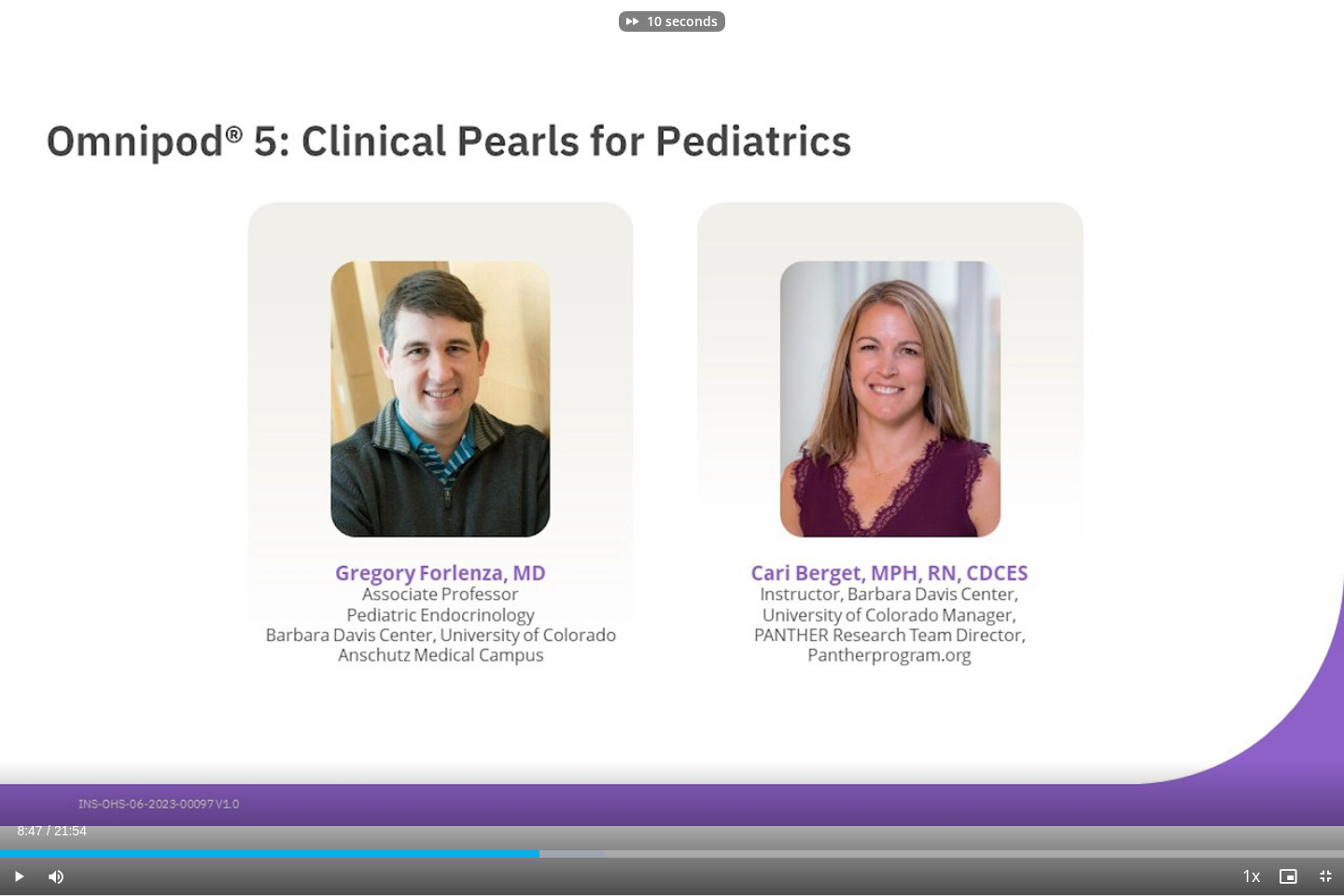 click at bounding box center (672, 448) 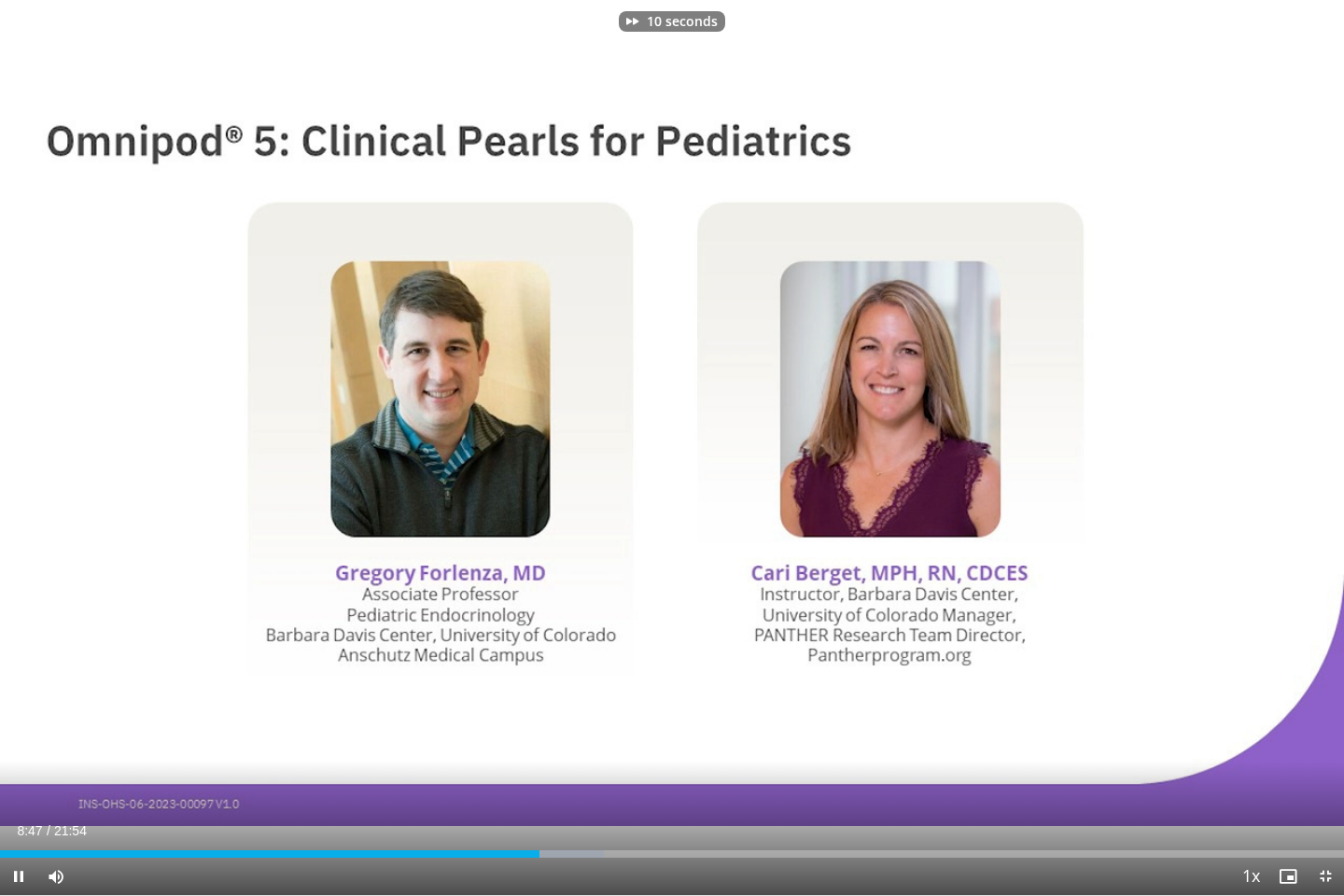 click at bounding box center [1057, 448] 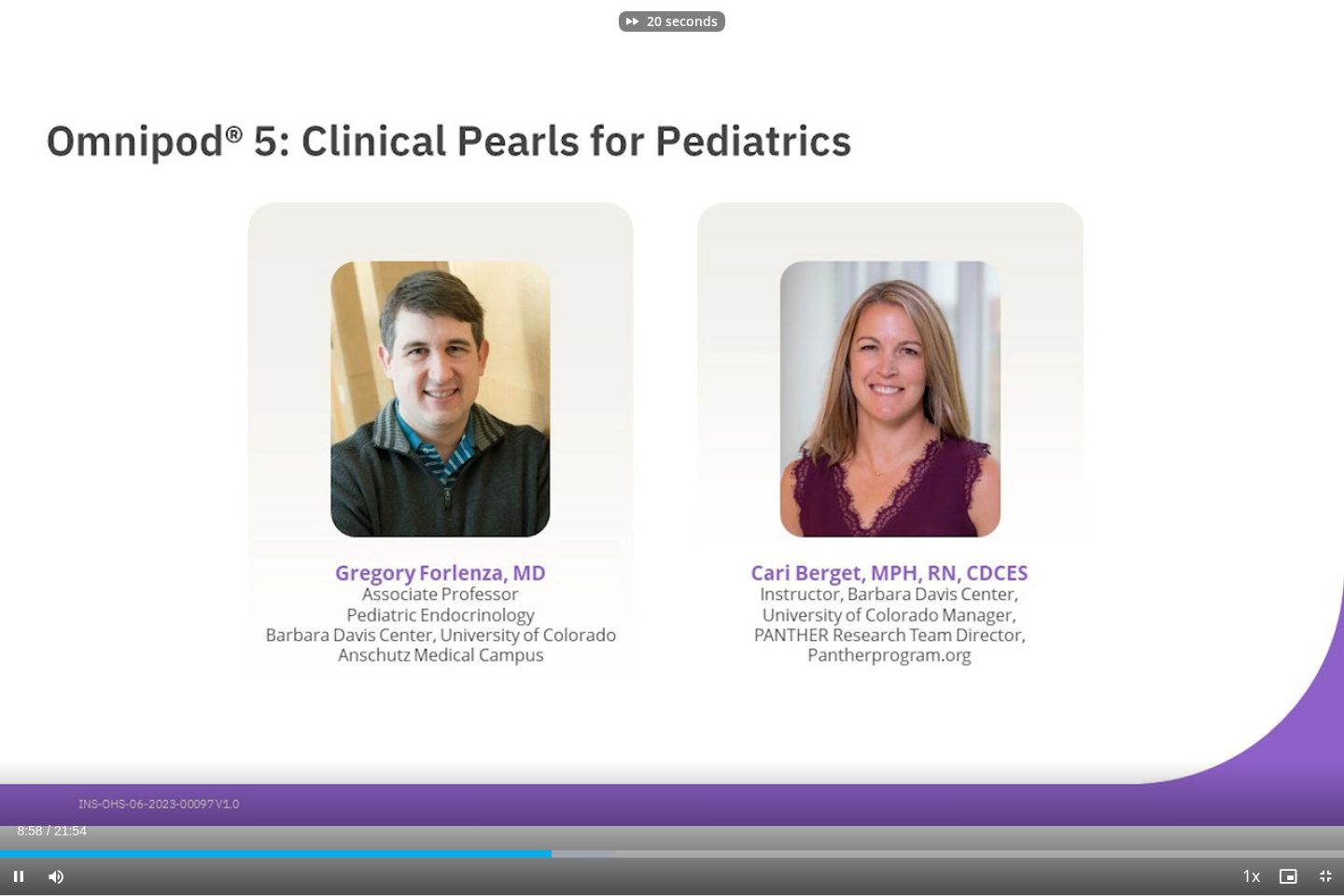 click at bounding box center [1057, 448] 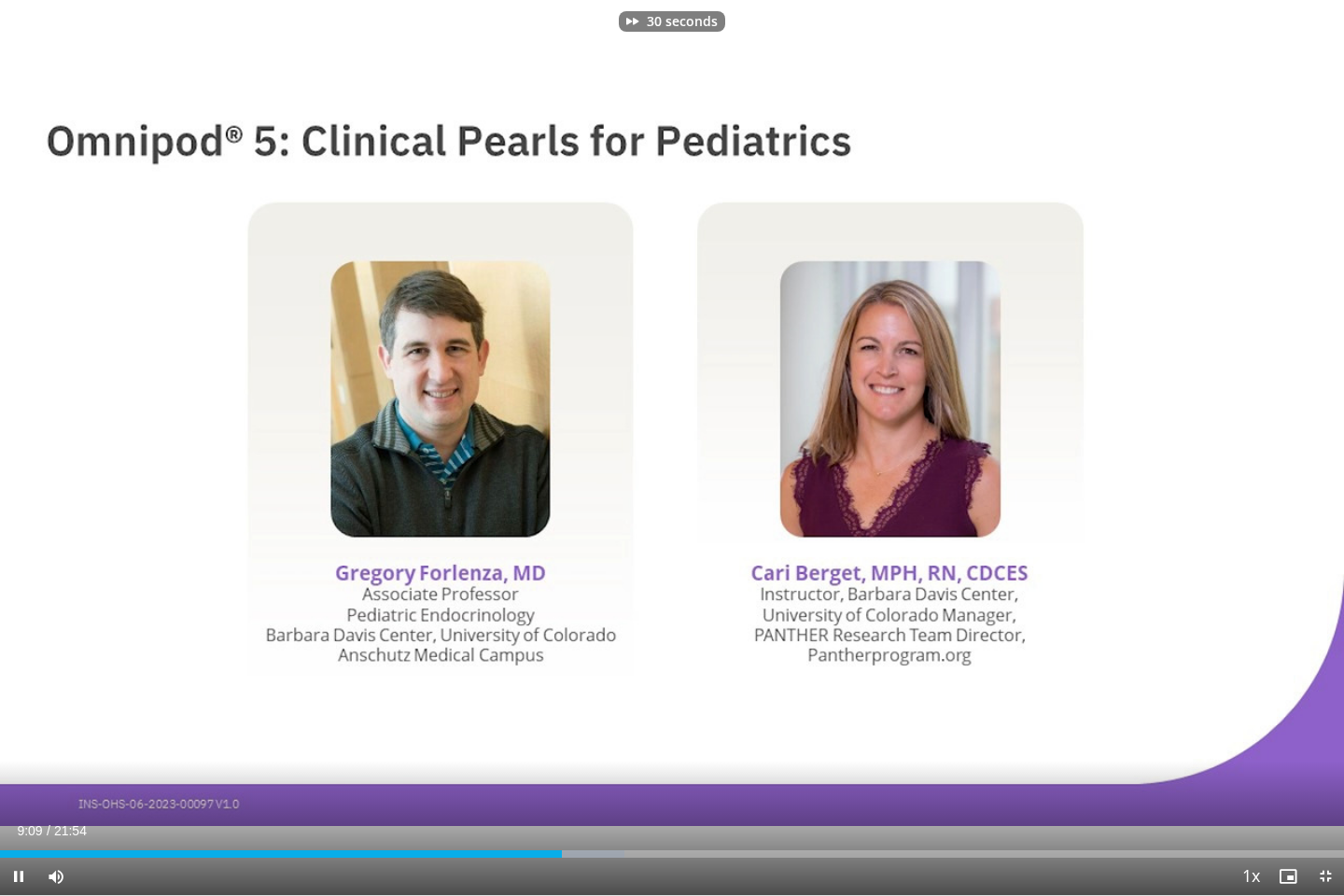 click at bounding box center [1057, 448] 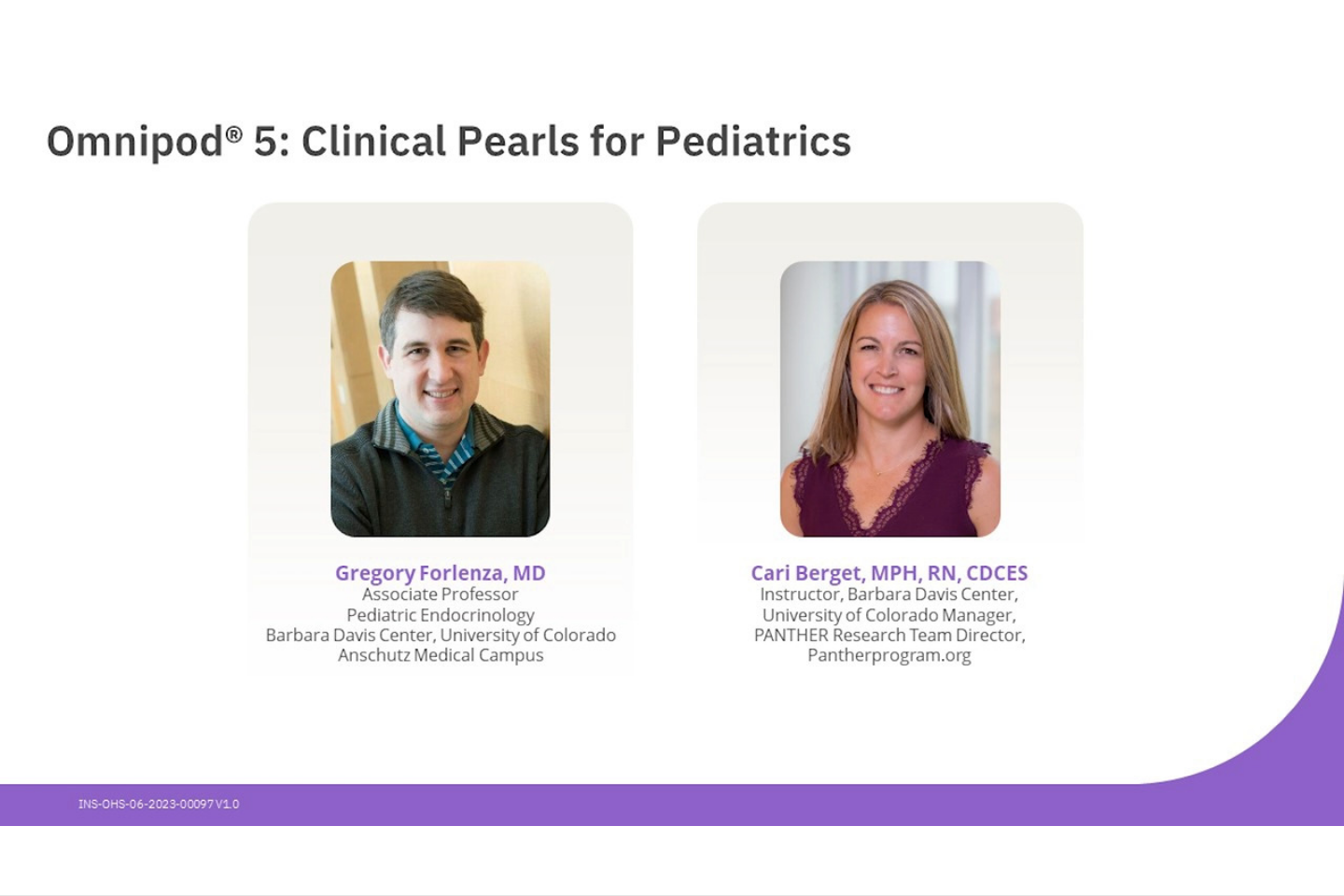 click at bounding box center [1057, 448] 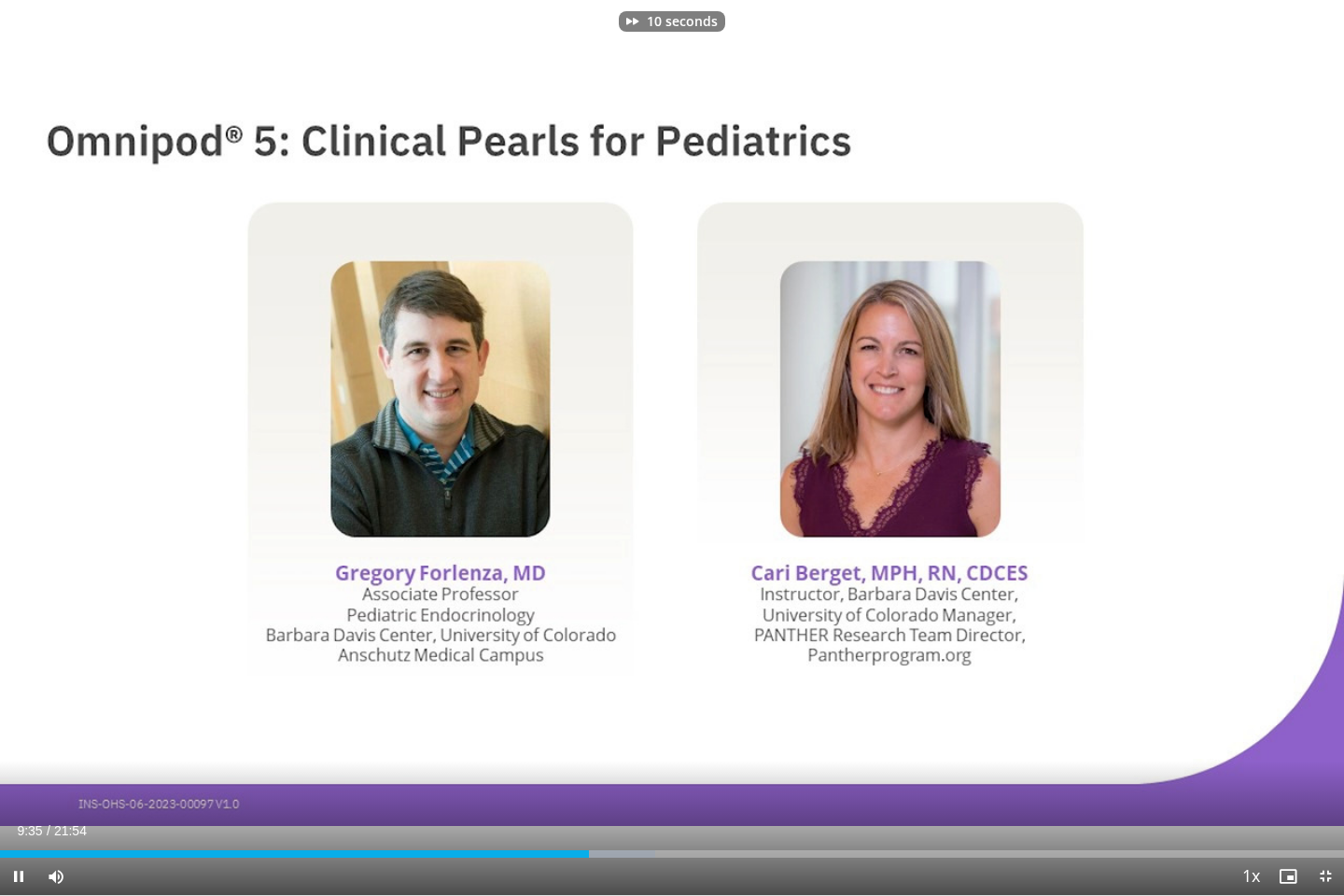 click at bounding box center [1057, 448] 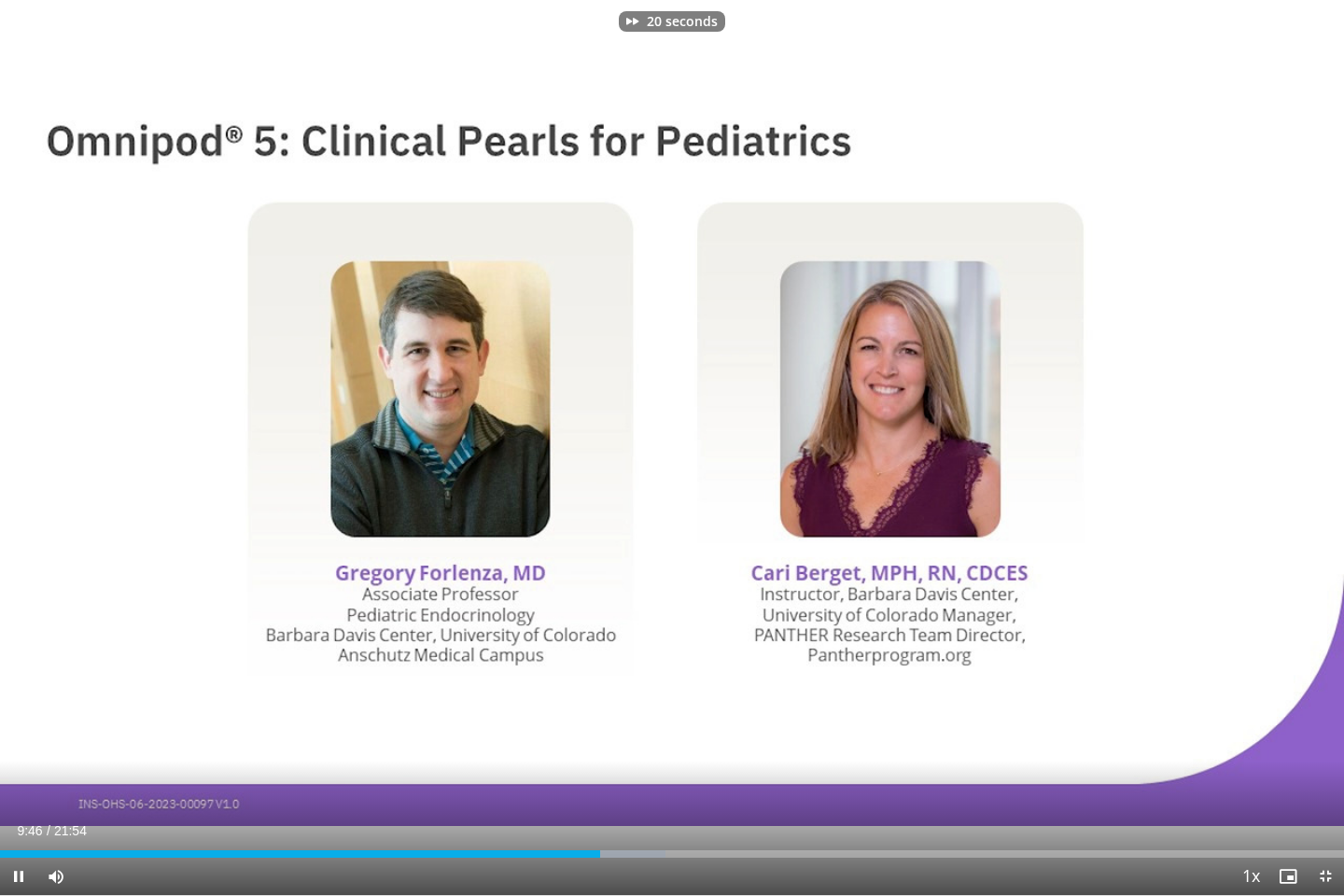 click at bounding box center (1057, 448) 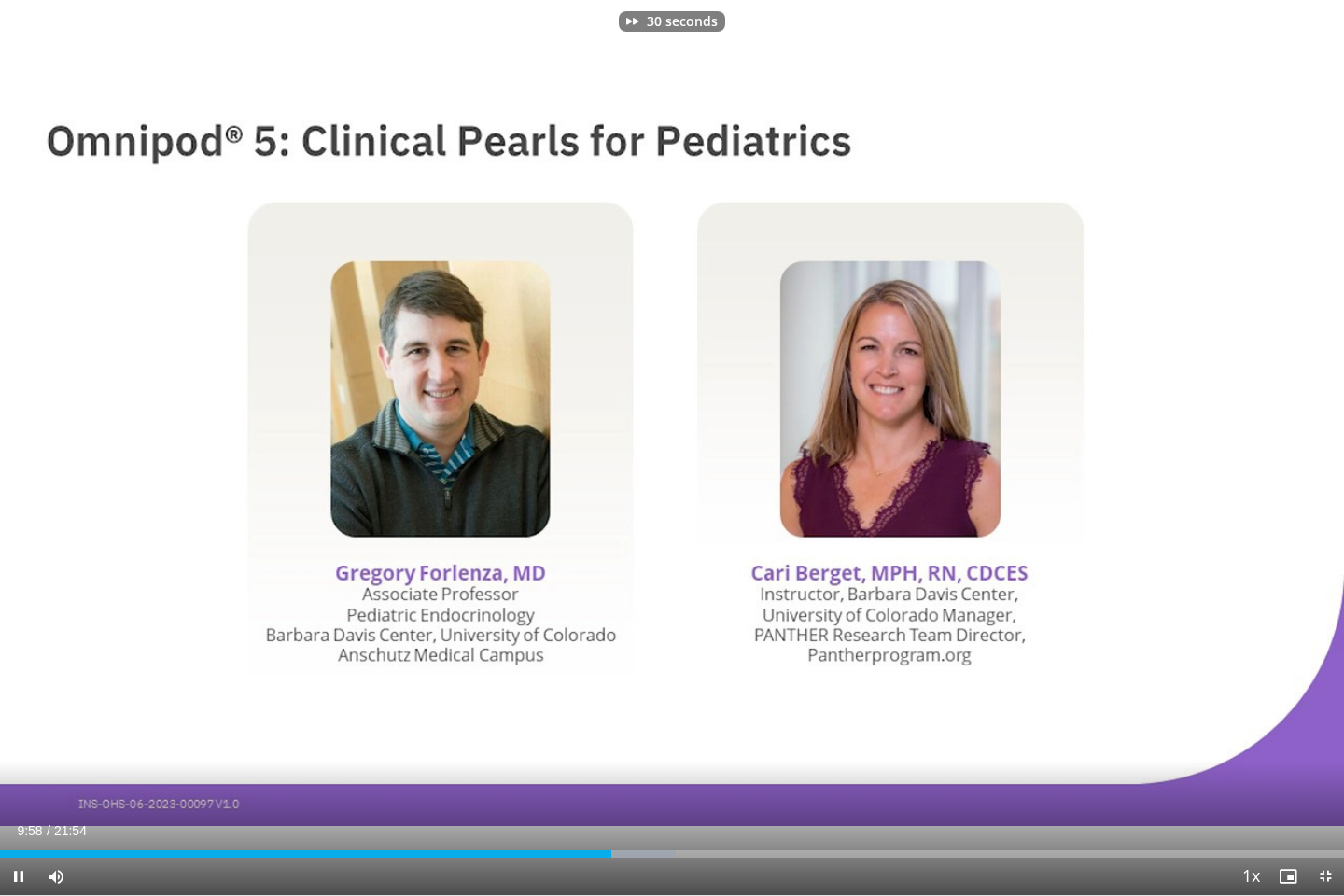click at bounding box center [1057, 448] 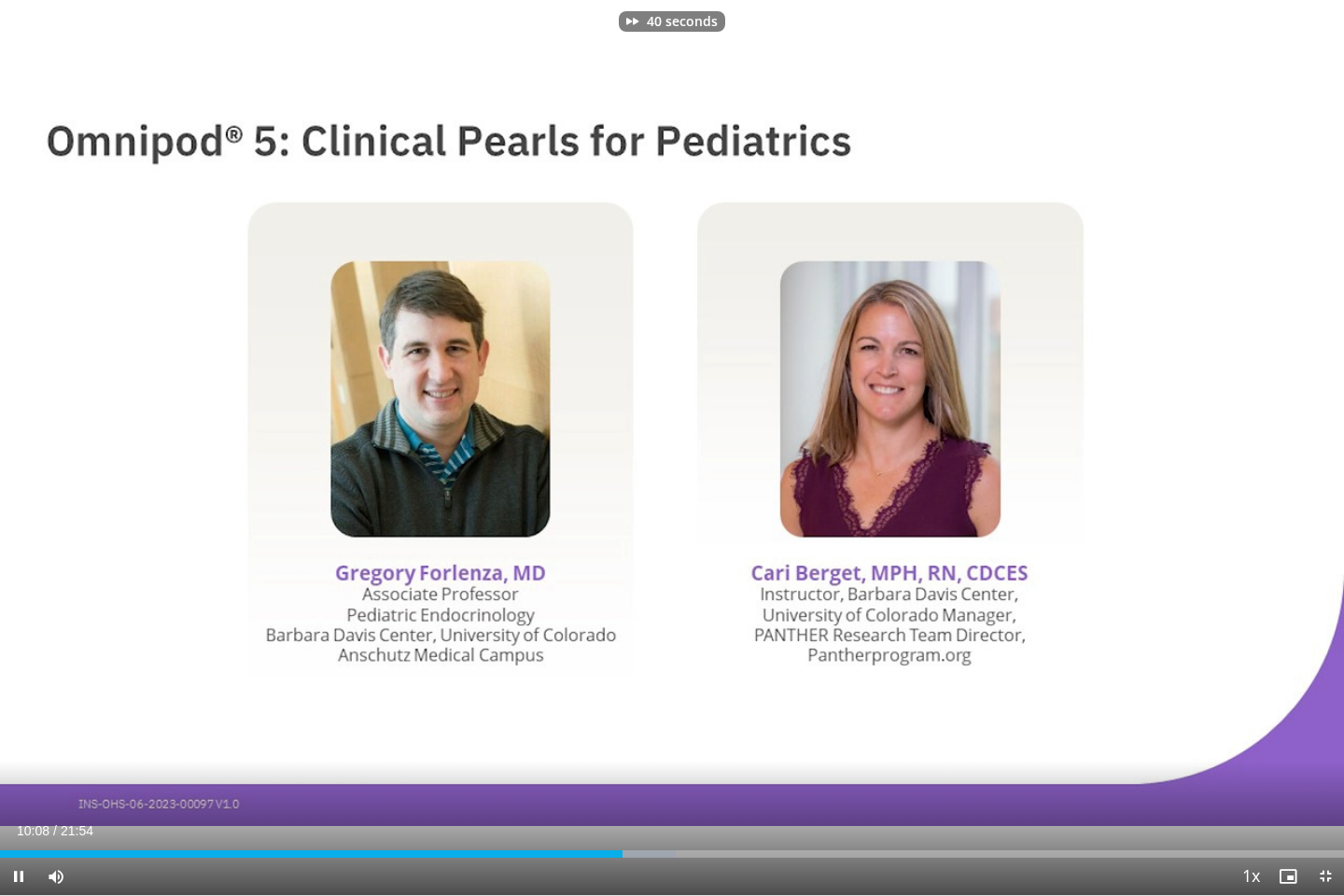 click at bounding box center [1057, 448] 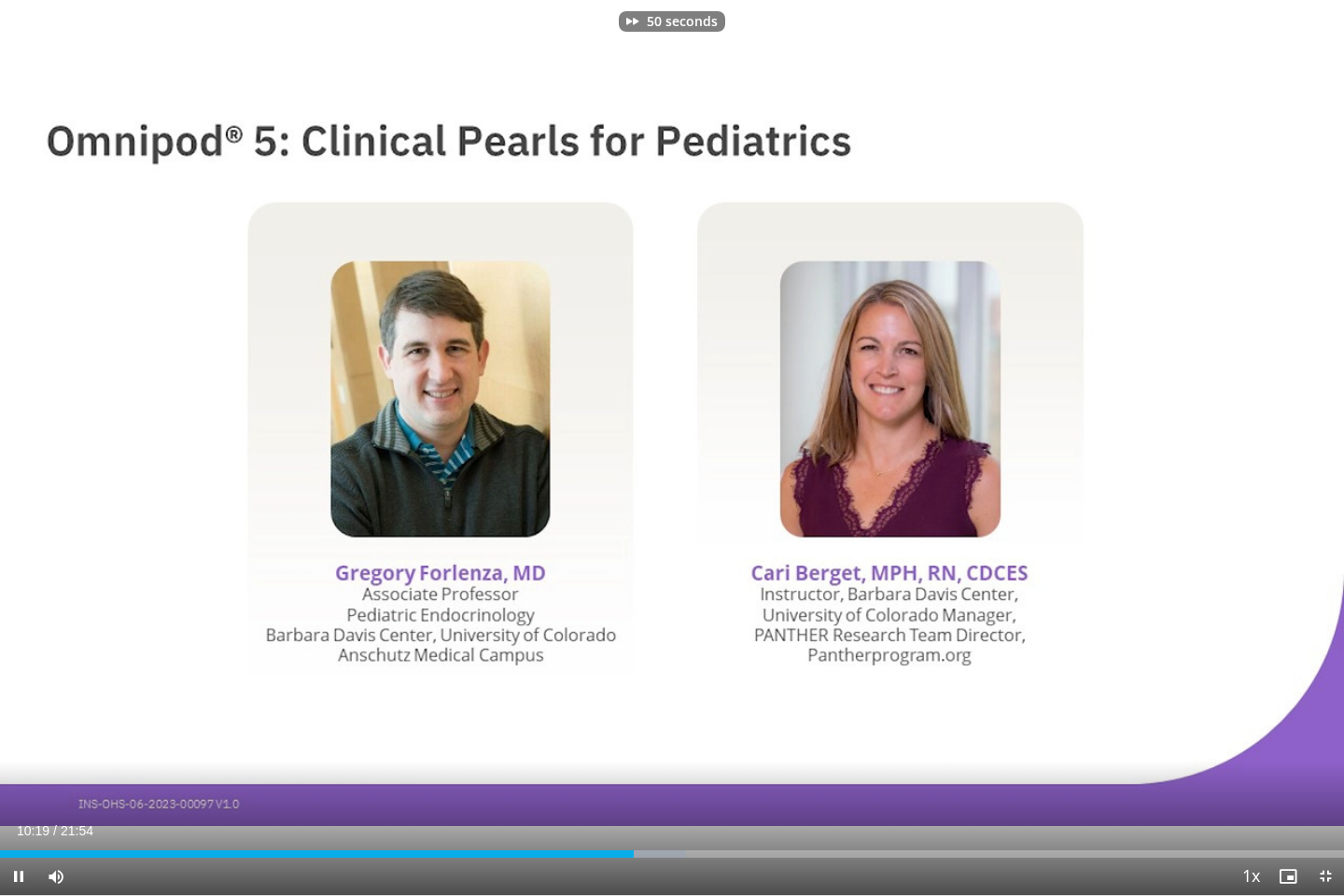 click at bounding box center [1057, 448] 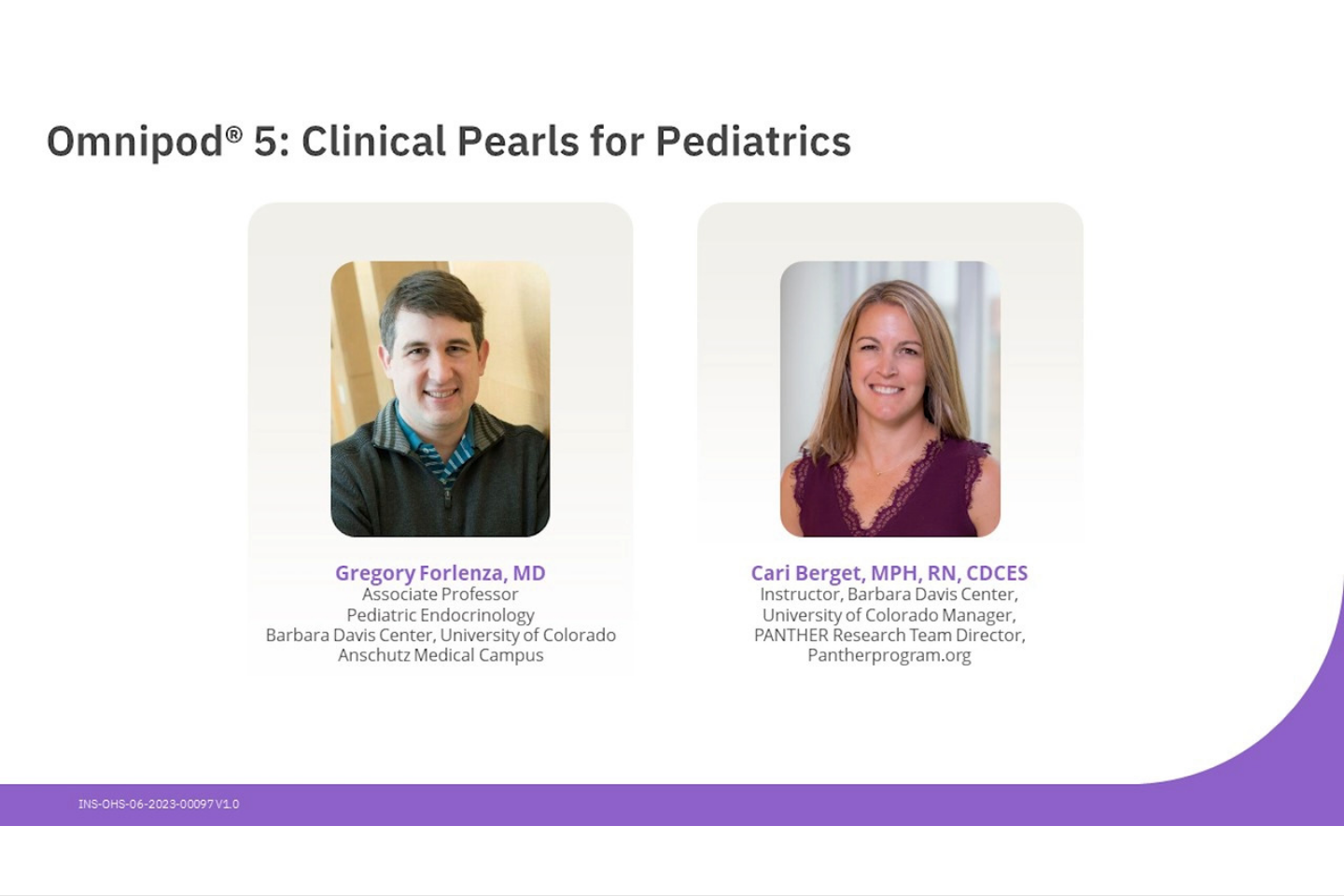 click at bounding box center (1057, 448) 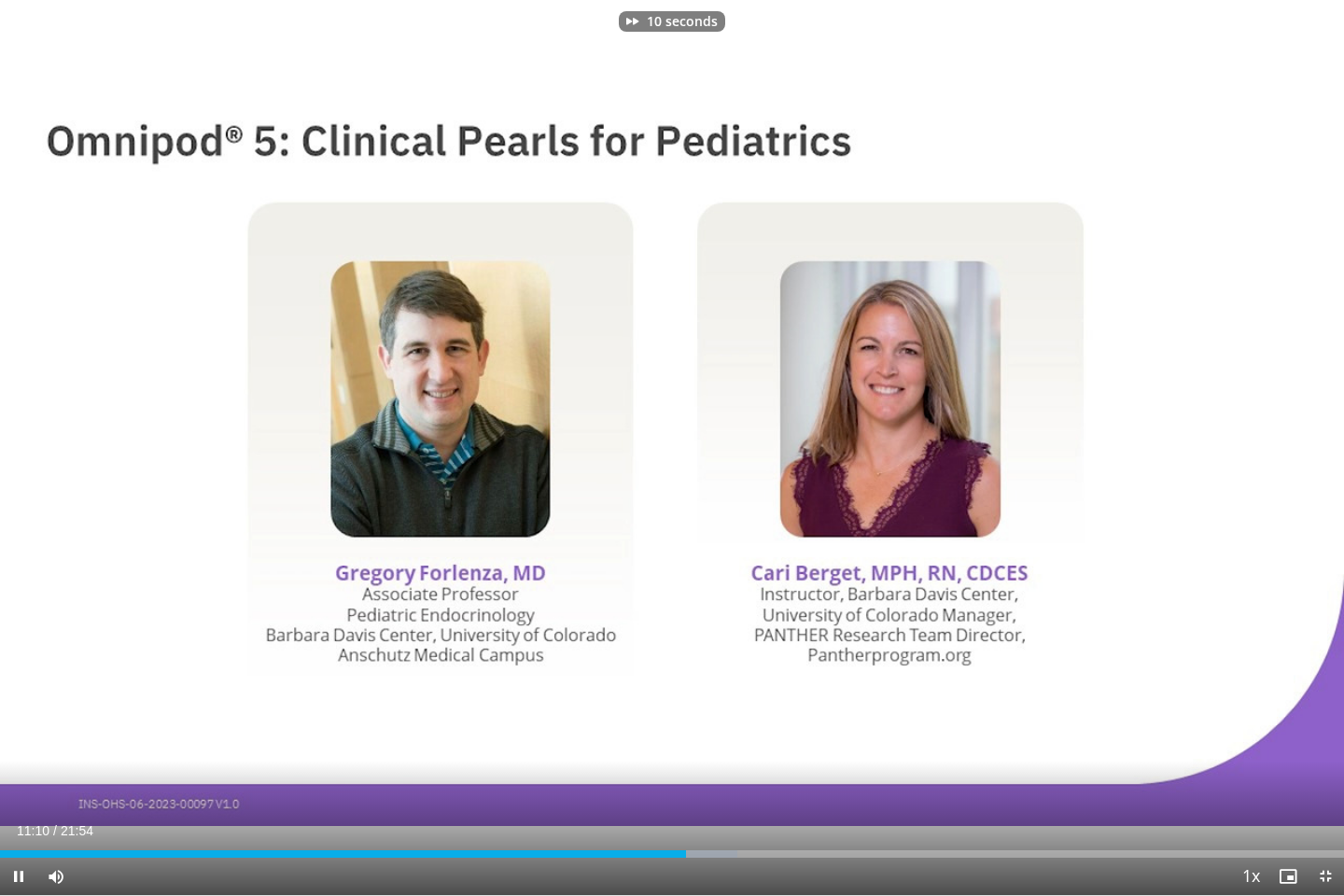 click at bounding box center (1057, 448) 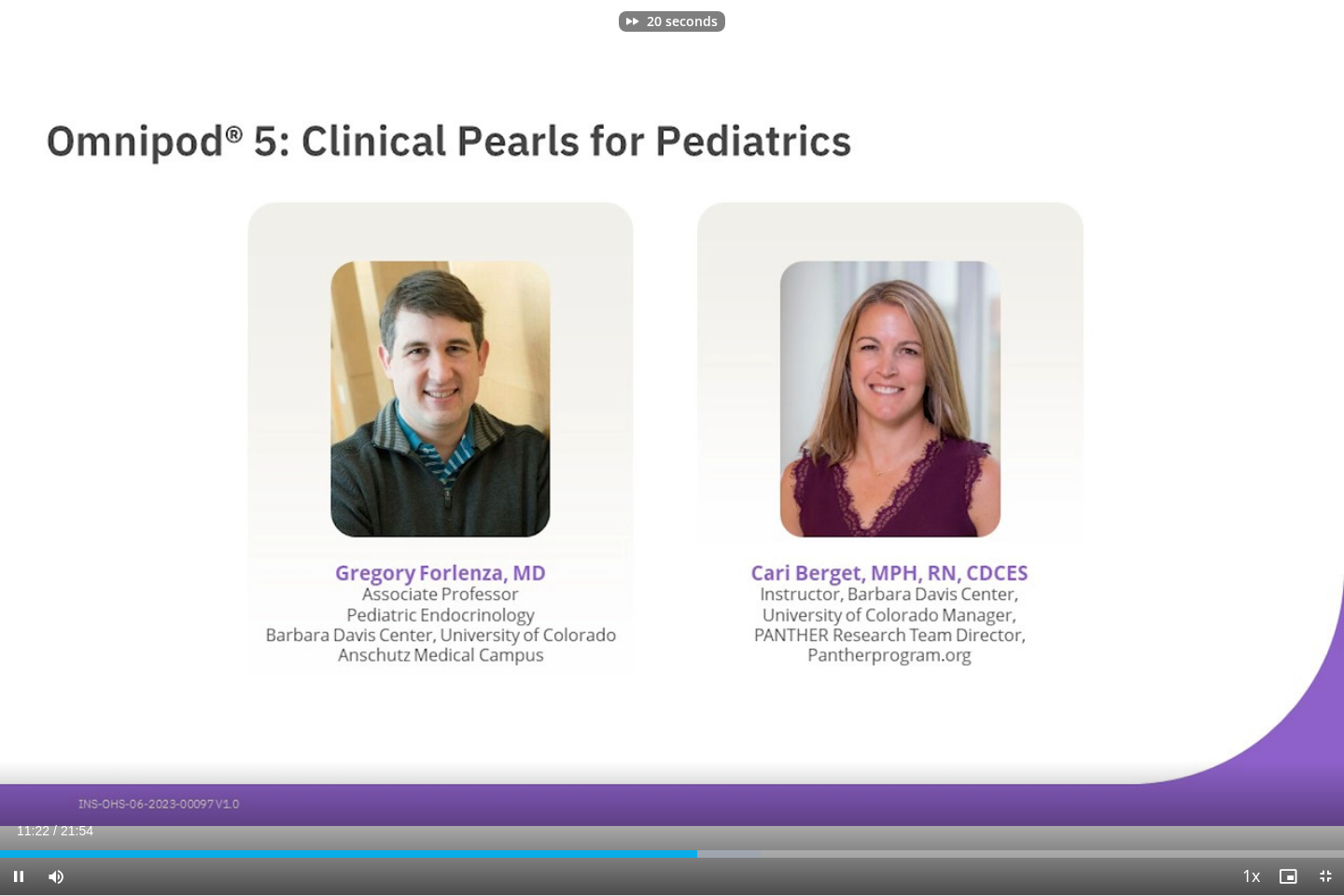 click at bounding box center [1057, 448] 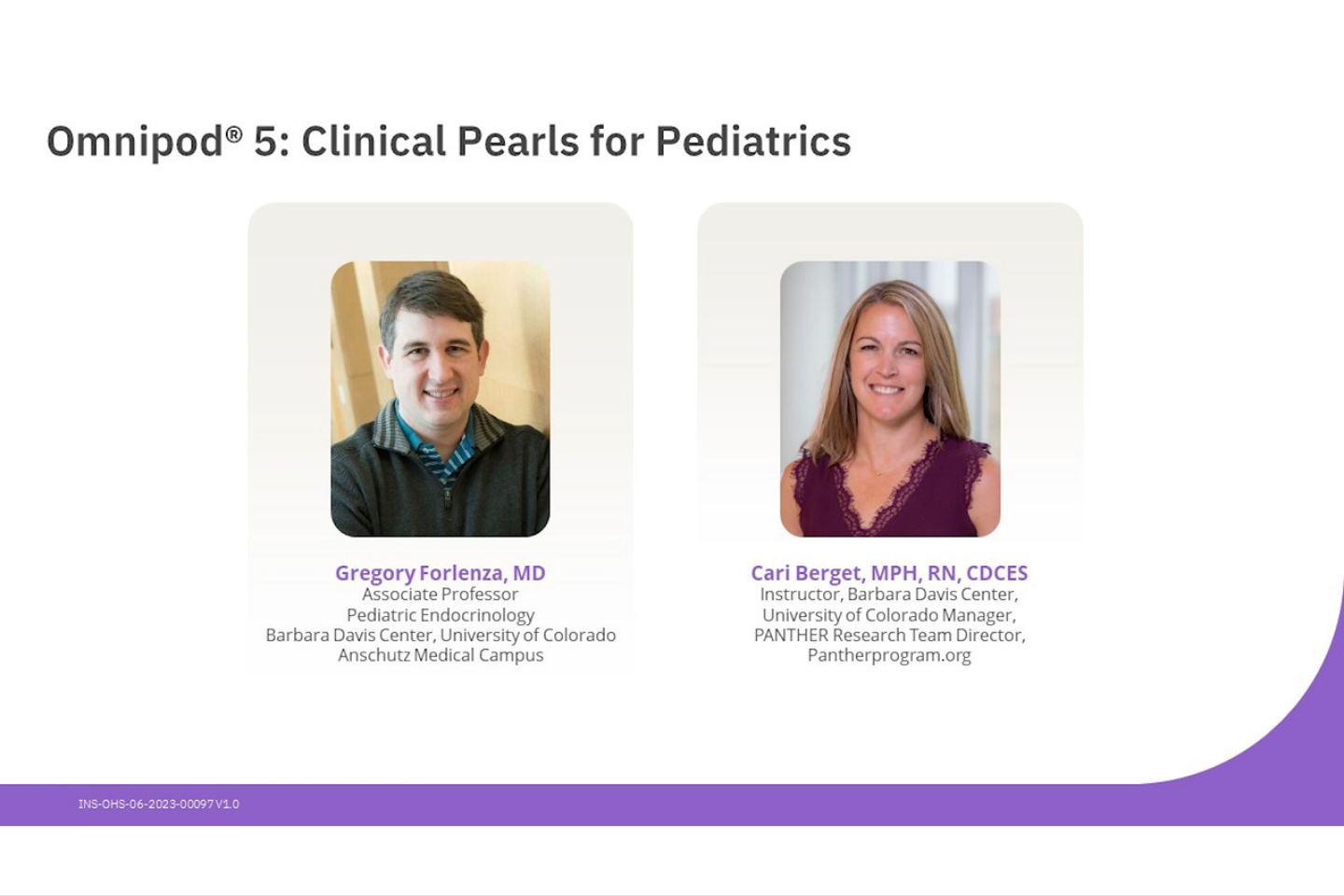 click at bounding box center (1057, 448) 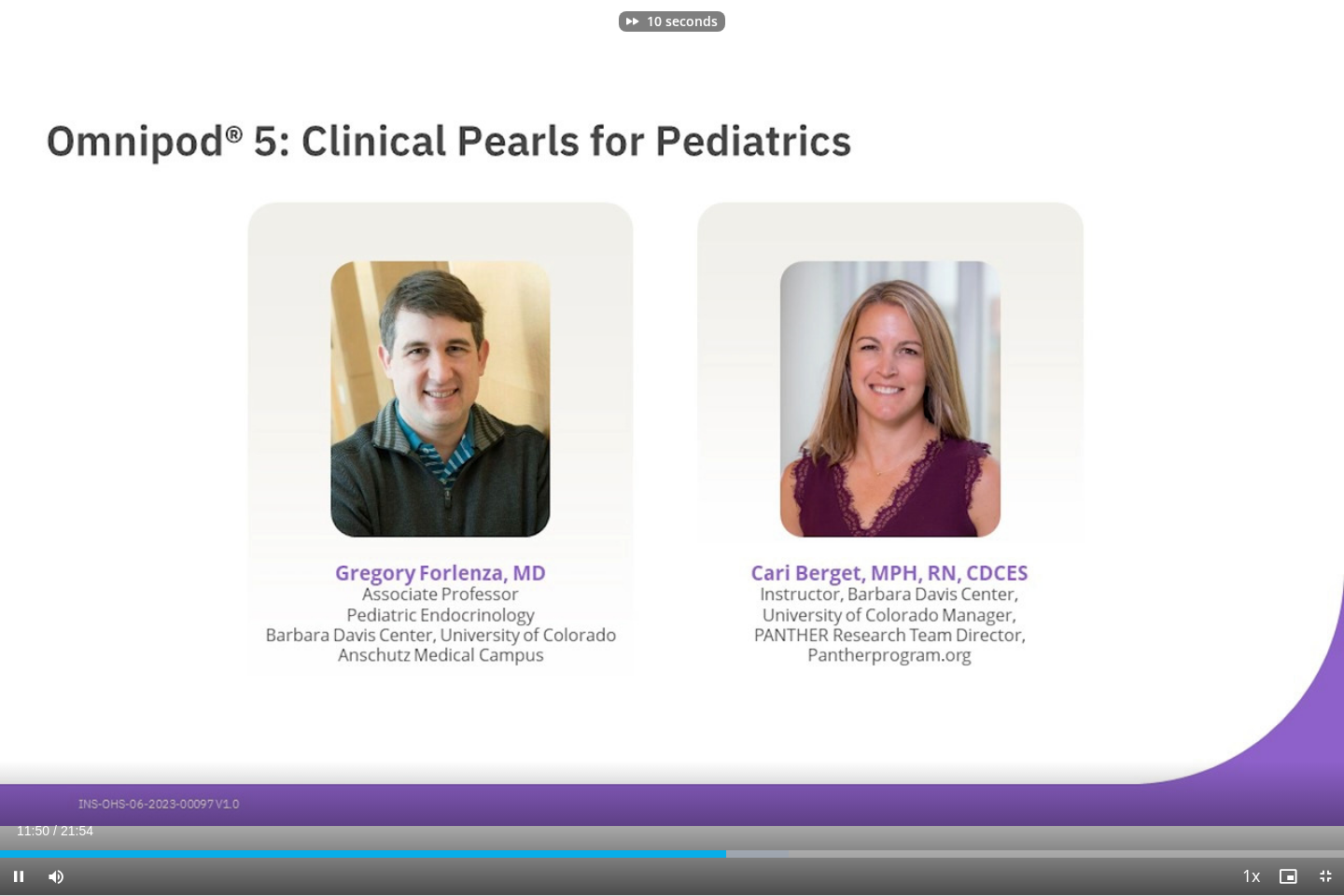 click at bounding box center (1057, 448) 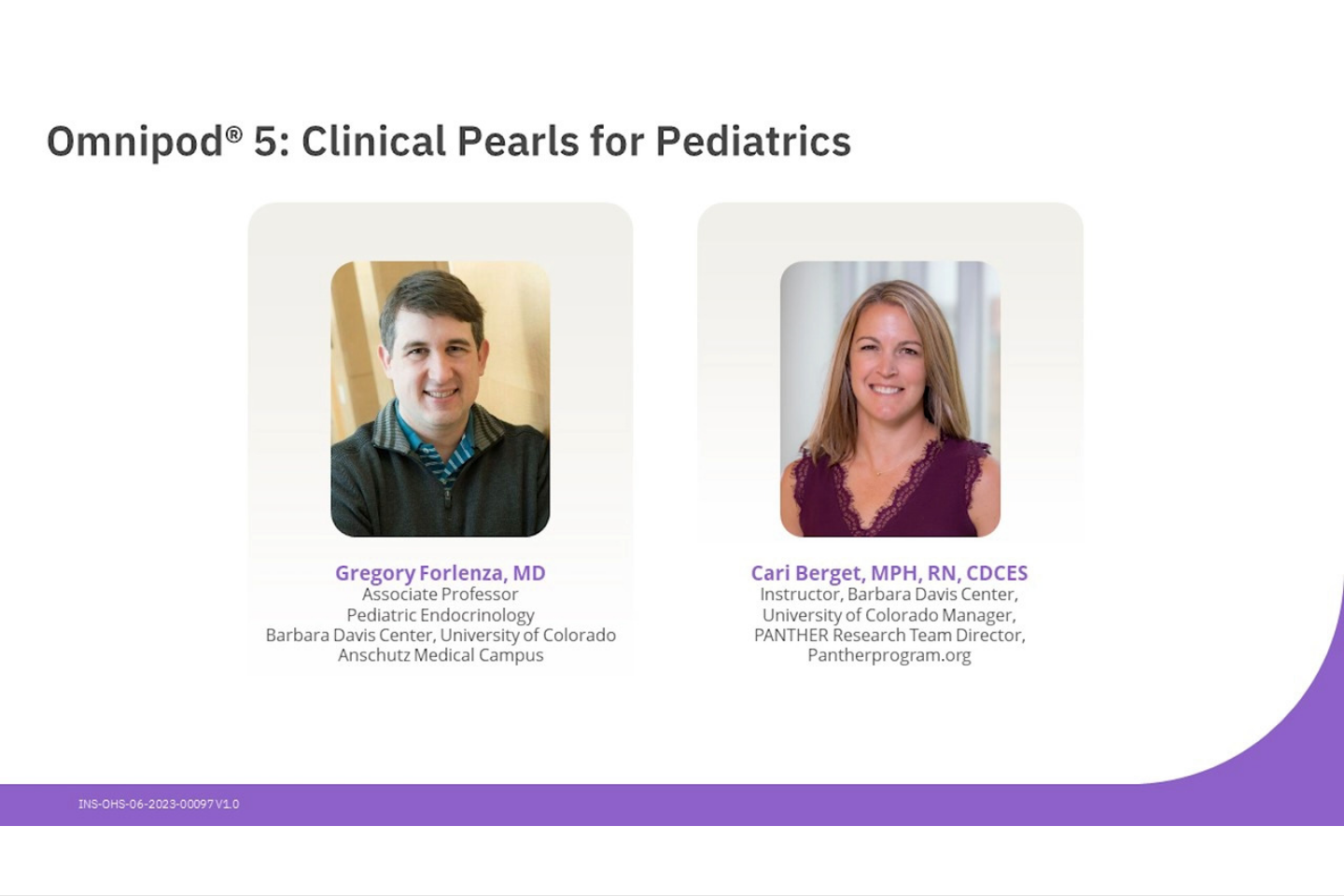 click at bounding box center [672, 448] 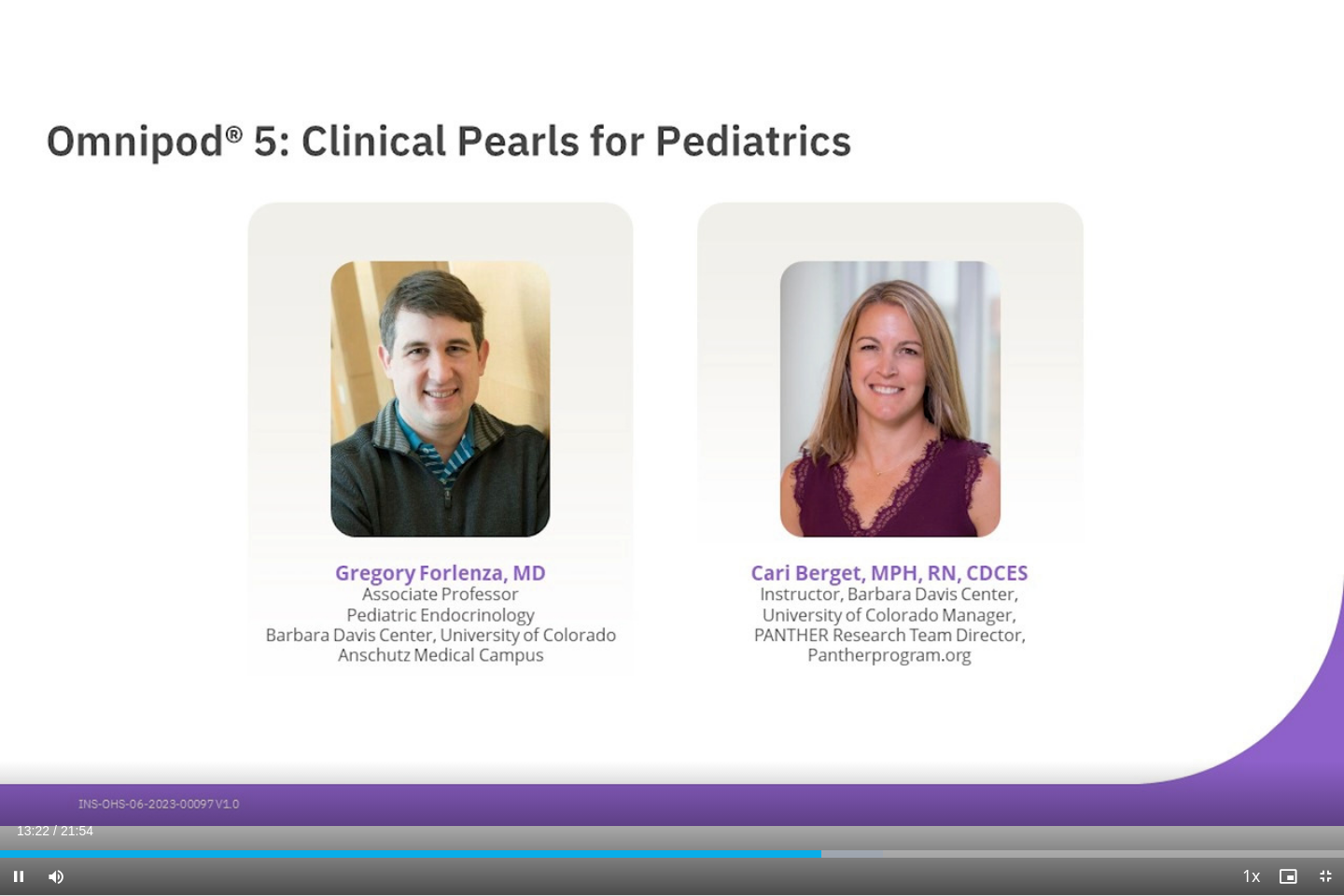 click at bounding box center (1057, 448) 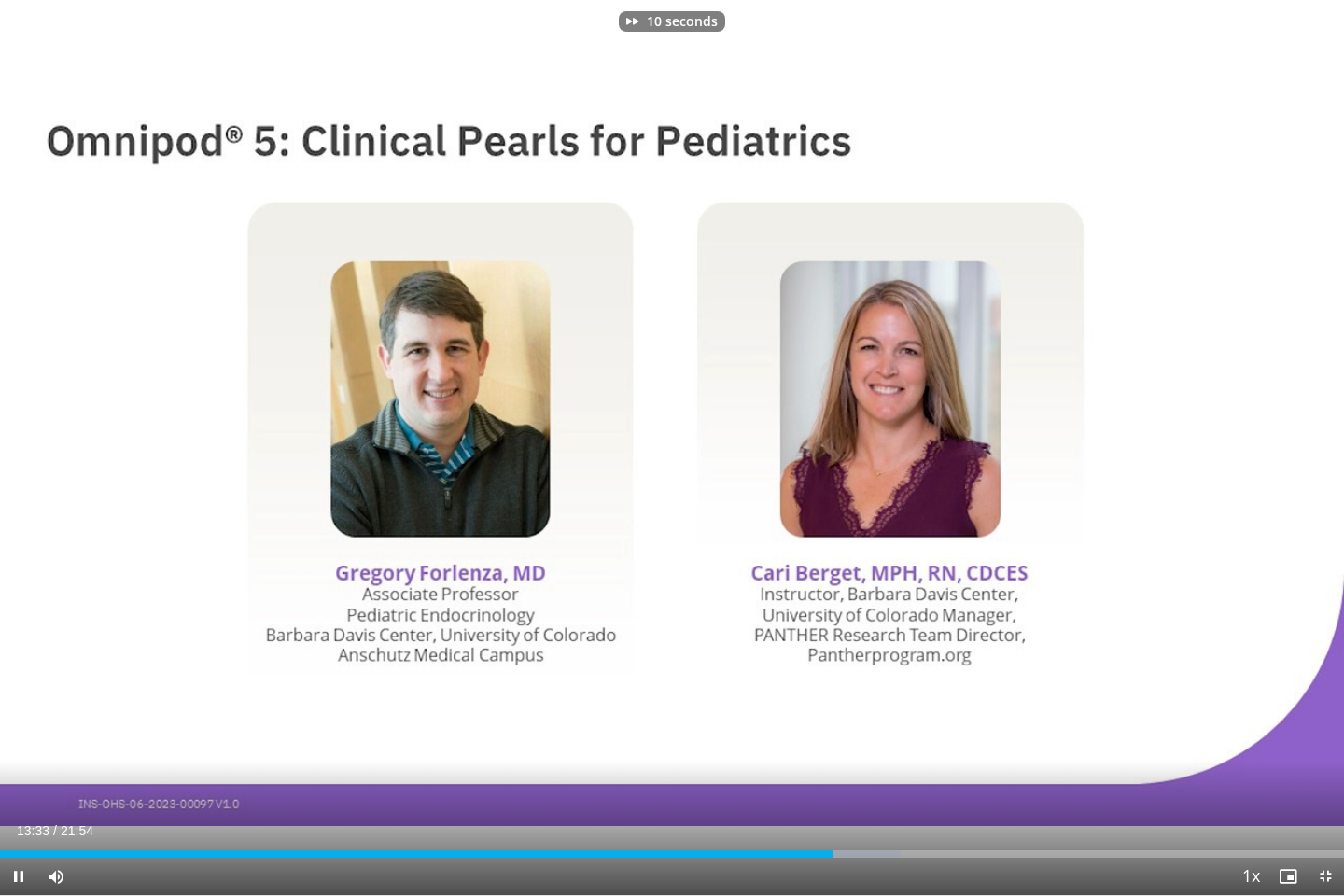 click at bounding box center (1057, 448) 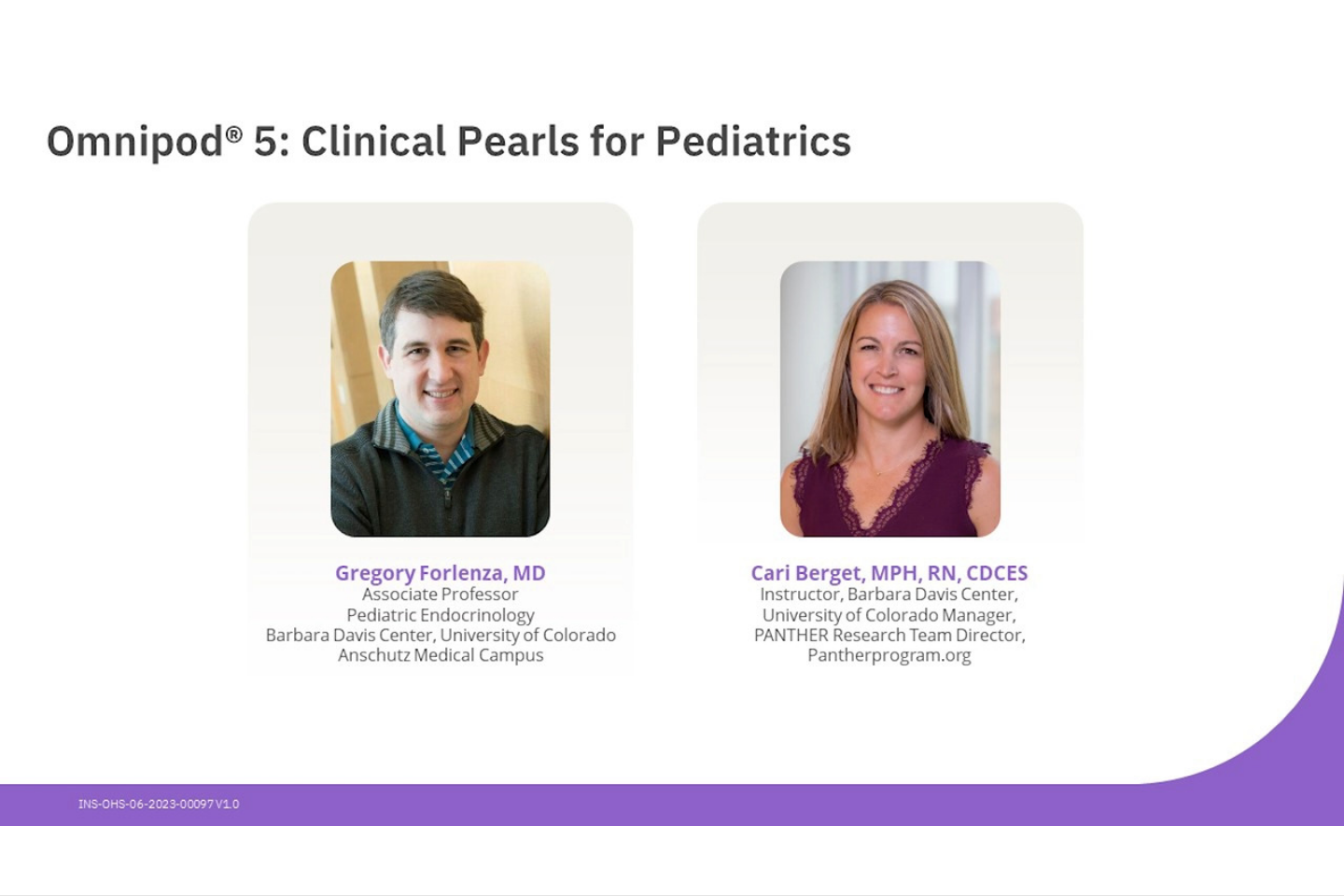 click at bounding box center (672, 448) 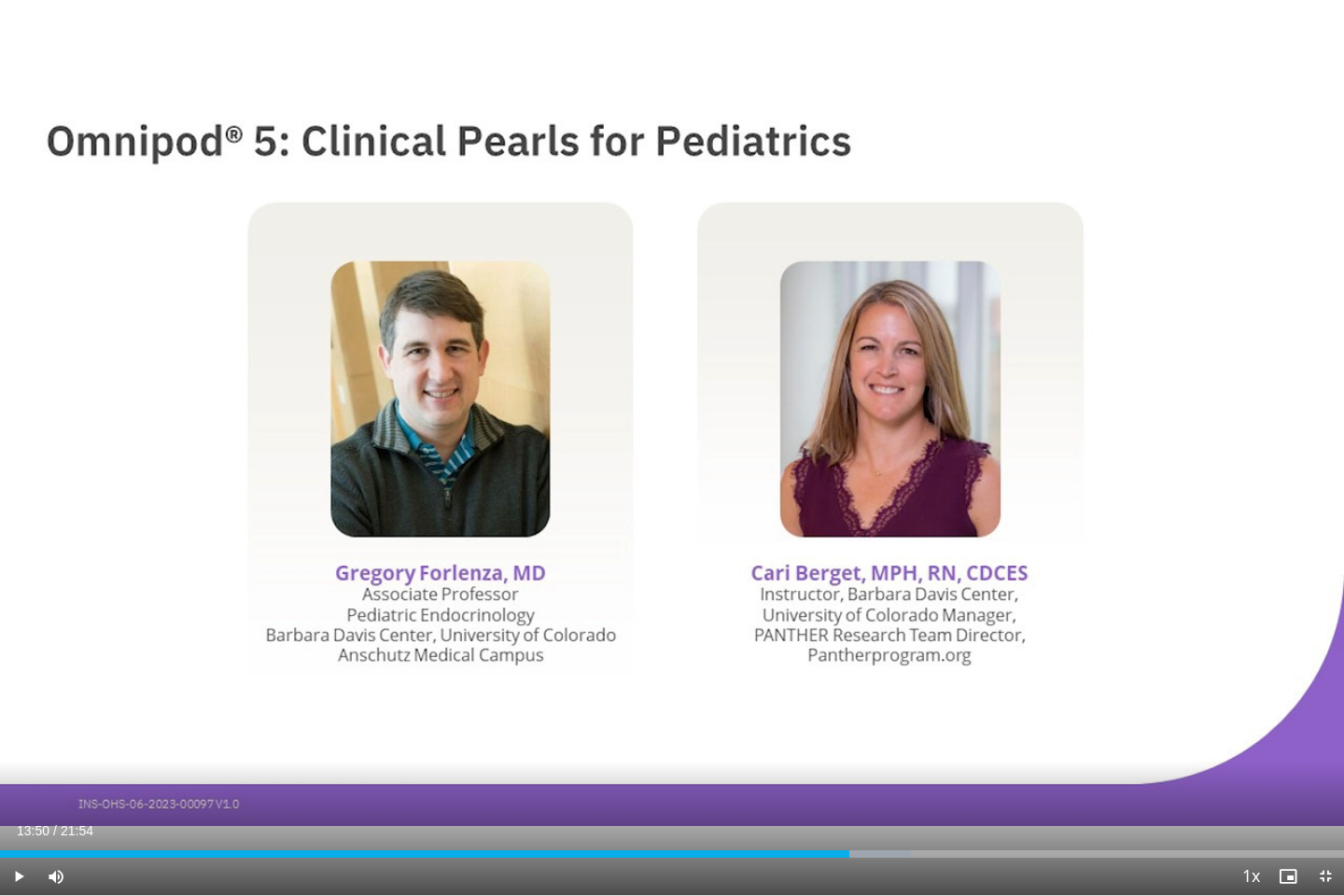 click at bounding box center (1057, 448) 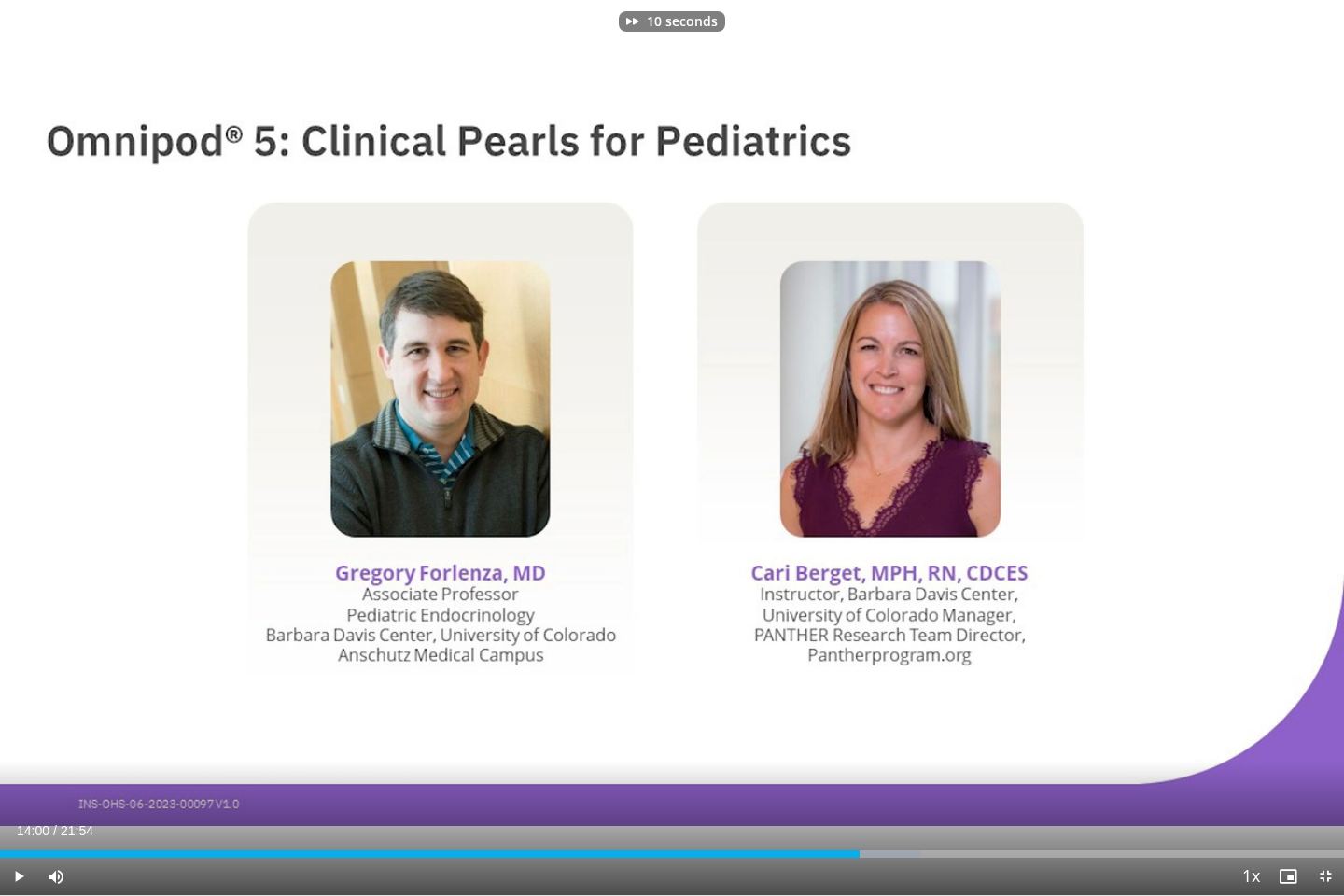 click at bounding box center (1057, 448) 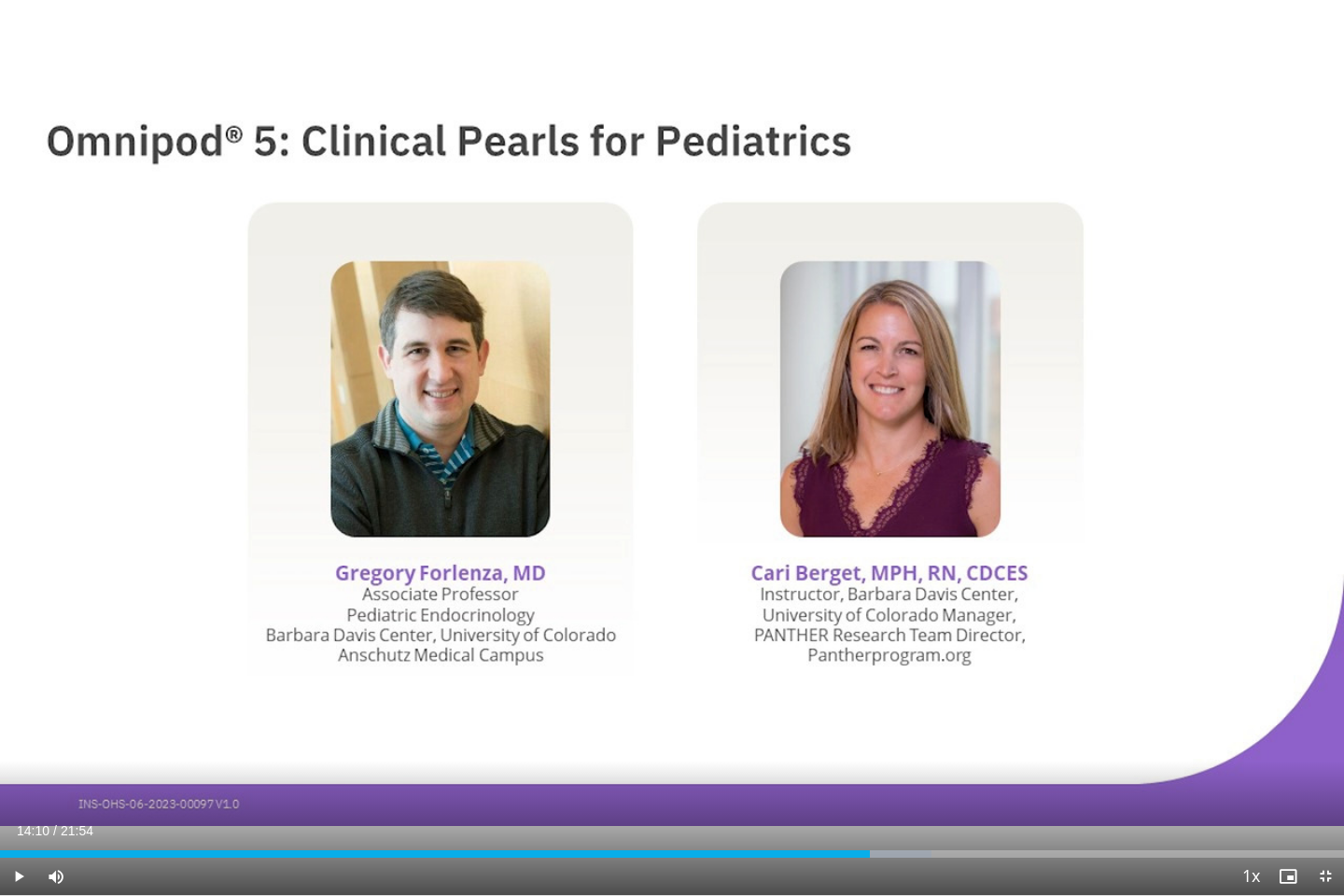 click at bounding box center (672, 448) 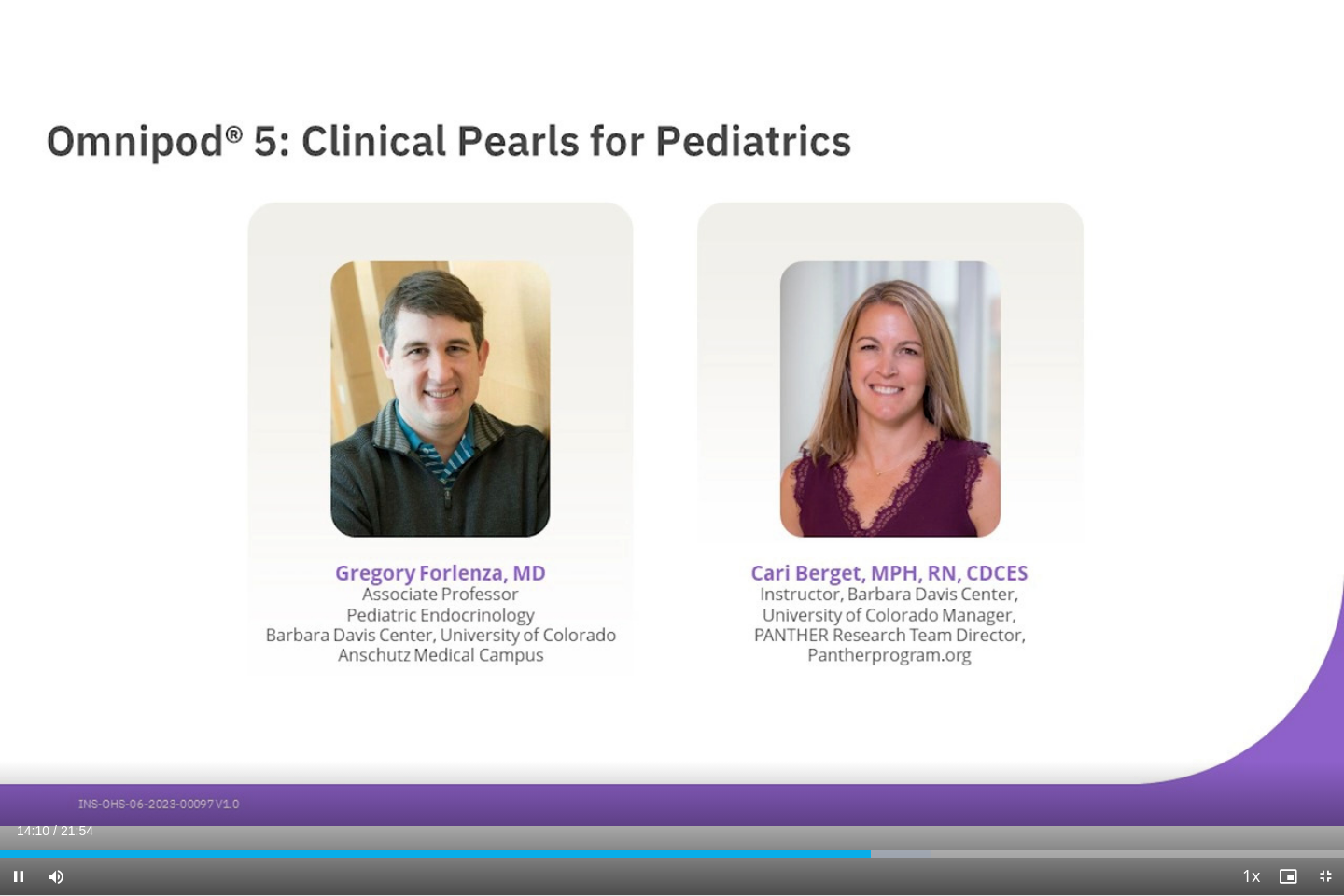click at bounding box center [1057, 448] 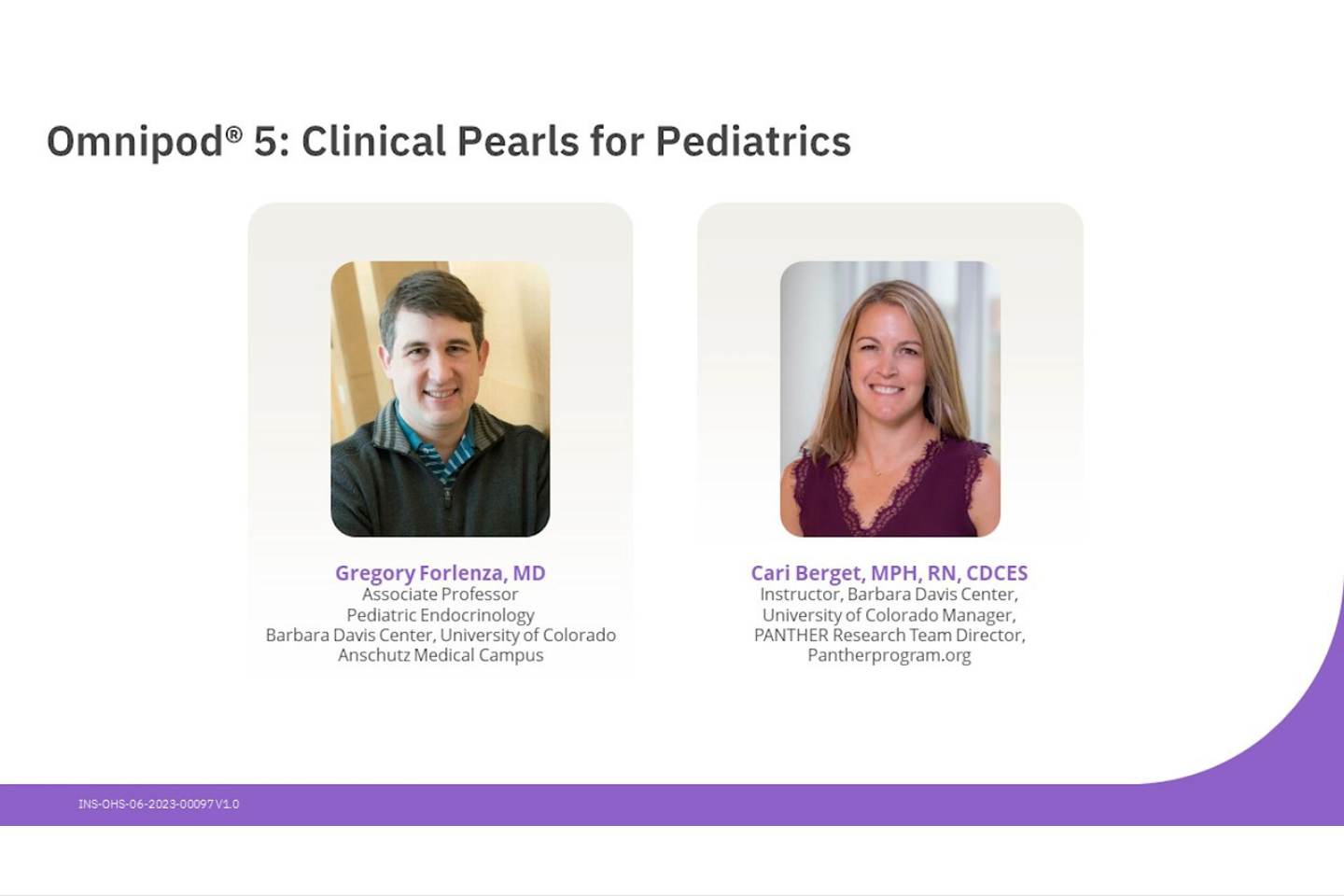 click at bounding box center (1057, 448) 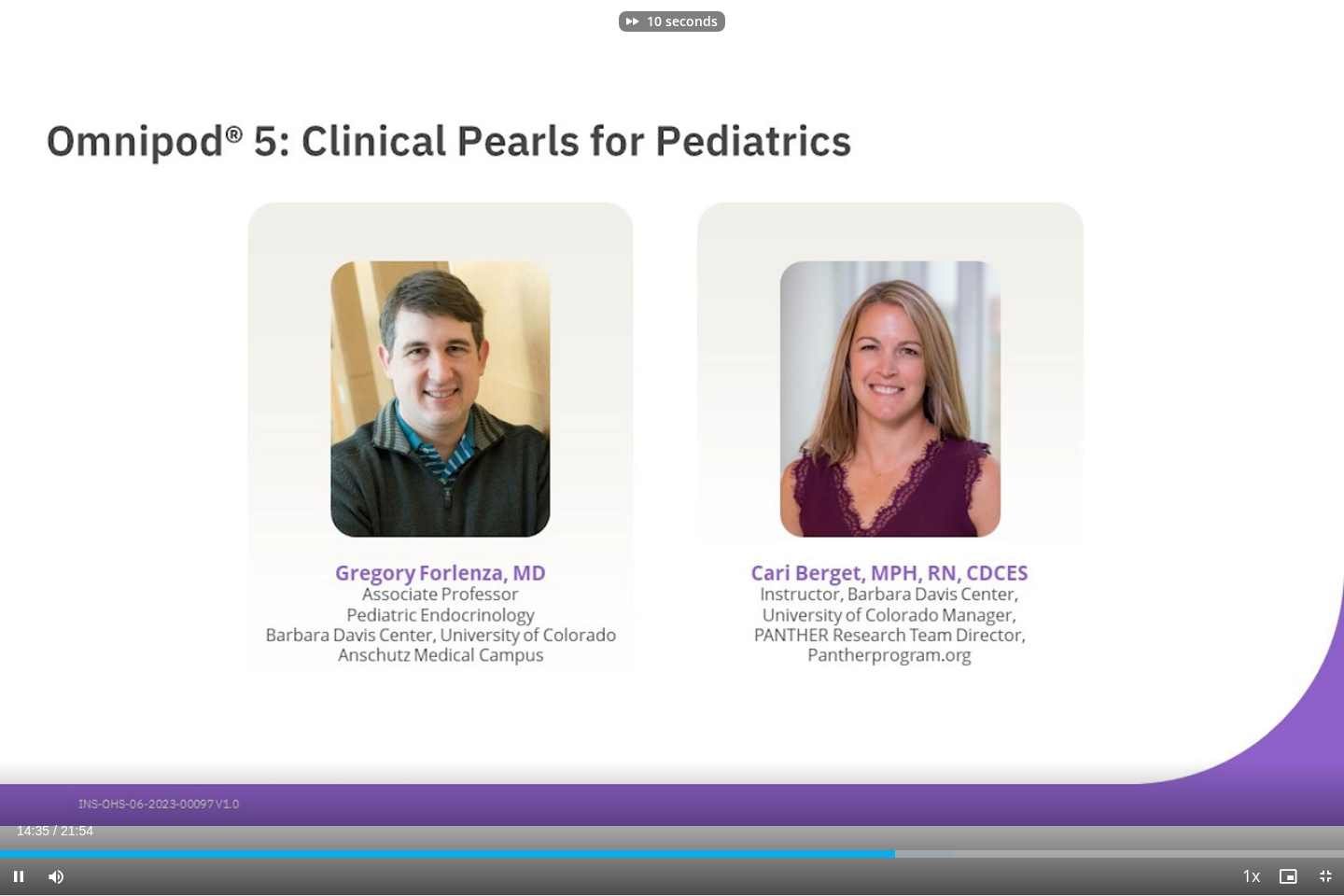click at bounding box center [1057, 448] 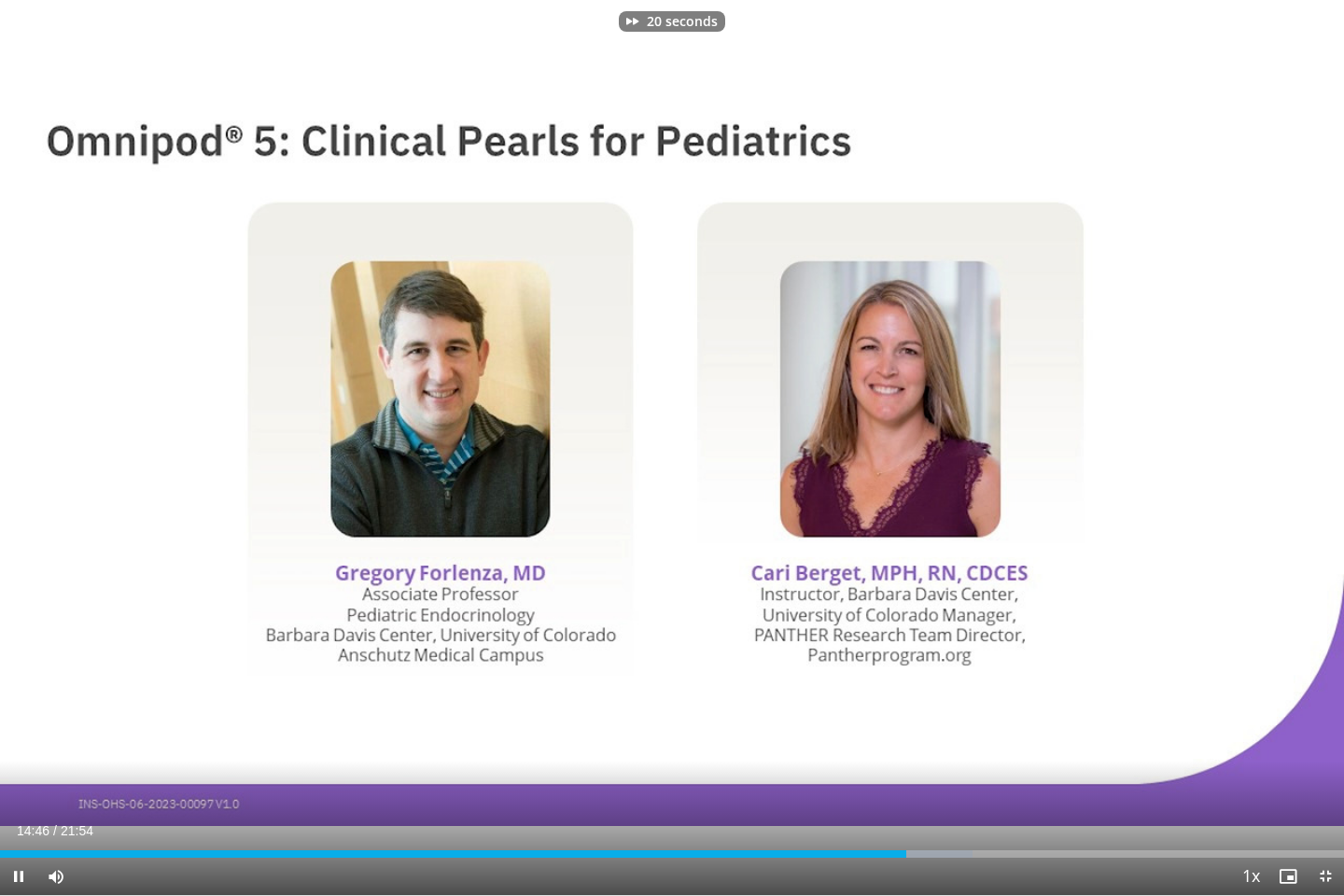 click at bounding box center [1057, 448] 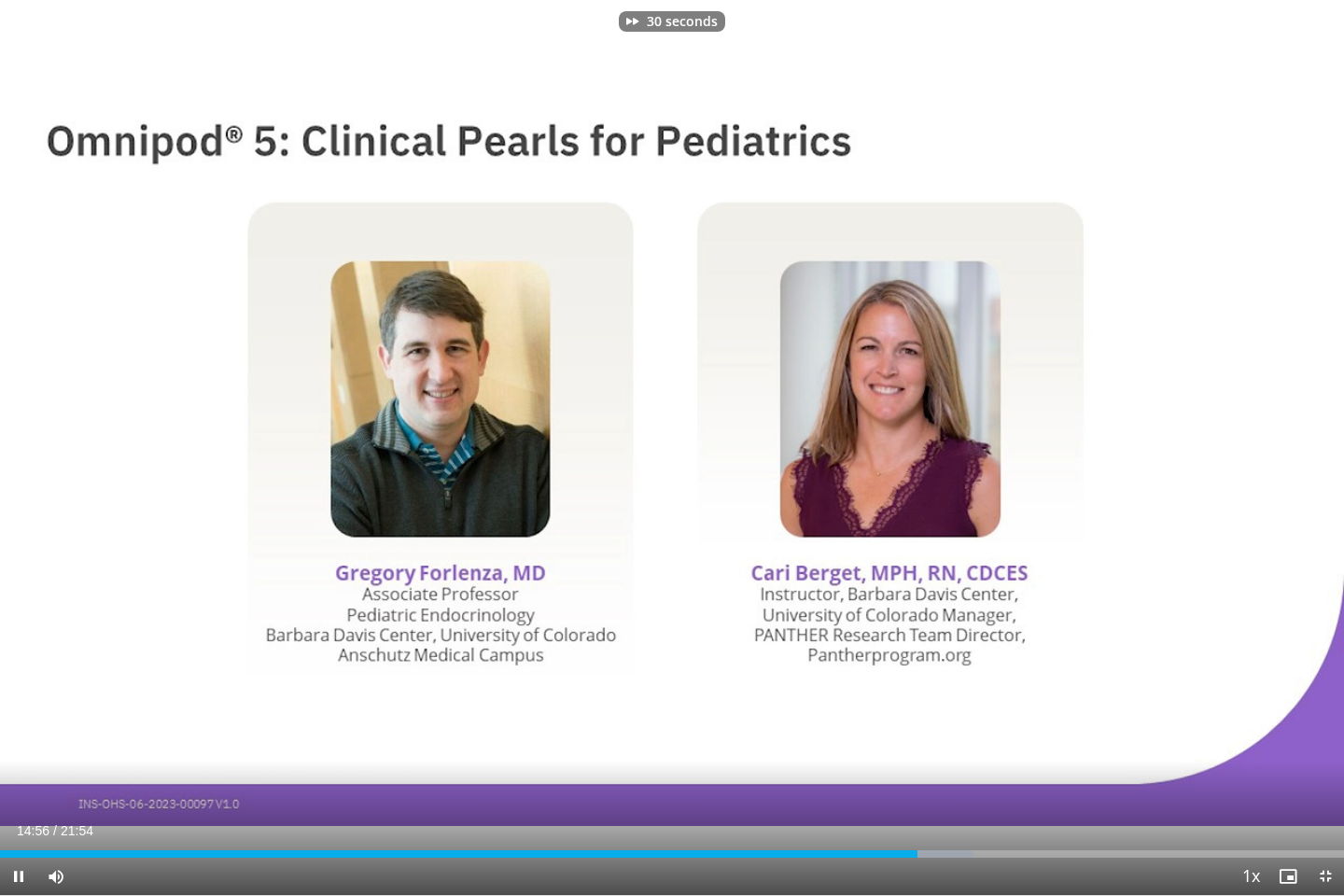 click at bounding box center [1057, 448] 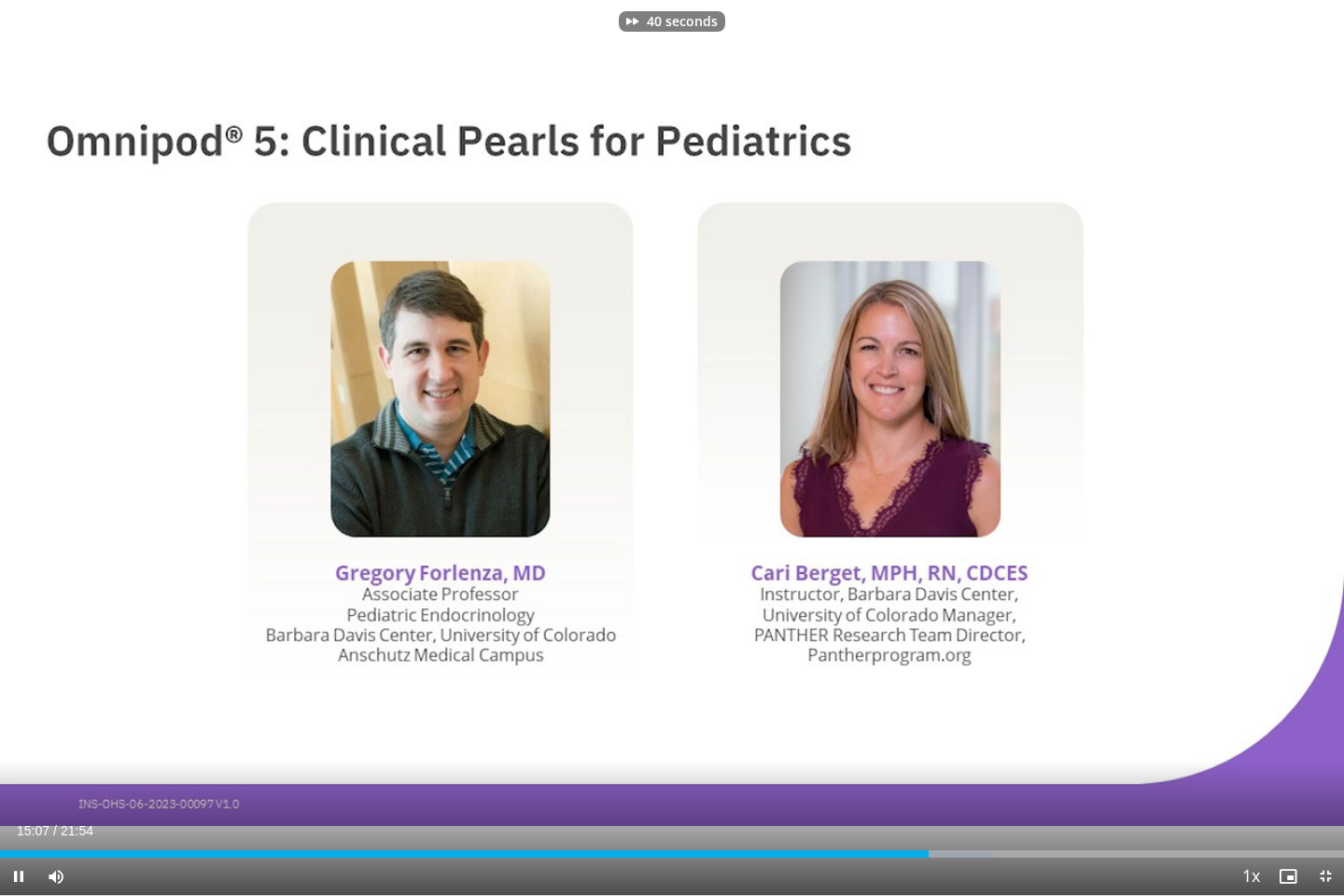 click at bounding box center (1057, 448) 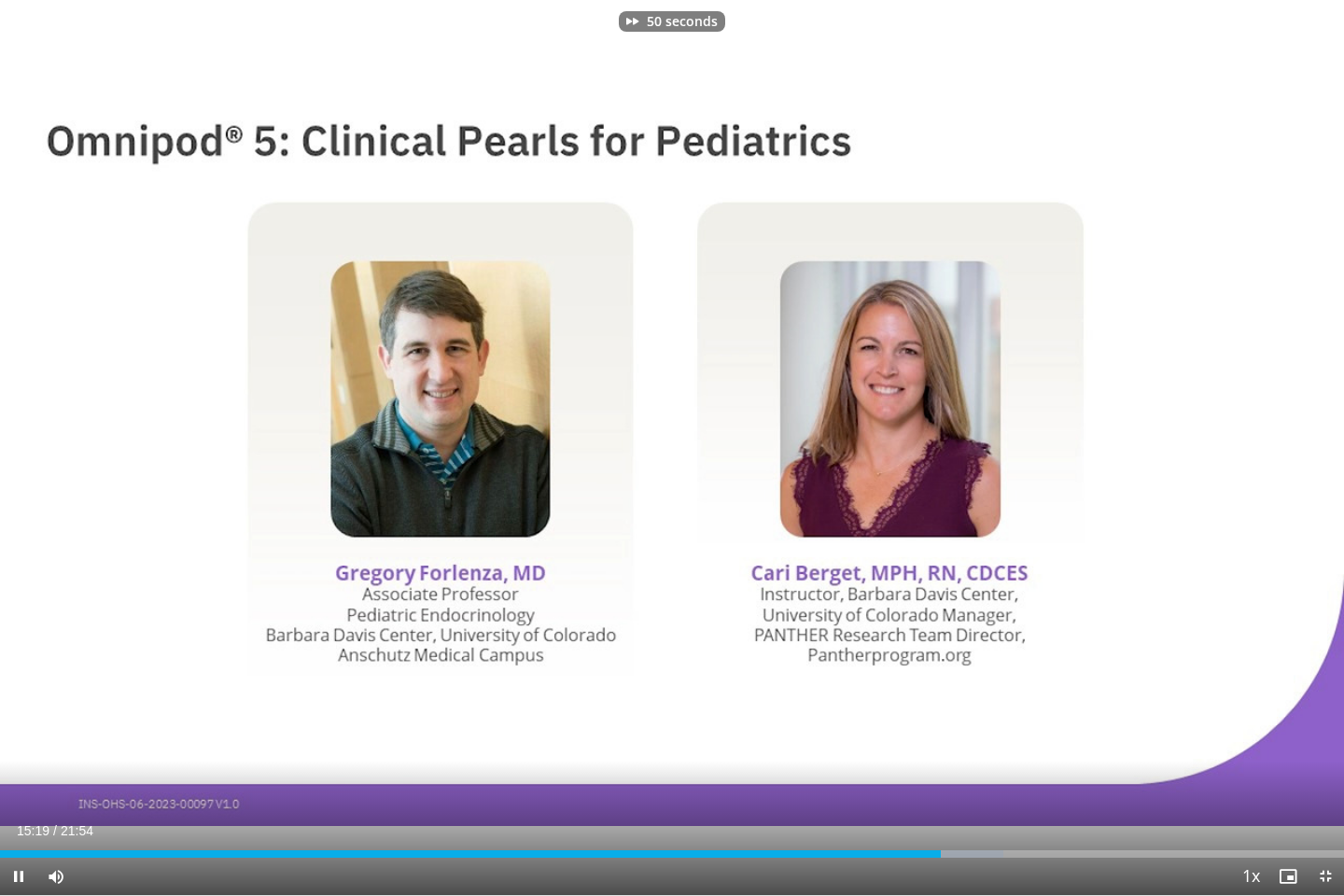 click at bounding box center (1057, 448) 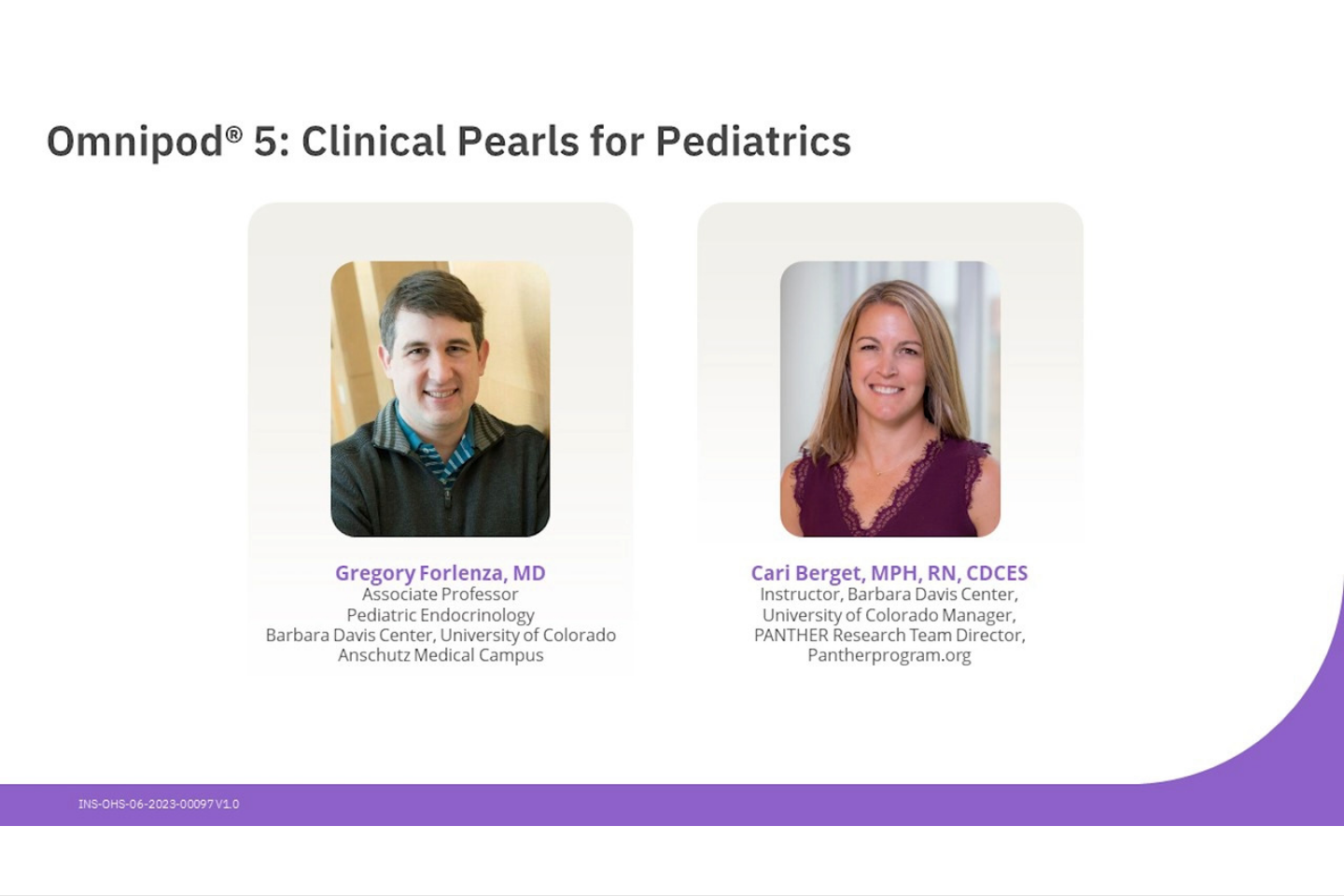 click on "10 seconds
Tap to unmute" at bounding box center [672, 447] 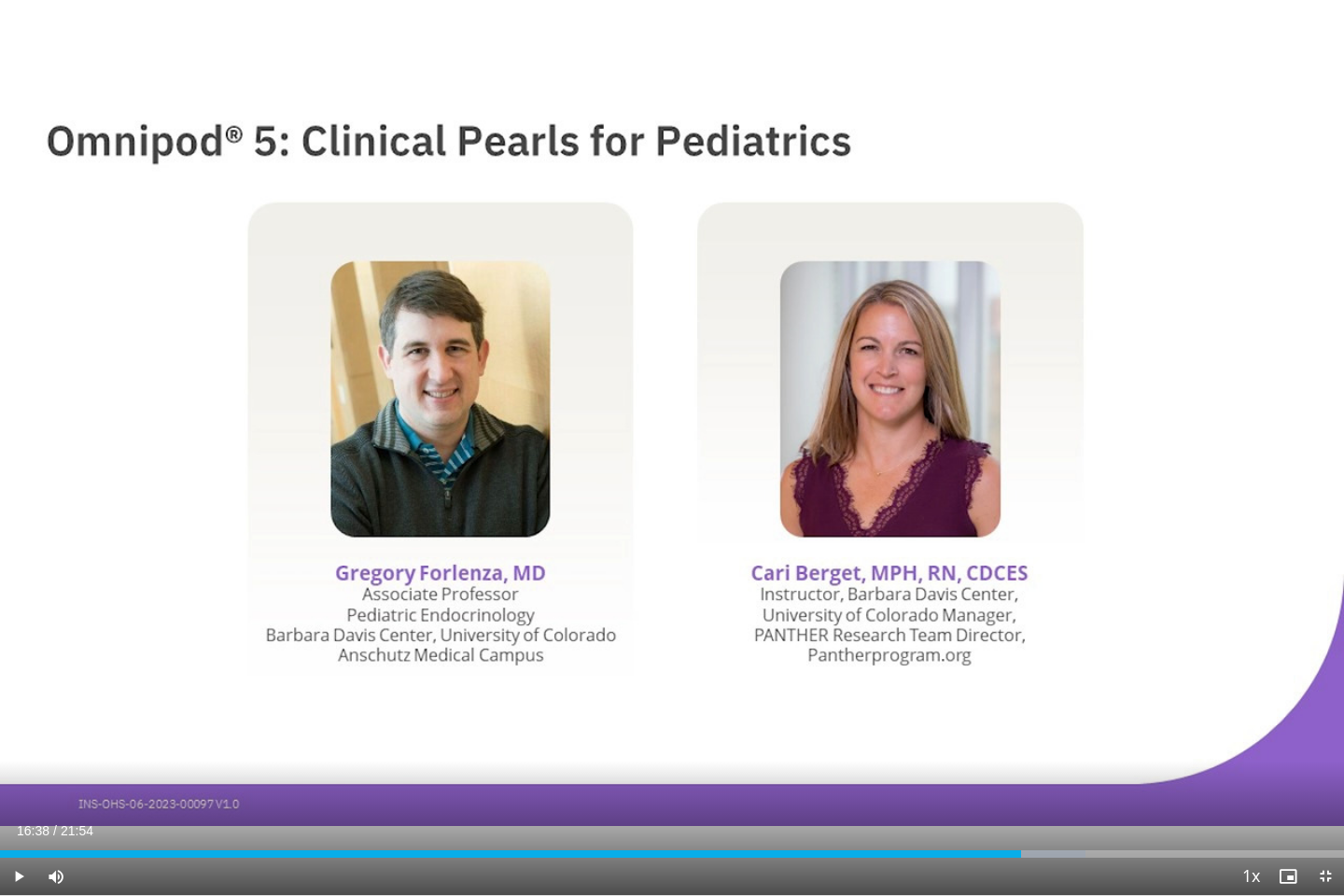 click at bounding box center (672, 448) 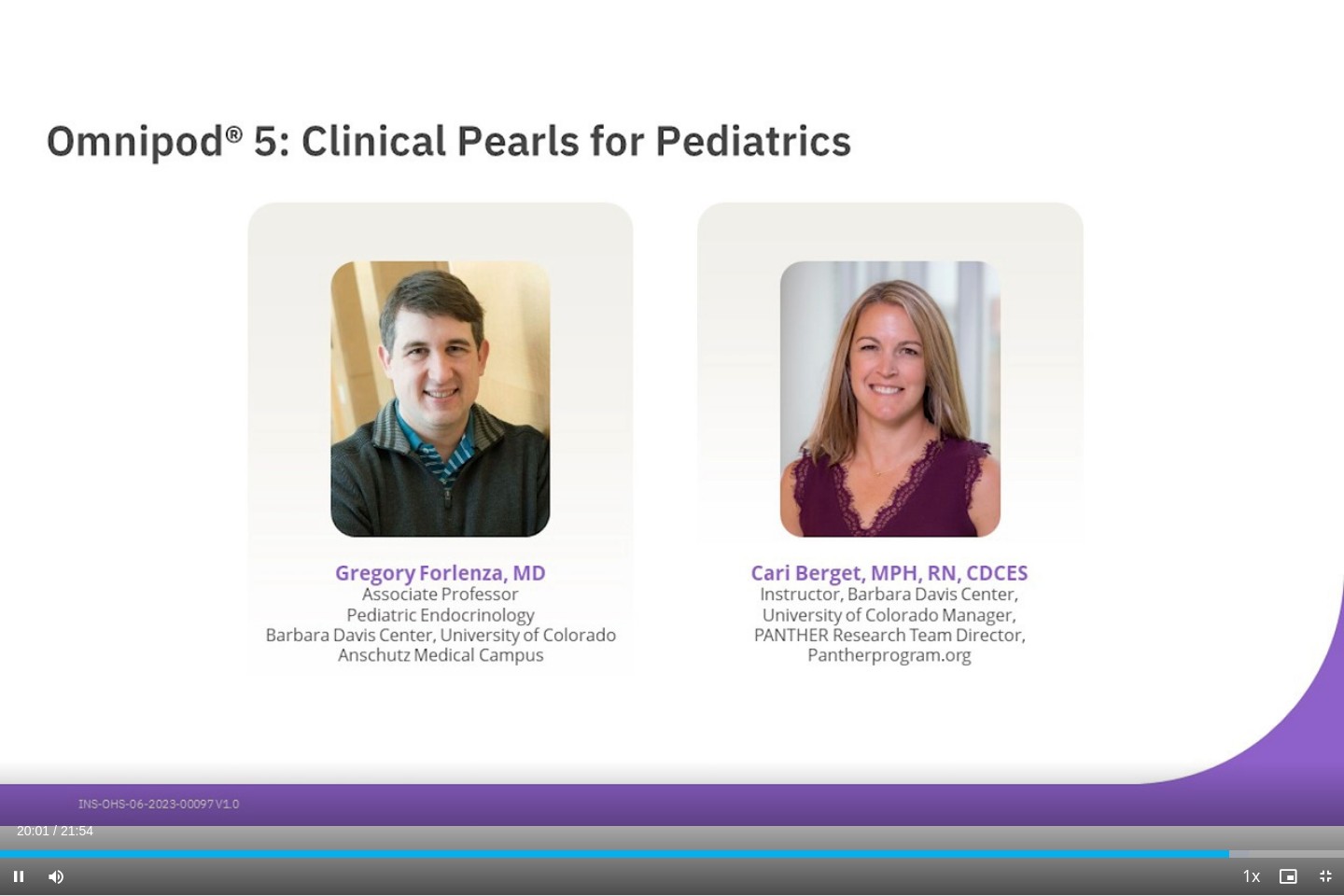 click on "10 seconds
Tap to unmute" at bounding box center [672, 447] 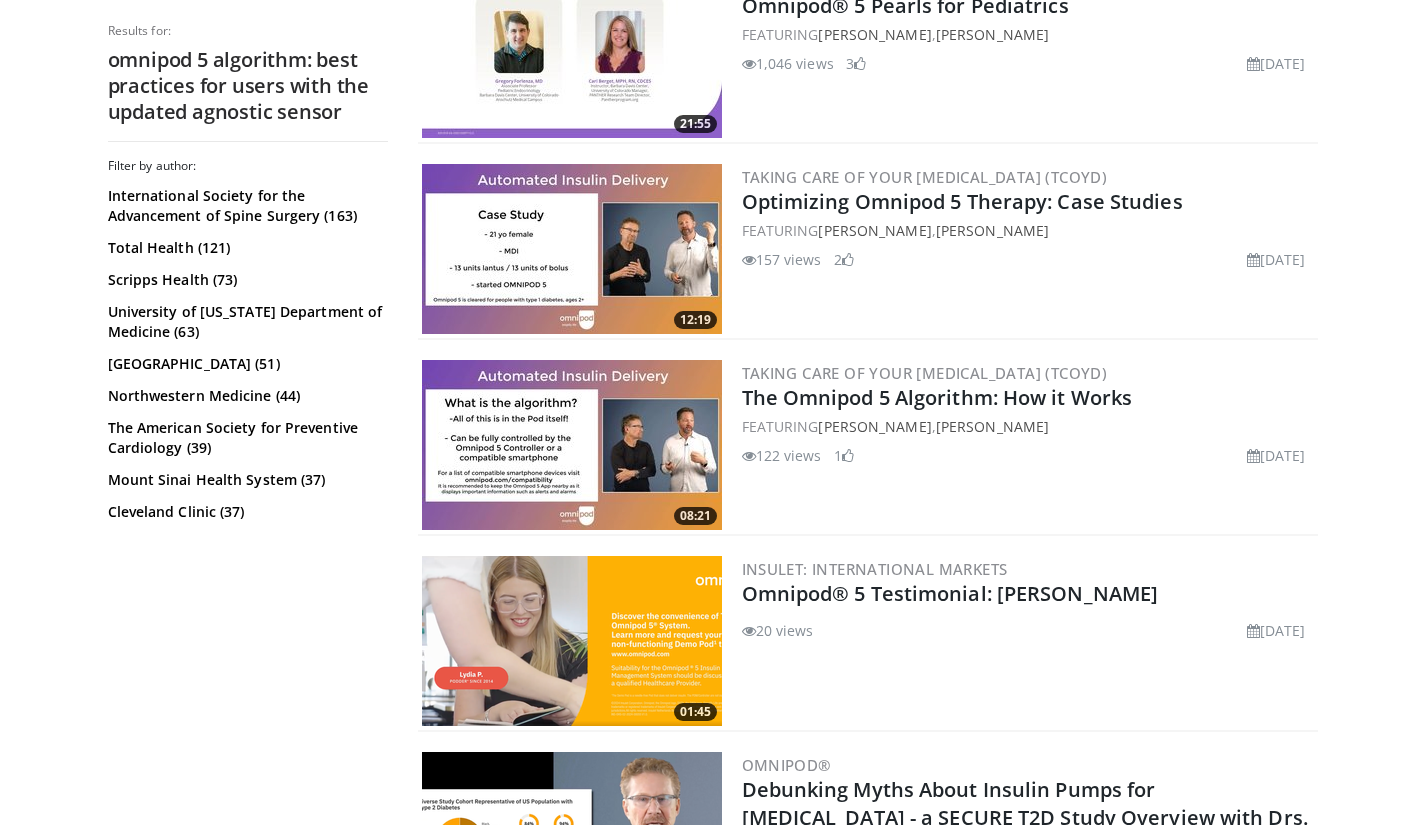 scroll, scrollTop: 2481, scrollLeft: 0, axis: vertical 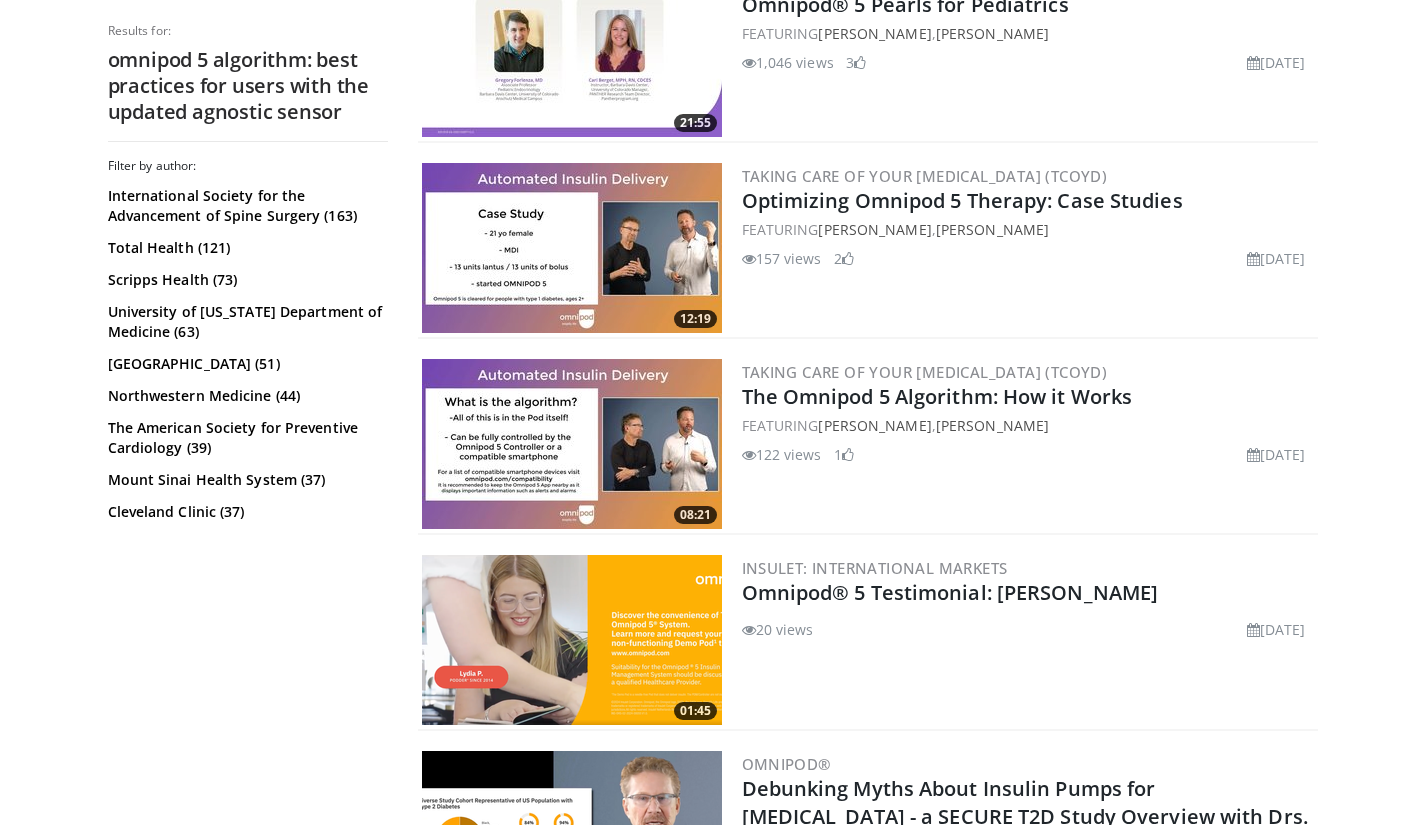 click at bounding box center (572, 444) 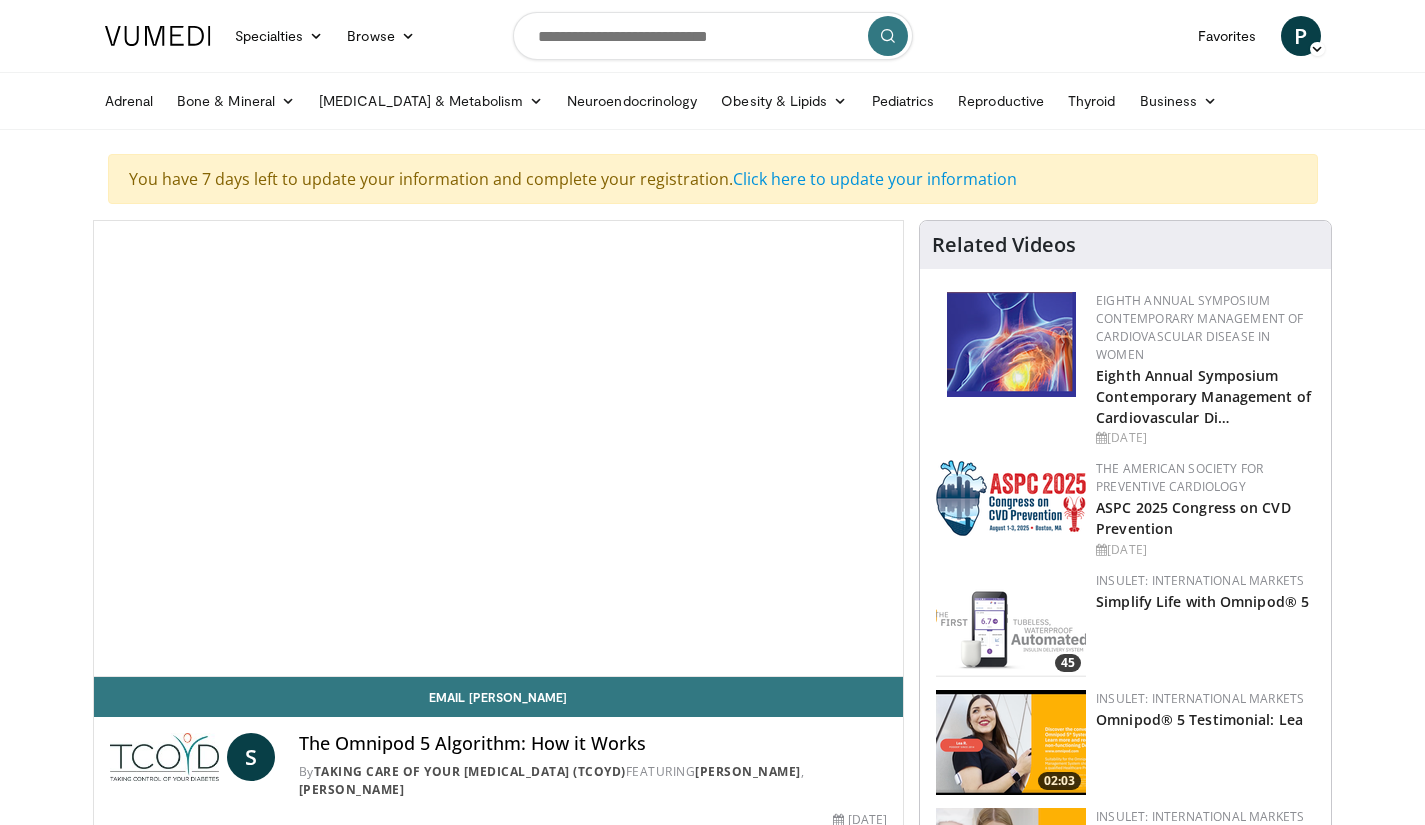 scroll, scrollTop: 0, scrollLeft: 0, axis: both 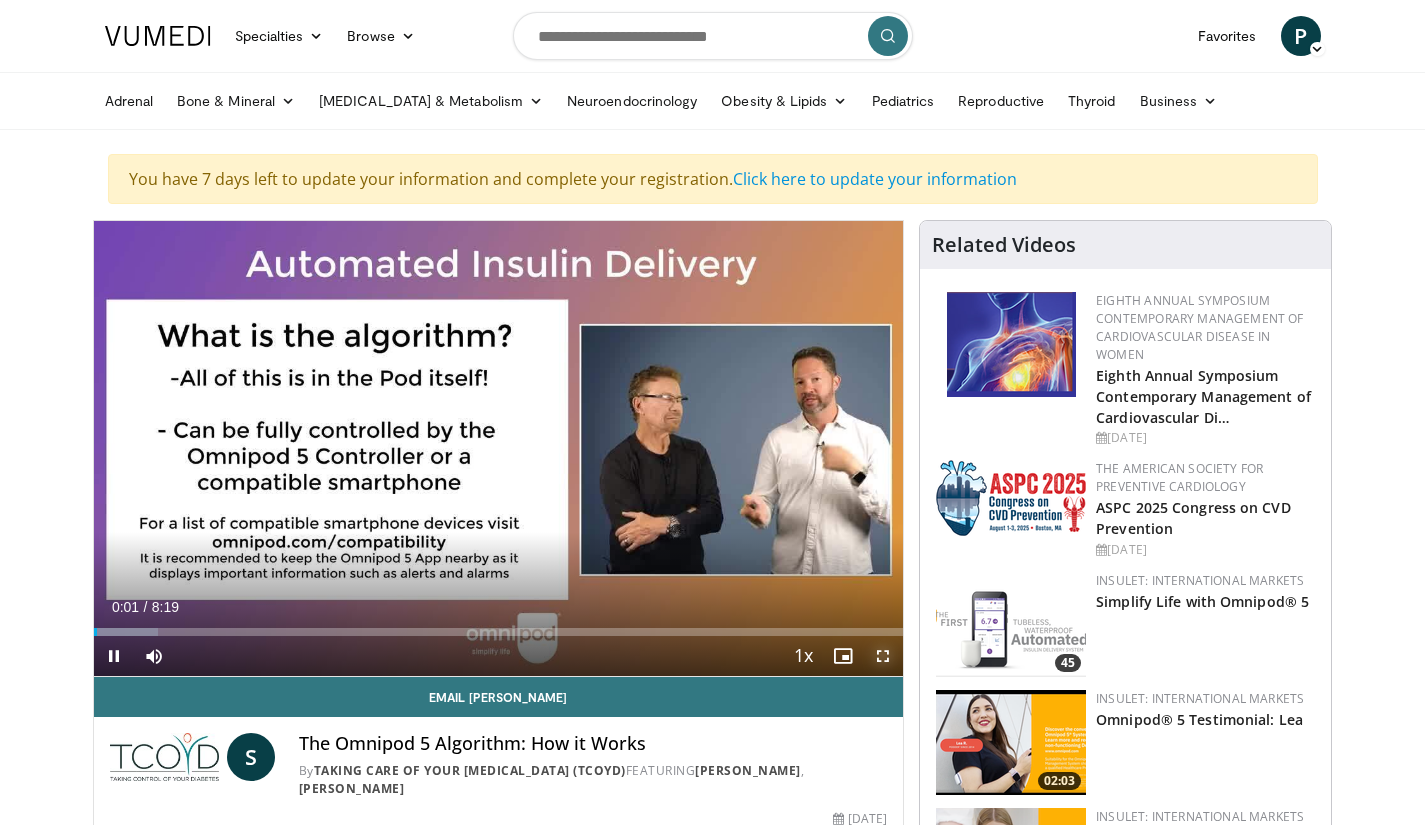 click at bounding box center (883, 656) 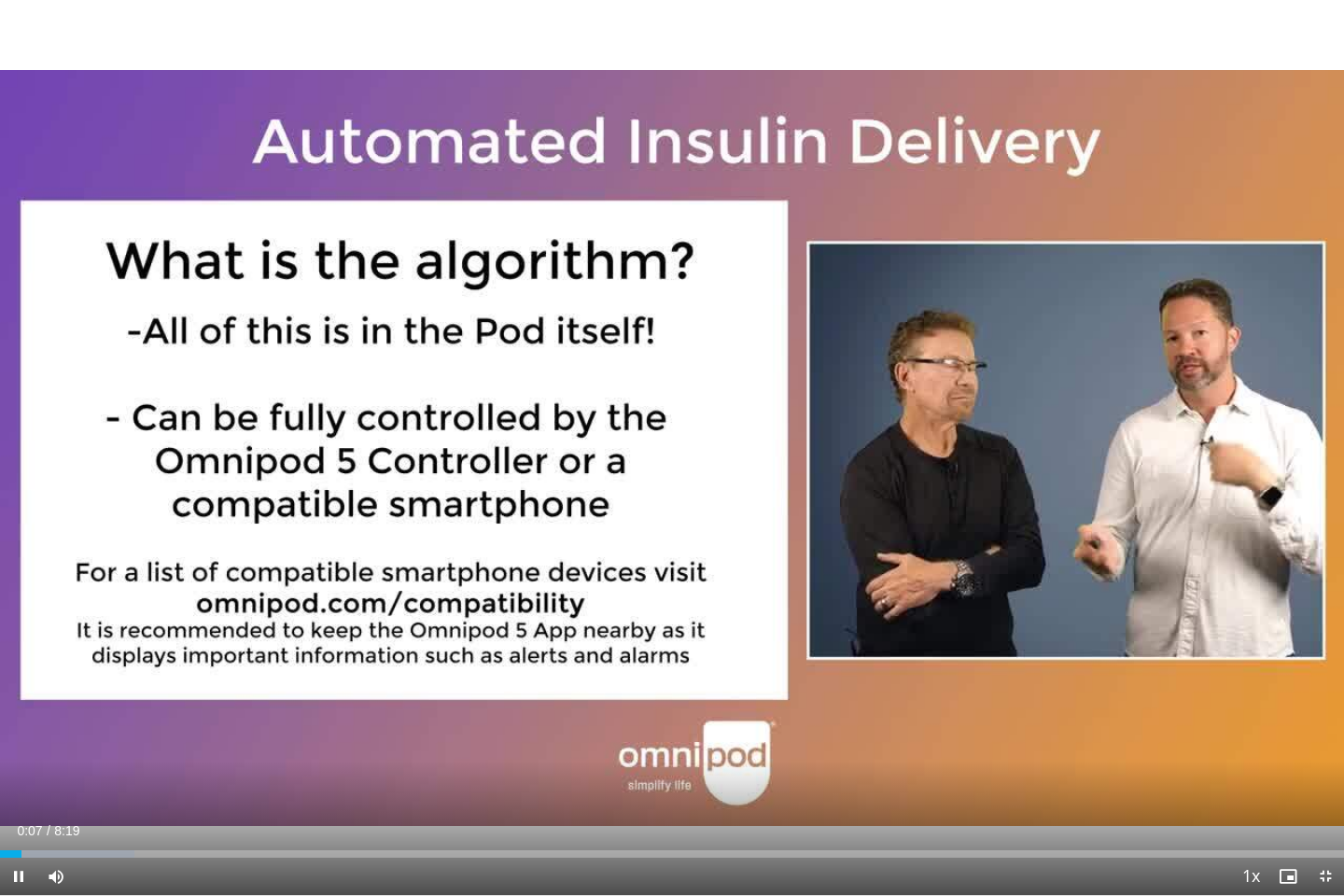 click at bounding box center (1057, 448) 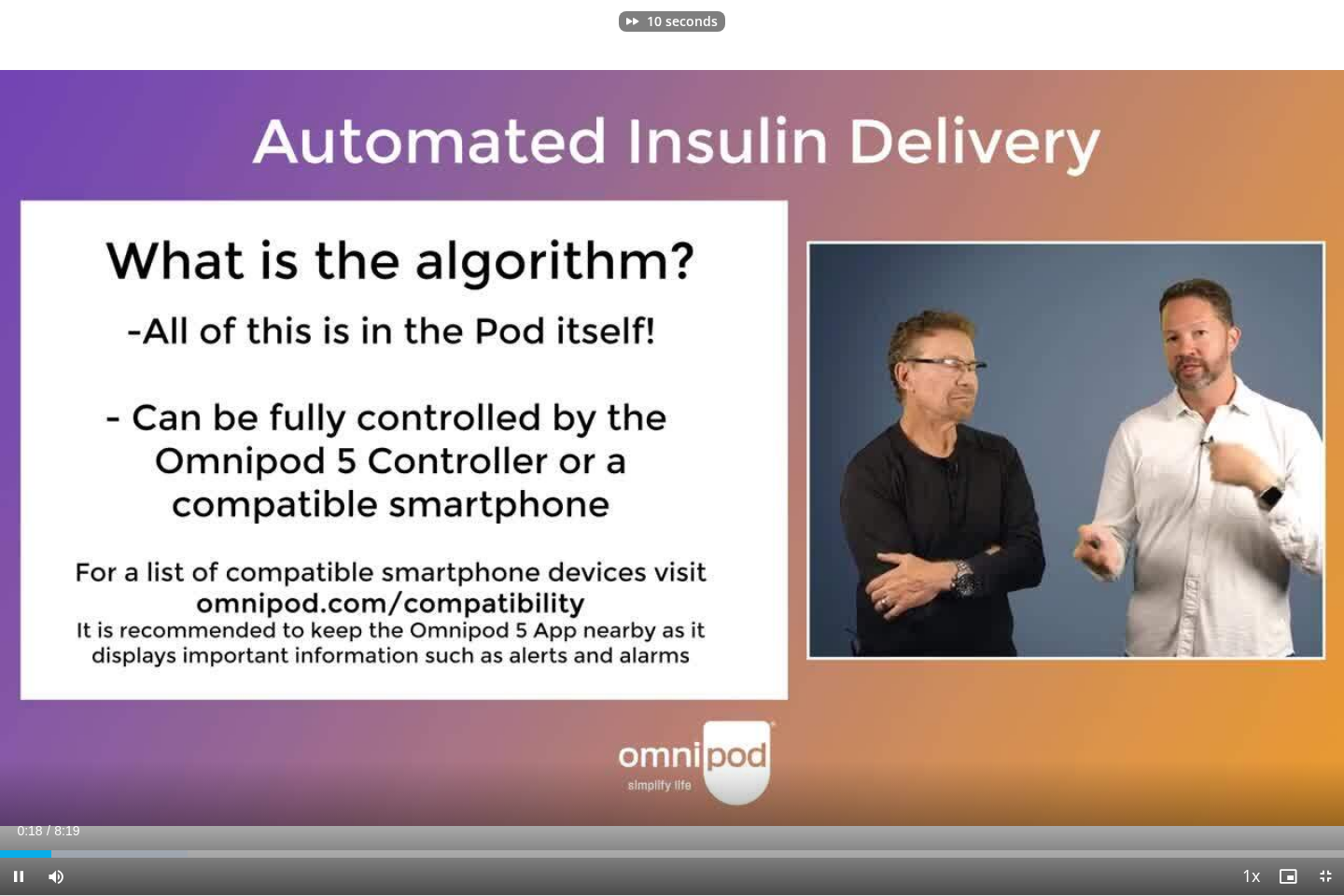 click at bounding box center (1057, 448) 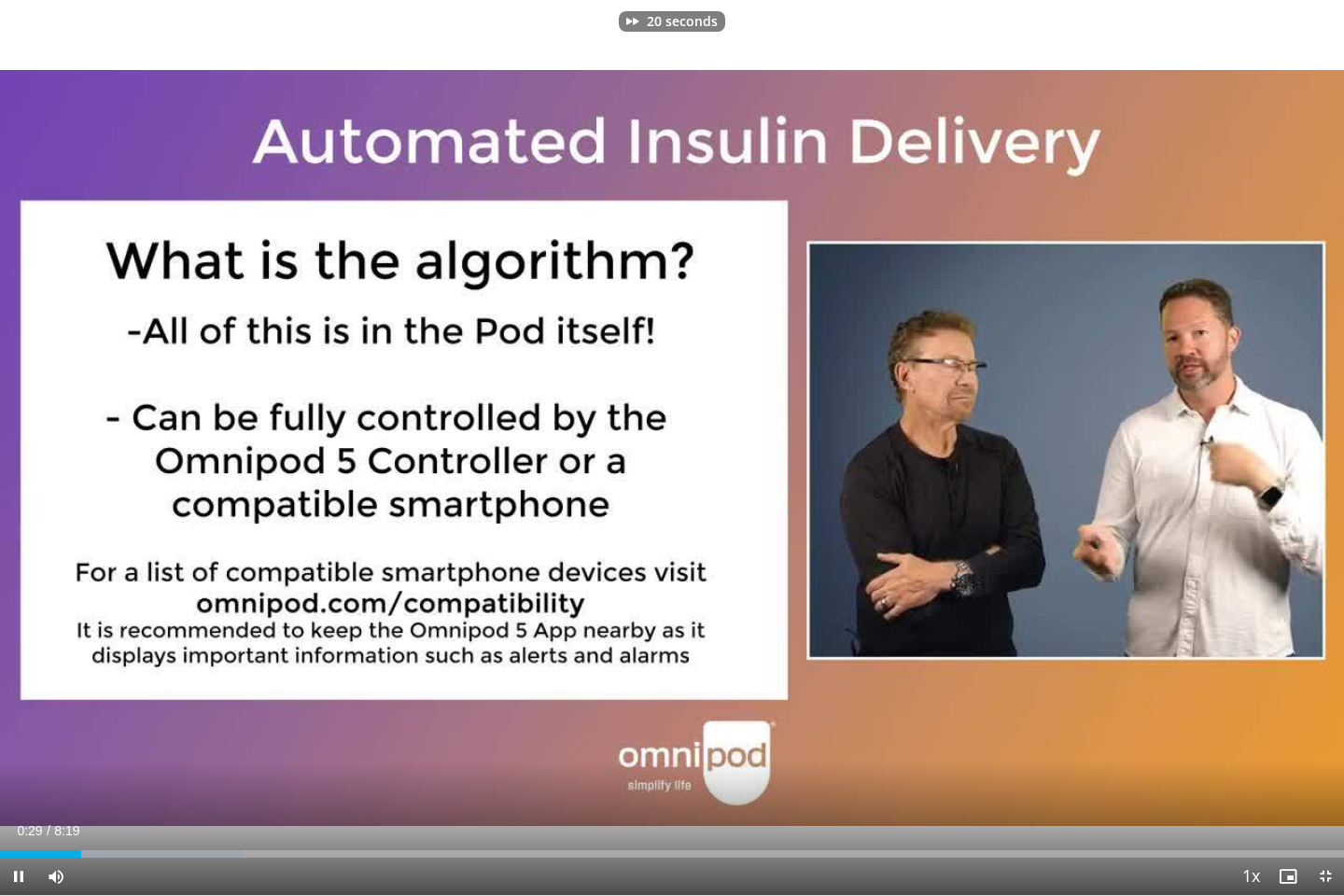 click at bounding box center [1057, 448] 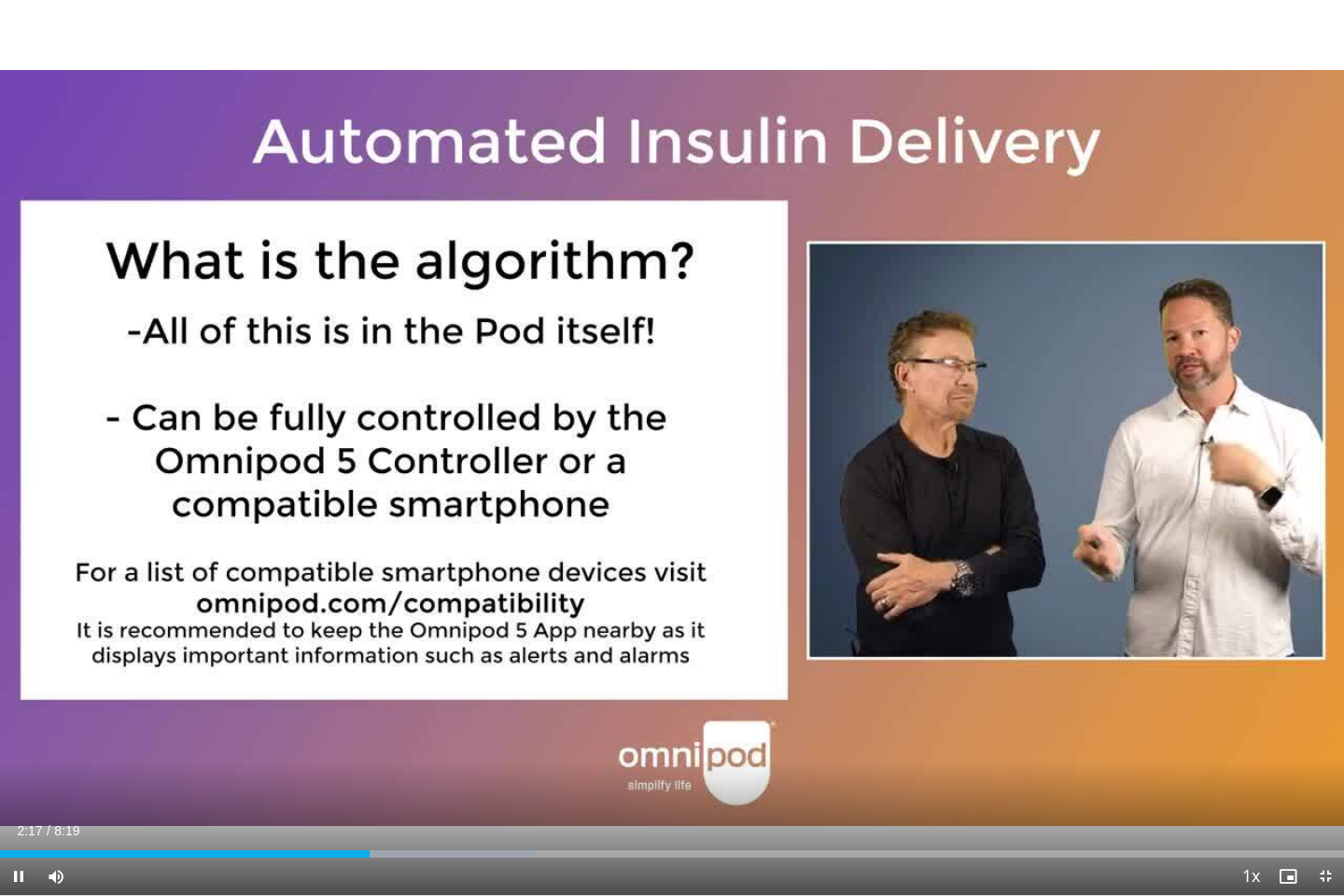 click at bounding box center (1057, 448) 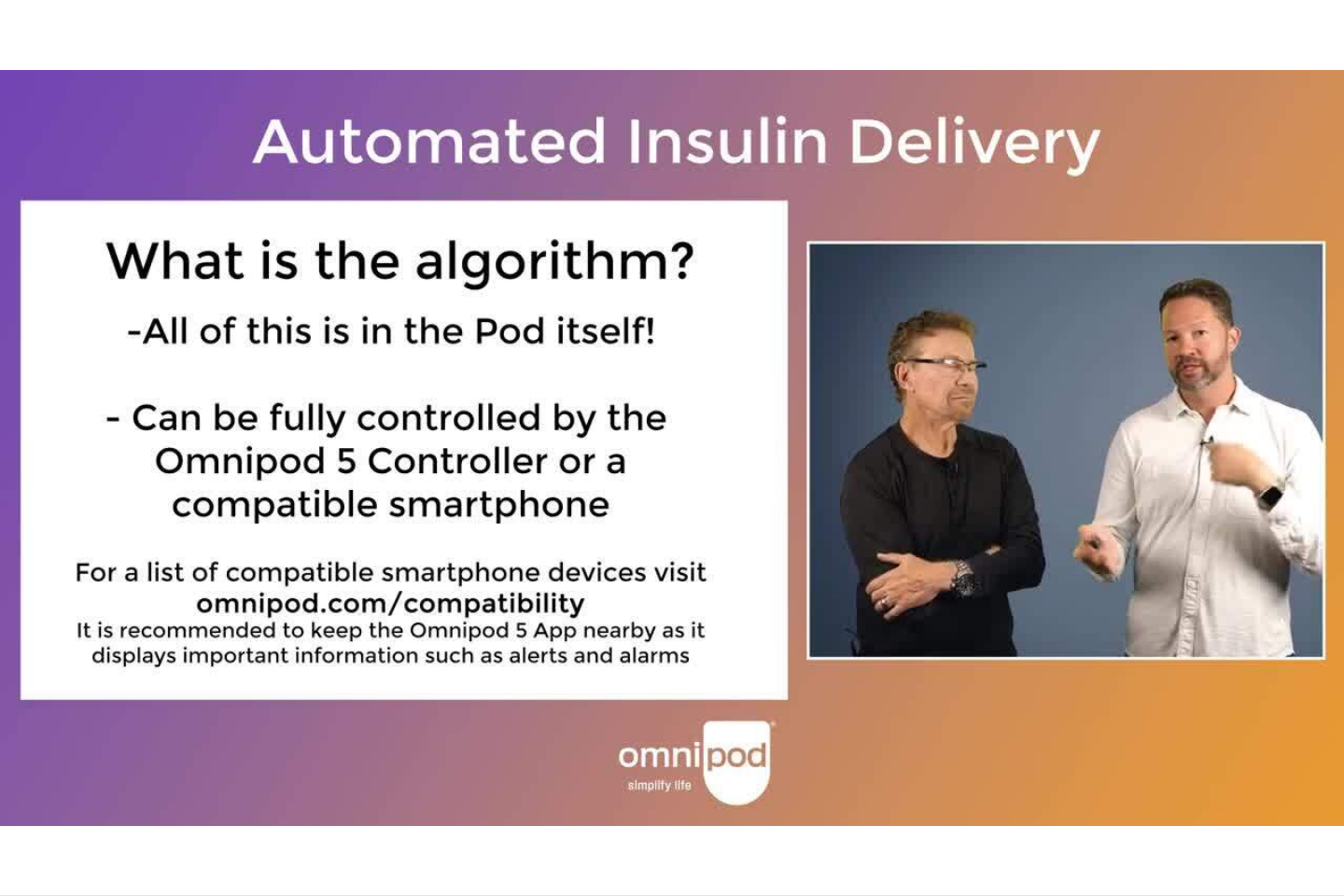 click on "10 seconds
Tap to unmute" at bounding box center (672, 447) 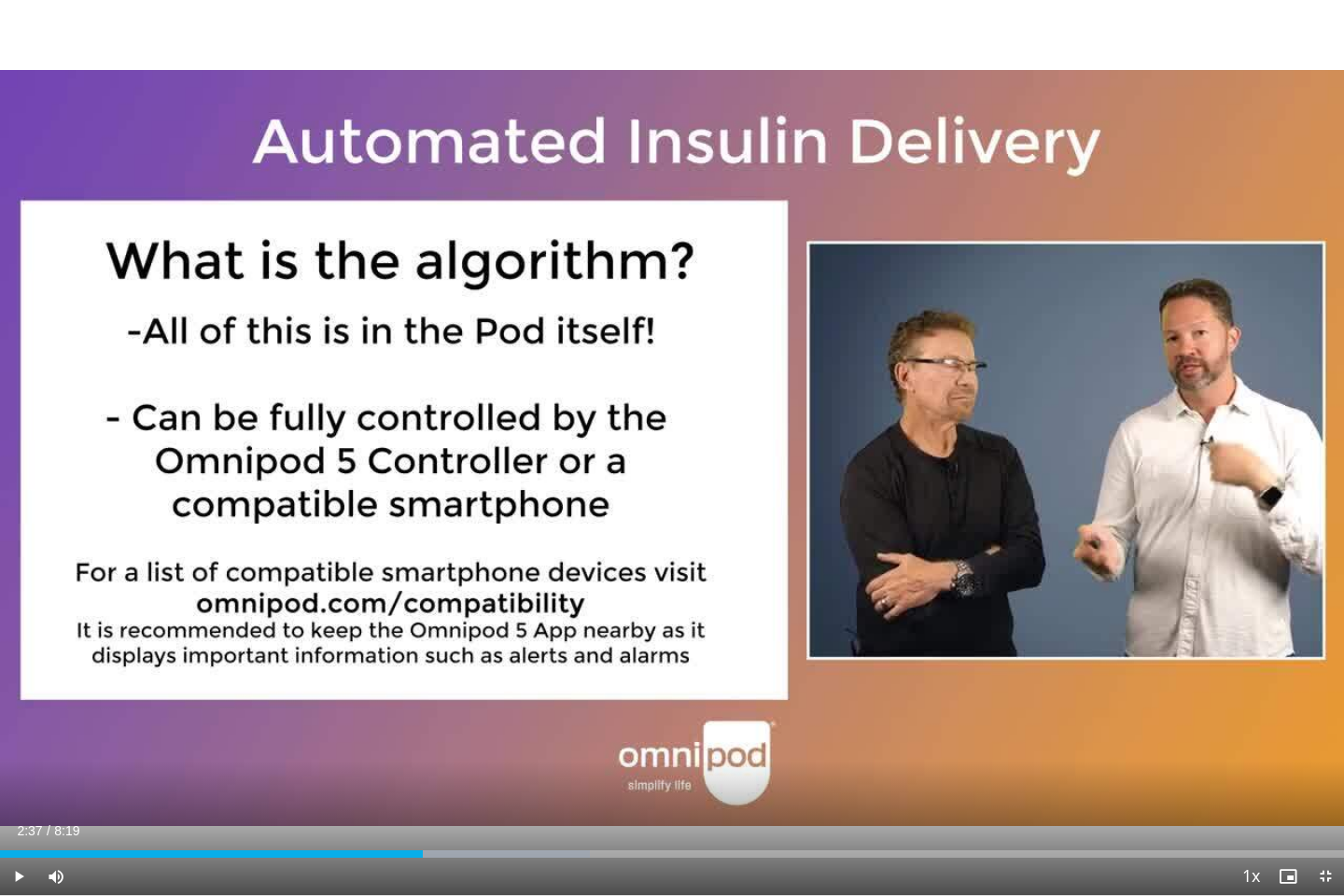 click at bounding box center (672, 448) 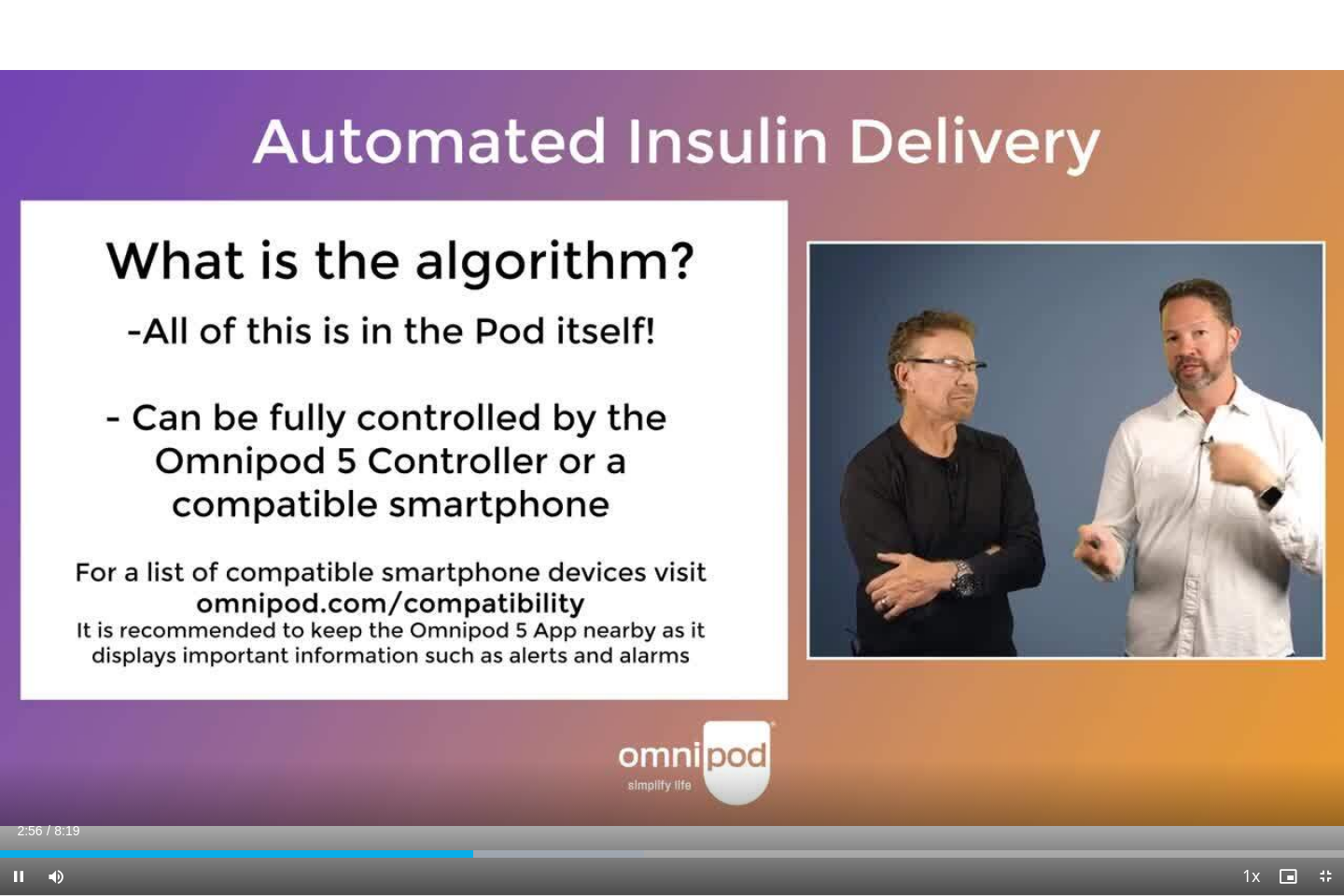 click at bounding box center (1057, 448) 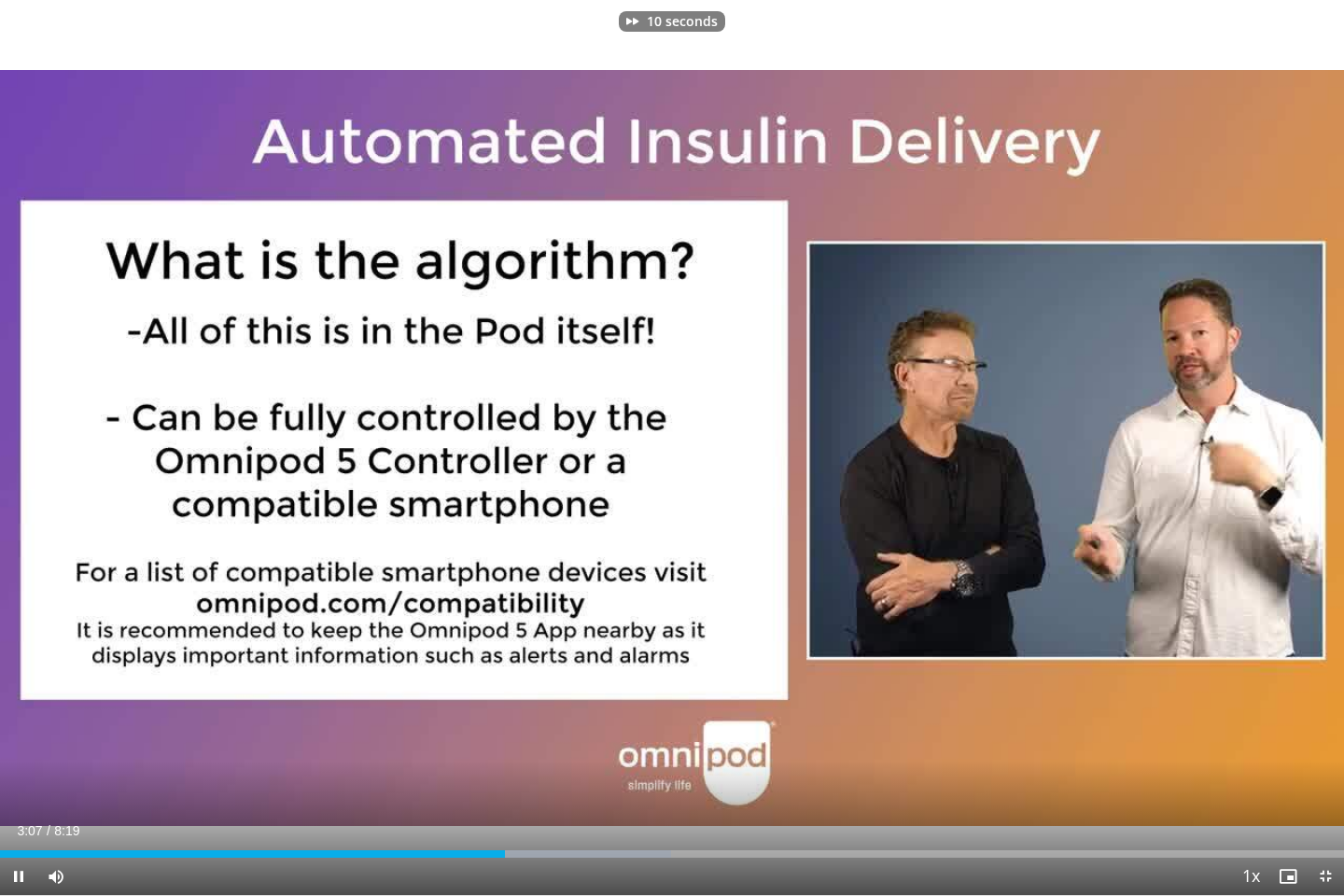 click at bounding box center (1057, 448) 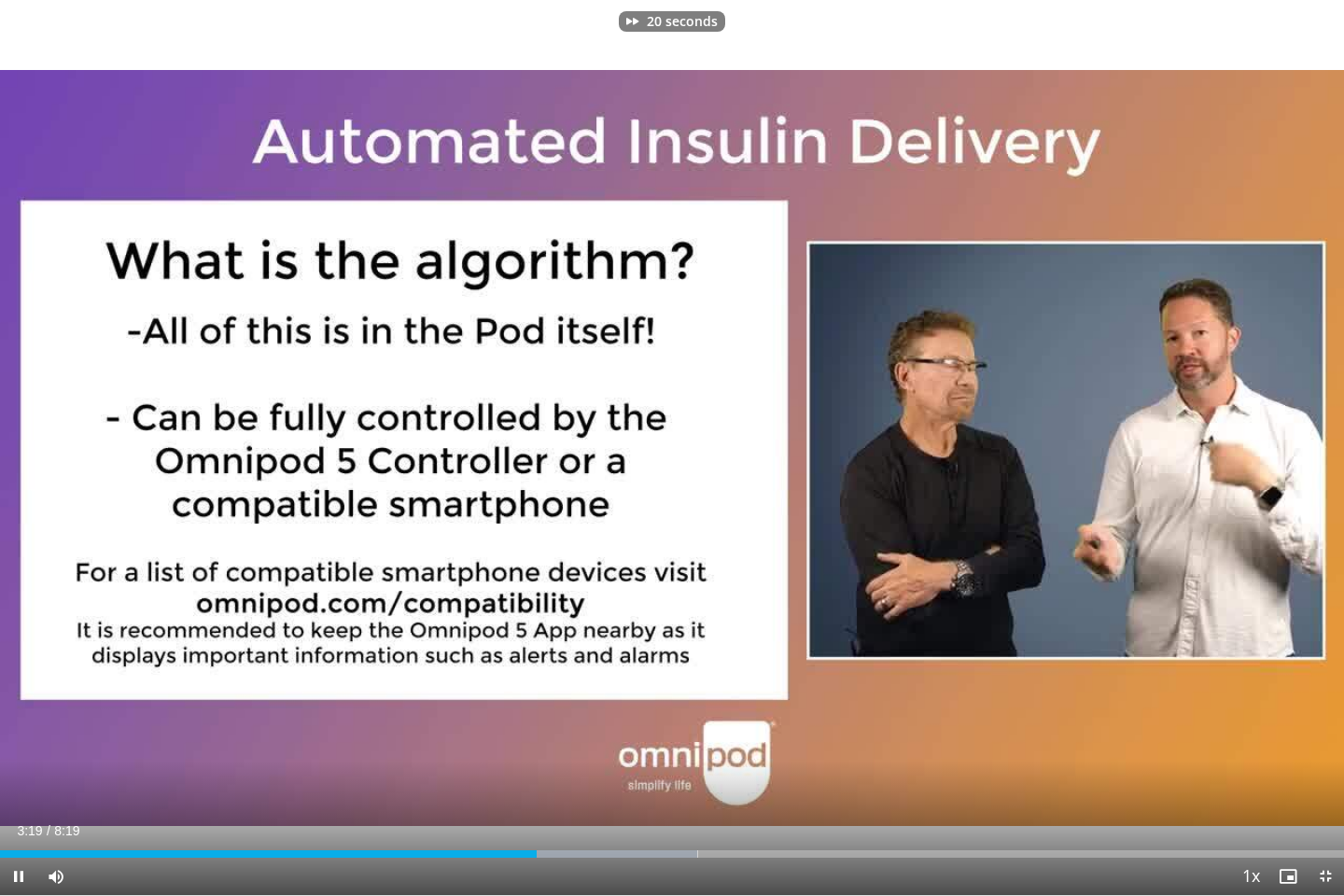 click at bounding box center (1057, 448) 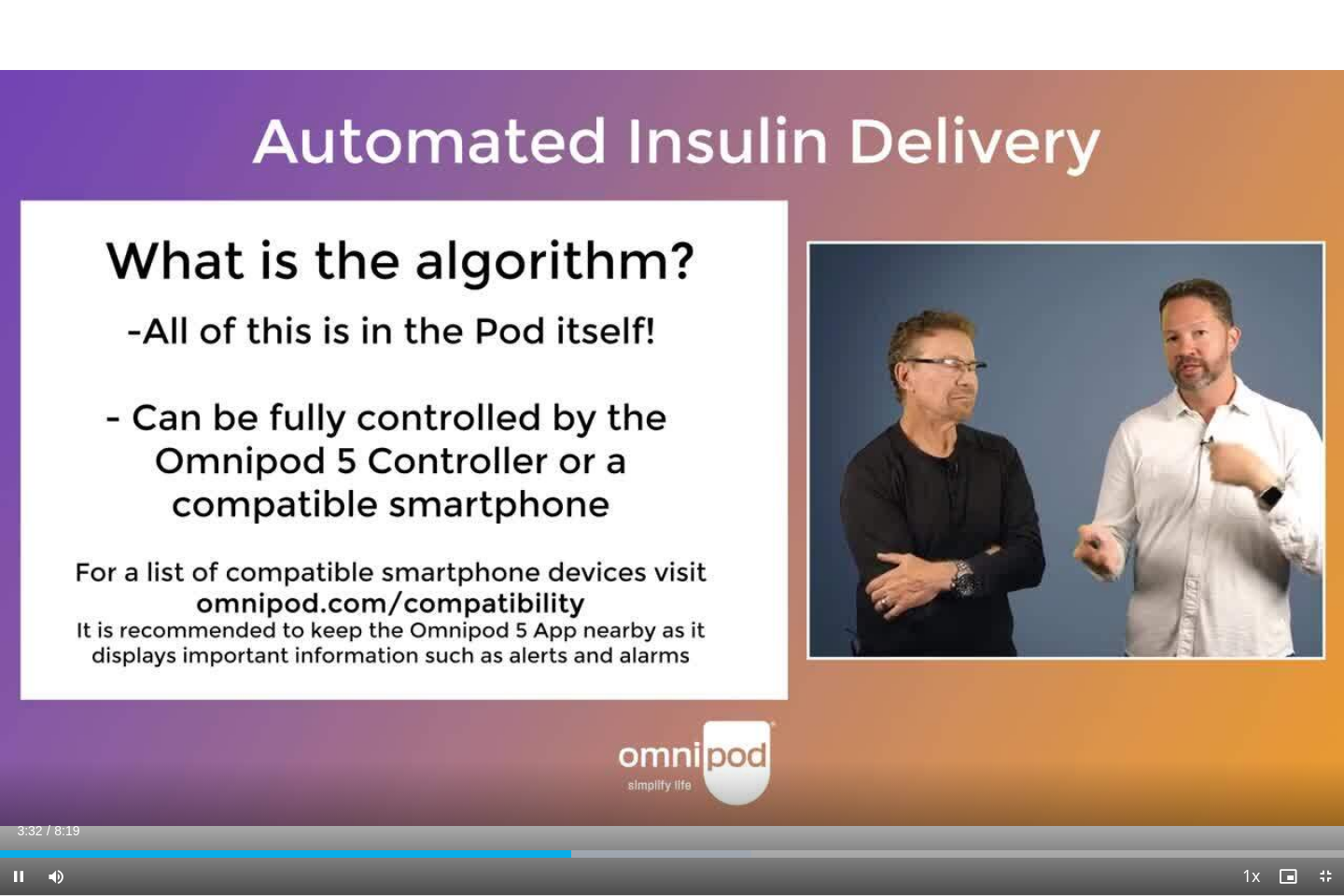 click at bounding box center (1057, 448) 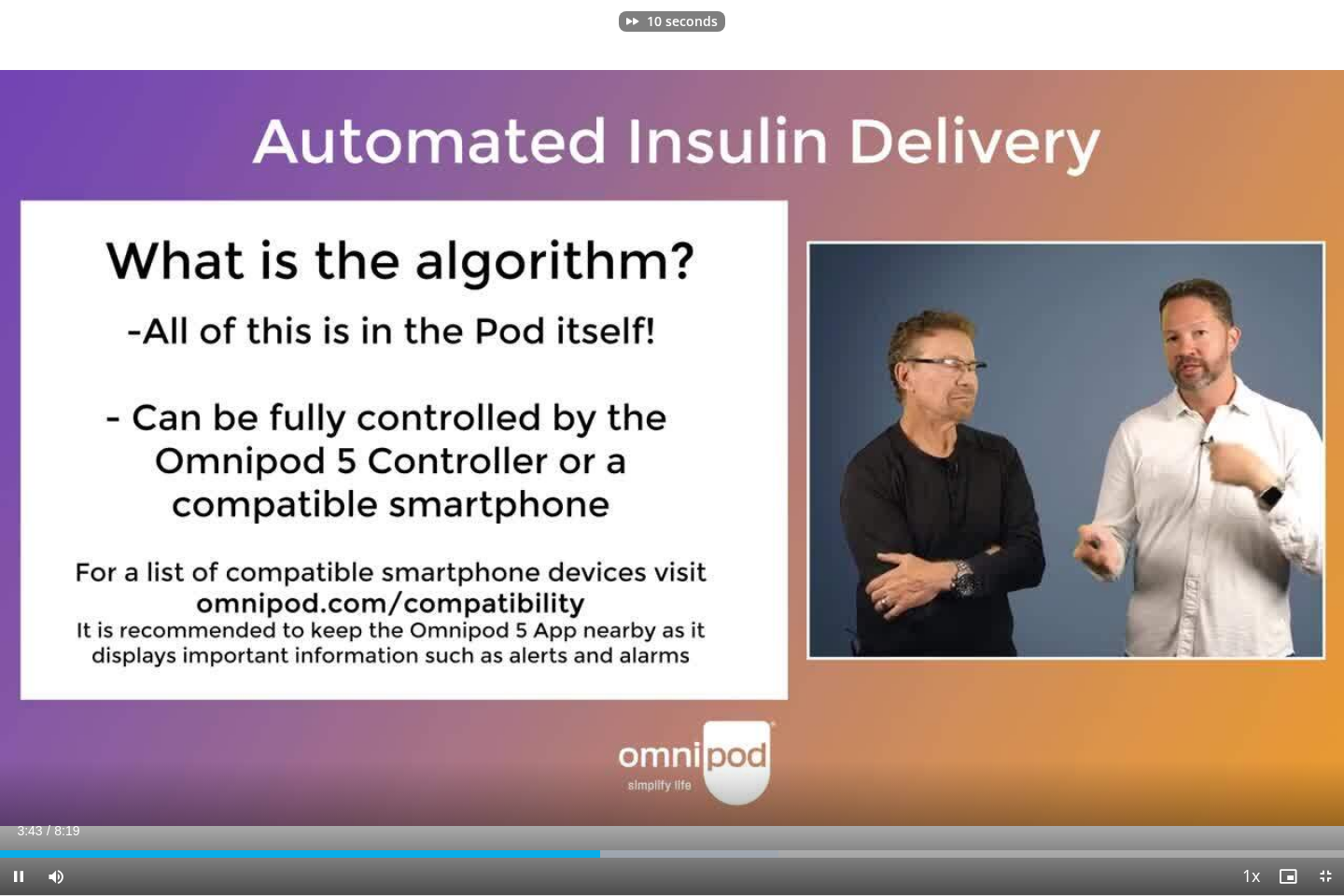click at bounding box center [1057, 448] 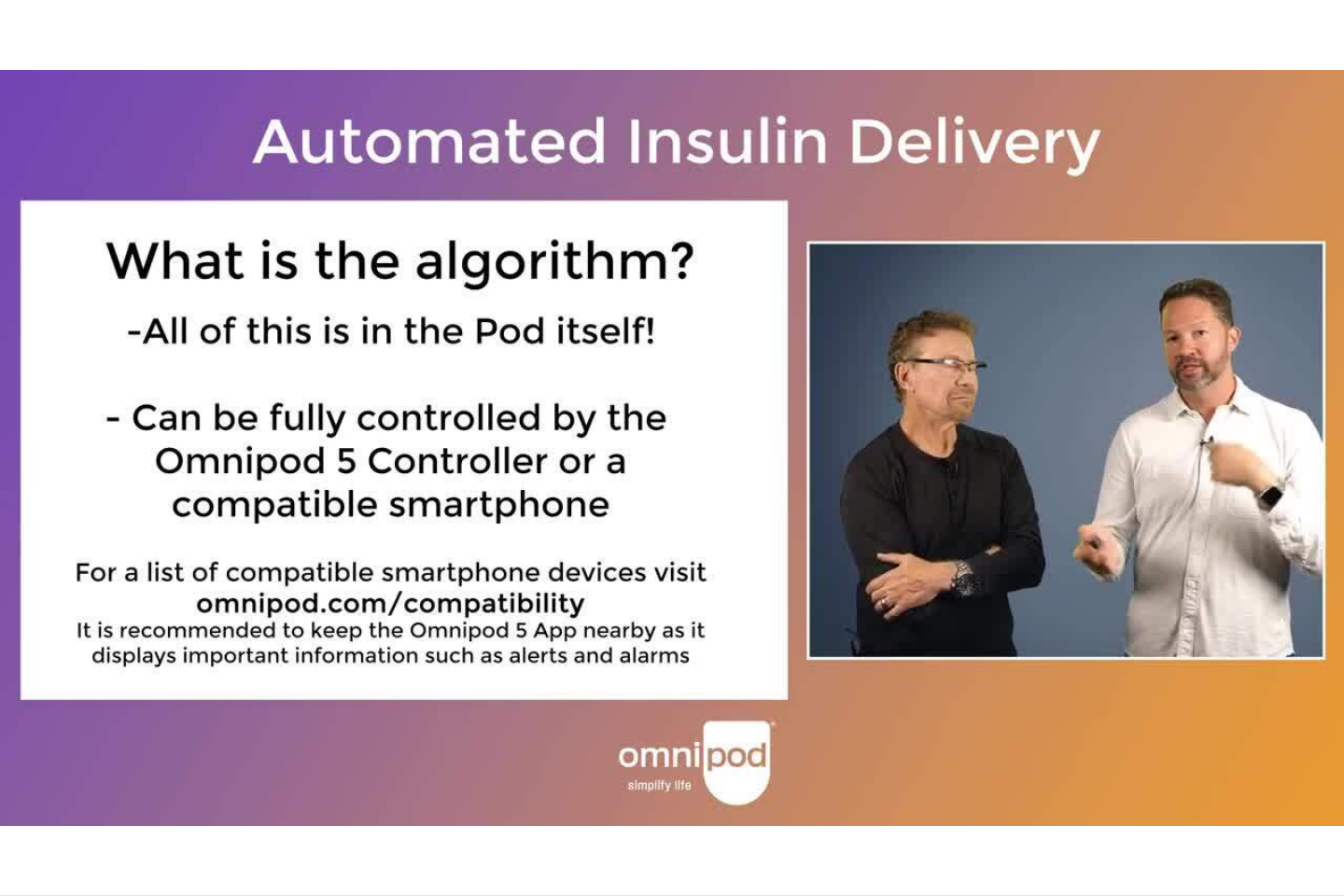 click on "20 seconds
Tap to unmute" at bounding box center (672, 447) 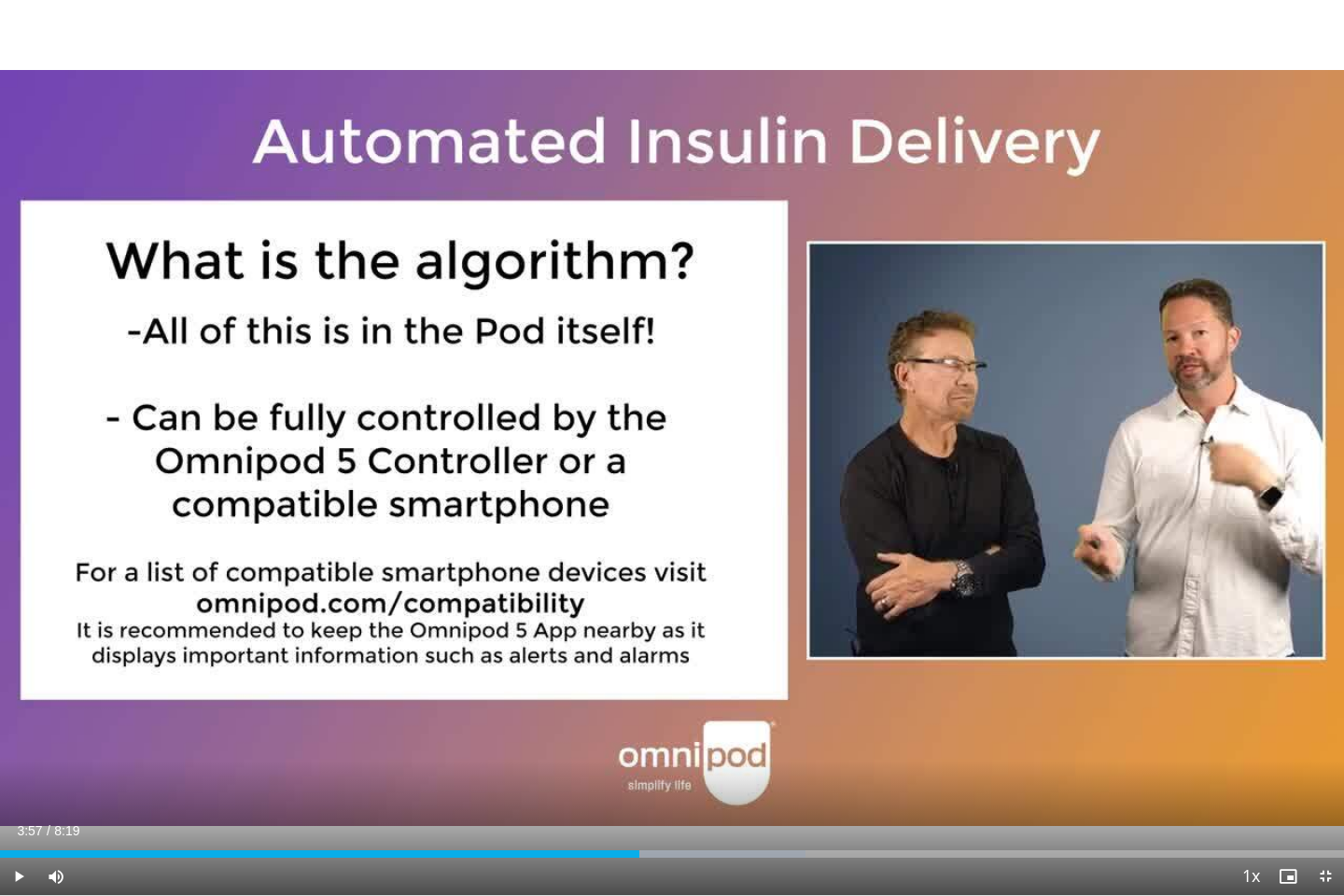 click at bounding box center (672, 448) 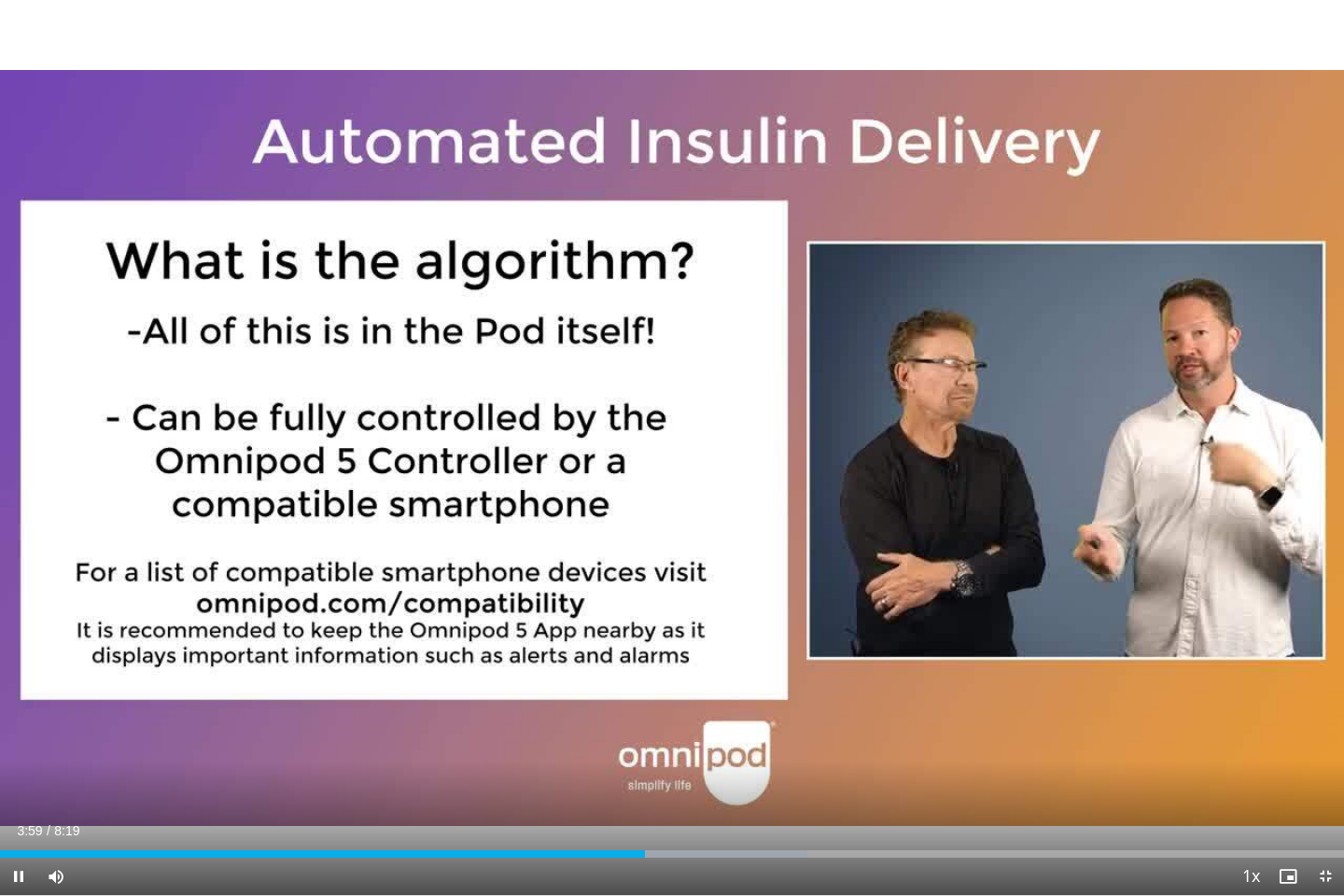click at bounding box center (1057, 448) 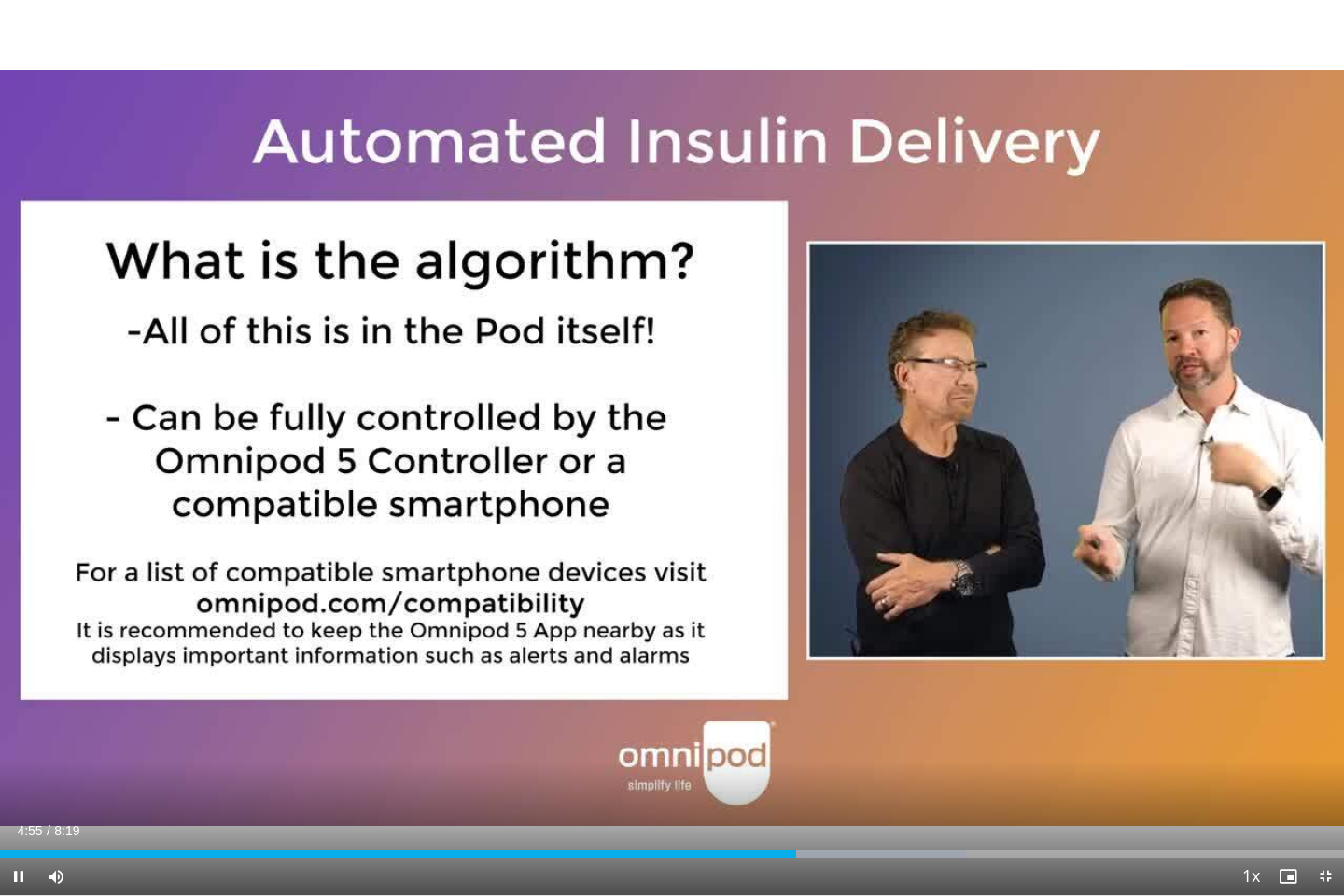 click at bounding box center [1057, 448] 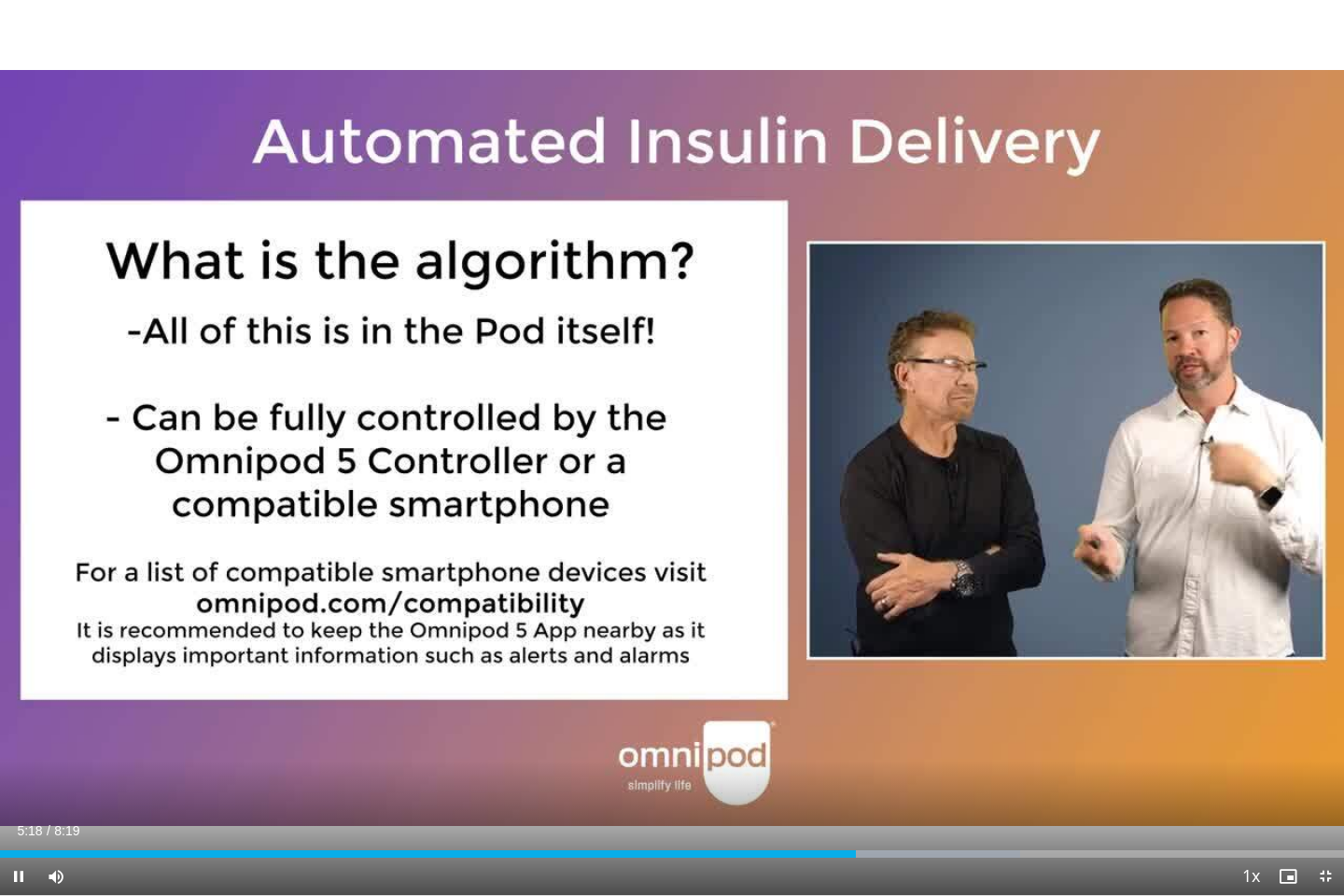 click at bounding box center (1057, 448) 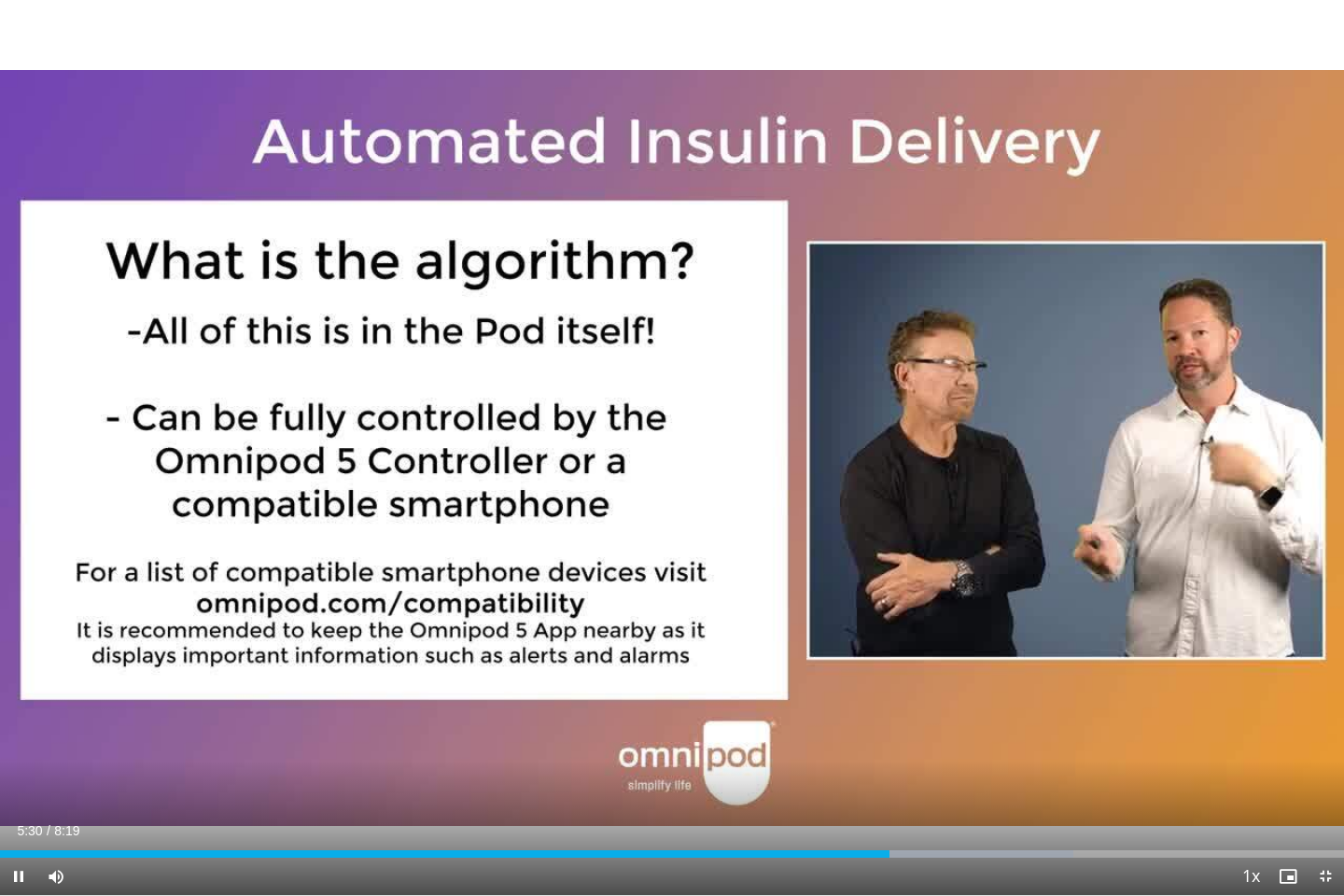click at bounding box center (1057, 448) 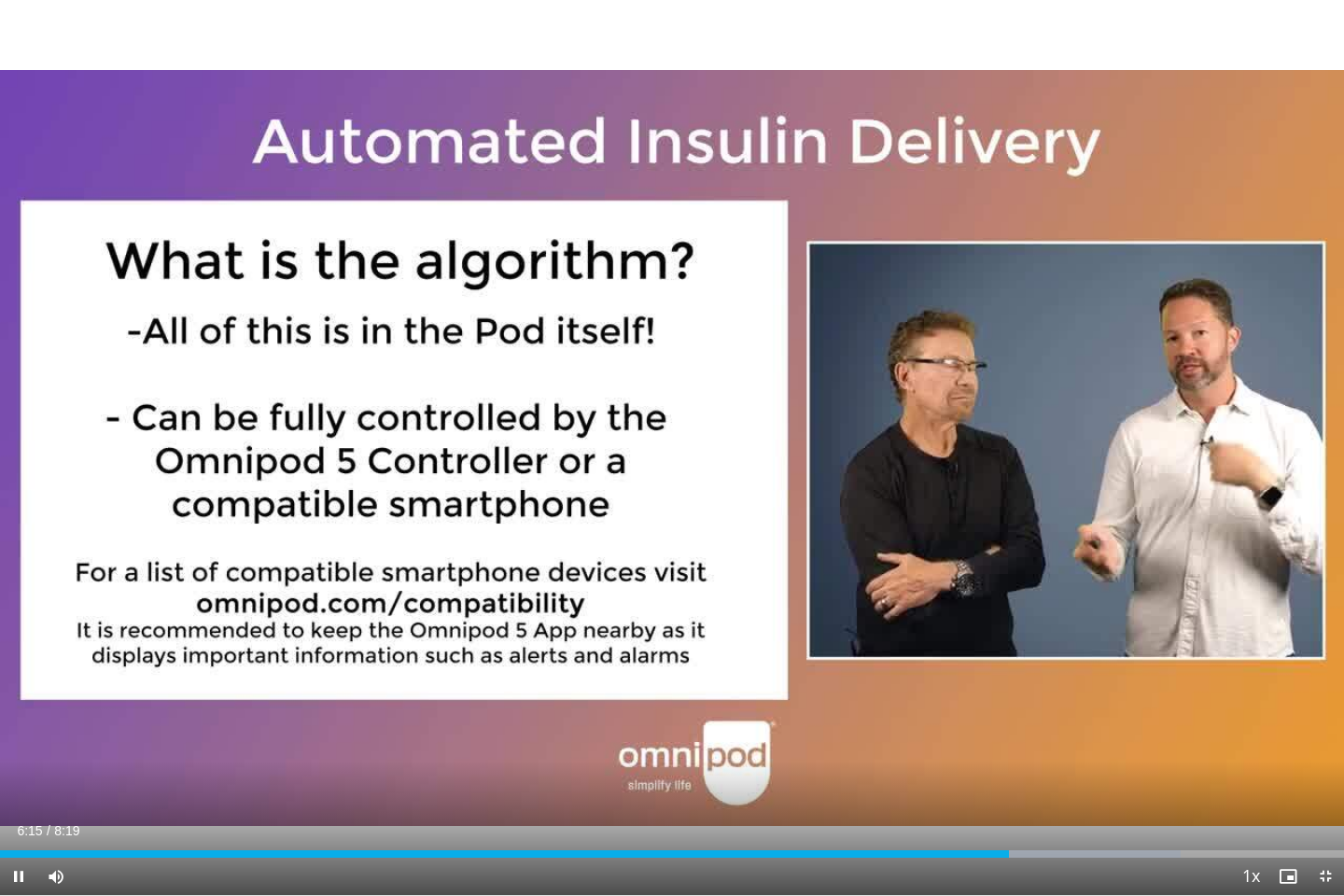 click at bounding box center [287, 448] 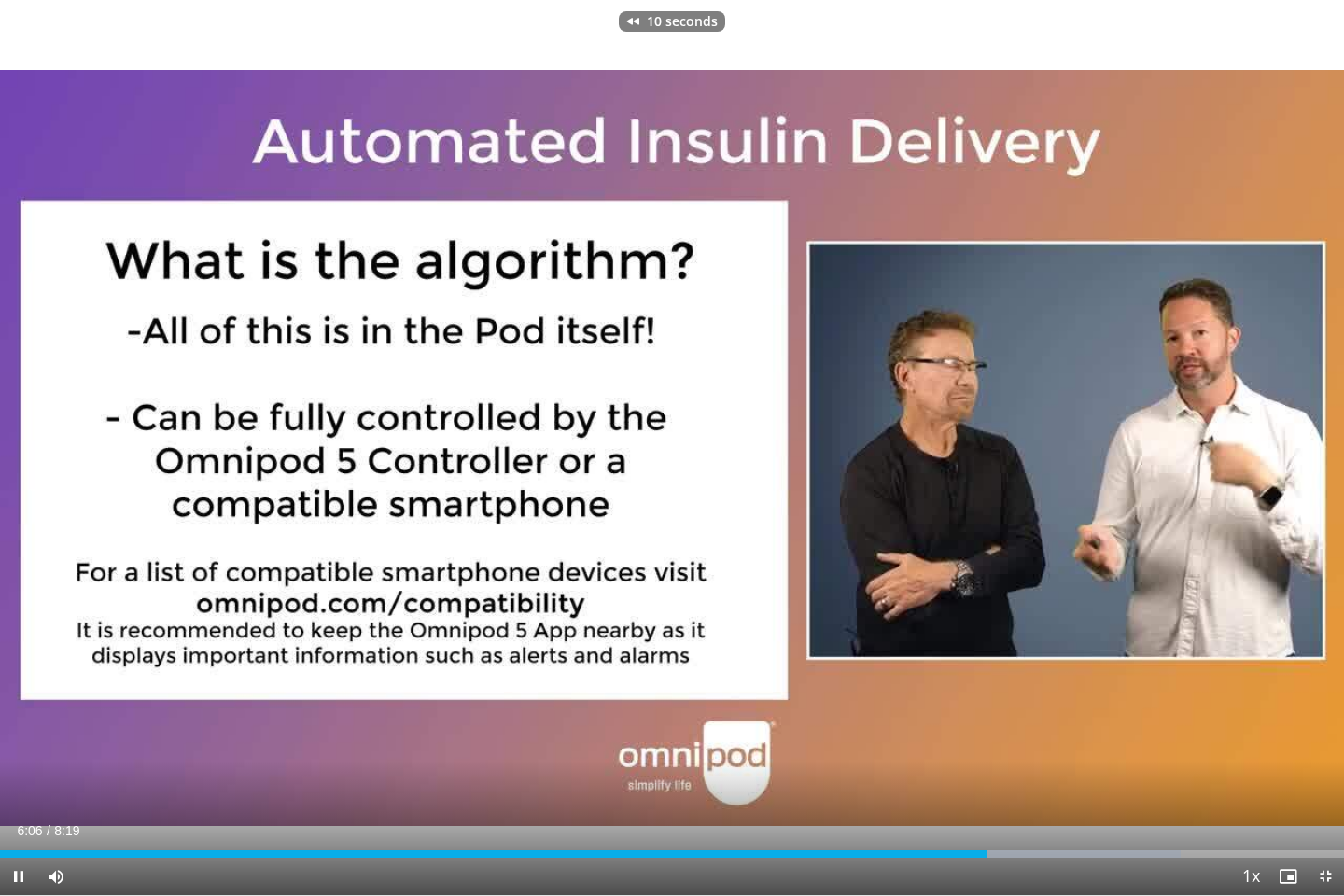 click at bounding box center [287, 448] 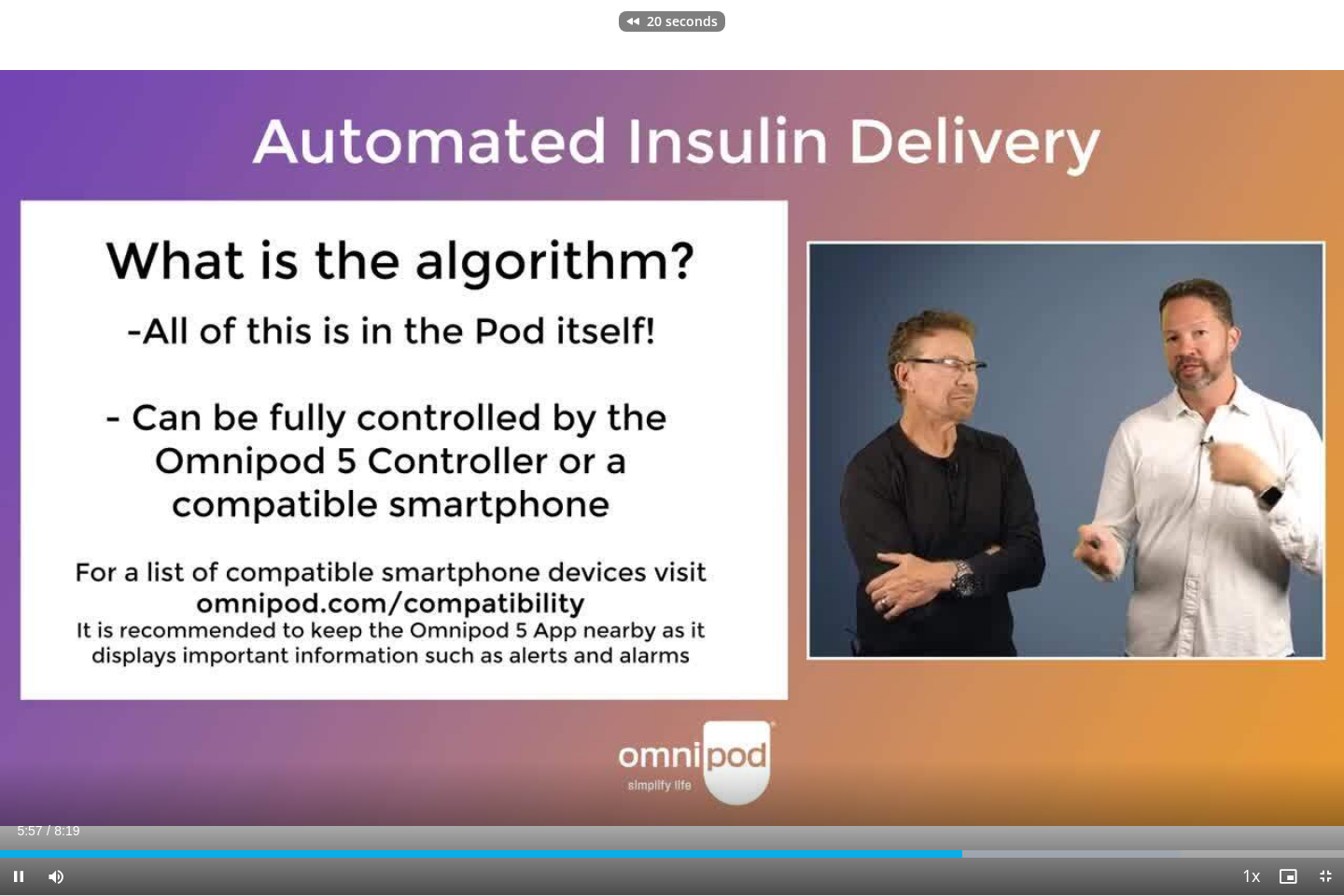 click at bounding box center [287, 448] 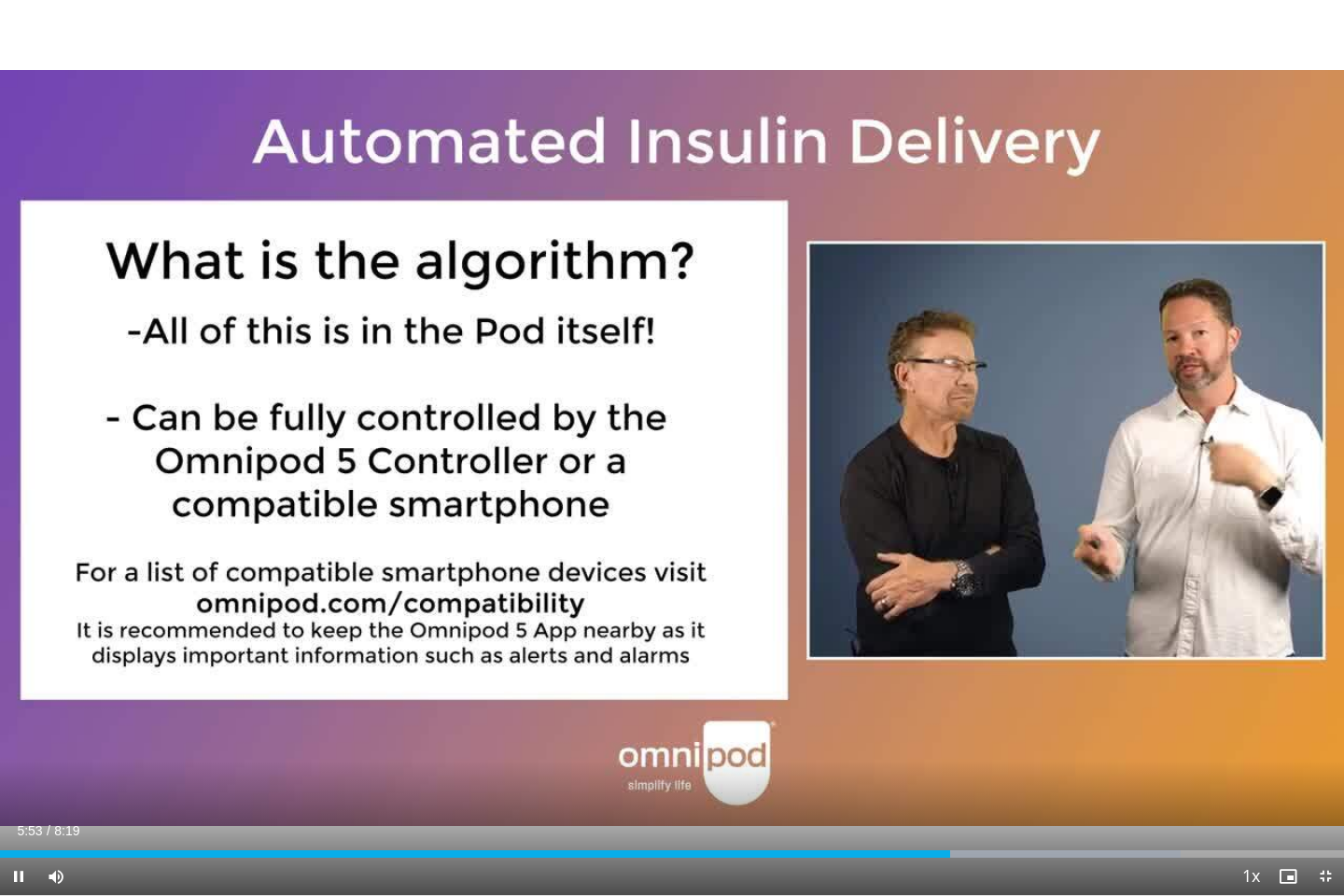 click at bounding box center [672, 448] 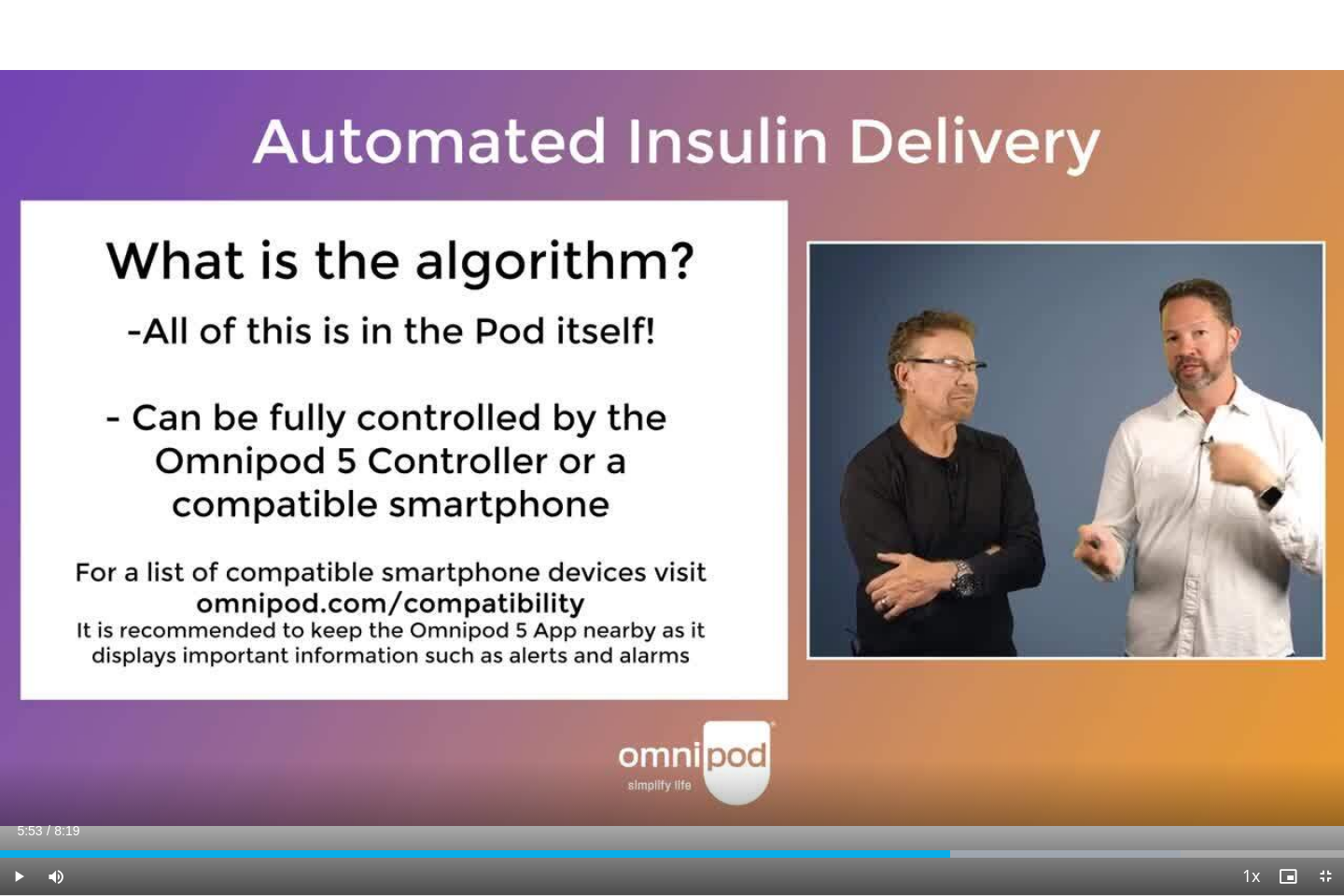 click on "30 seconds
Tap to unmute" at bounding box center [672, 447] 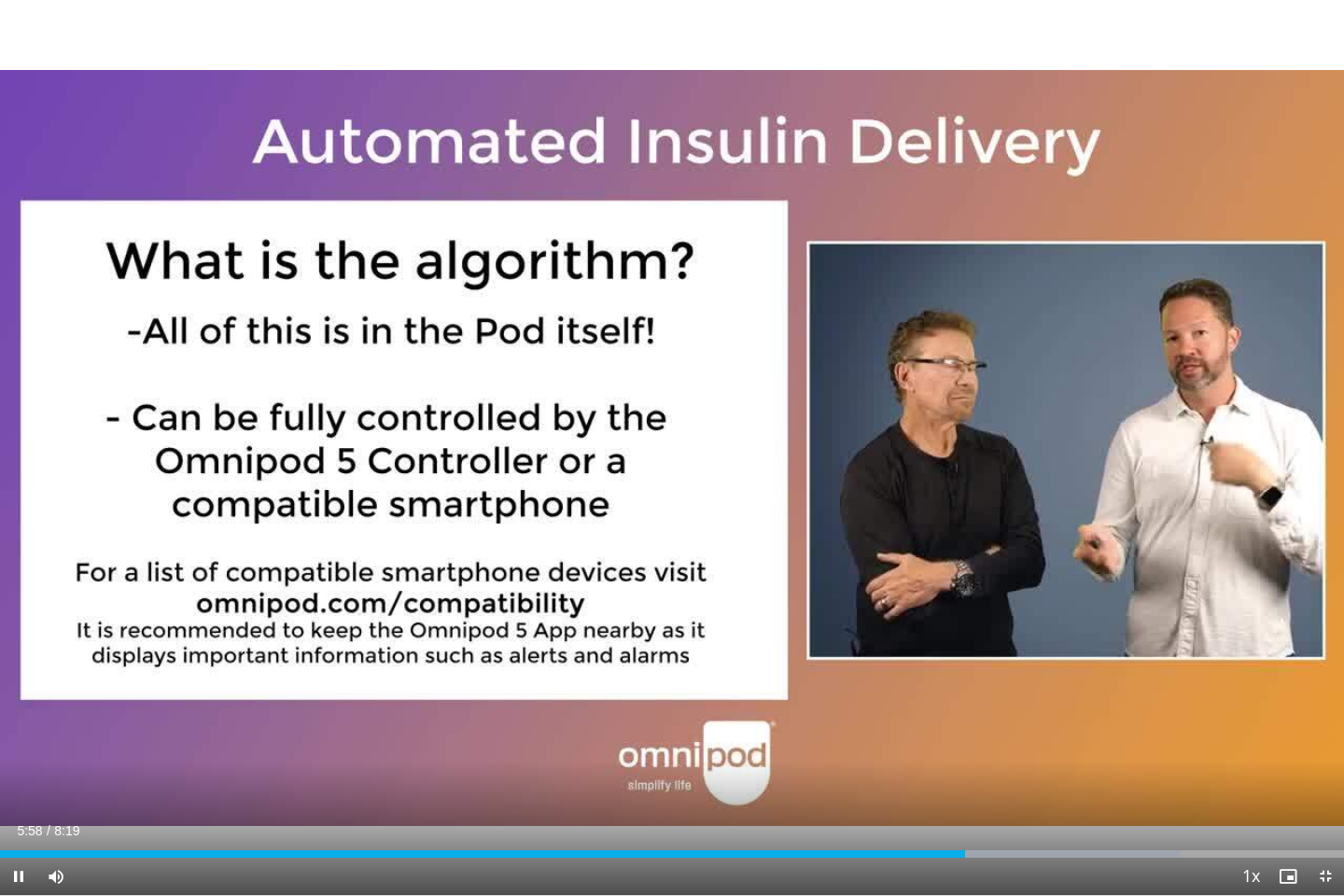 click at bounding box center (672, 448) 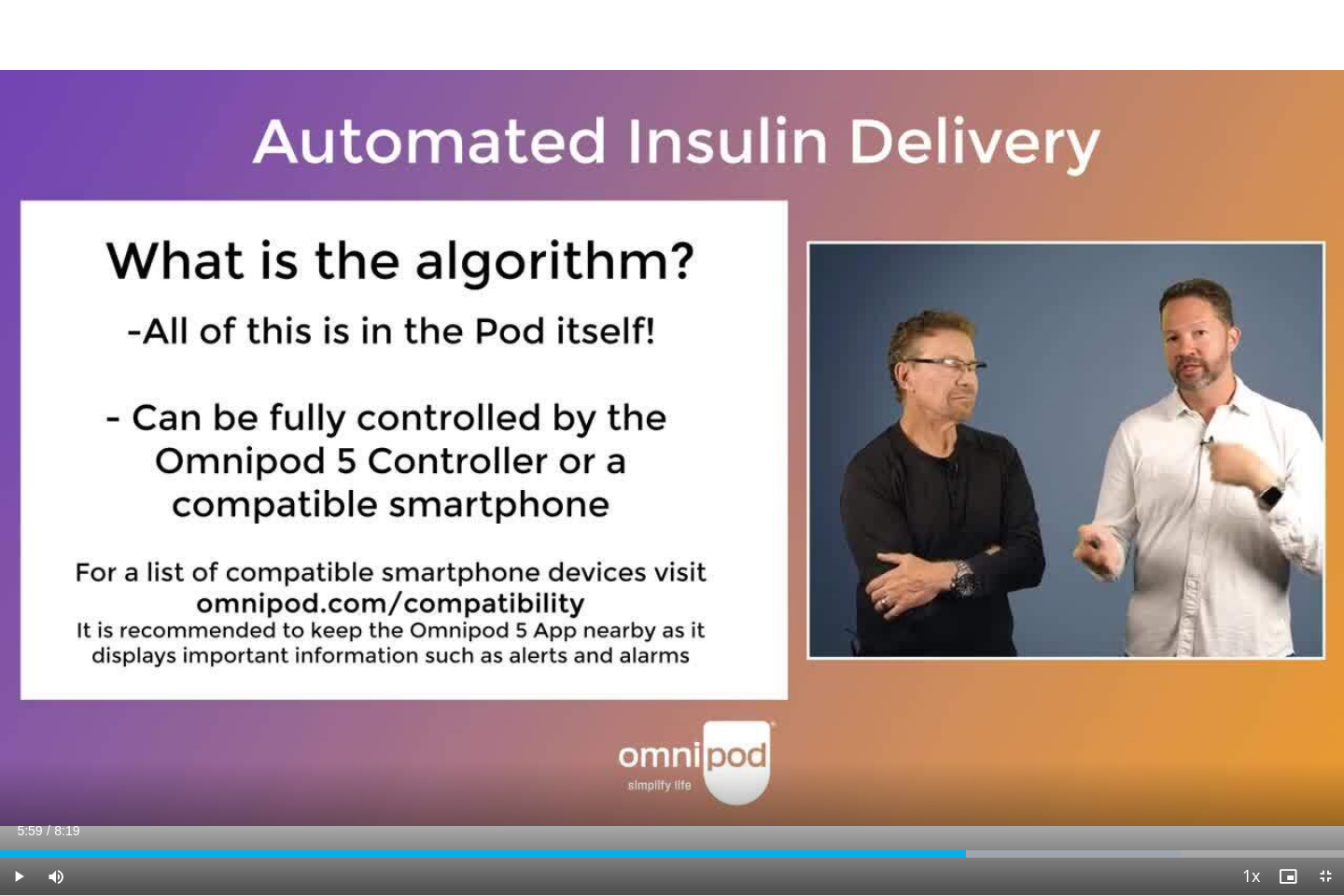 click at bounding box center [672, 448] 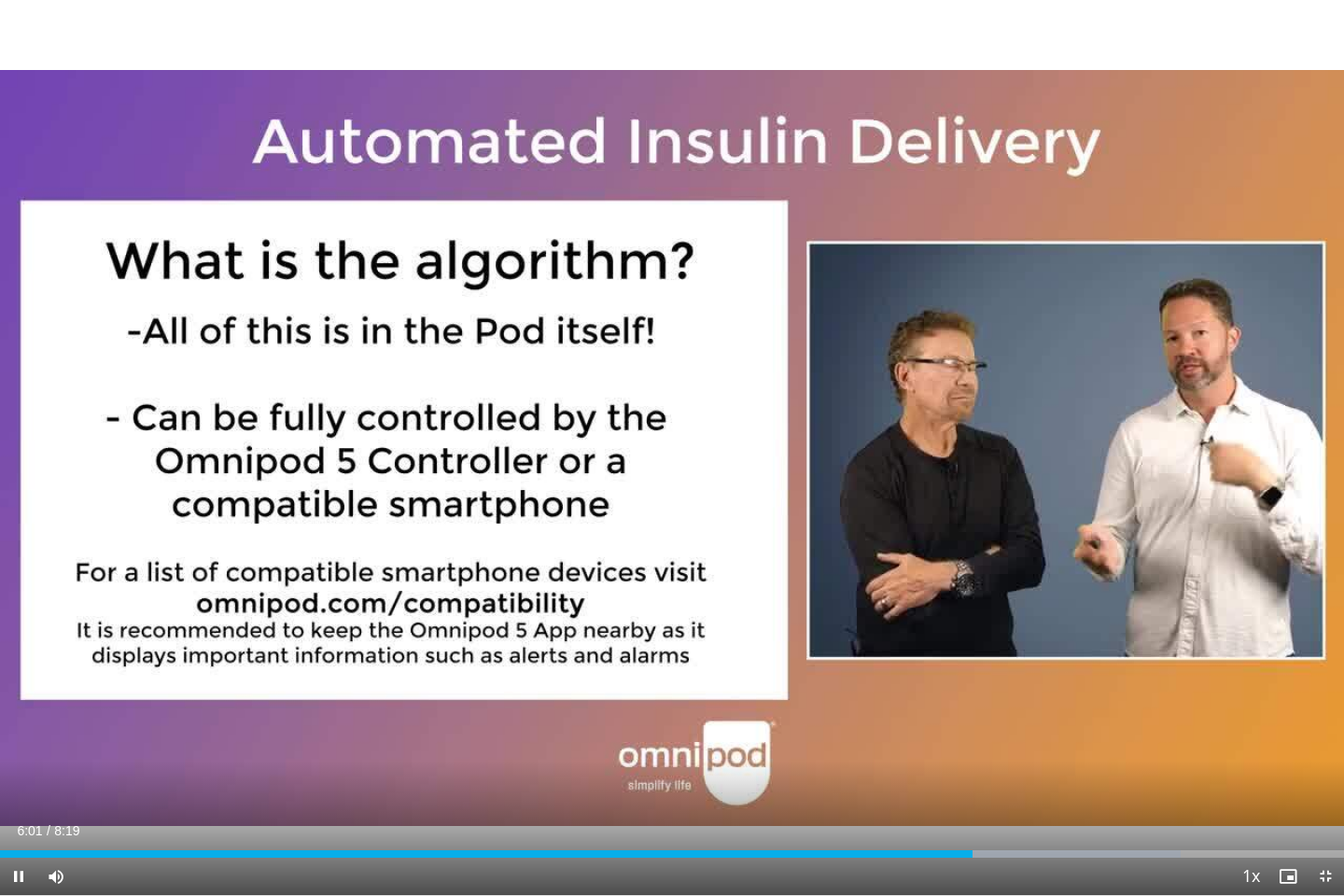 click at bounding box center [1057, 448] 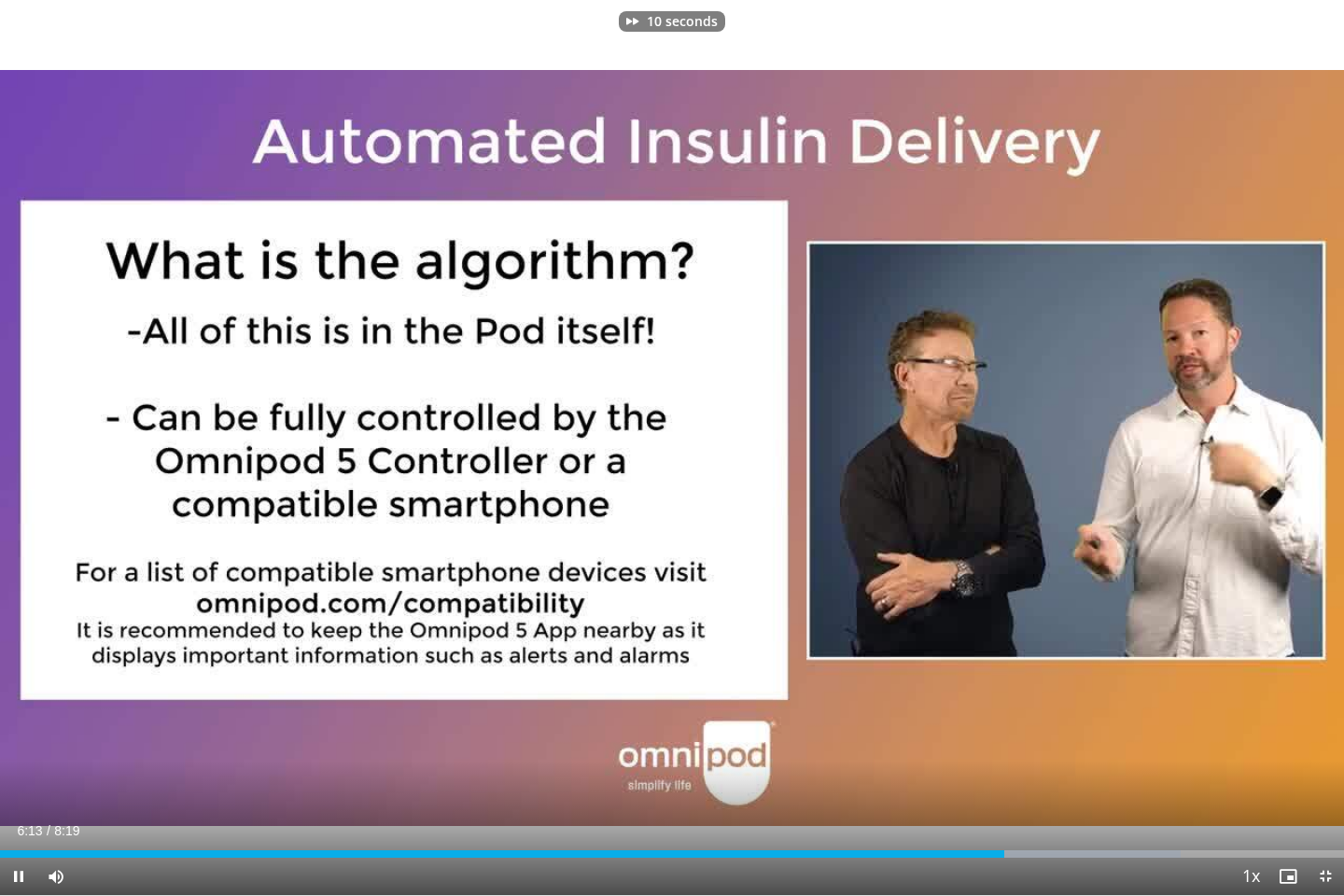 click at bounding box center (1057, 448) 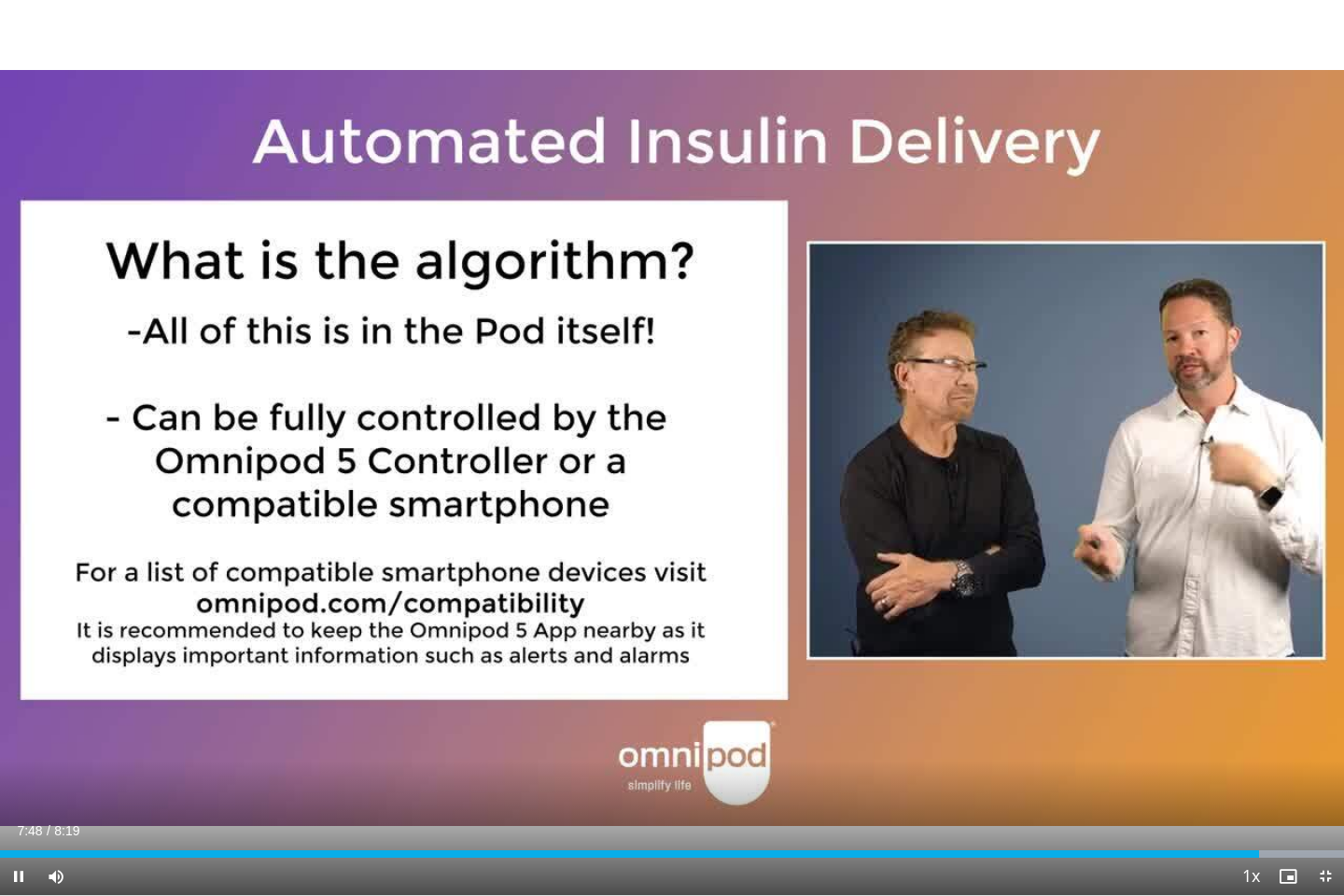 click at bounding box center (1057, 448) 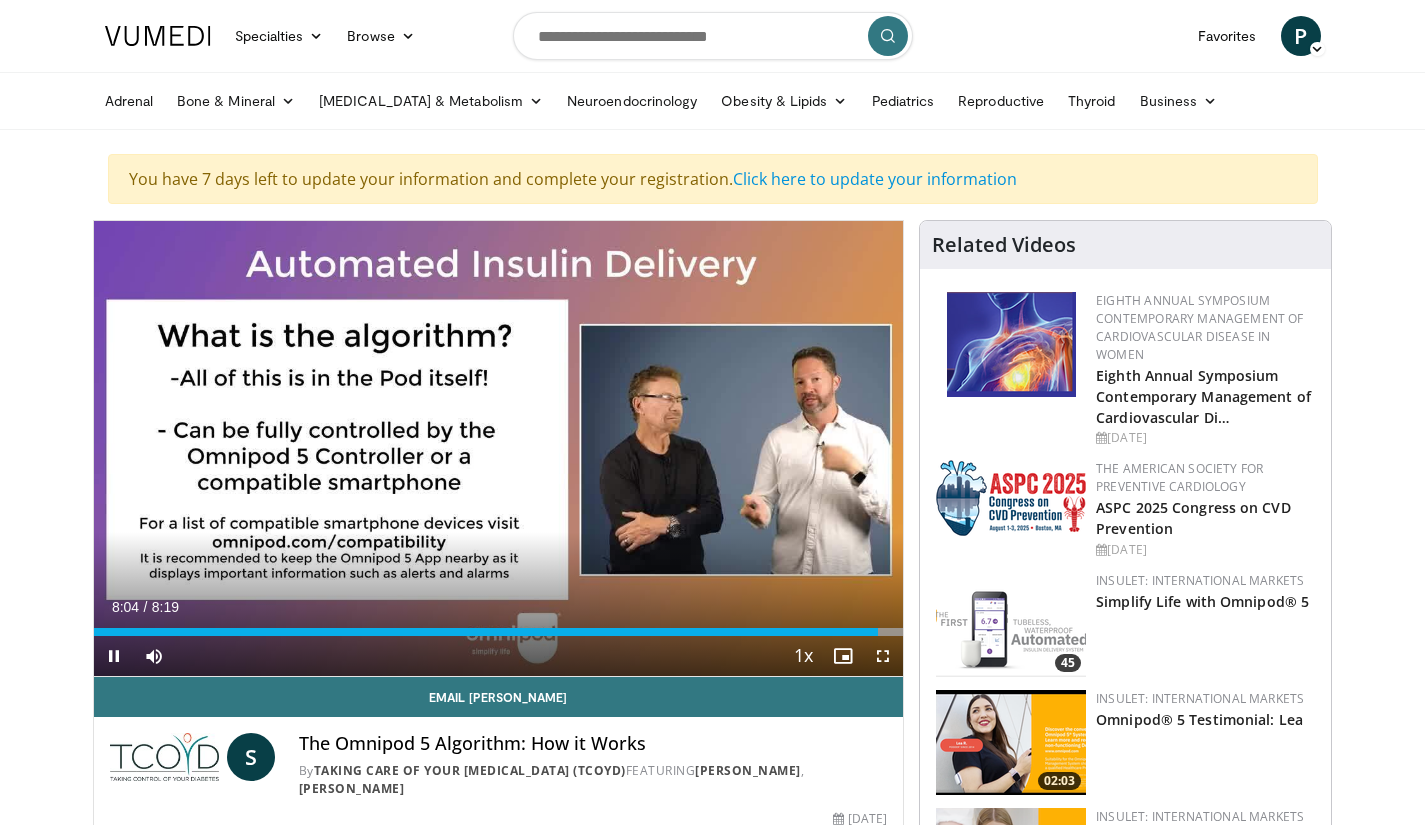 click at bounding box center [498, 448] 